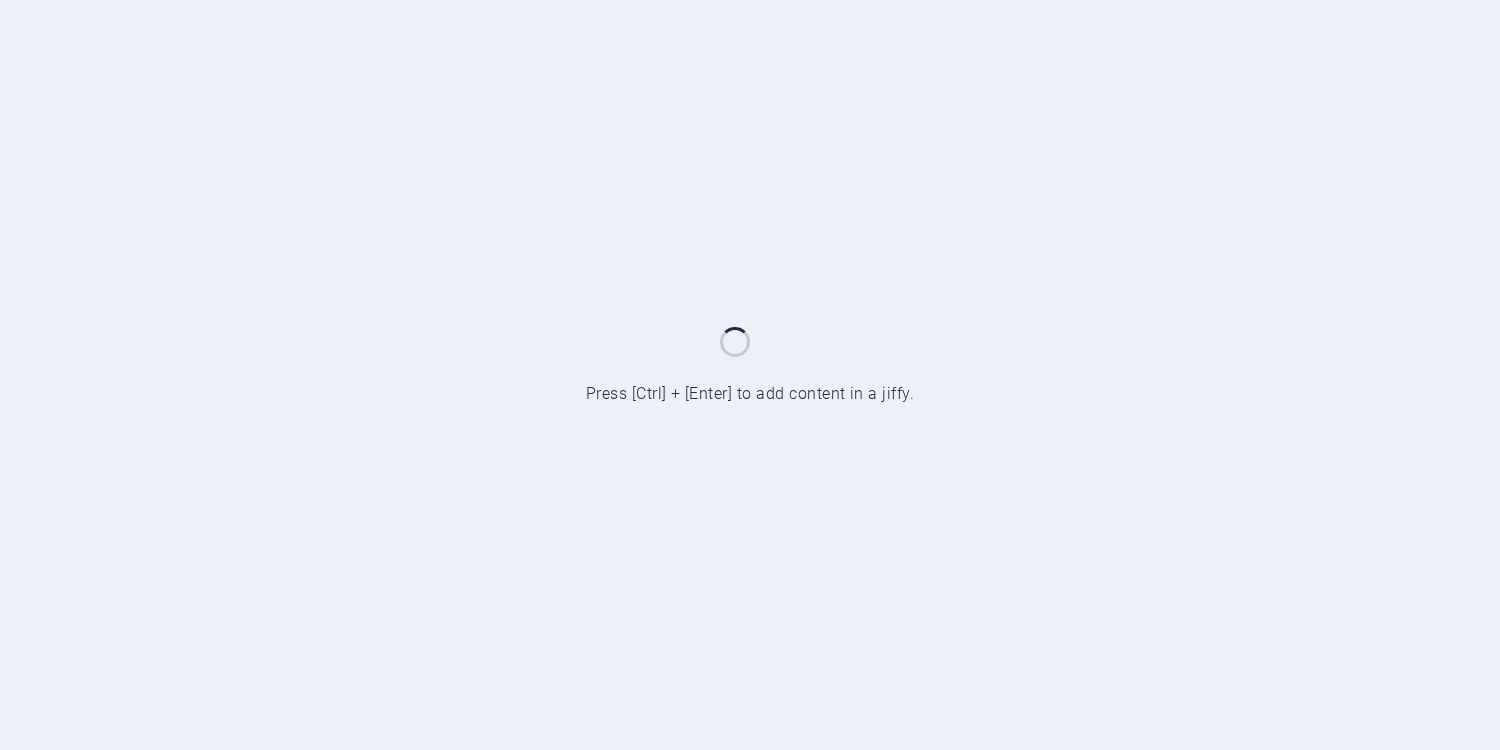 scroll, scrollTop: 0, scrollLeft: 0, axis: both 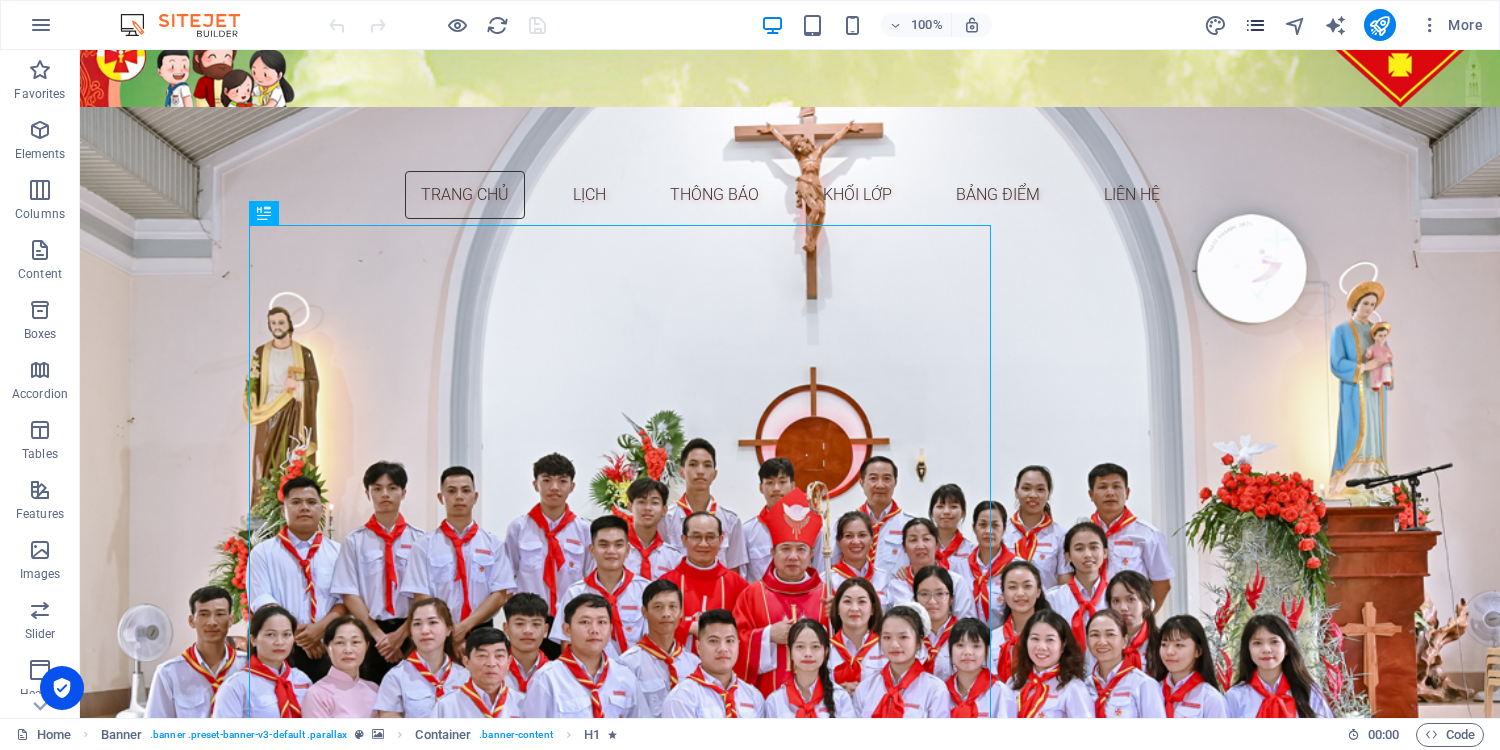 click at bounding box center (1255, 25) 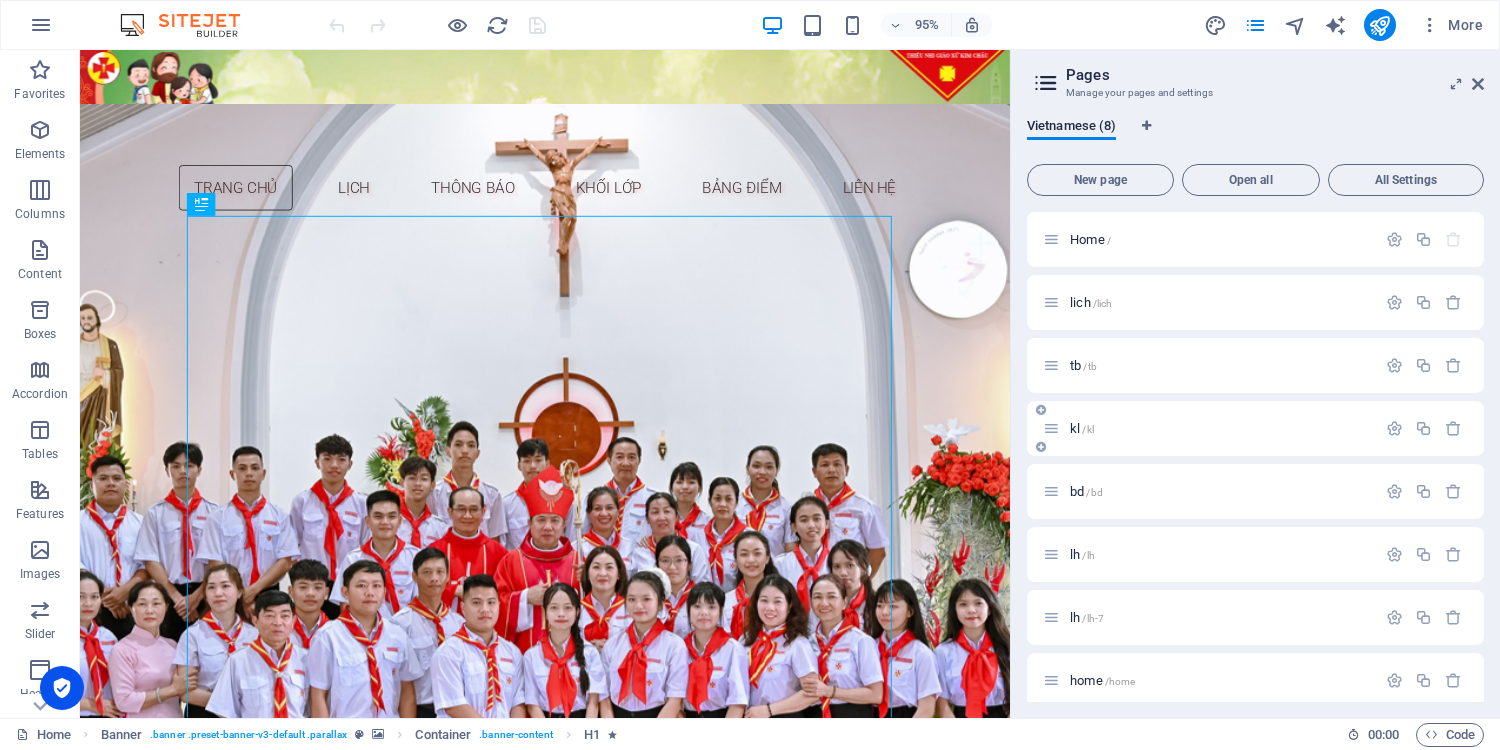 click on "kl /kl" at bounding box center [1220, 428] 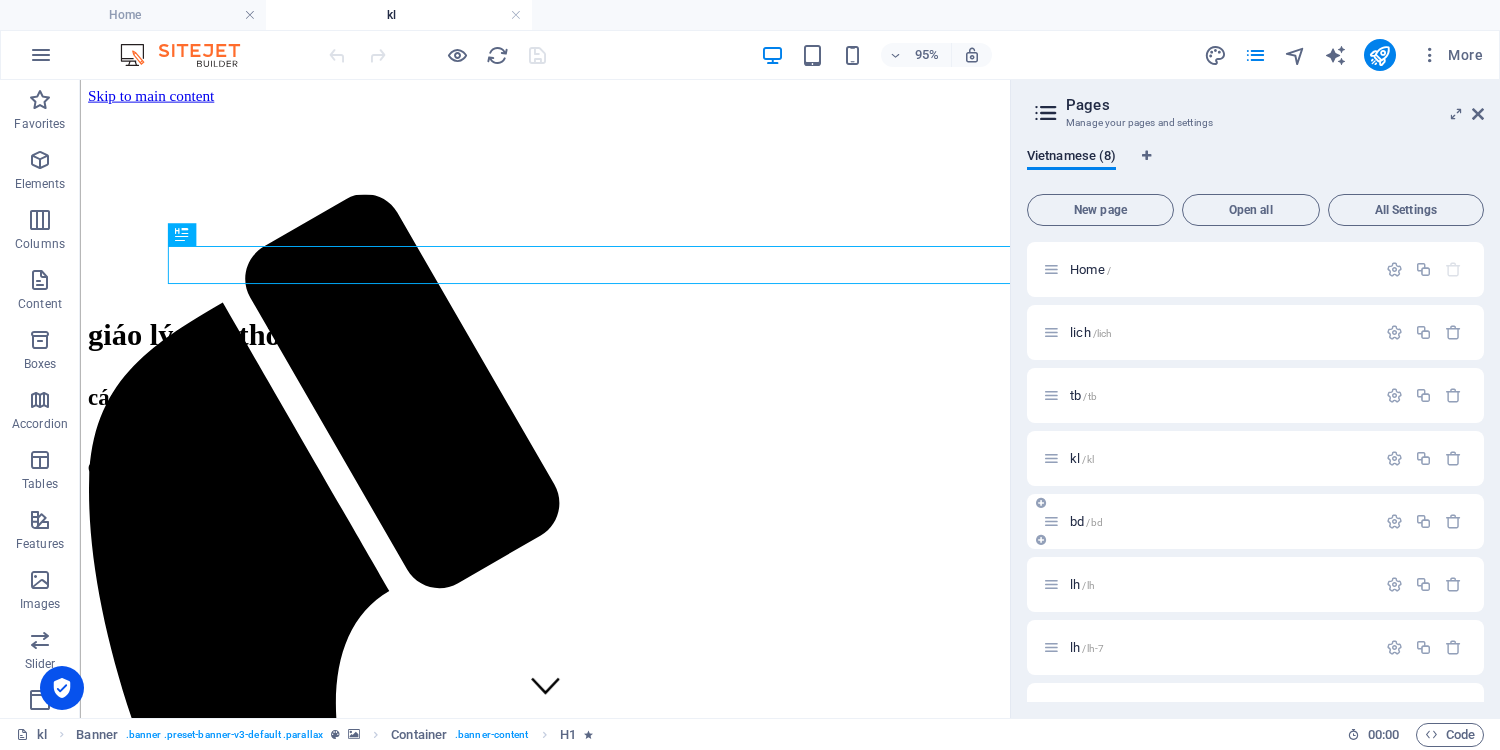 scroll, scrollTop: 0, scrollLeft: 0, axis: both 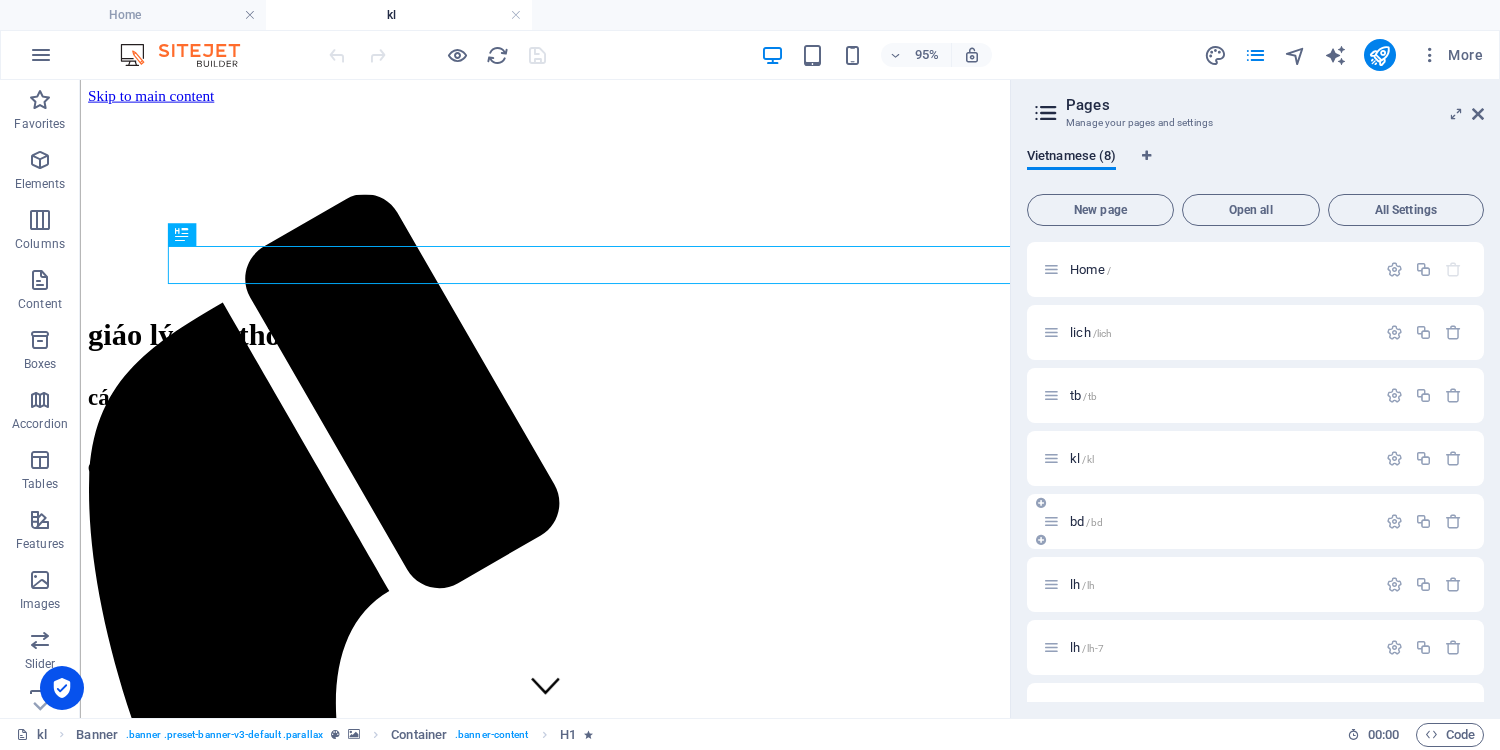 click on "bd /bd" at bounding box center (1209, 521) 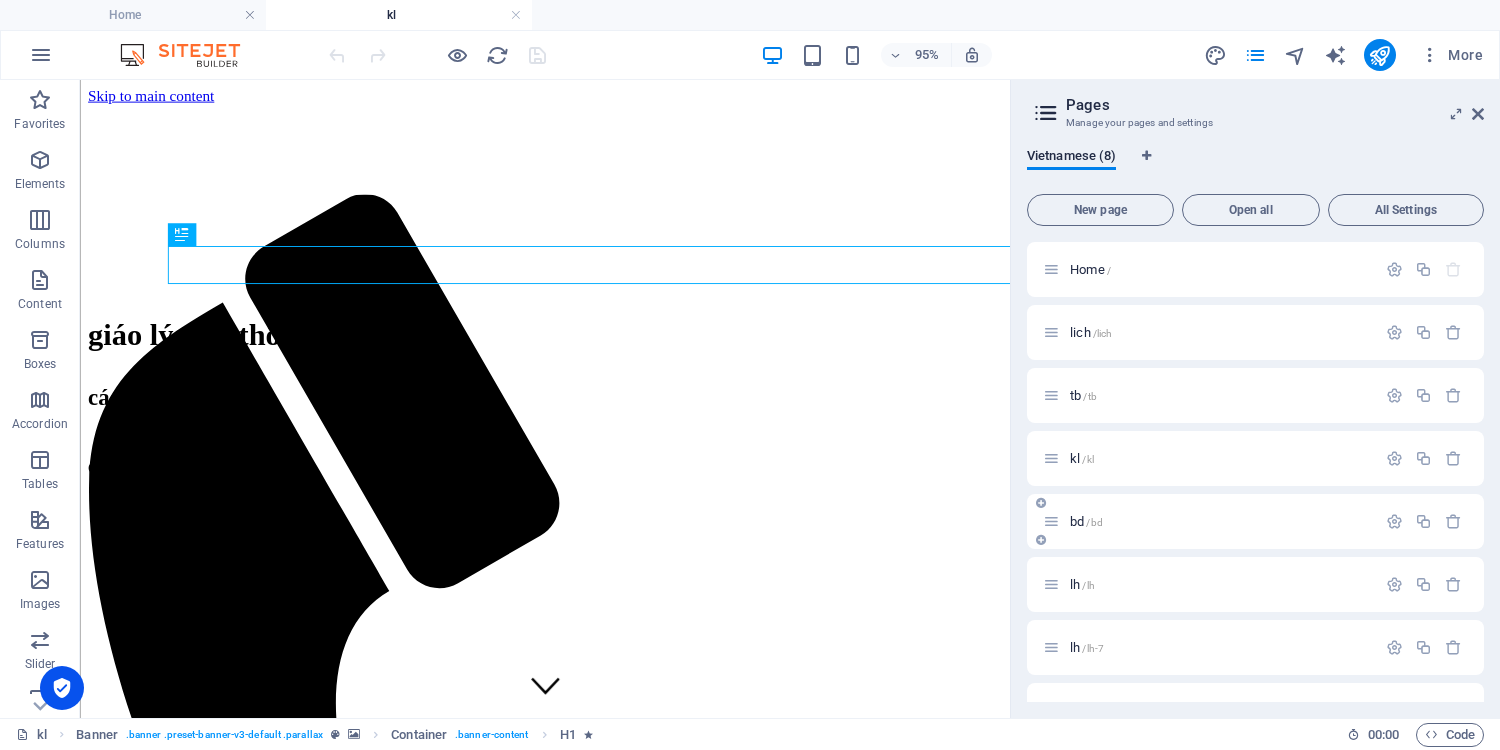 click on "bd /bd" at bounding box center (1086, 521) 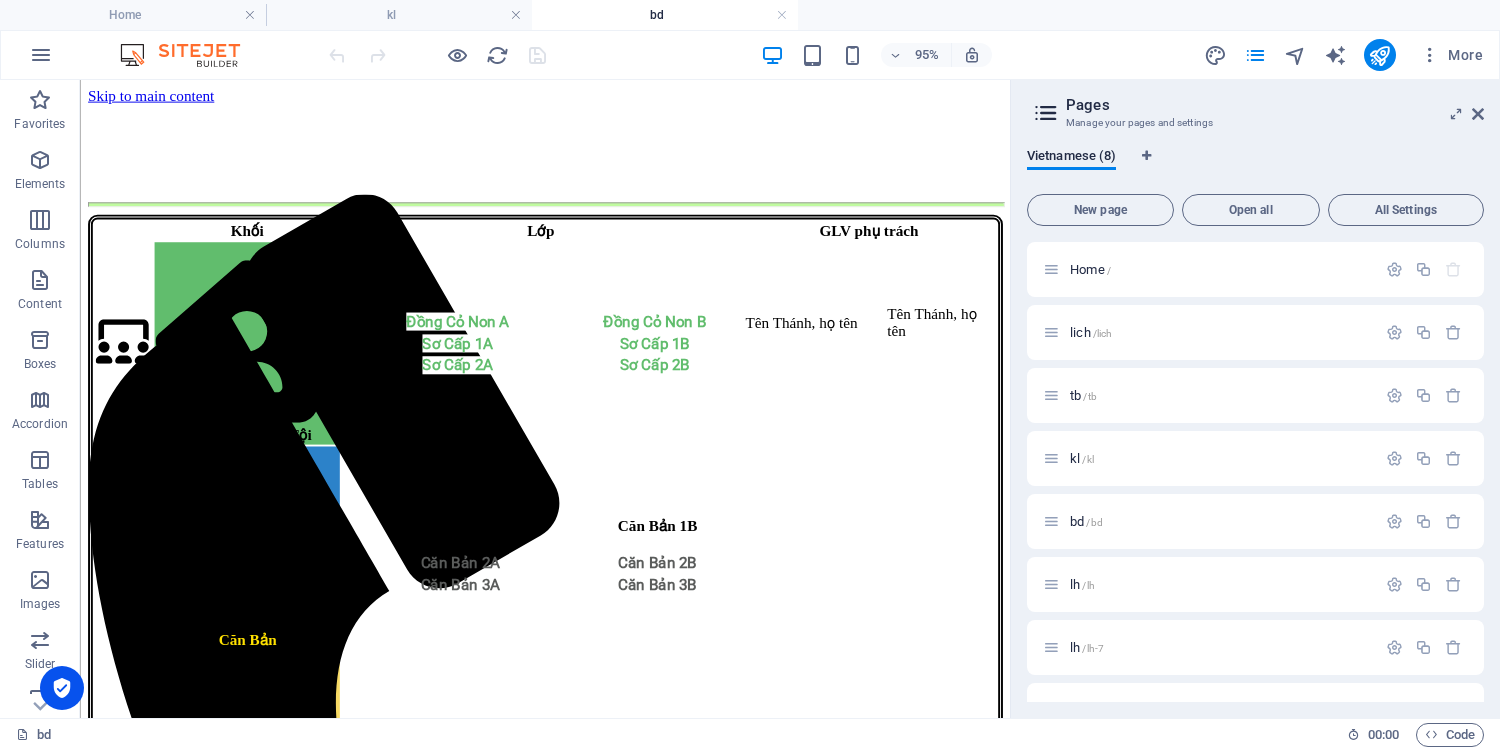 scroll, scrollTop: 0, scrollLeft: 0, axis: both 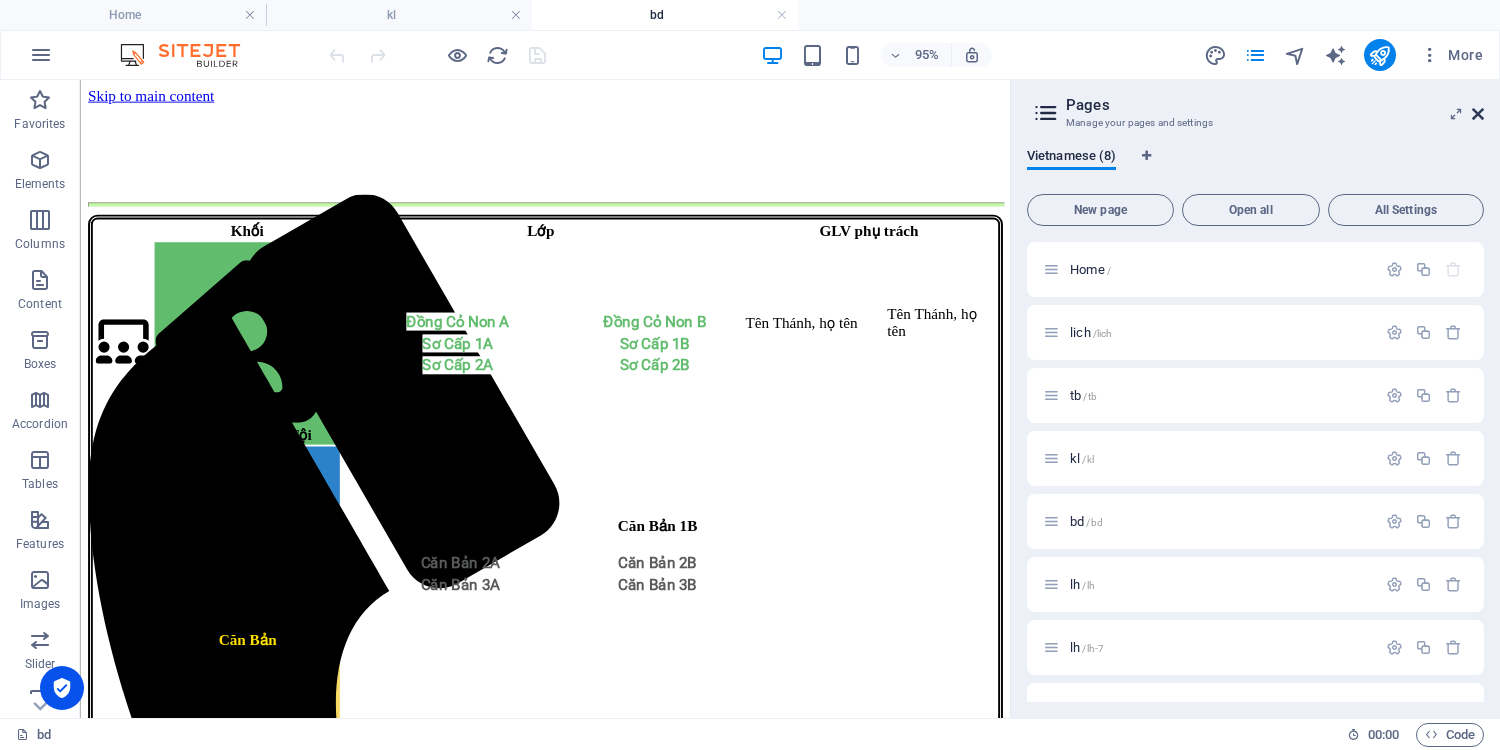 drag, startPoint x: 1477, startPoint y: 110, endPoint x: 1396, endPoint y: 32, distance: 112.44999 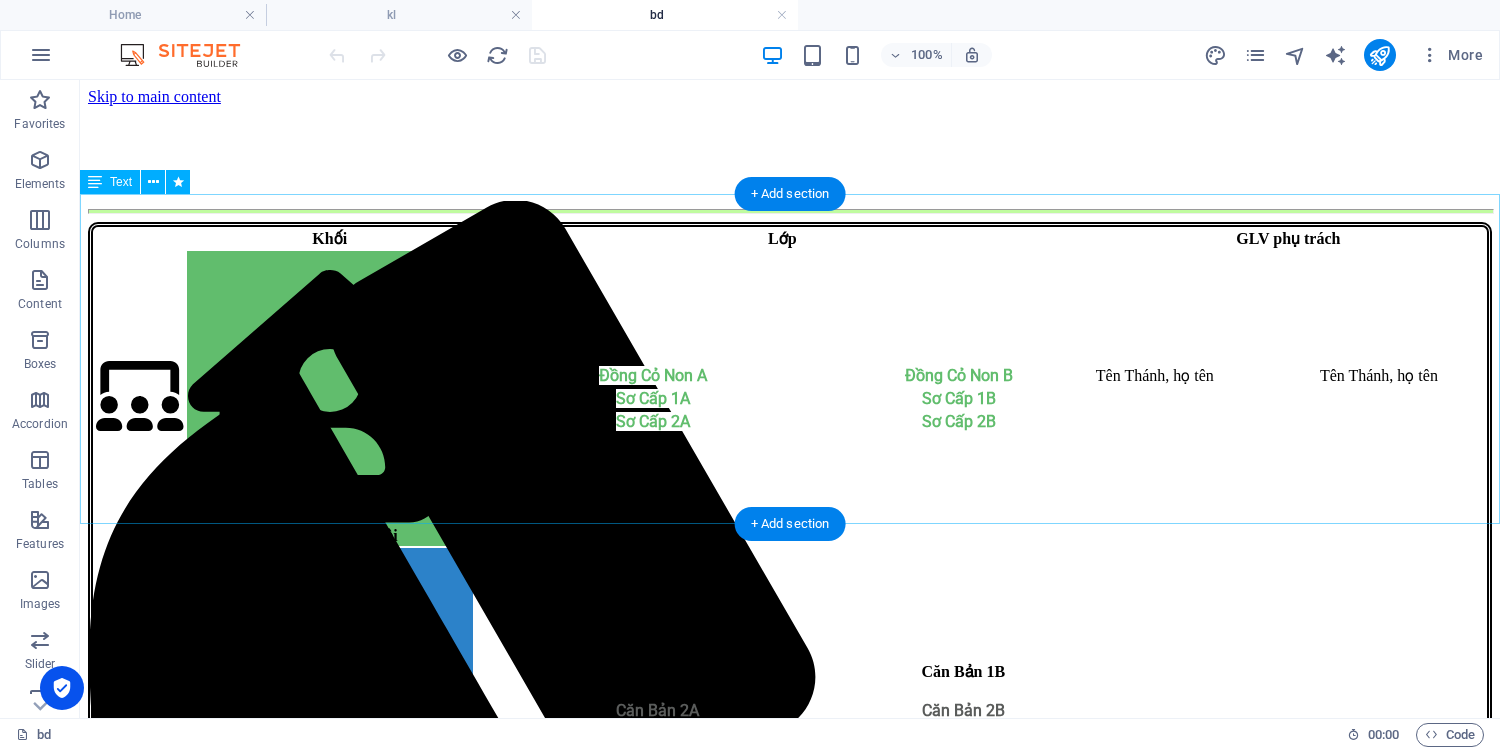 click on "Khối Lớp GLV phụ trách          Khai tâm Xưng Tội Đồng Cỏ Non A Đồng Cỏ Non B Sơ Cấp 1A Sơ Cấp 1B Sơ Cấp 2A Sơ Cấp 2B Tên Thánh, họ tên Tên Thánh, họ tên          Căn Bản Căn Bản 1A Căn Bản 1B Căn Bản 2A Căn Bản 2B Căn Bản 3A Căn Bản 3B          [DEMOGRAPHIC_DATA][GEOGRAPHIC_DATA] Kinh Thánh 2A Kinh Thánh 2B [DEMOGRAPHIC_DATA] 3A [DEMOGRAPHIC_DATA] 3 B          Vào Đời V ào Đời 1A Vào Đời 1B Vào Đời 2A Vào Đời 2B" at bounding box center [790, 832] 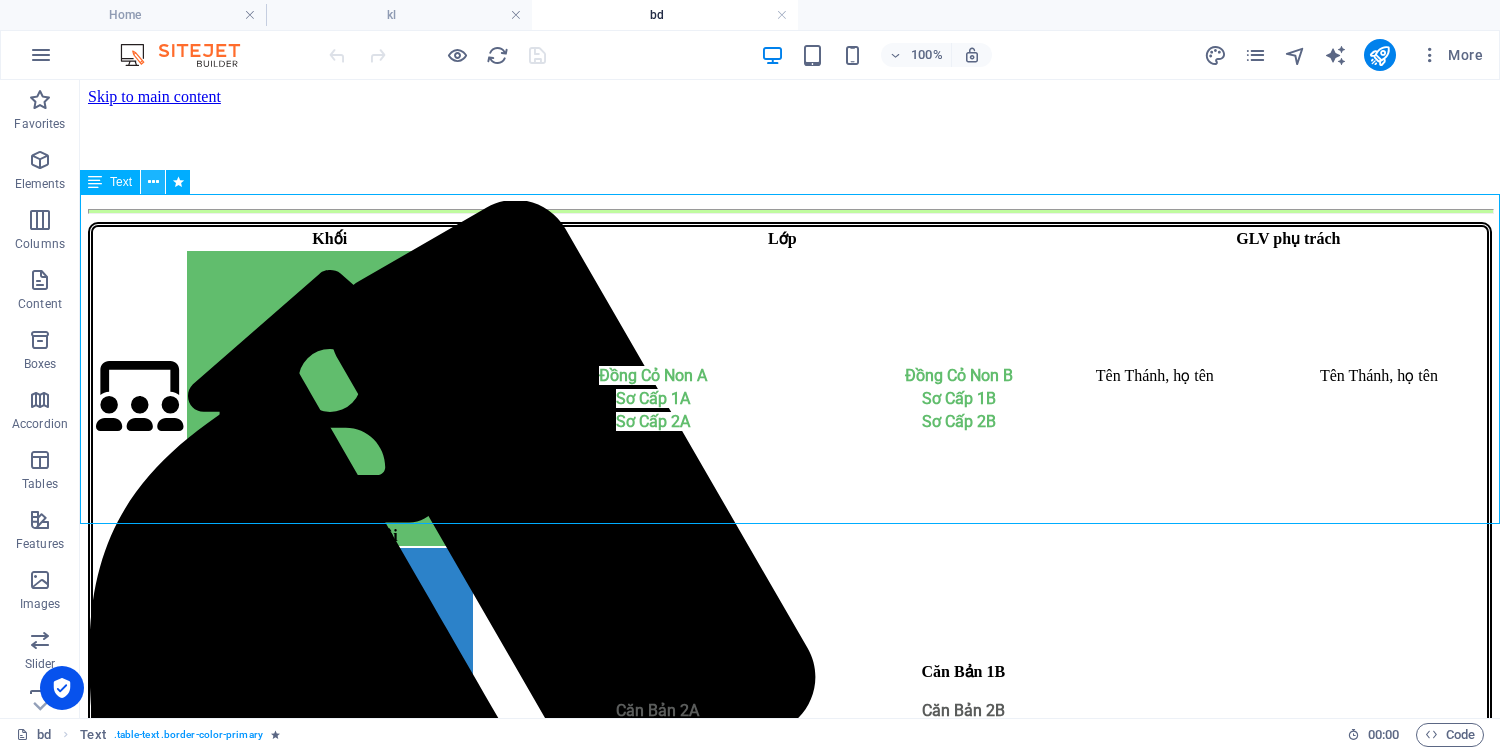 click at bounding box center (153, 182) 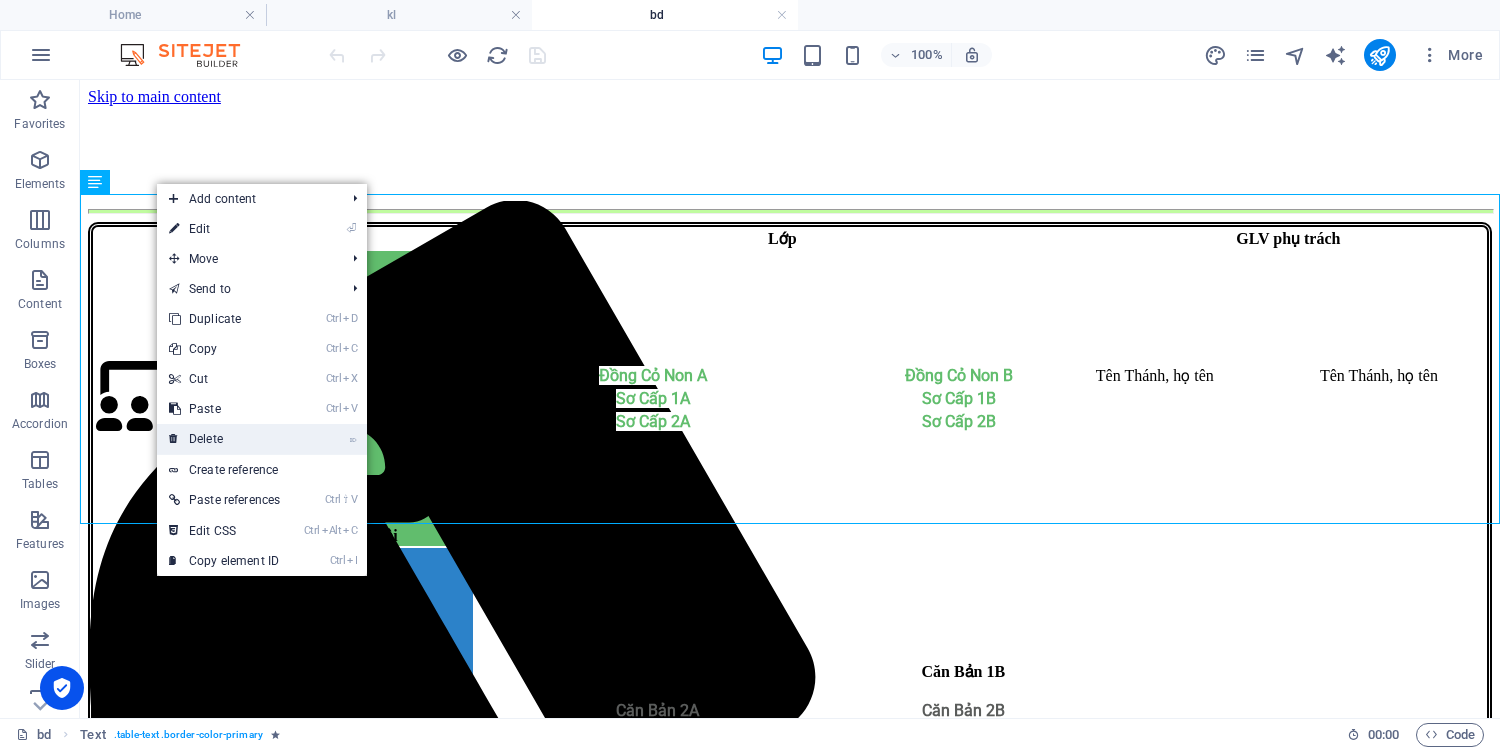 click on "⌦  Delete" at bounding box center (224, 439) 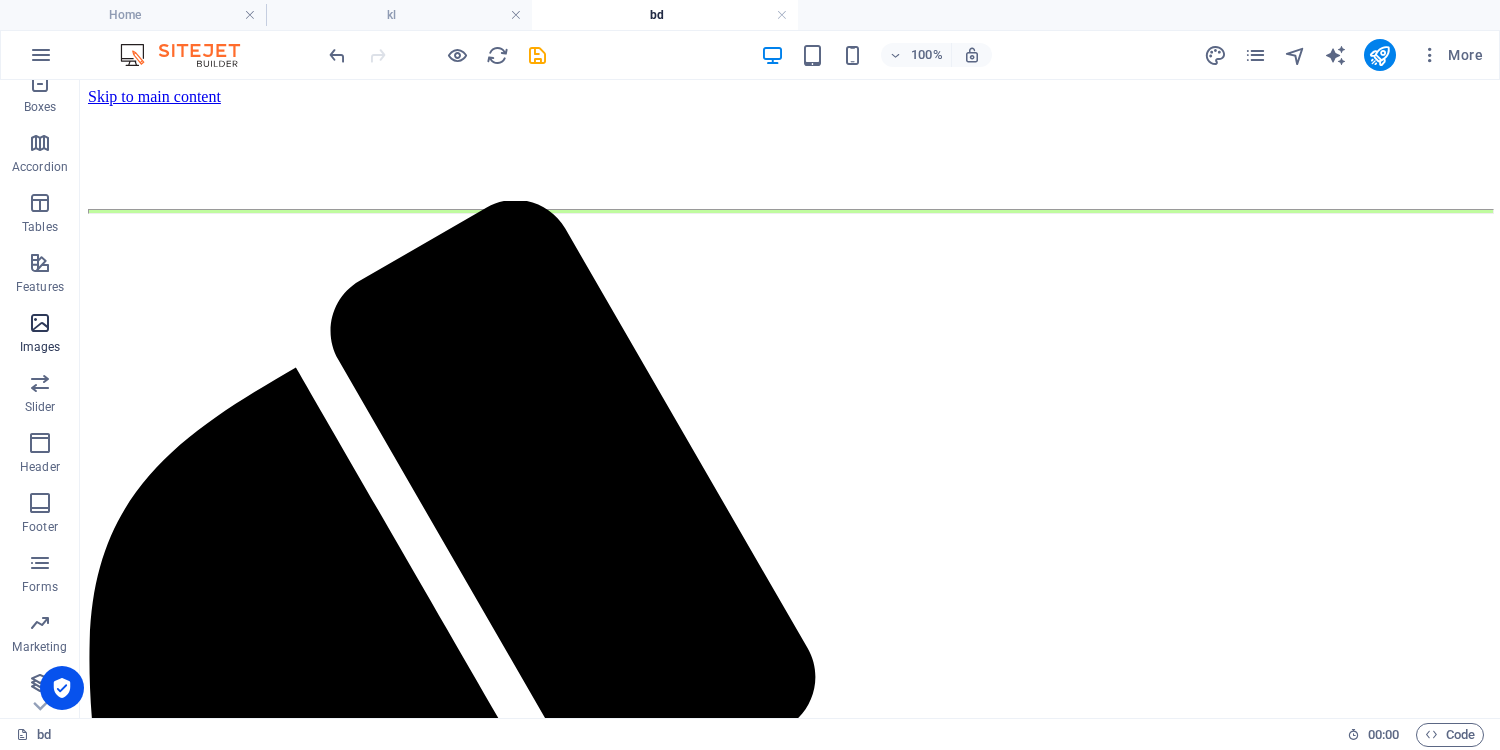 scroll, scrollTop: 262, scrollLeft: 0, axis: vertical 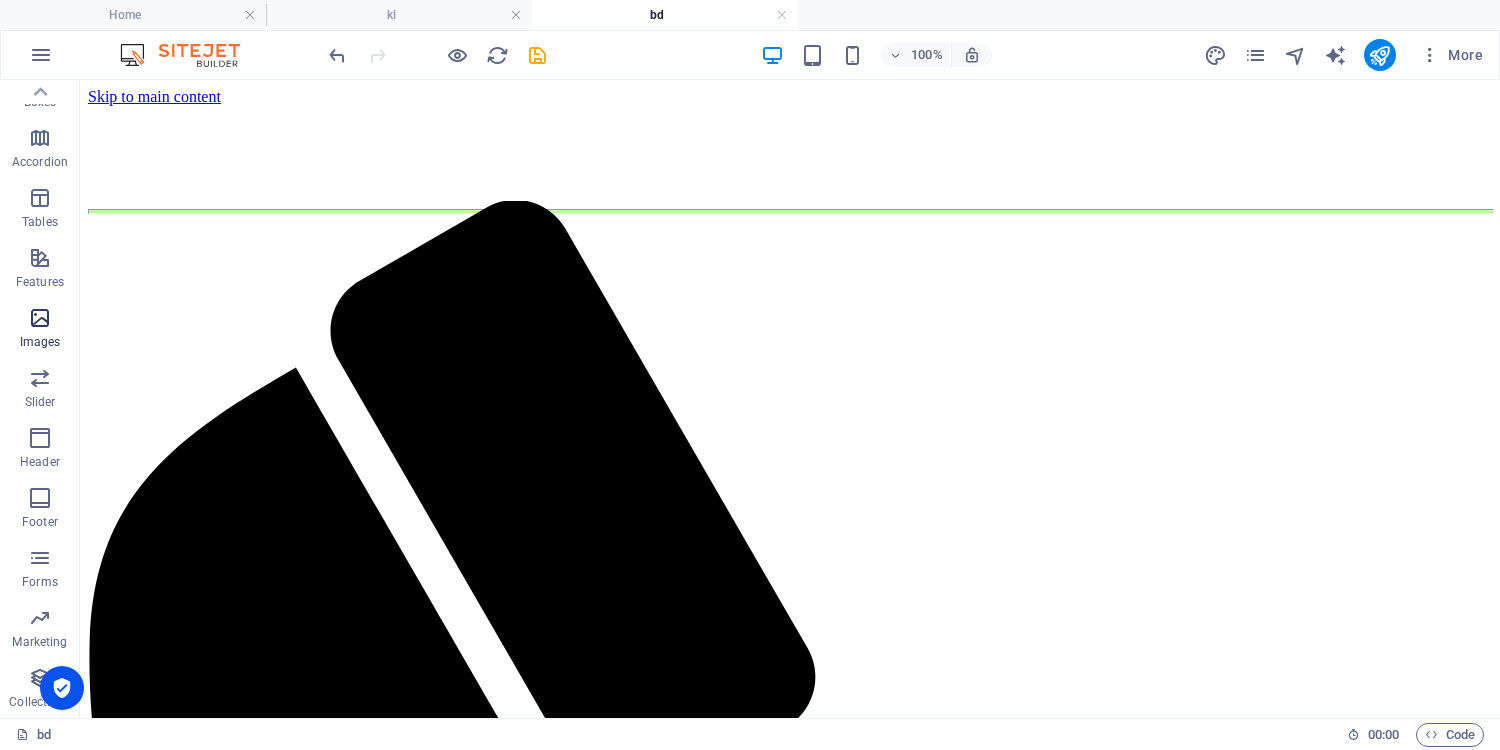 click on "Images" at bounding box center (40, 342) 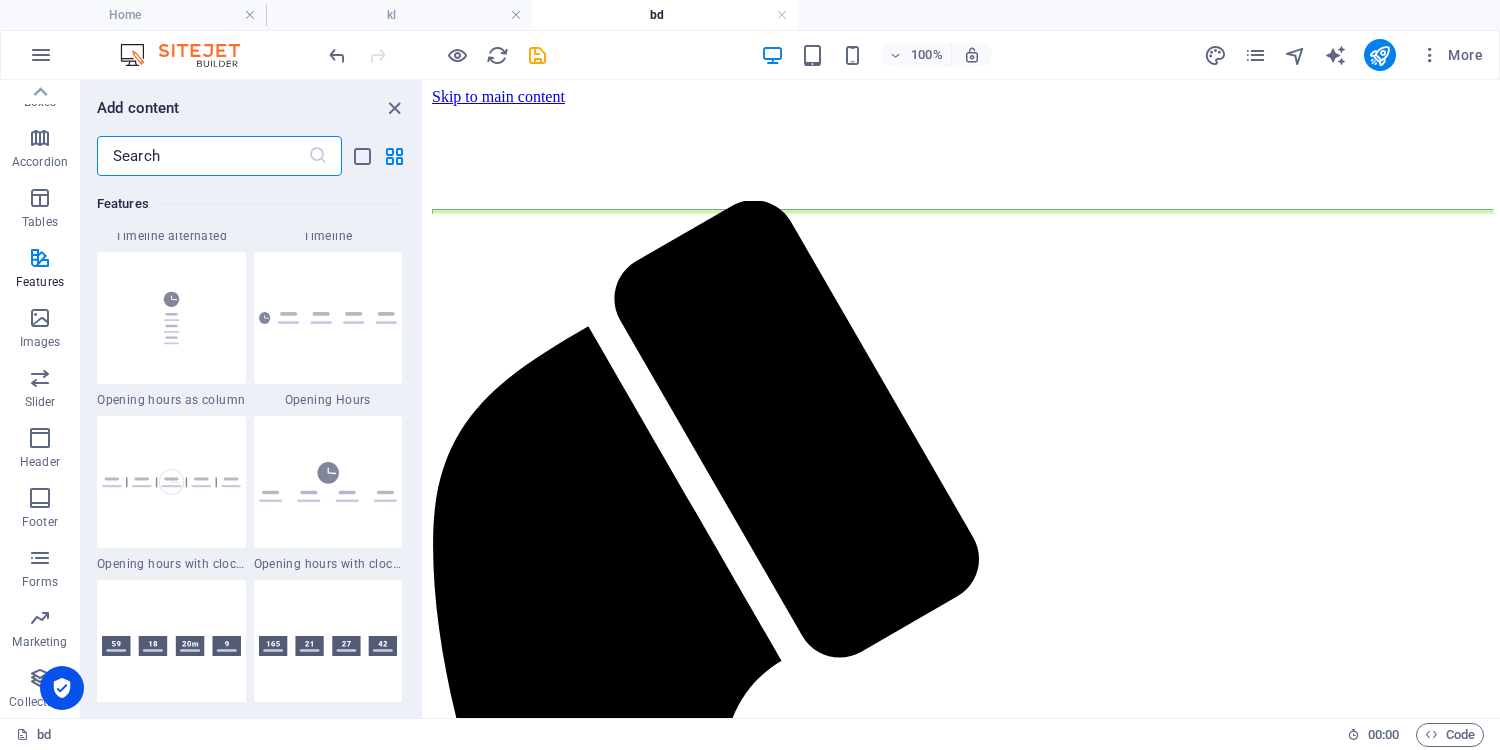 scroll, scrollTop: 8269, scrollLeft: 0, axis: vertical 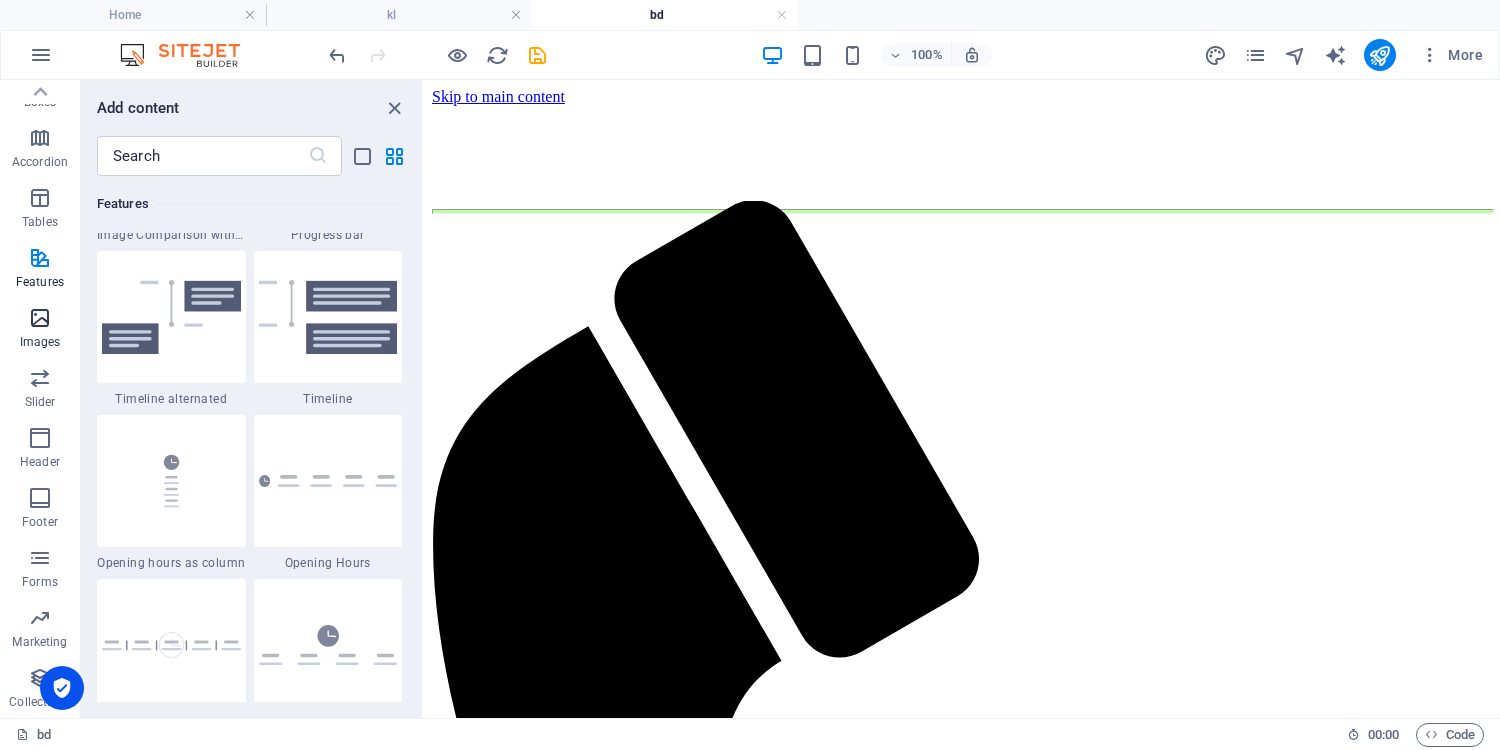 click on "Images" at bounding box center [40, 342] 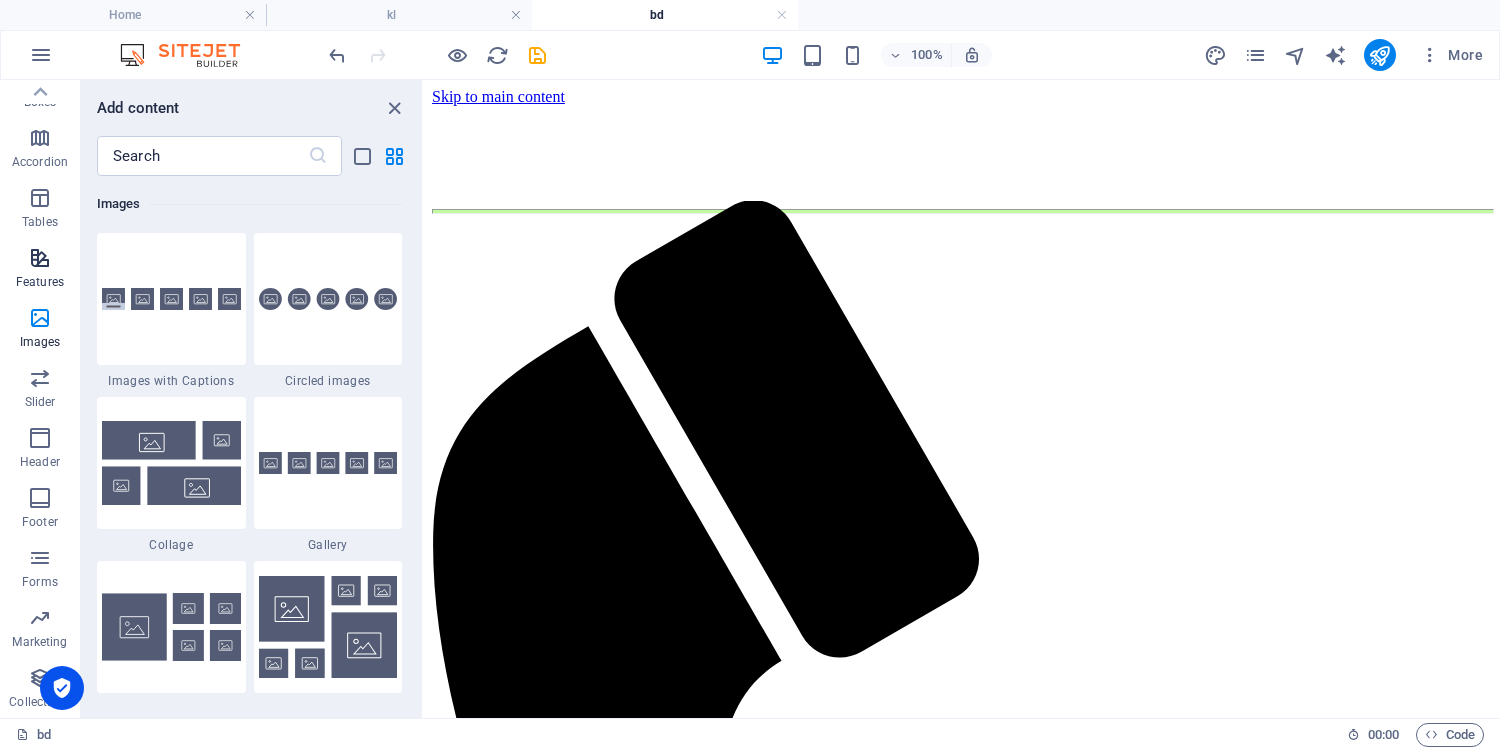 scroll, scrollTop: 9976, scrollLeft: 0, axis: vertical 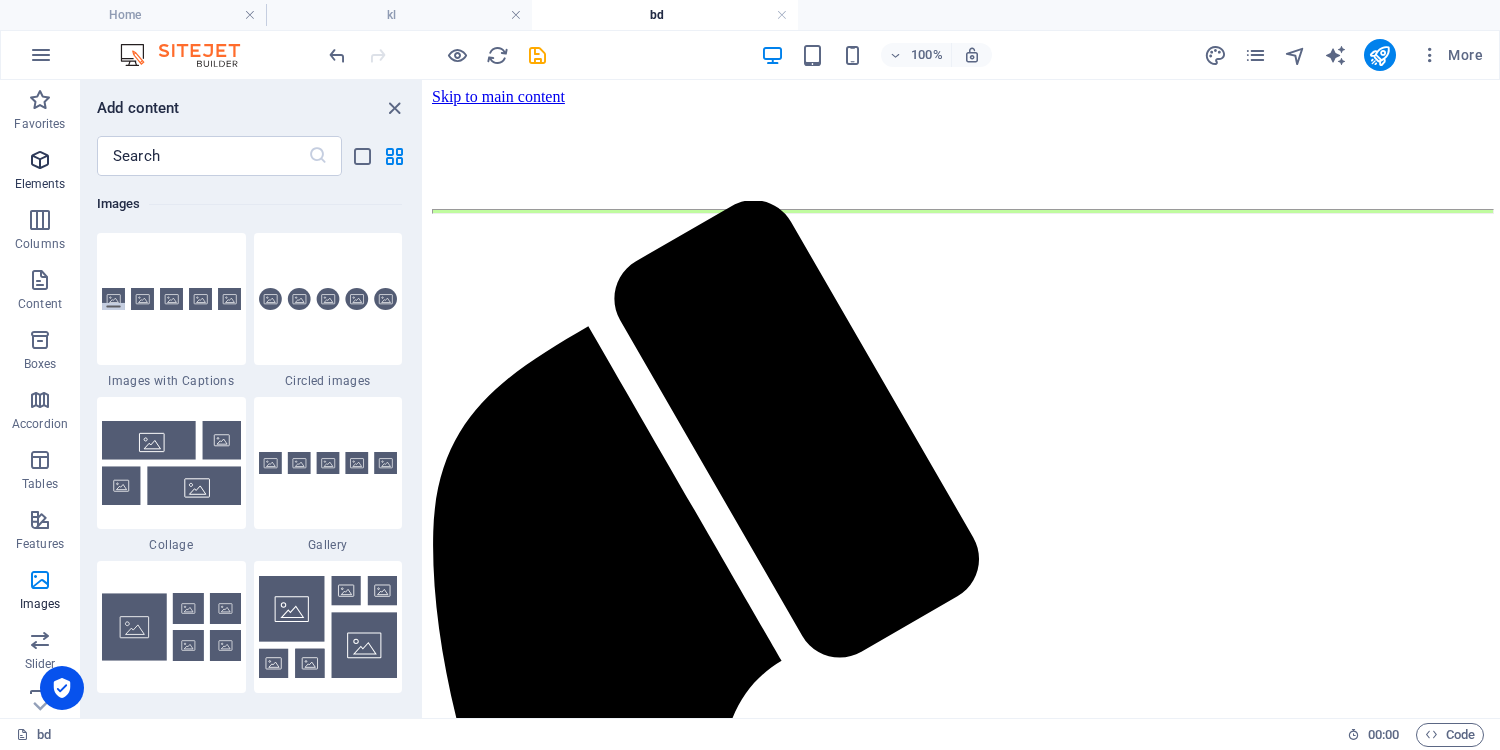click at bounding box center (40, 160) 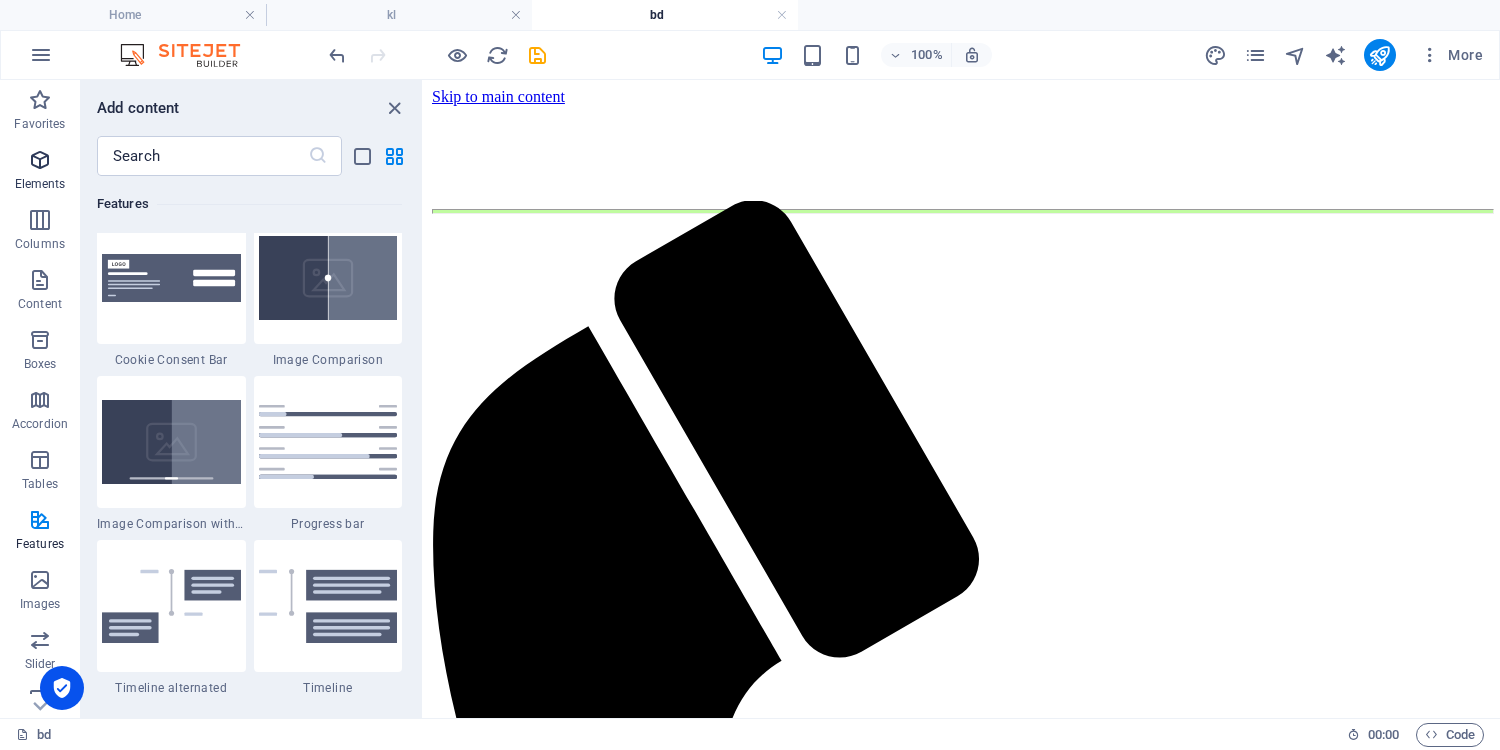 scroll, scrollTop: 212, scrollLeft: 0, axis: vertical 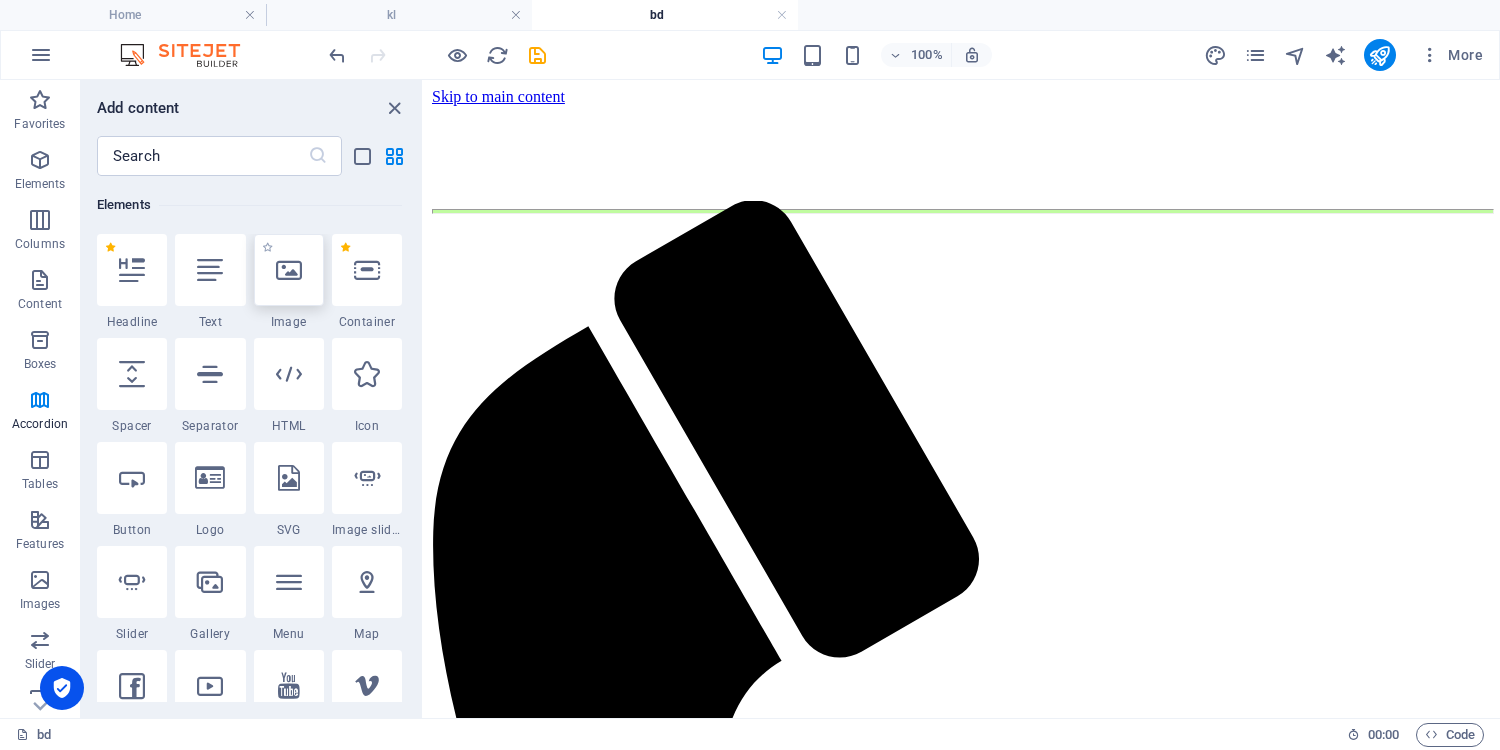 click at bounding box center [289, 270] 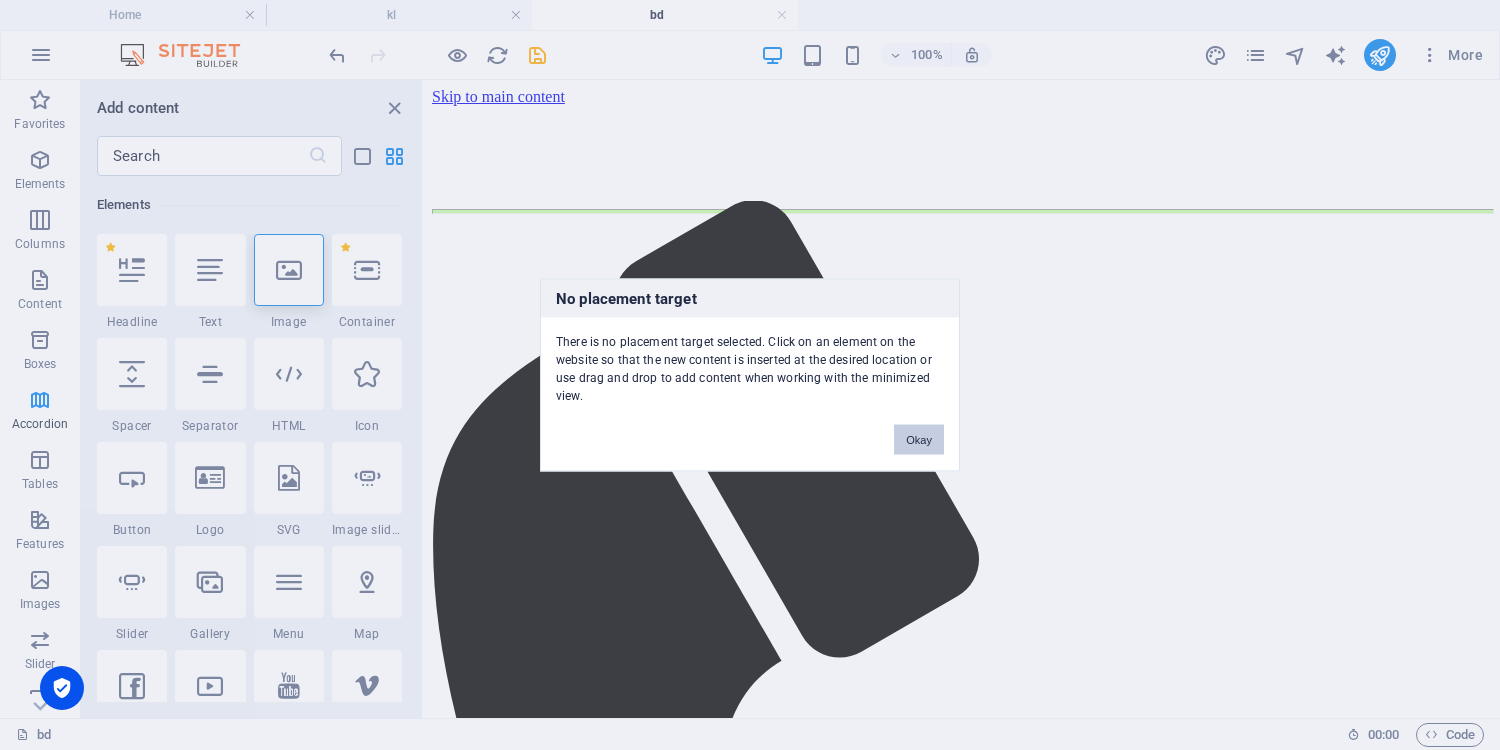 click on "Okay" at bounding box center [919, 440] 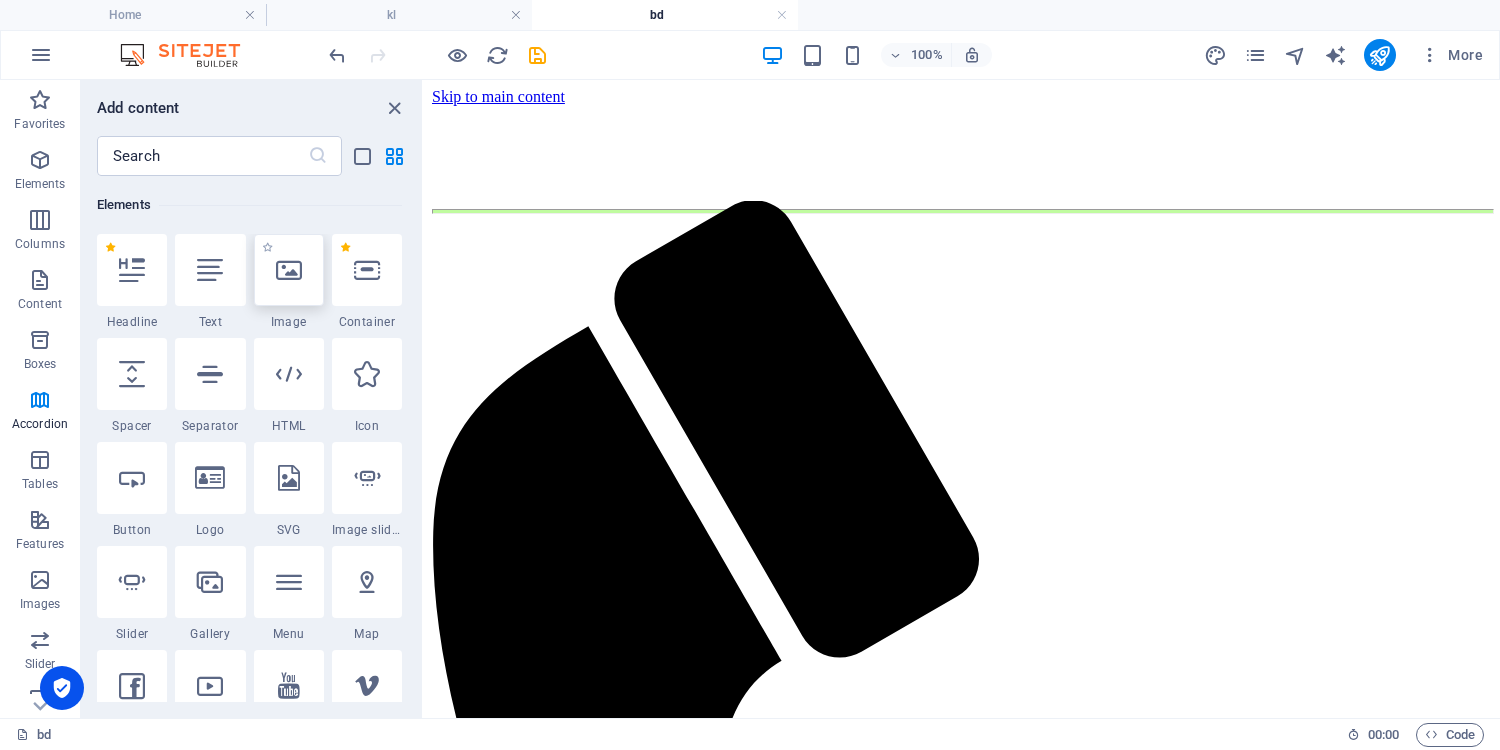 click at bounding box center [289, 270] 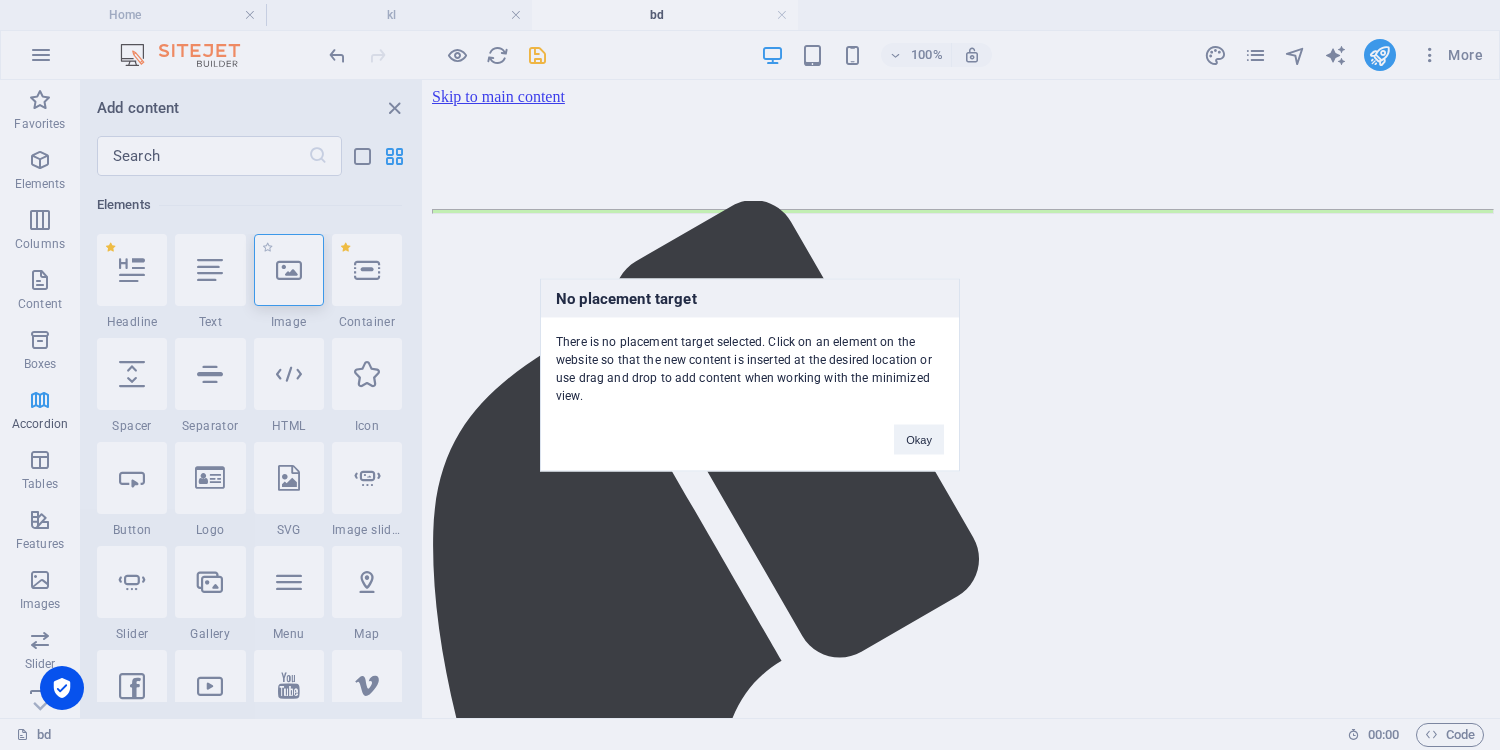 click on "No placement target There is no placement target selected. Click on an element on the website so that the new content is inserted at the desired location or use drag and drop to add content when working with the minimized view. Okay" at bounding box center (750, 375) 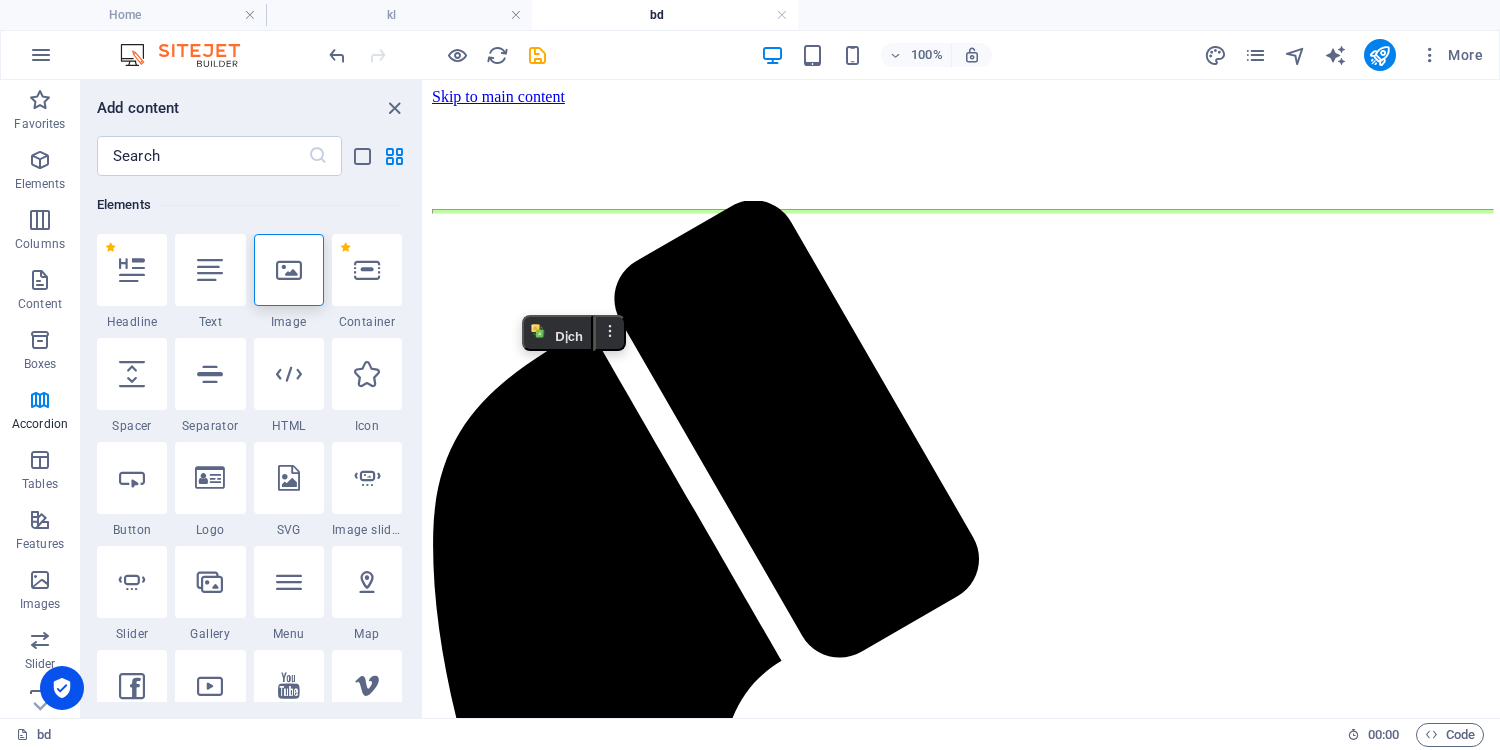 click on "Skip to main content
Trang chủ lịch thông báo khối lớp bảng điểm liên hệ" at bounding box center [962, 151] 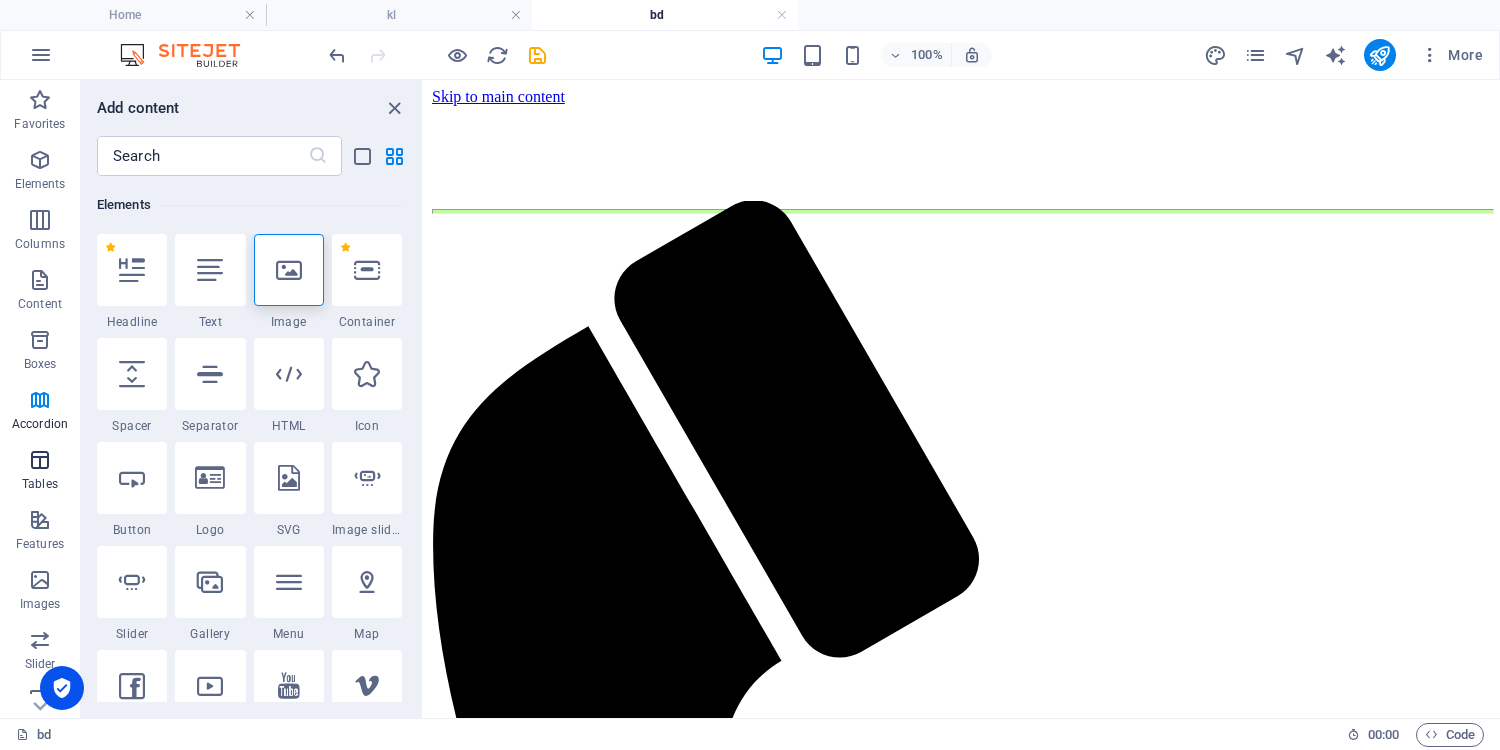 click at bounding box center (40, 460) 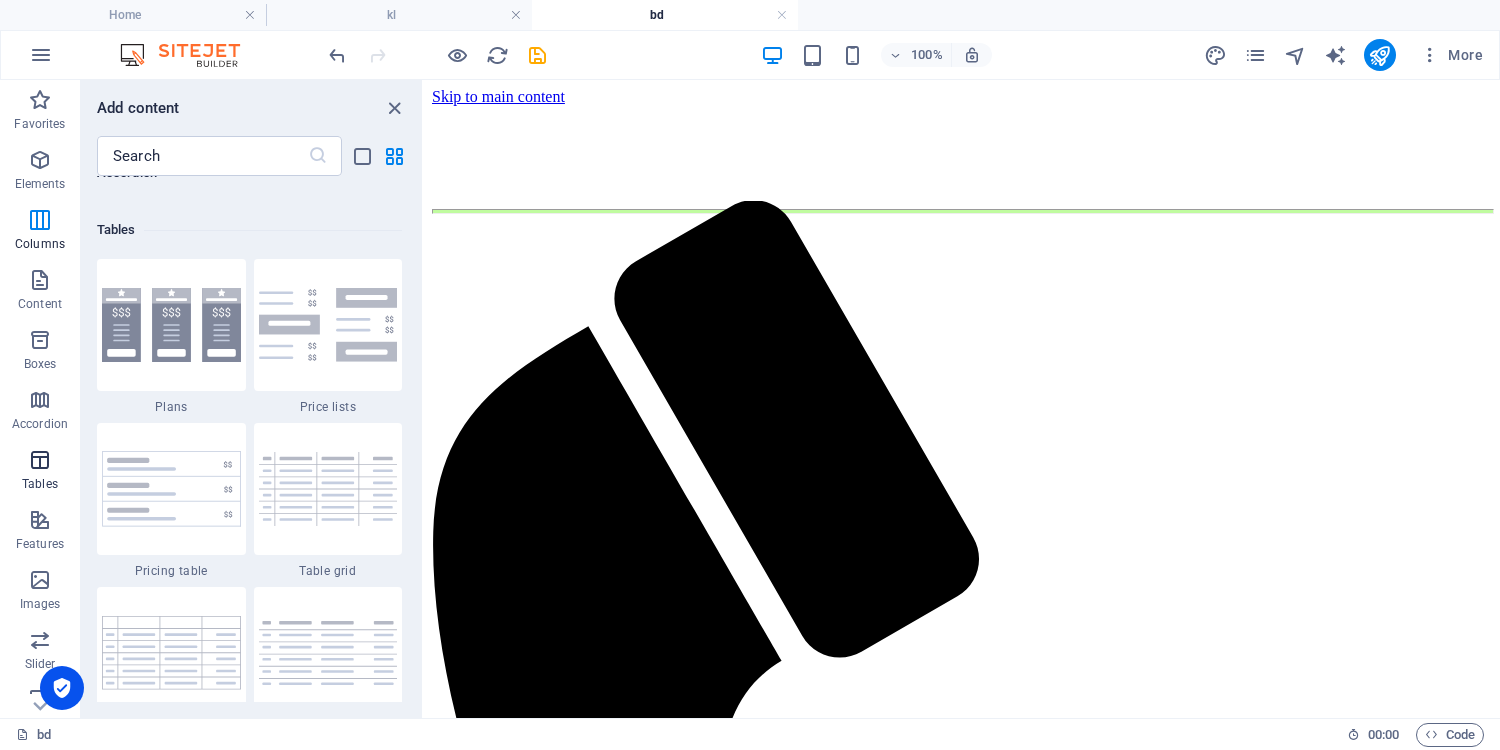scroll, scrollTop: 6761, scrollLeft: 0, axis: vertical 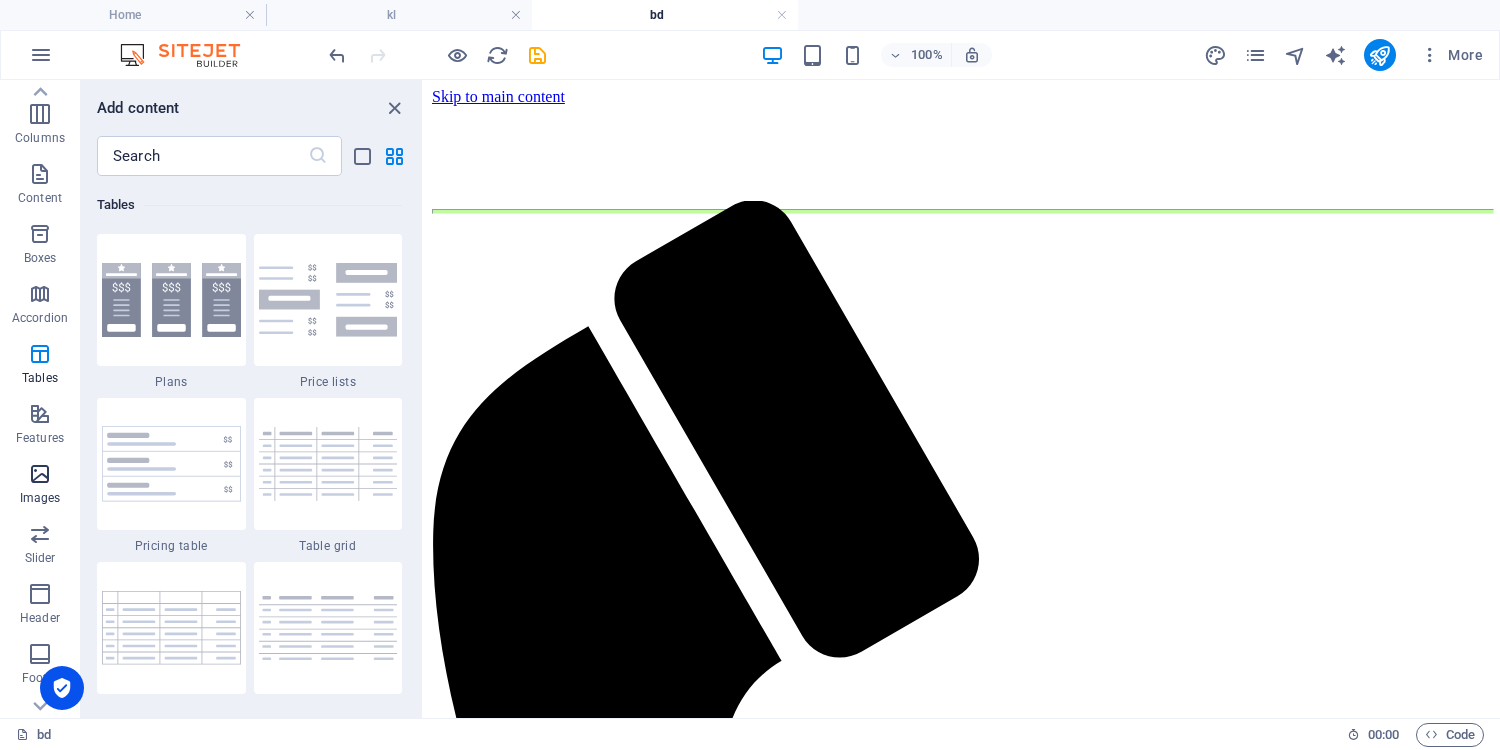 click on "Images" at bounding box center (40, 498) 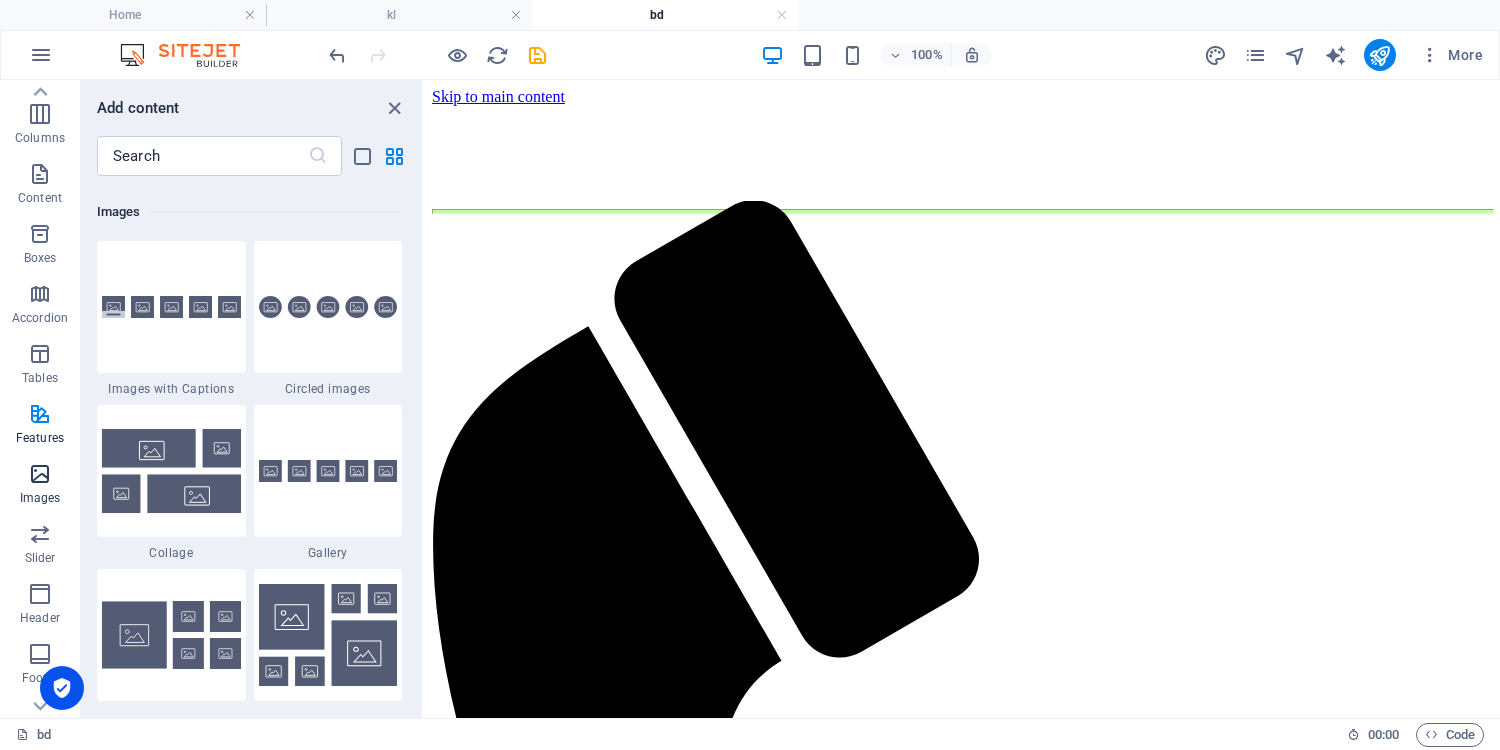 scroll, scrollTop: 9976, scrollLeft: 0, axis: vertical 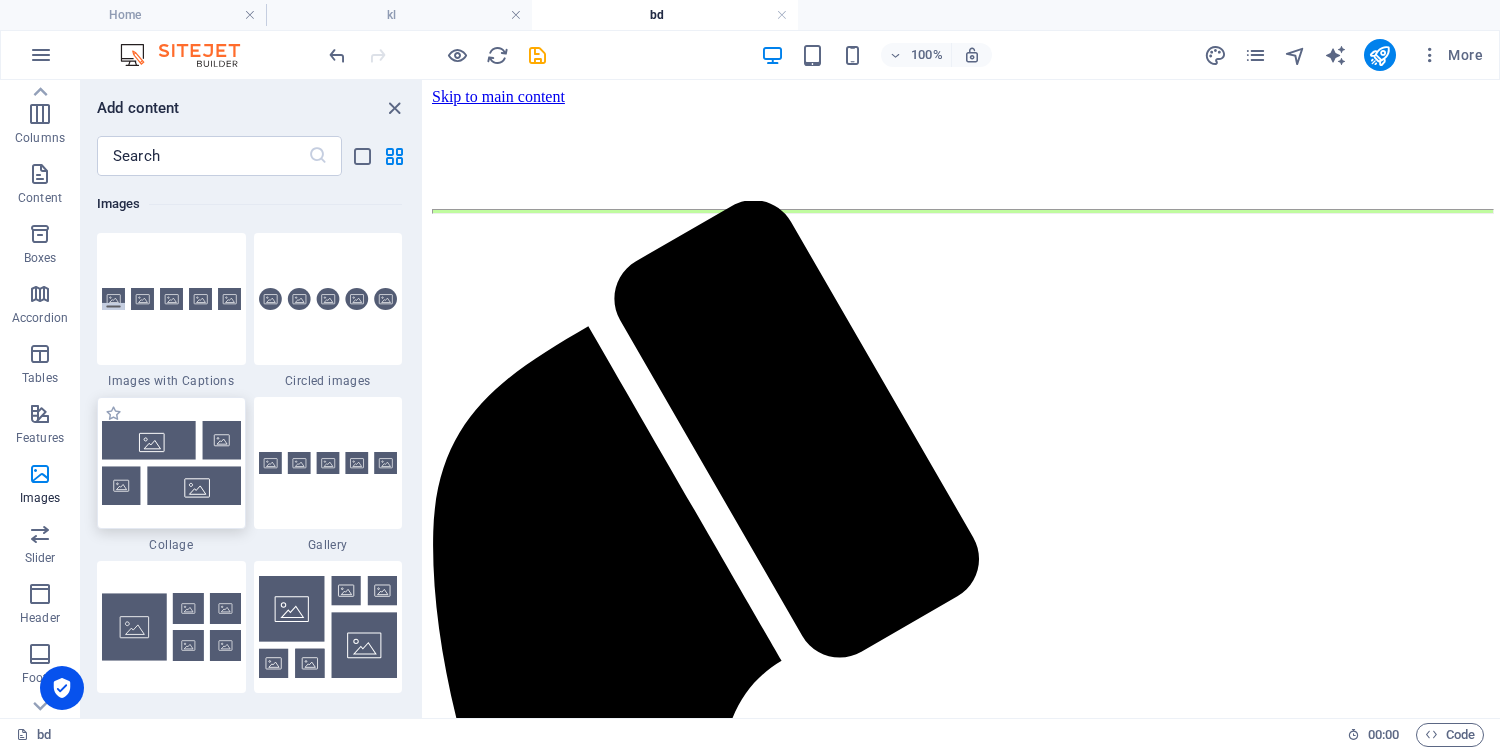 click at bounding box center (171, 462) 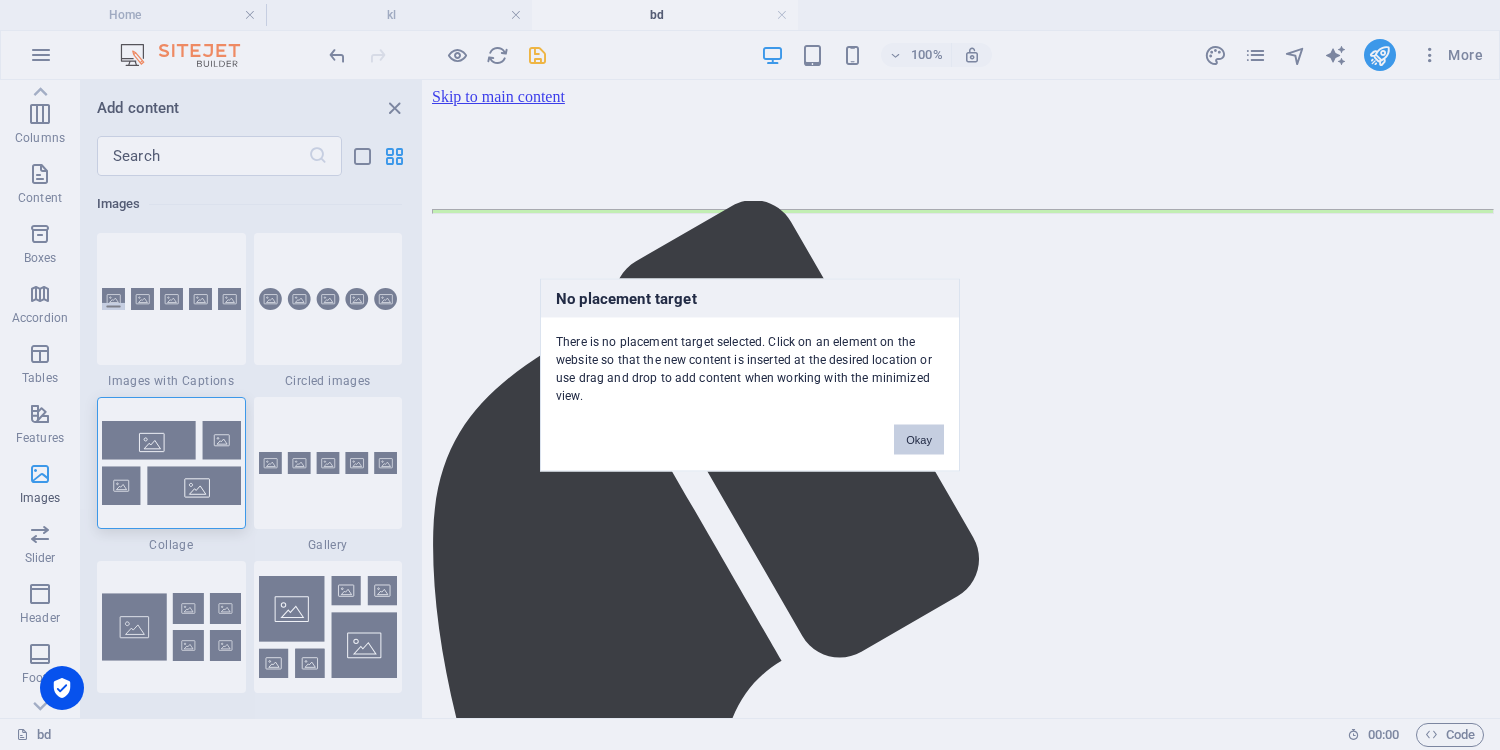 click on "No placement target There is no placement target selected. Click on an element on the website so that the new content is inserted at the desired location or use drag and drop to add content when working with the minimized view. Okay" at bounding box center [750, 375] 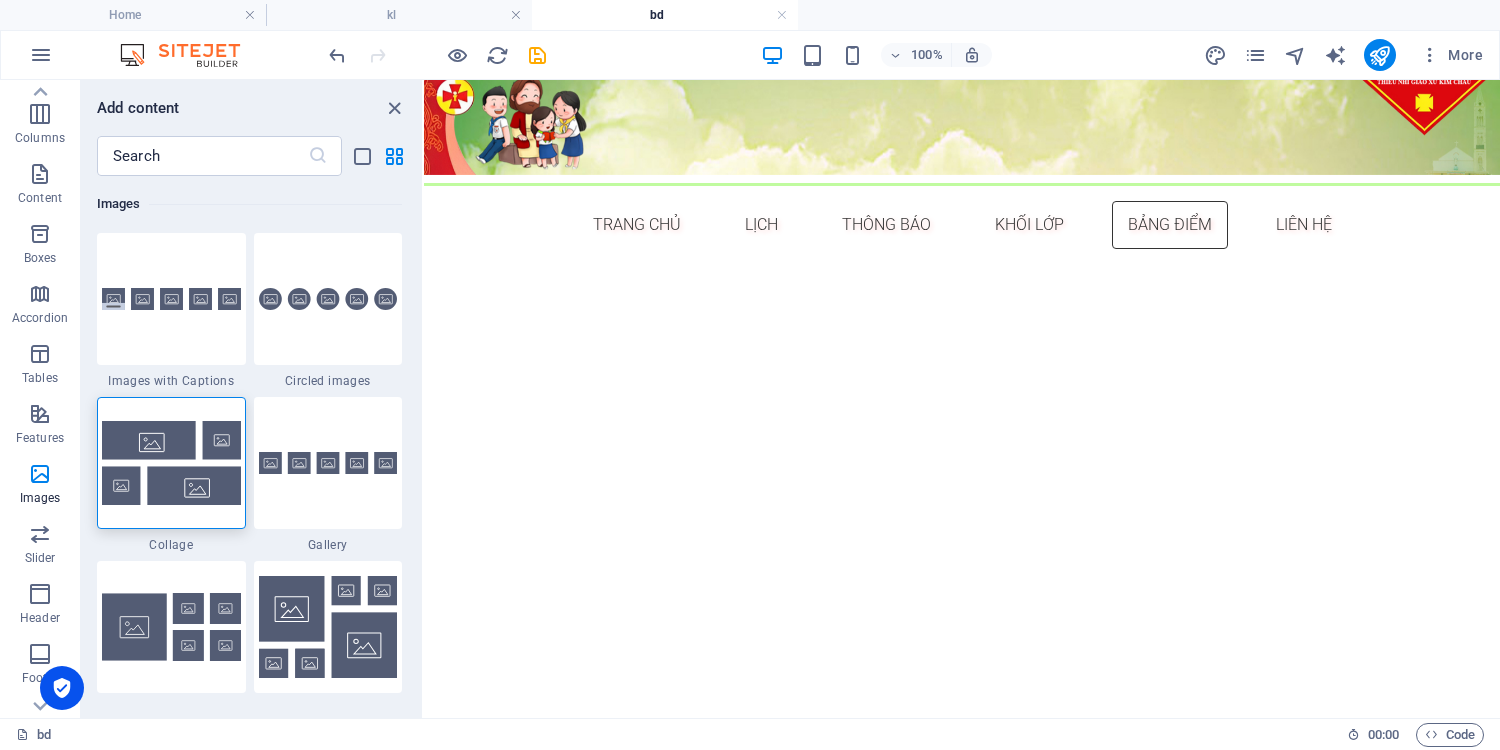 click on "Skip to main content
Trang chủ lịch thông báo khối lớp bảng điểm liên hệ" at bounding box center [962, 137] 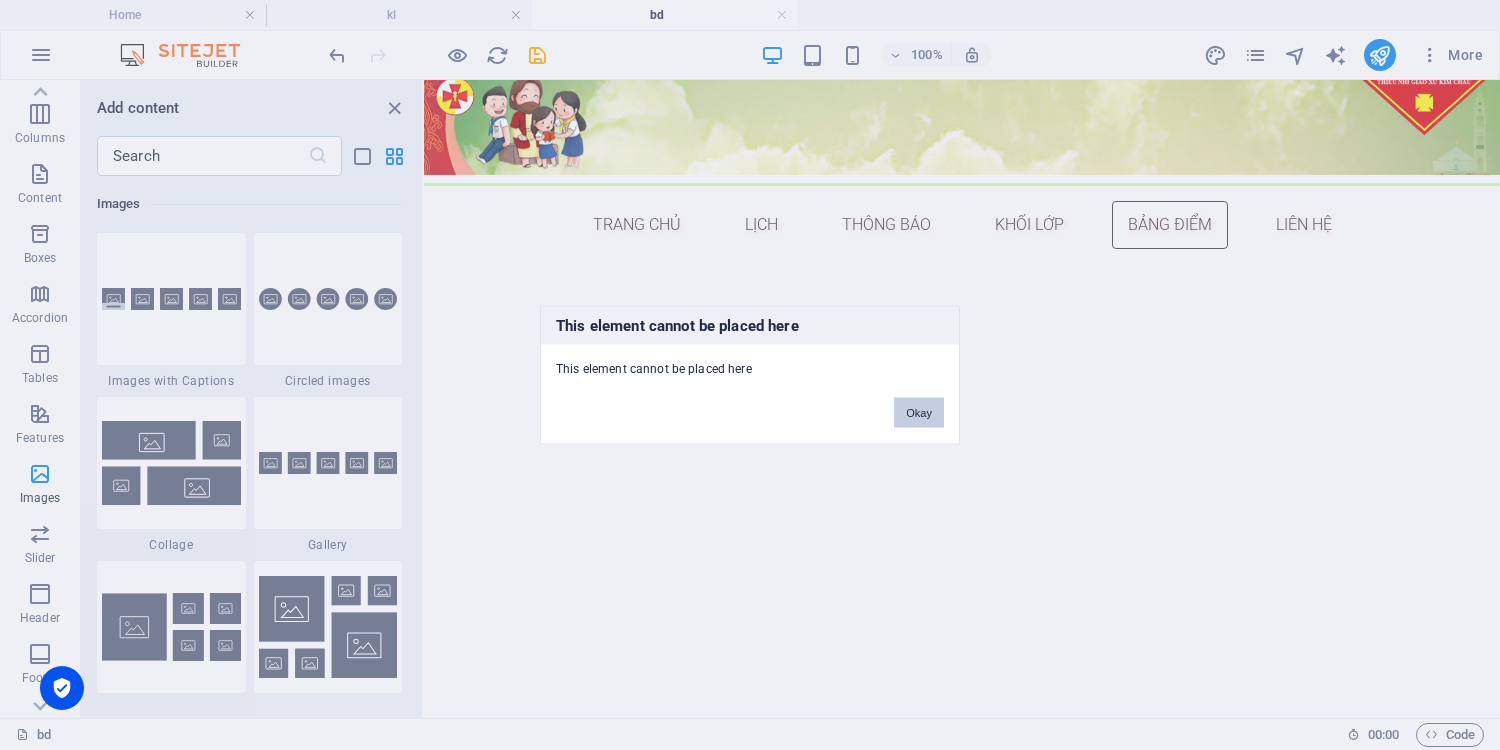 click on "Okay" at bounding box center [919, 413] 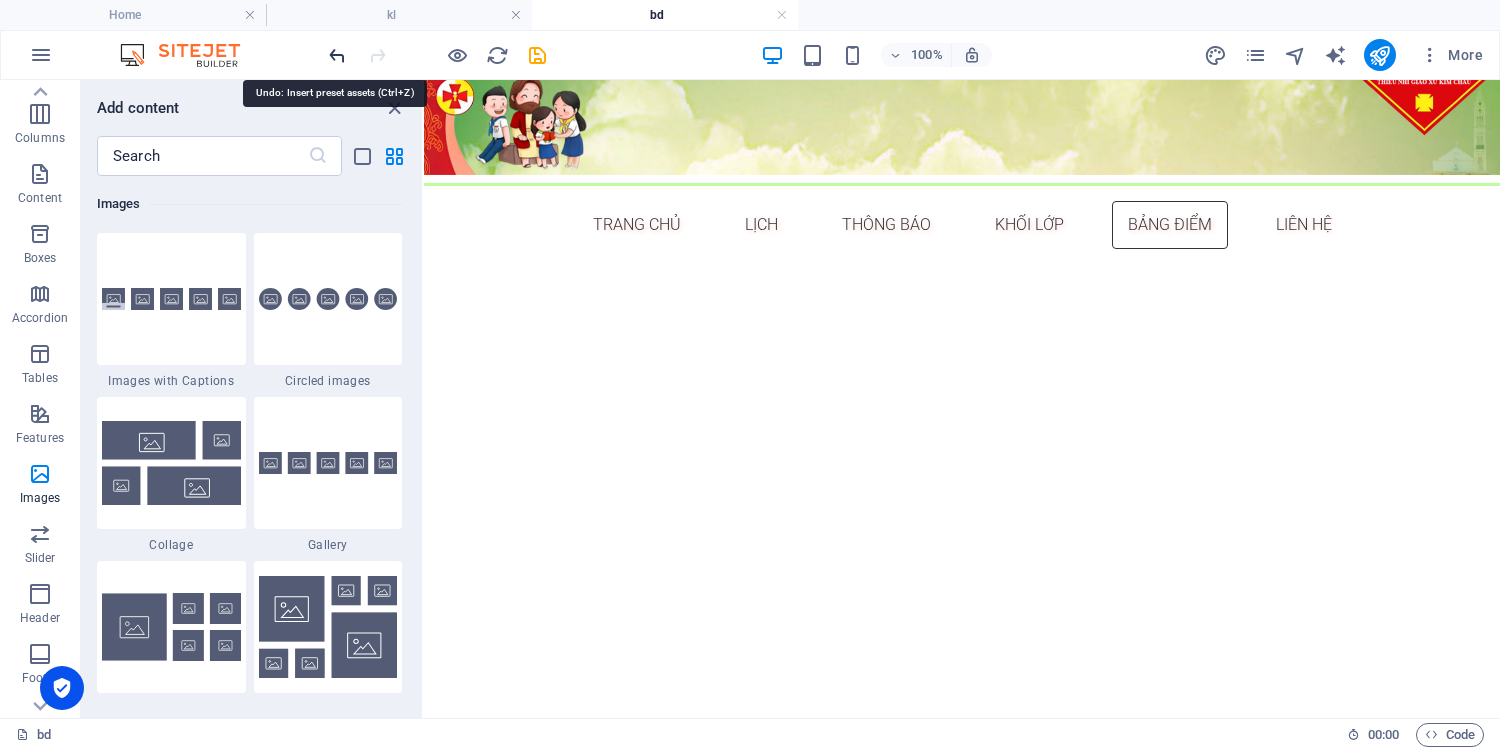 click at bounding box center (337, 55) 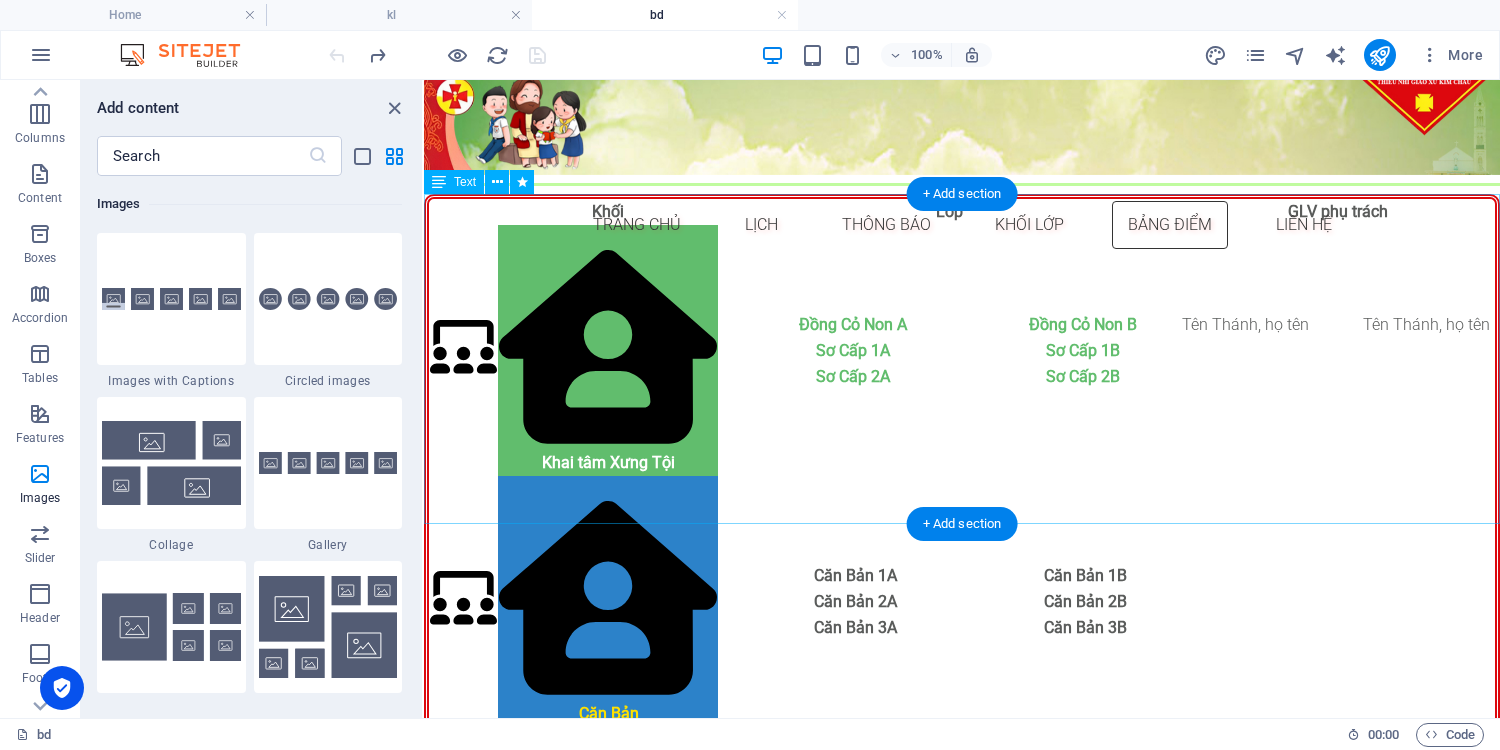 click on "Khối Lớp GLV phụ trách          Khai tâm Xưng Tội Đồng Cỏ Non A Đồng Cỏ Non B Sơ Cấp 1A Sơ Cấp 1B Sơ Cấp 2A Sơ Cấp 2B Tên Thánh, họ tên Tên Thánh, họ tên          Căn Bản Căn Bản 1A Căn Bản 1B Căn Bản 2A Căn Bản 2B Căn Bản 3A Căn Bản 3B          [DEMOGRAPHIC_DATA][GEOGRAPHIC_DATA] Kinh Thánh 2A Kinh Thánh 2B [DEMOGRAPHIC_DATA] 3A [DEMOGRAPHIC_DATA] 3 B          Vào Đời V ào Đời 1A Vào Đời 1B Vào Đời 2A Vào Đời 2B" at bounding box center (962, 714) 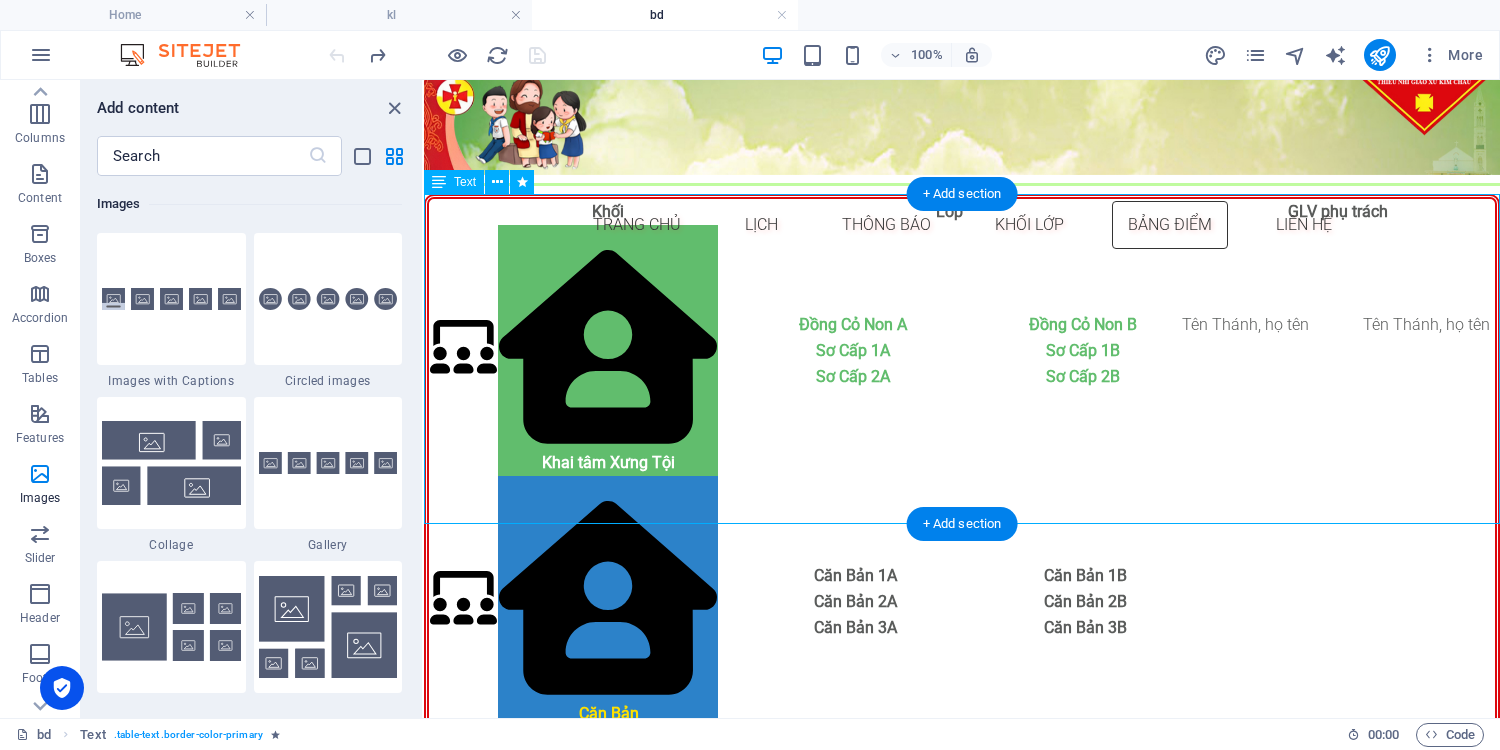 click on "Khối Lớp GLV phụ trách          Khai tâm Xưng Tội Đồng Cỏ Non A Đồng Cỏ Non B Sơ Cấp 1A Sơ Cấp 1B Sơ Cấp 2A Sơ Cấp 2B Tên Thánh, họ tên Tên Thánh, họ tên          Căn Bản Căn Bản 1A Căn Bản 1B Căn Bản 2A Căn Bản 2B Căn Bản 3A Căn Bản 3B          [DEMOGRAPHIC_DATA][GEOGRAPHIC_DATA] Kinh Thánh 2A Kinh Thánh 2B [DEMOGRAPHIC_DATA] 3A [DEMOGRAPHIC_DATA] 3 B          Vào Đời V ào Đời 1A Vào Đời 1B Vào Đời 2A Vào Đời 2B" at bounding box center [962, 714] 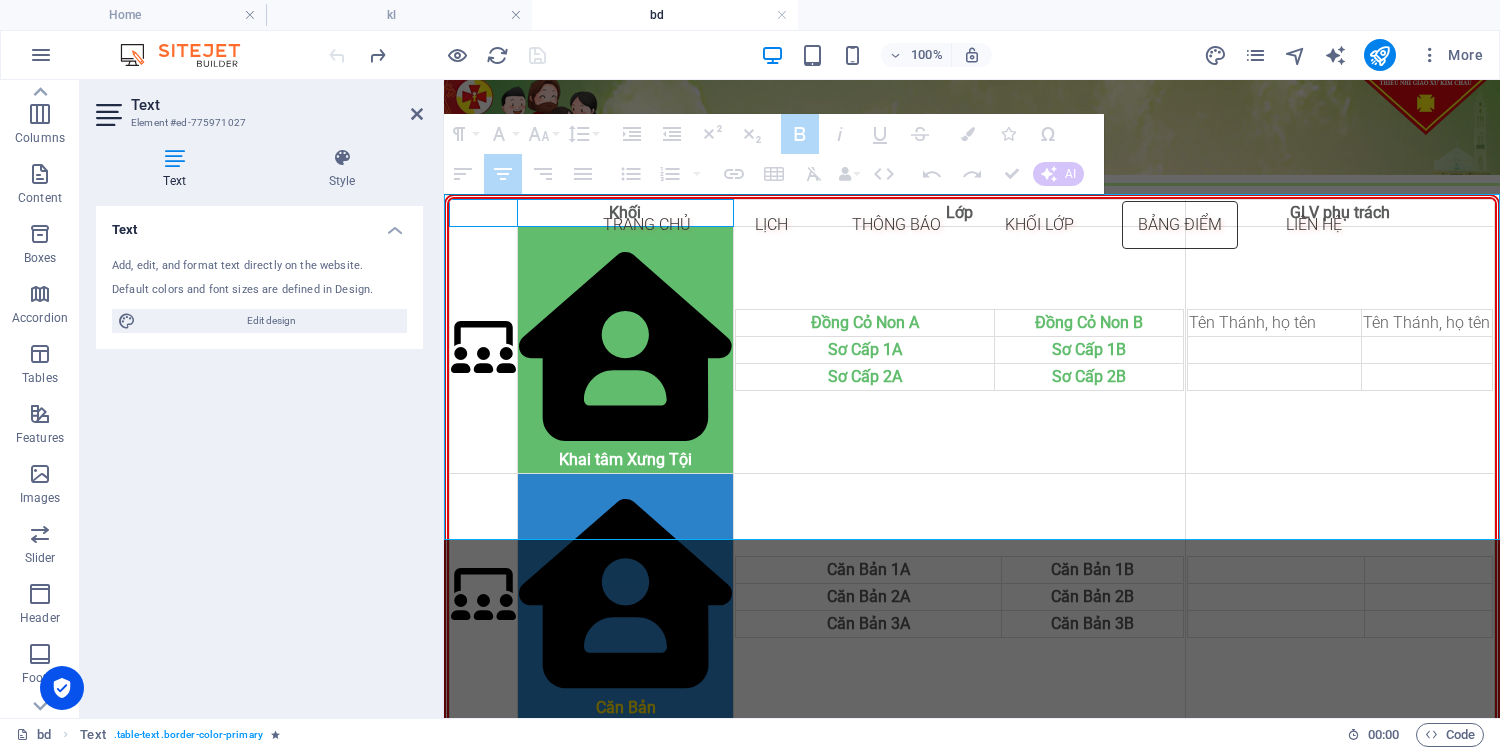 drag, startPoint x: 492, startPoint y: 215, endPoint x: 1246, endPoint y: 343, distance: 764.78754 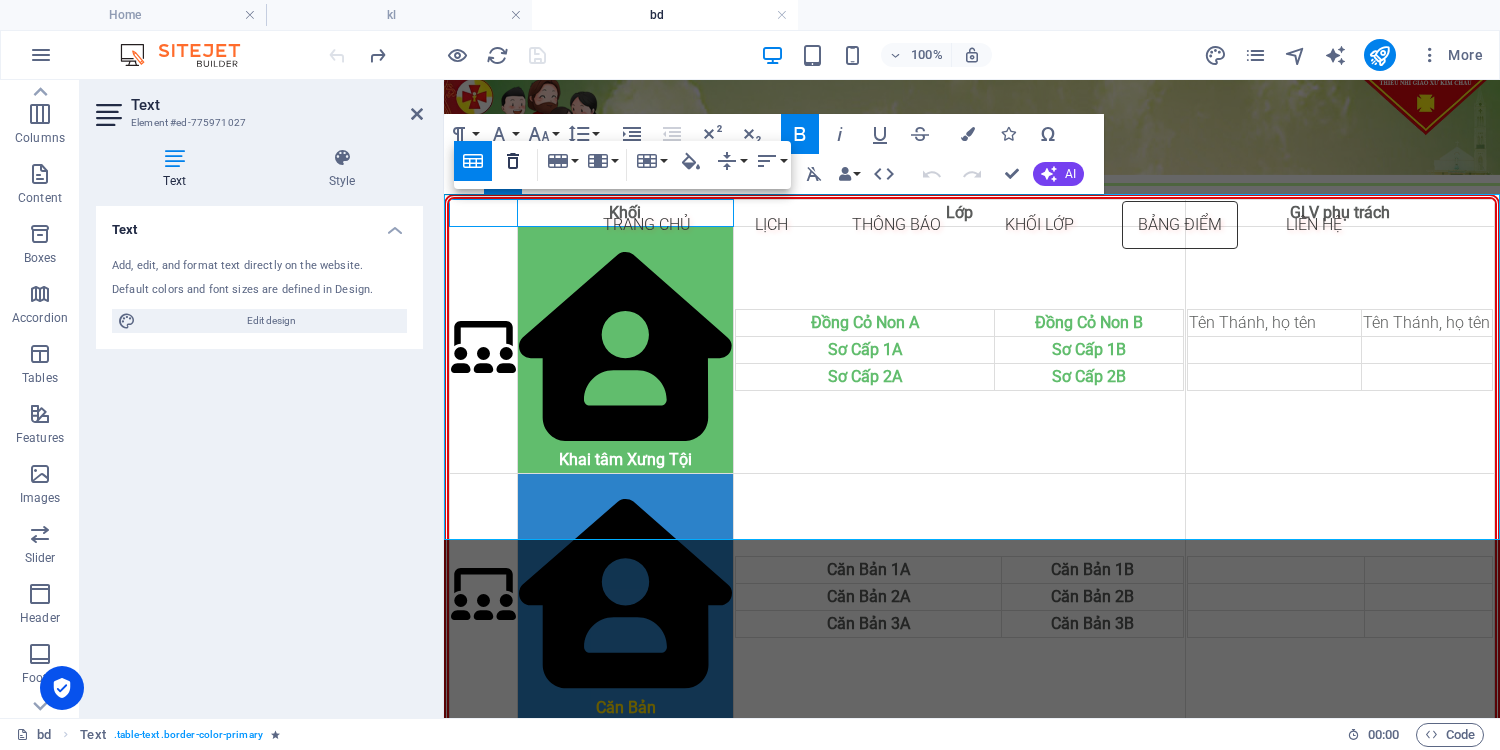 click 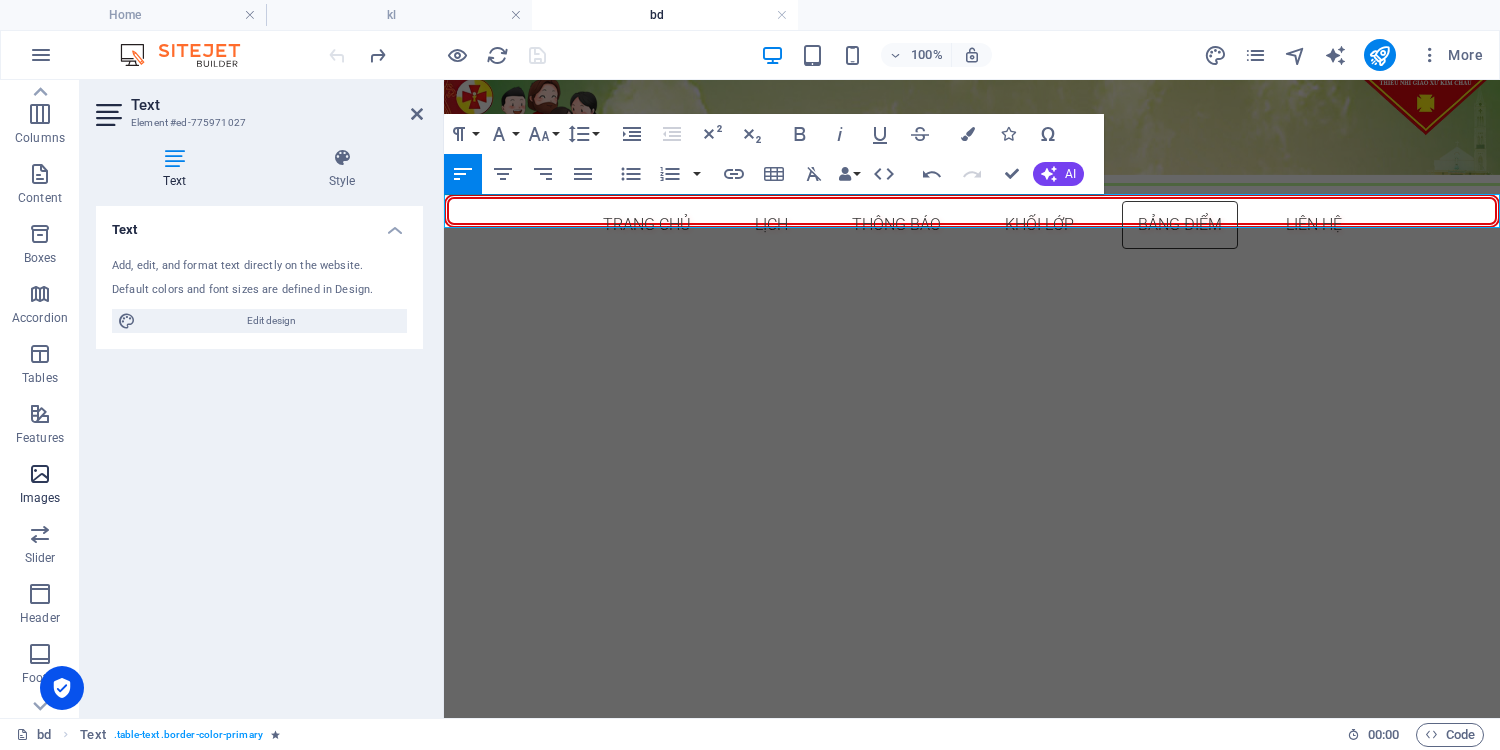 click on "Images" at bounding box center (40, 498) 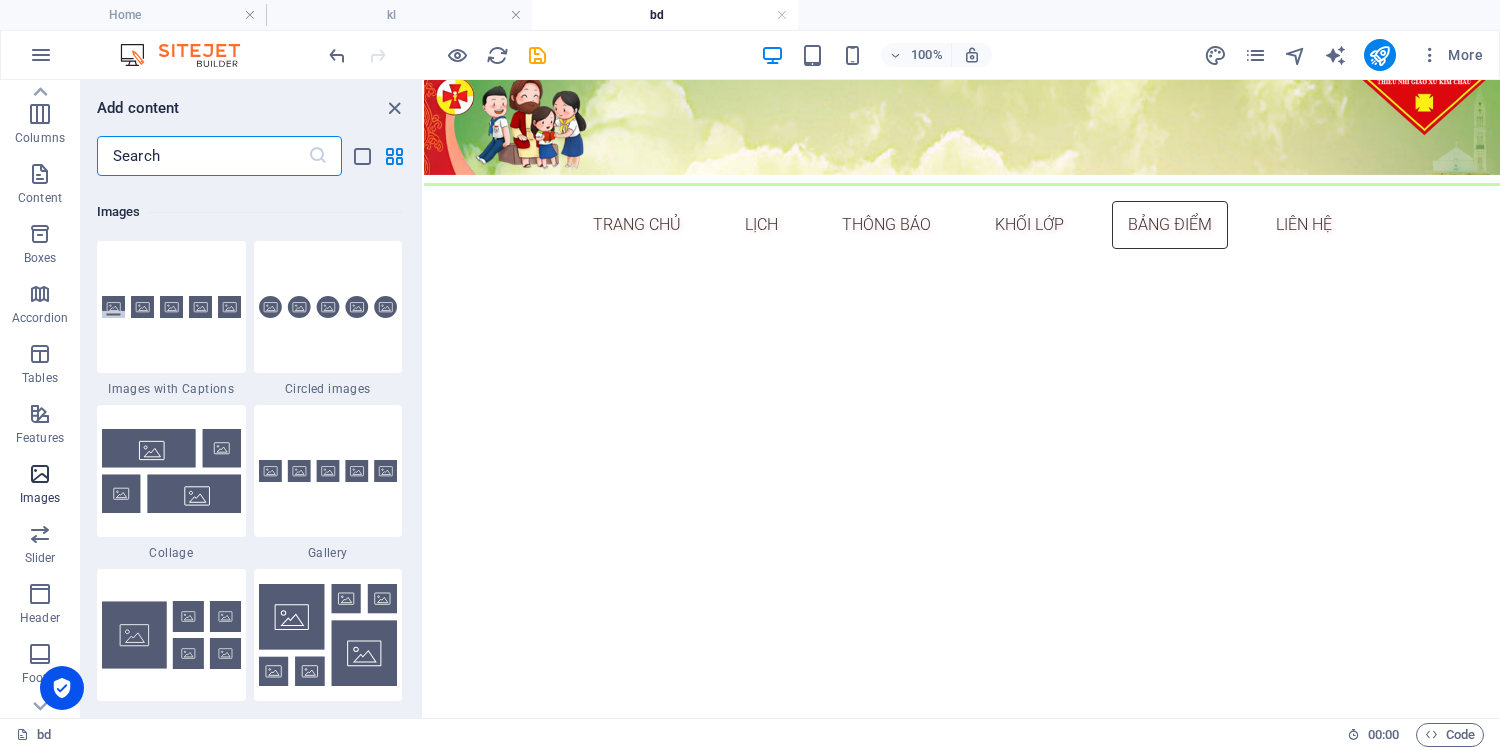 scroll, scrollTop: 9976, scrollLeft: 0, axis: vertical 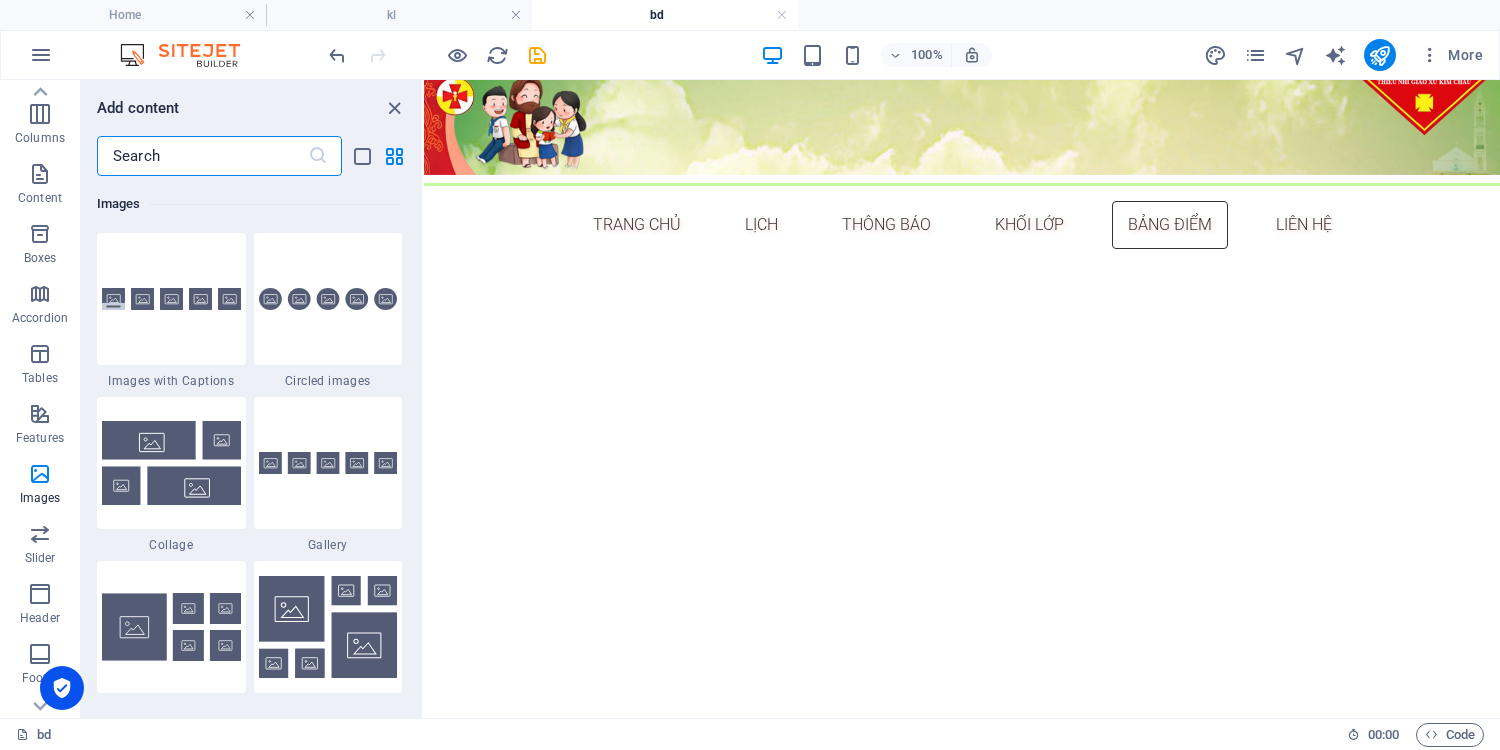 click on "Skip to main content
Trang chủ lịch thông báo khối lớp bảng điểm liên hệ" at bounding box center (962, 137) 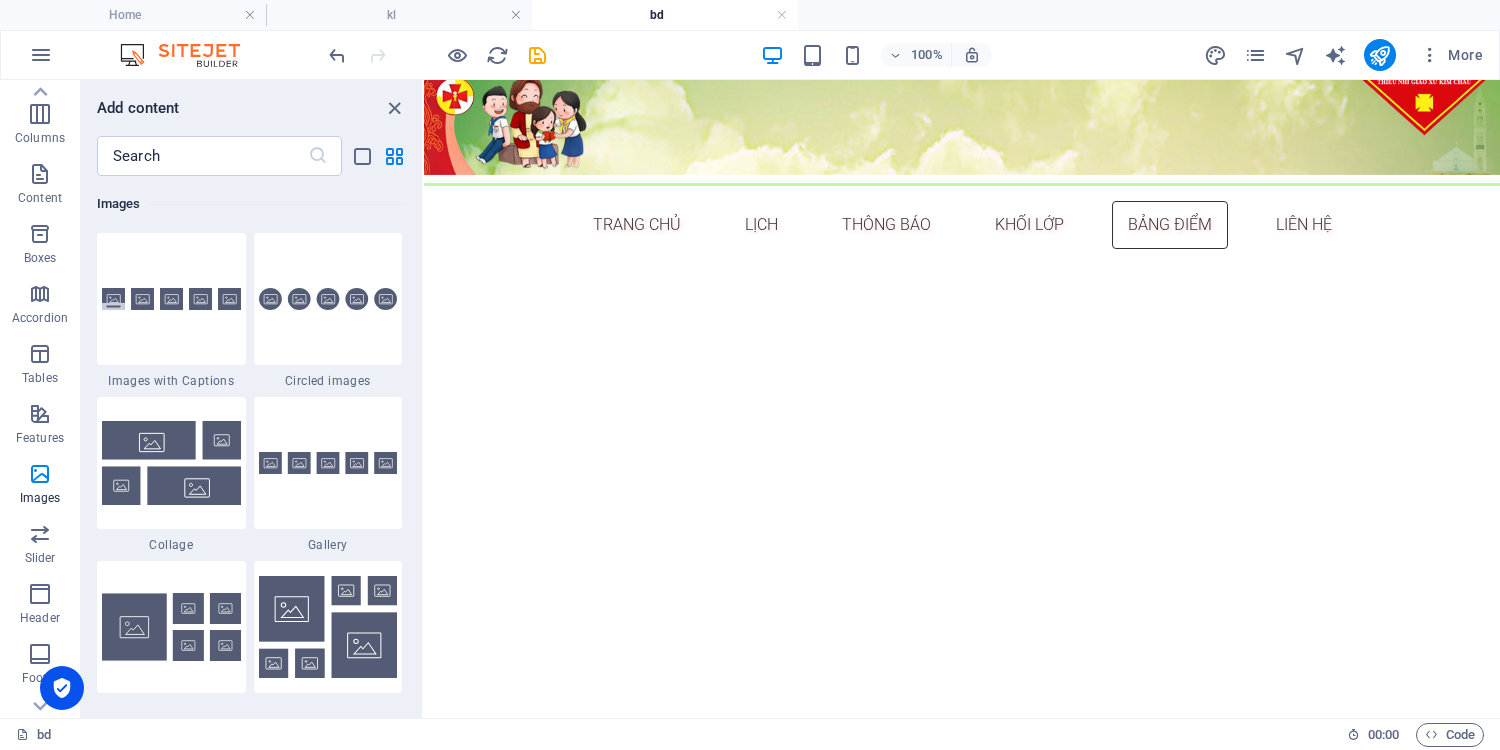 click on "Skip to main content
Trang chủ lịch thông báo khối lớp bảng điểm liên hệ" at bounding box center (962, 137) 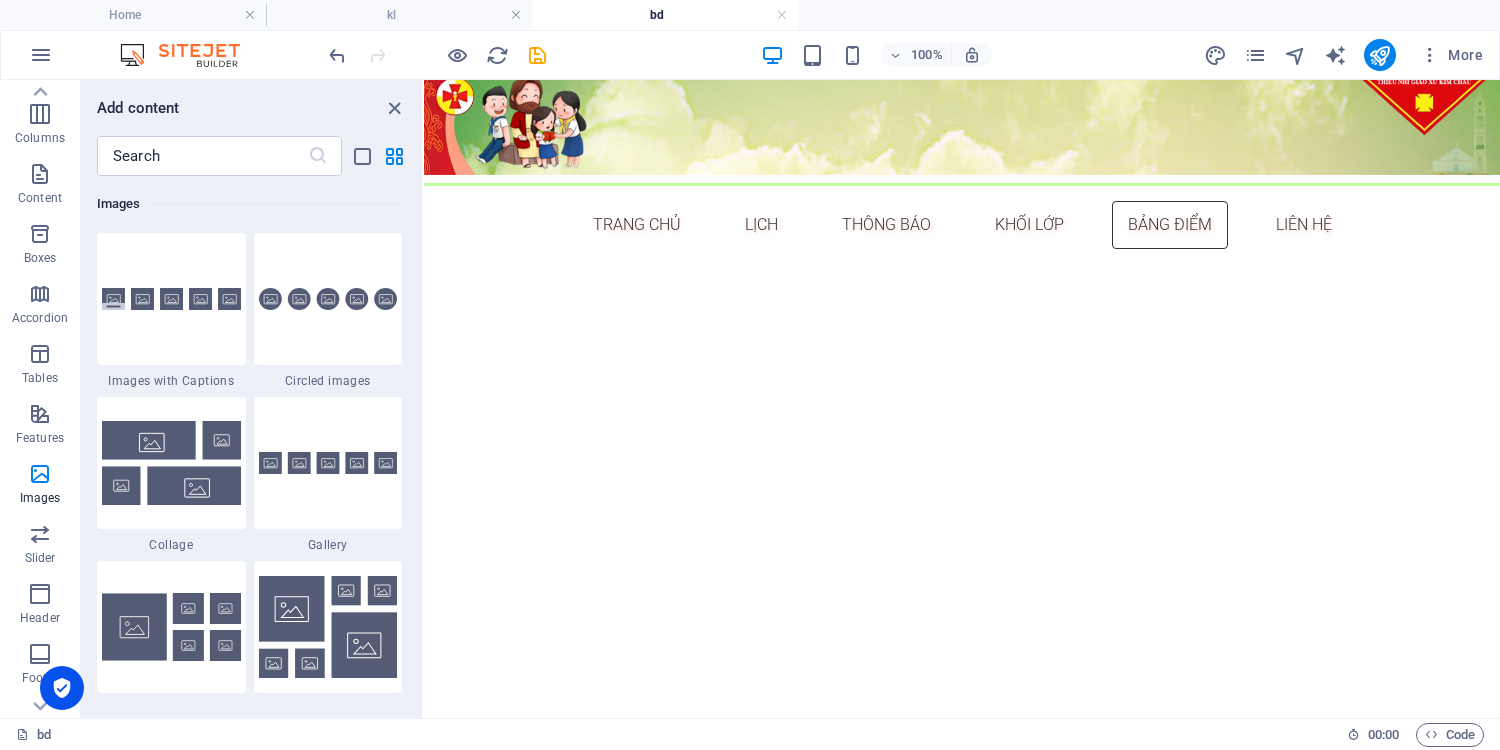 click on "Skip to main content
Trang chủ lịch thông báo khối lớp bảng điểm liên hệ" at bounding box center (962, 137) 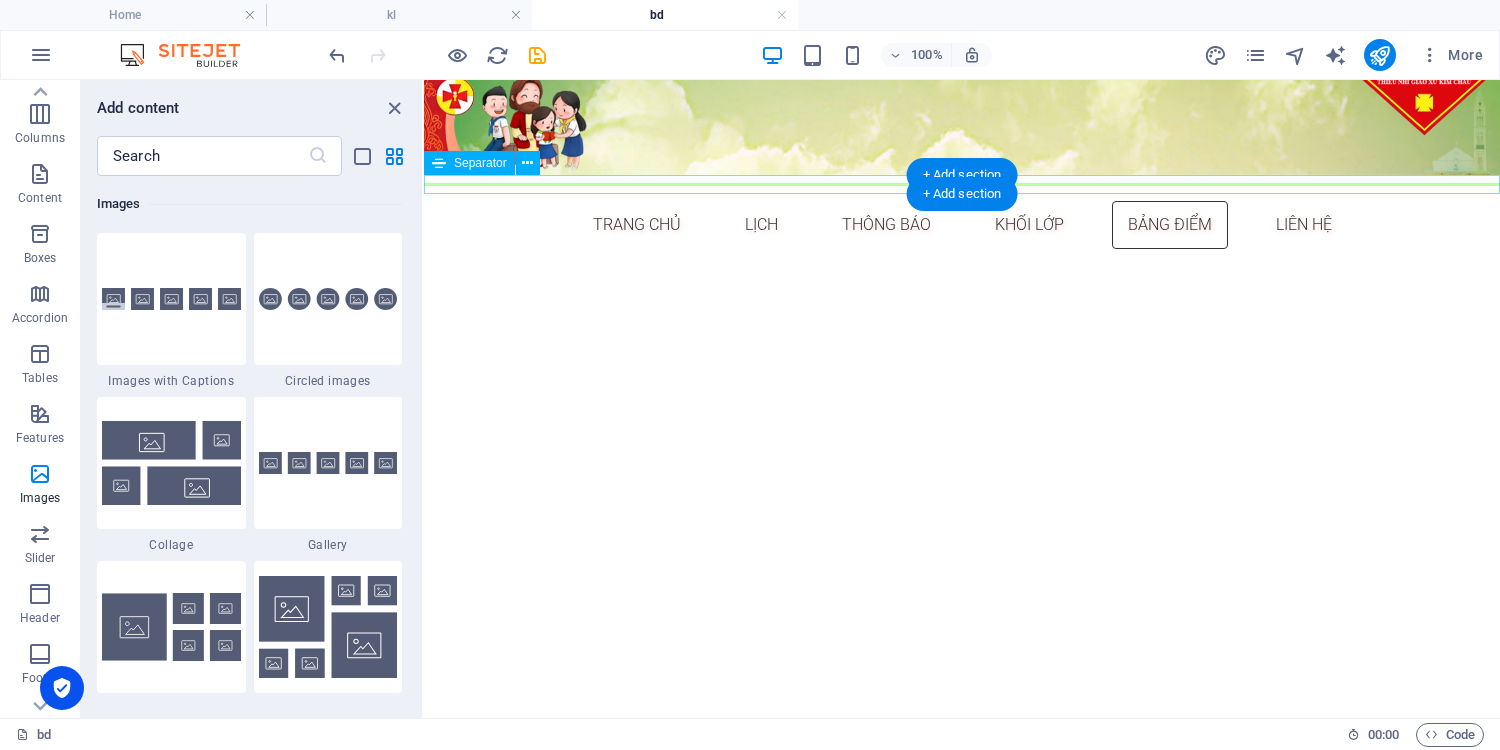 click at bounding box center [962, 184] 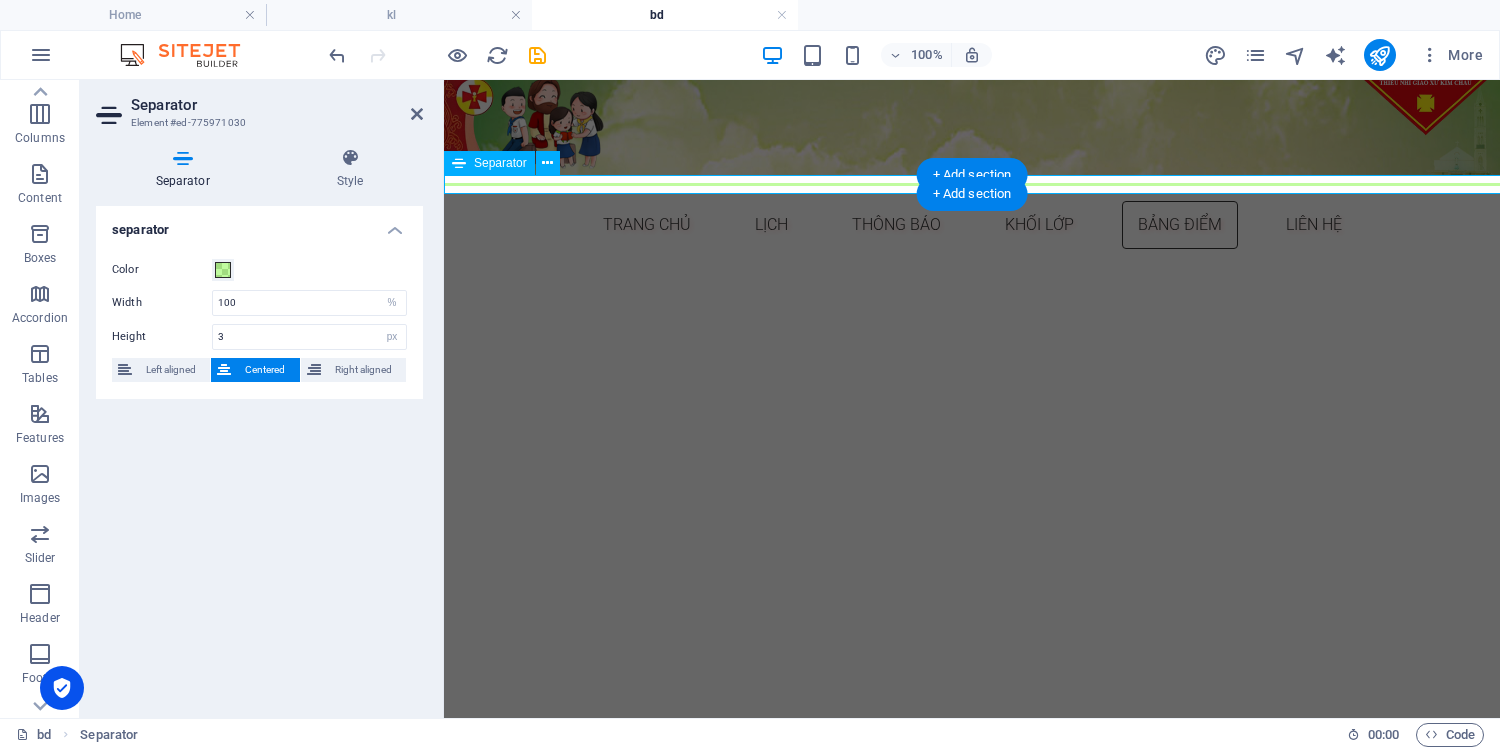 click at bounding box center (972, 184) 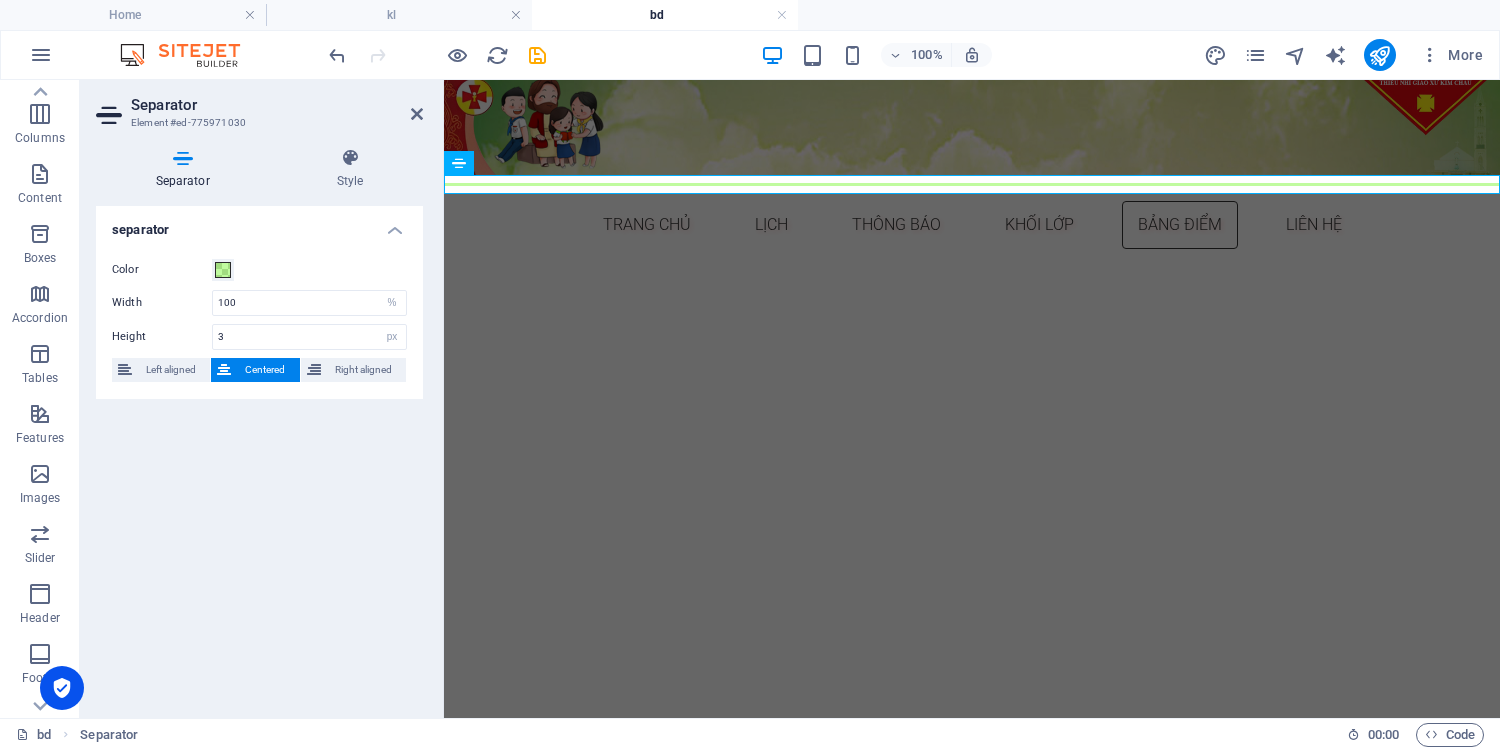 click on "Skip to main content
Trang chủ lịch thông báo khối lớp bảng điểm liên hệ" at bounding box center (972, 137) 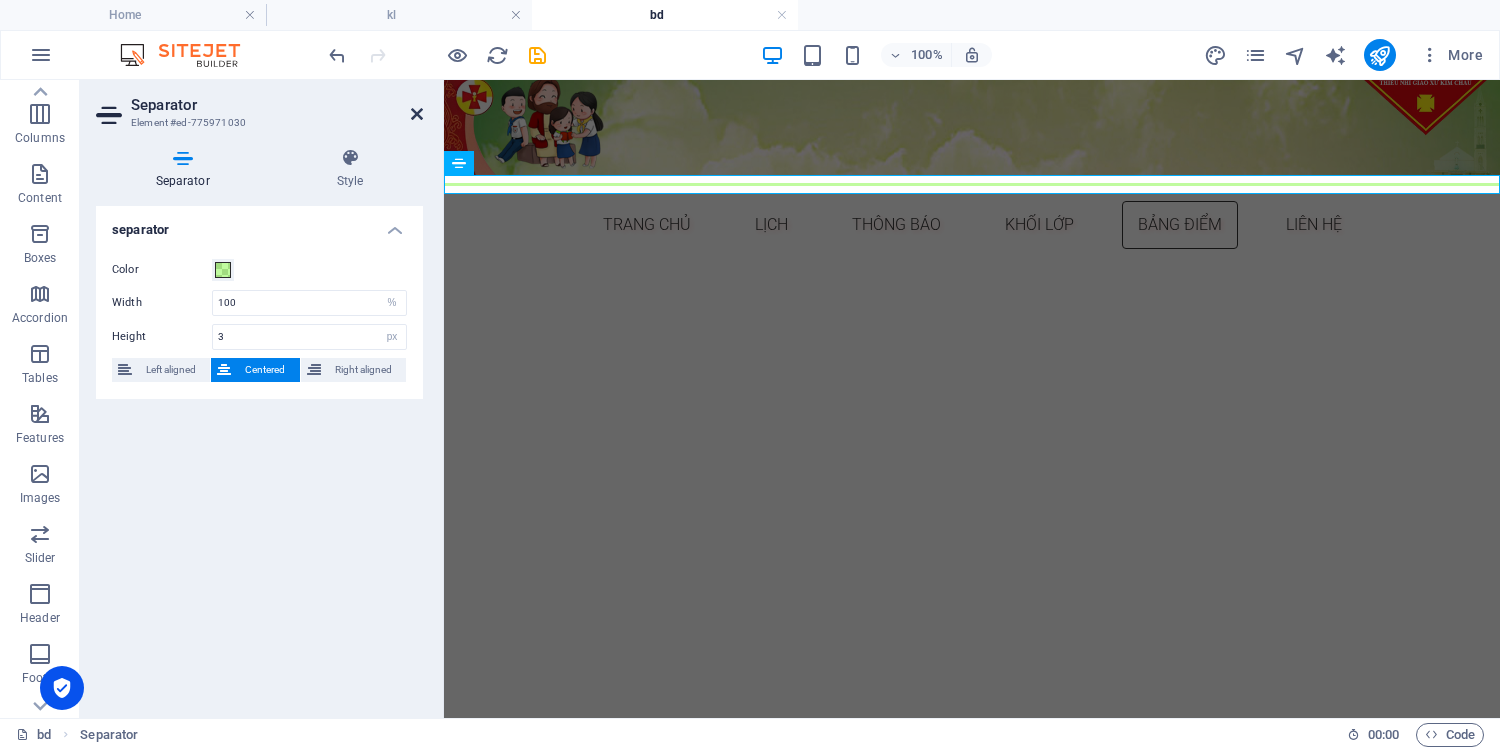 click at bounding box center (417, 114) 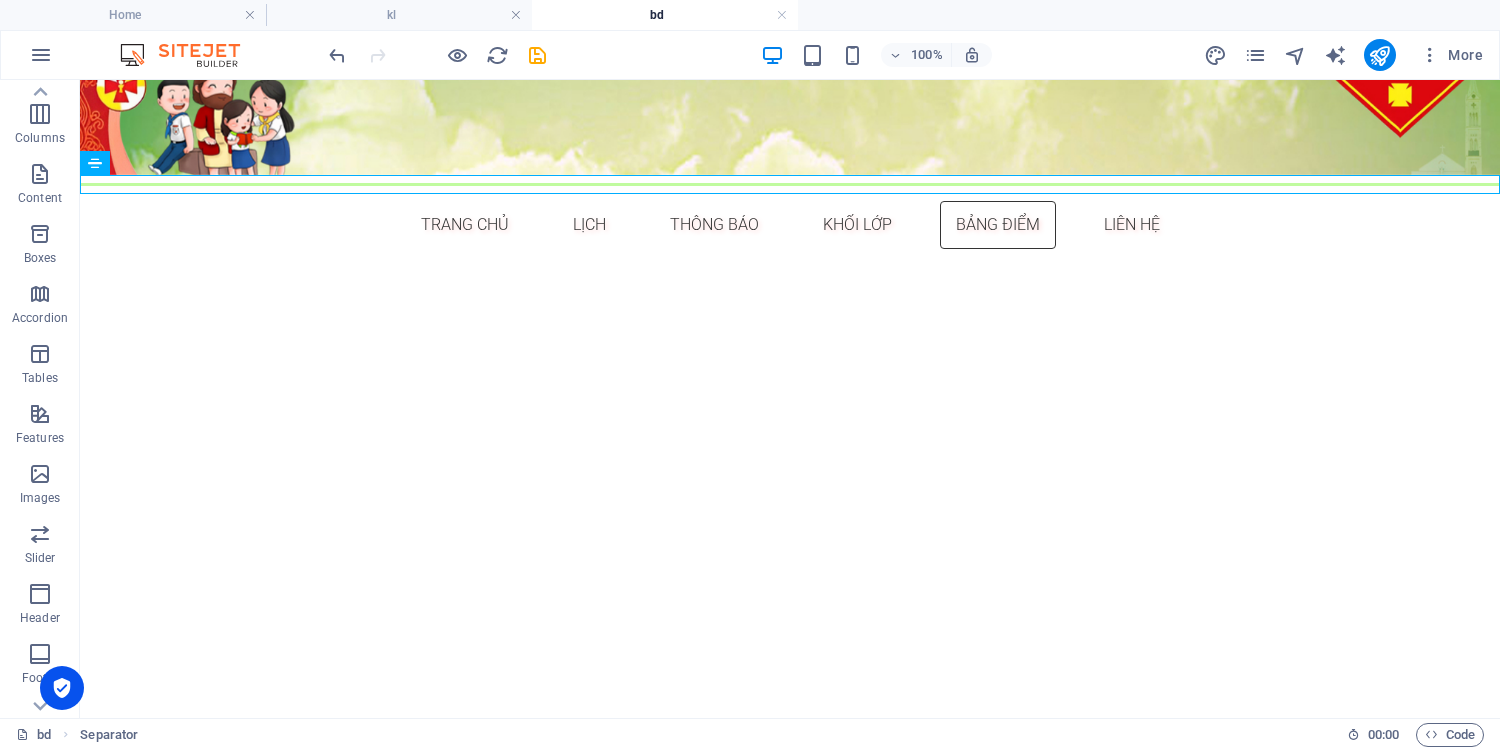 click on "Skip to main content
Trang chủ lịch thông báo khối lớp bảng điểm liên hệ" at bounding box center [790, 137] 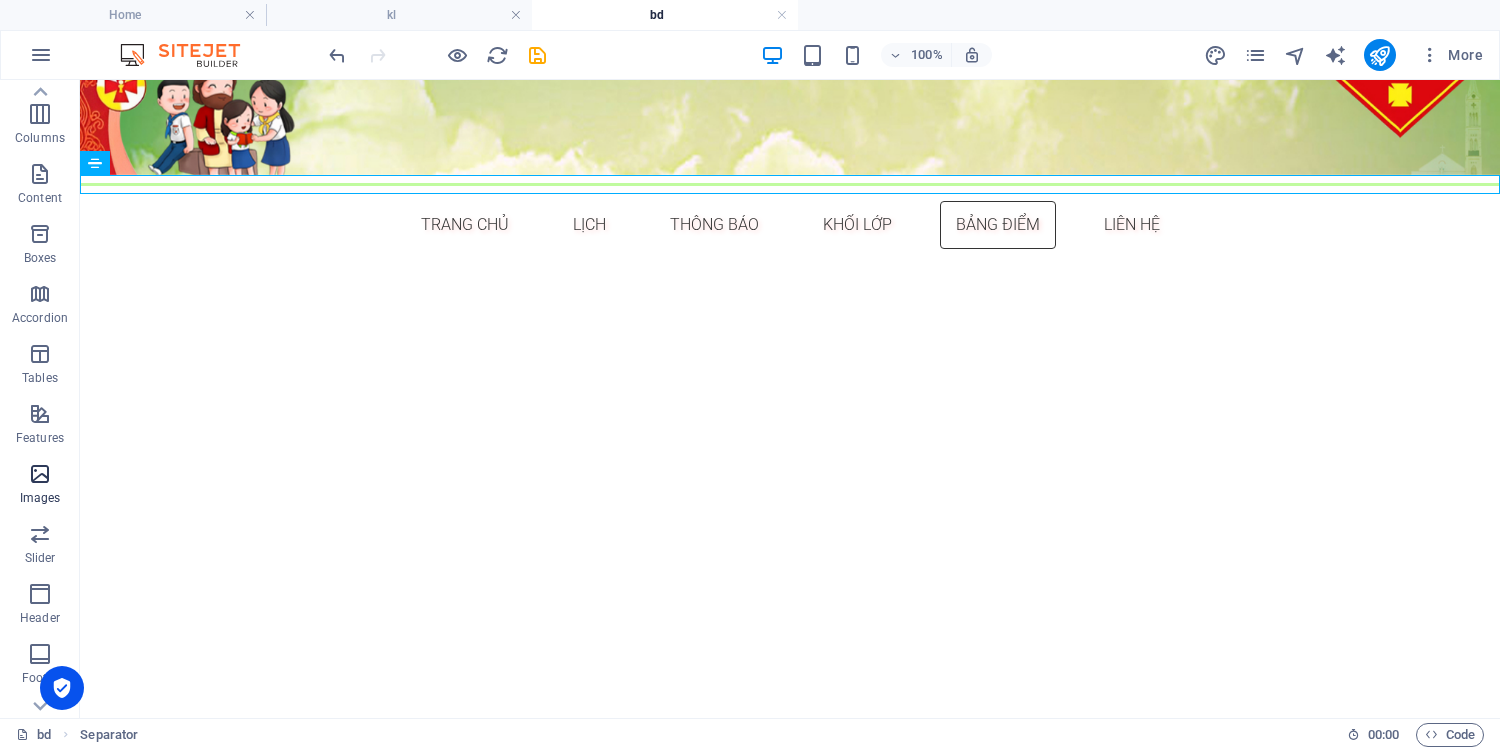 click at bounding box center [40, 474] 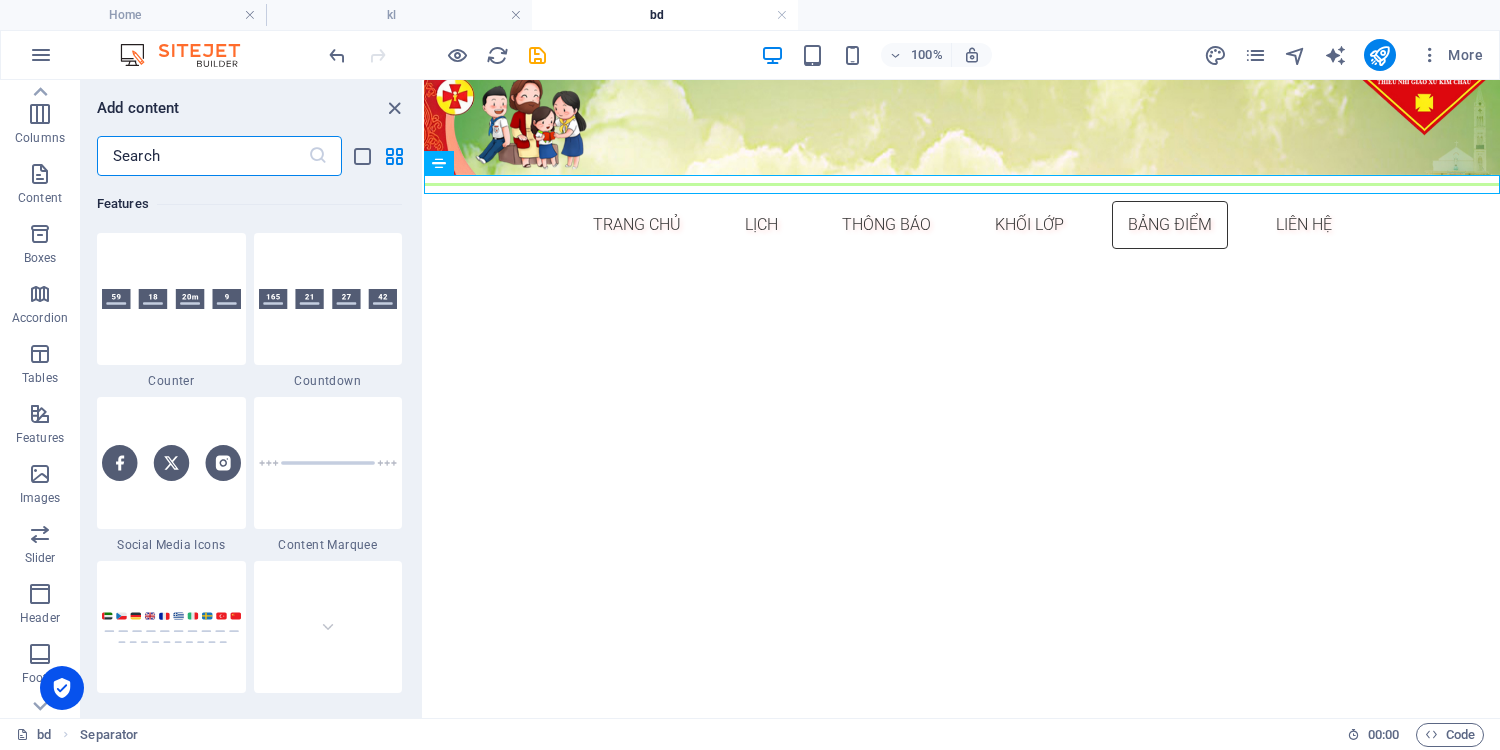 scroll, scrollTop: 9976, scrollLeft: 0, axis: vertical 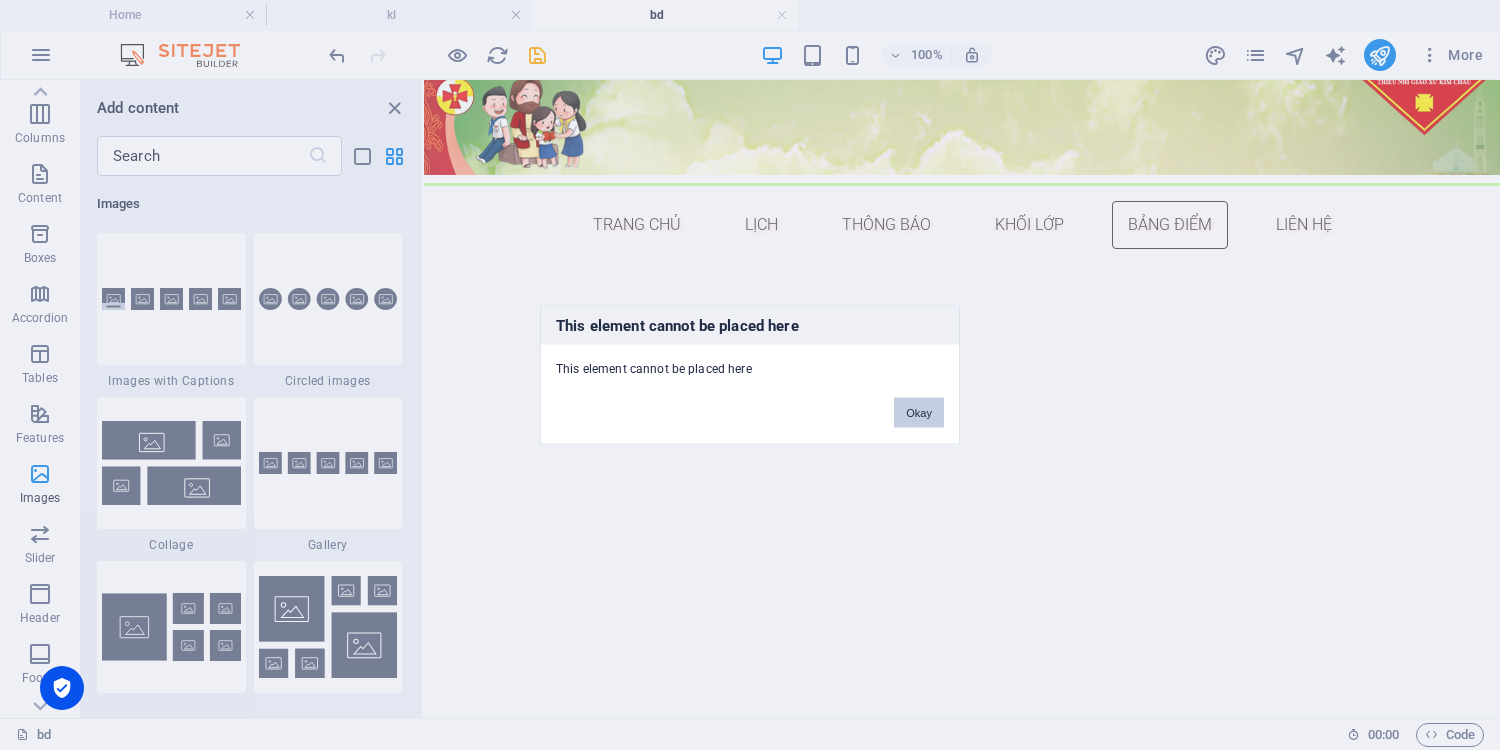 click on "Okay" at bounding box center [919, 413] 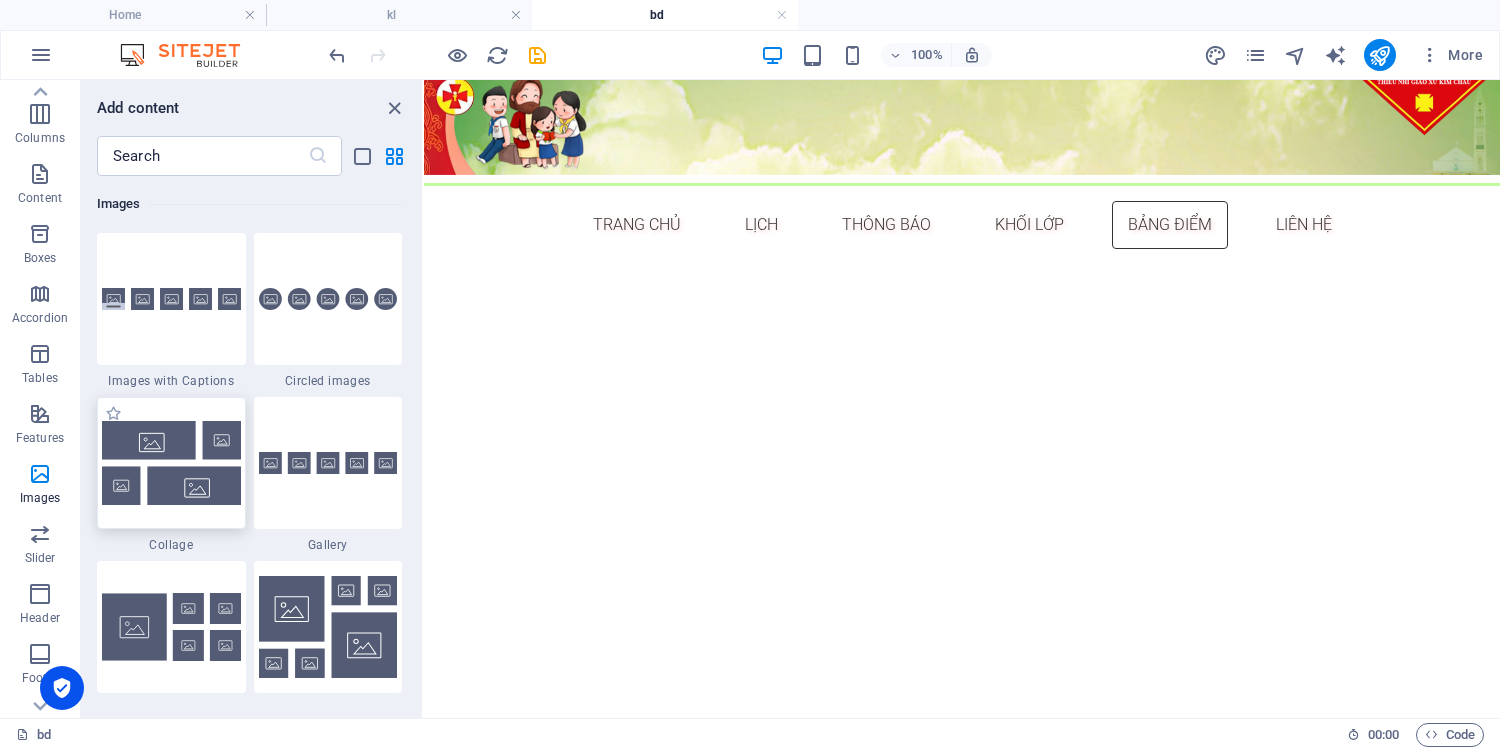 click at bounding box center [171, 462] 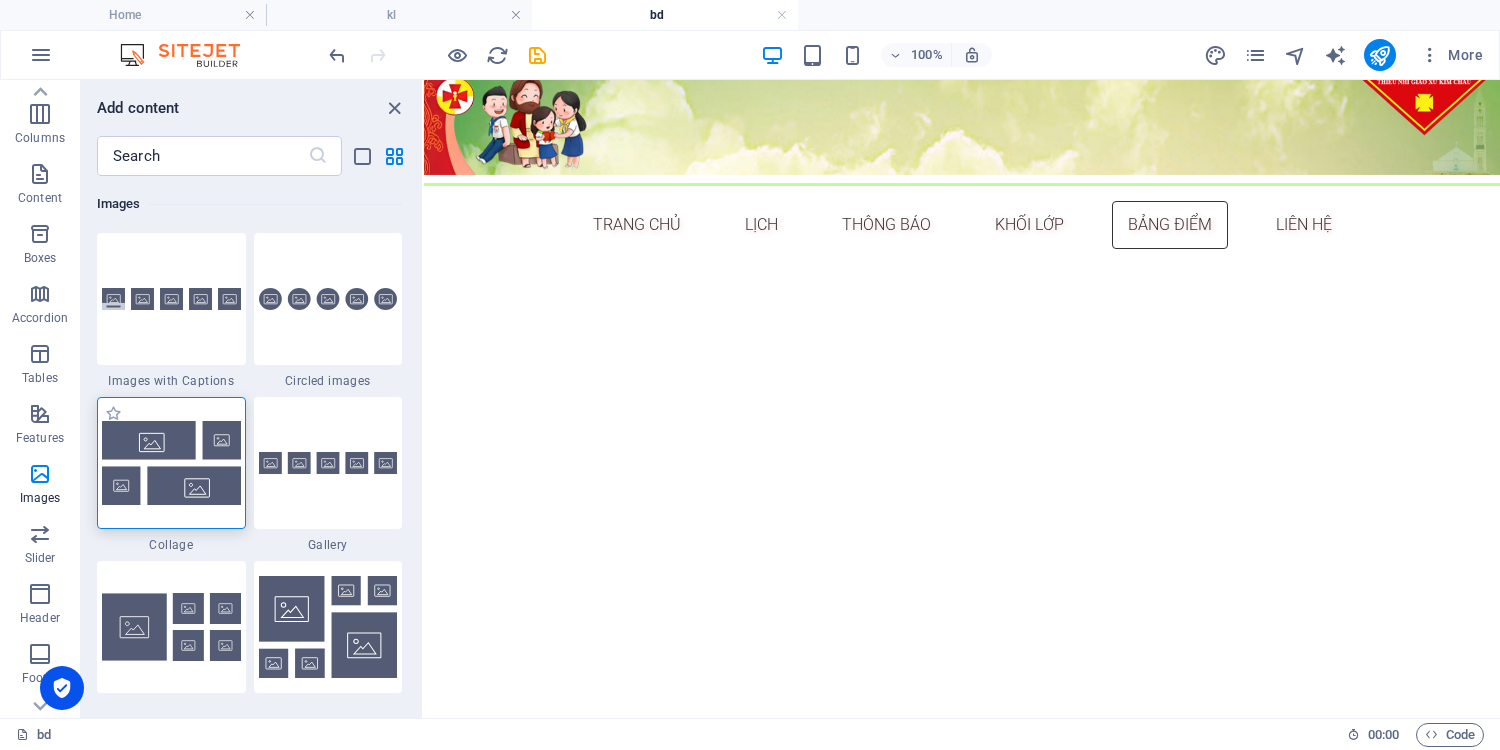 click on "1 Star Collage" at bounding box center (171, 475) 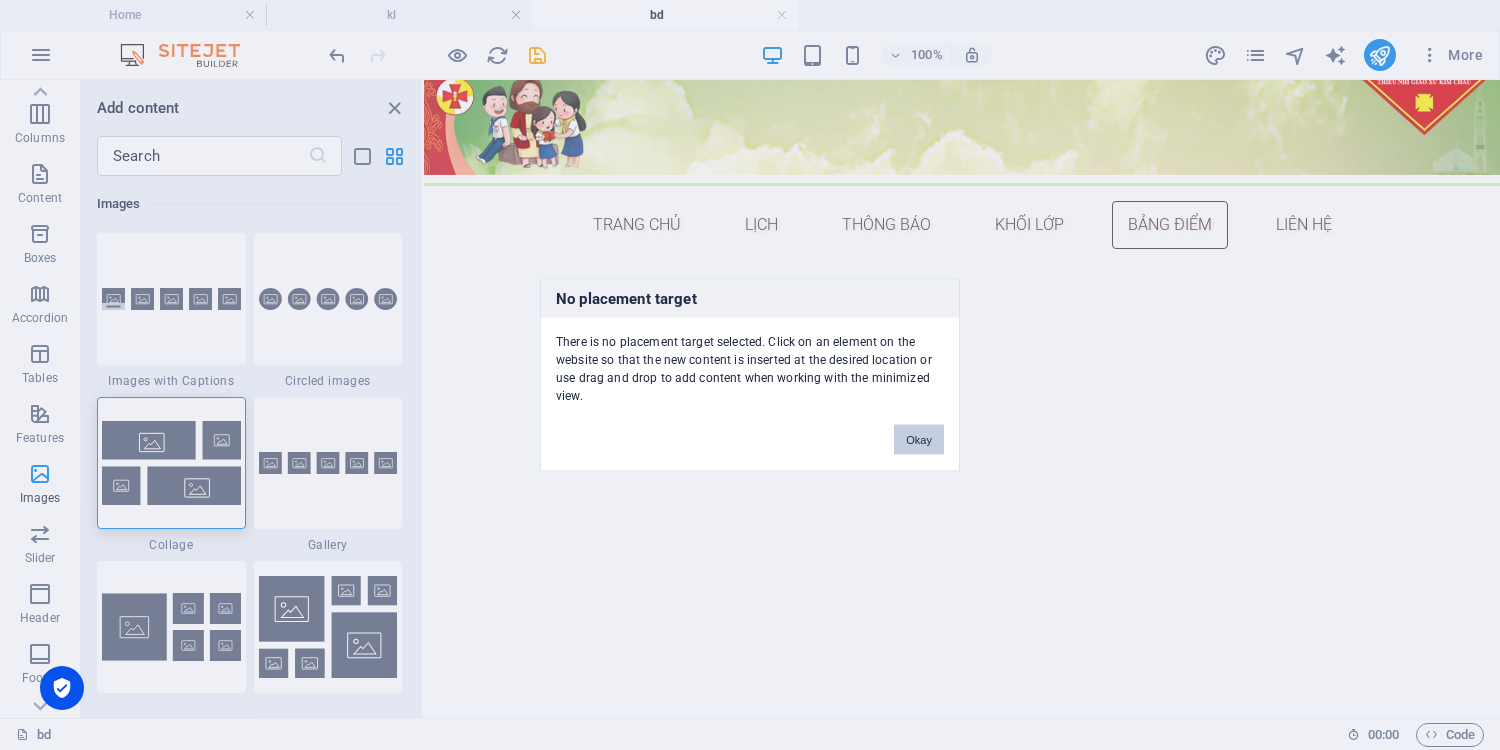 click on "Okay" at bounding box center [919, 440] 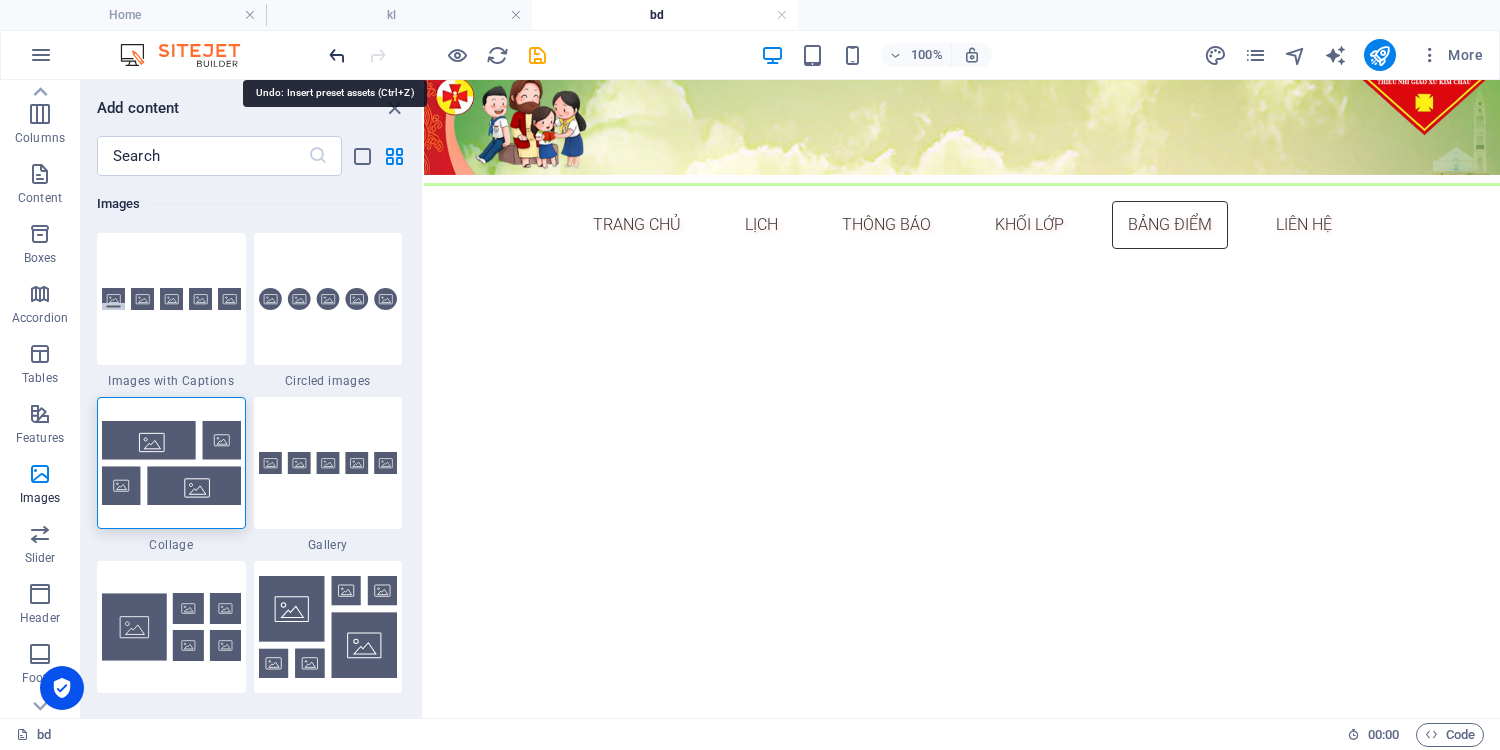 click at bounding box center [337, 55] 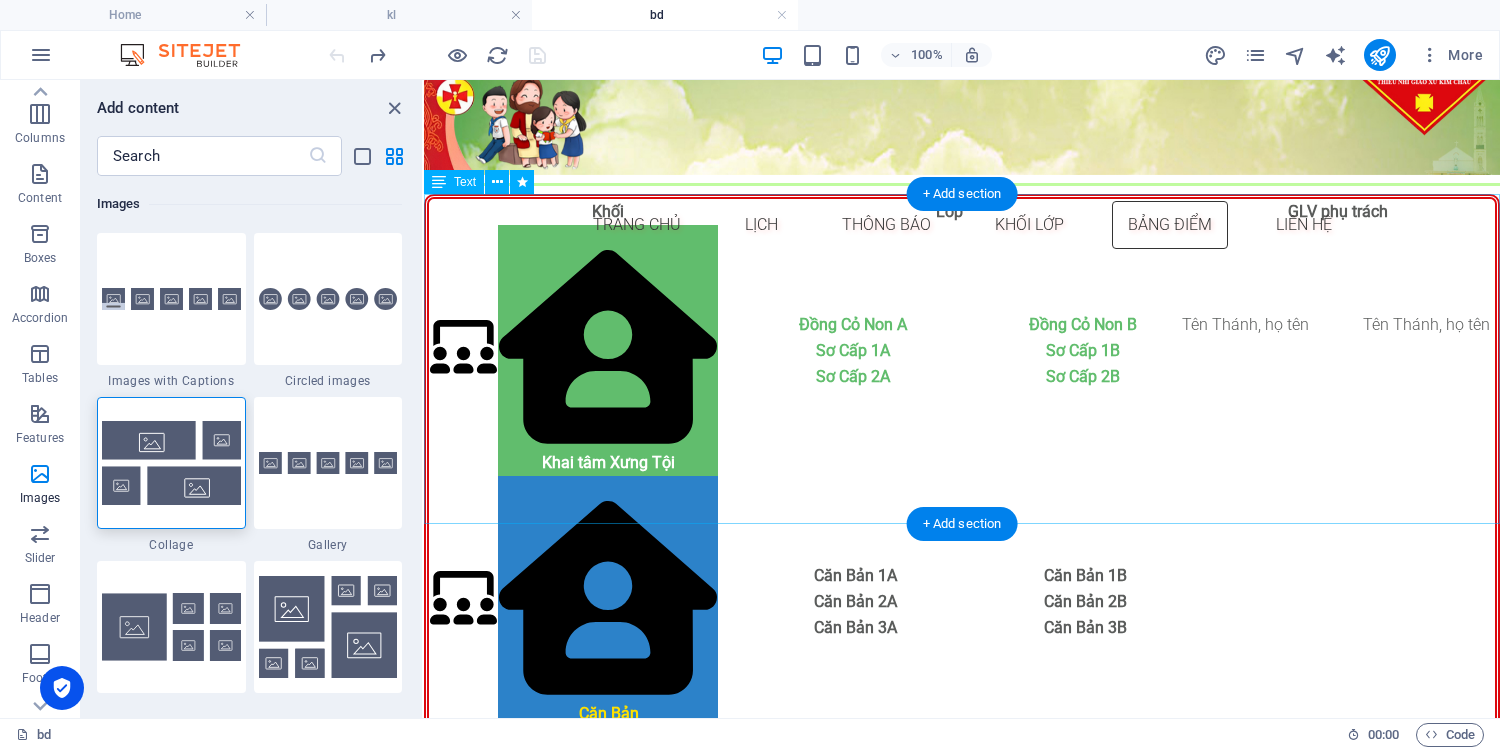 click on "Khối Lớp GLV phụ trách          Khai tâm Xưng Tội Đồng Cỏ Non A Đồng Cỏ Non B Sơ Cấp 1A Sơ Cấp 1B Sơ Cấp 2A Sơ Cấp 2B Tên Thánh, họ tên Tên Thánh, họ tên          Căn Bản Căn Bản 1A Căn Bản 1B Căn Bản 2A Căn Bản 2B Căn Bản 3A Căn Bản 3B          [DEMOGRAPHIC_DATA][GEOGRAPHIC_DATA] Kinh Thánh 2A Kinh Thánh 2B [DEMOGRAPHIC_DATA] 3A [DEMOGRAPHIC_DATA] 3 B          Vào Đời V ào Đời 1A Vào Đời 1B Vào Đời 2A Vào Đời 2B" at bounding box center (962, 714) 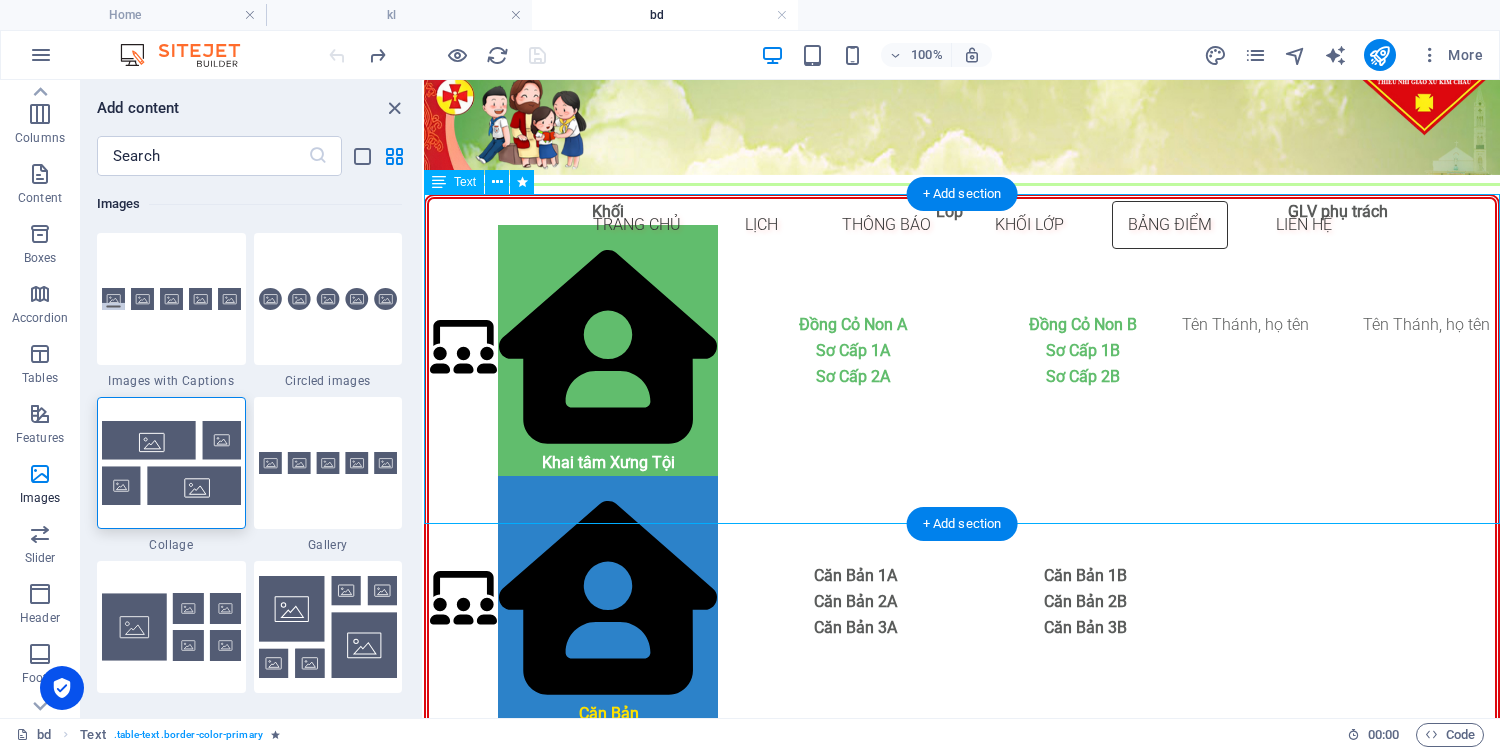 click on "Khối Lớp GLV phụ trách          Khai tâm Xưng Tội Đồng Cỏ Non A Đồng Cỏ Non B Sơ Cấp 1A Sơ Cấp 1B Sơ Cấp 2A Sơ Cấp 2B Tên Thánh, họ tên Tên Thánh, họ tên          Căn Bản Căn Bản 1A Căn Bản 1B Căn Bản 2A Căn Bản 2B Căn Bản 3A Căn Bản 3B          [DEMOGRAPHIC_DATA][GEOGRAPHIC_DATA] Kinh Thánh 2A Kinh Thánh 2B [DEMOGRAPHIC_DATA] 3A [DEMOGRAPHIC_DATA] 3 B          Vào Đời V ào Đời 1A Vào Đời 1B Vào Đời 2A Vào Đời 2B" at bounding box center (962, 714) 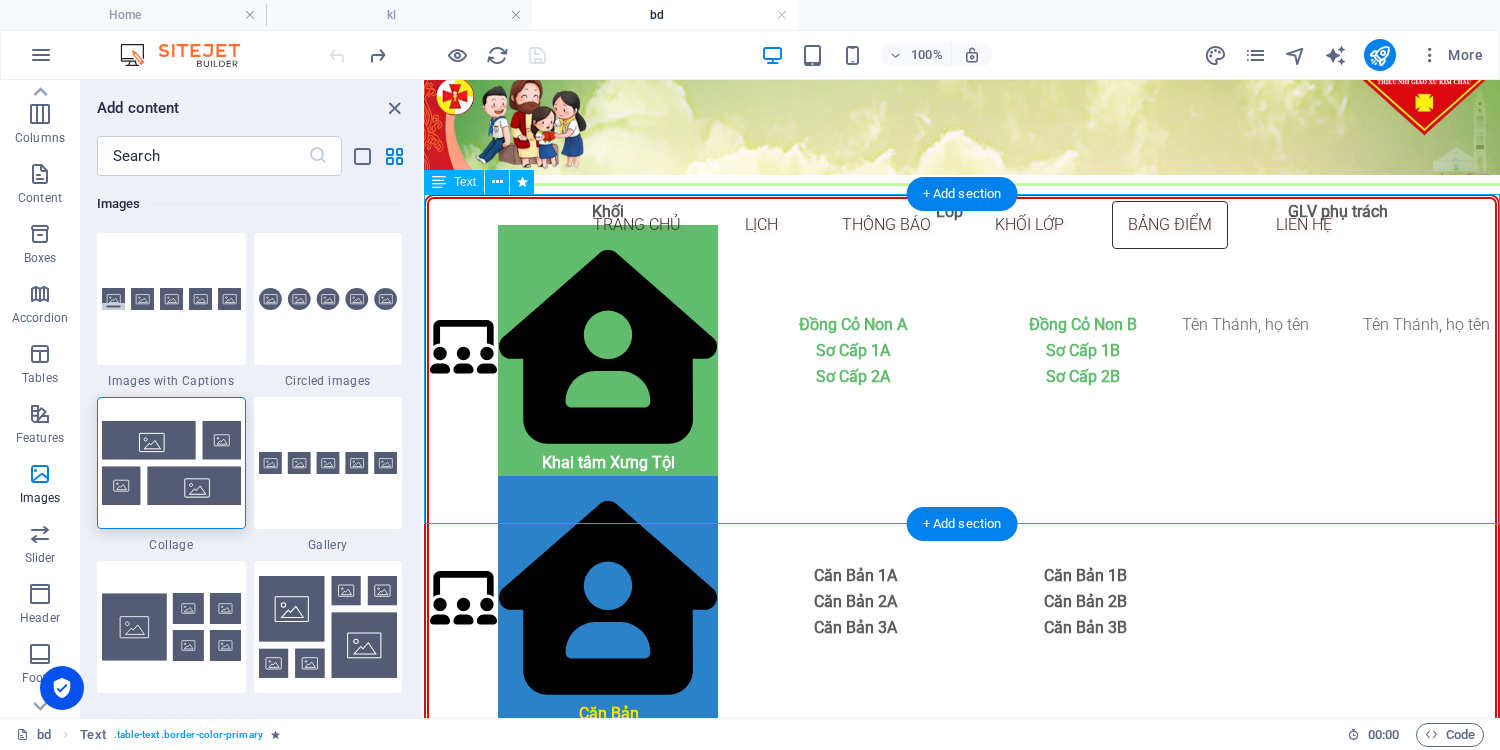 click on "Khối Lớp GLV phụ trách          Khai tâm Xưng Tội Đồng Cỏ Non A Đồng Cỏ Non B Sơ Cấp 1A Sơ Cấp 1B Sơ Cấp 2A Sơ Cấp 2B Tên Thánh, họ tên Tên Thánh, họ tên          Căn Bản Căn Bản 1A Căn Bản 1B Căn Bản 2A Căn Bản 2B Căn Bản 3A Căn Bản 3B          [DEMOGRAPHIC_DATA][GEOGRAPHIC_DATA] Kinh Thánh 2A Kinh Thánh 2B [DEMOGRAPHIC_DATA] 3A [DEMOGRAPHIC_DATA] 3 B          Vào Đời V ào Đời 1A Vào Đời 1B Vào Đời 2A Vào Đời 2B" at bounding box center [962, 714] 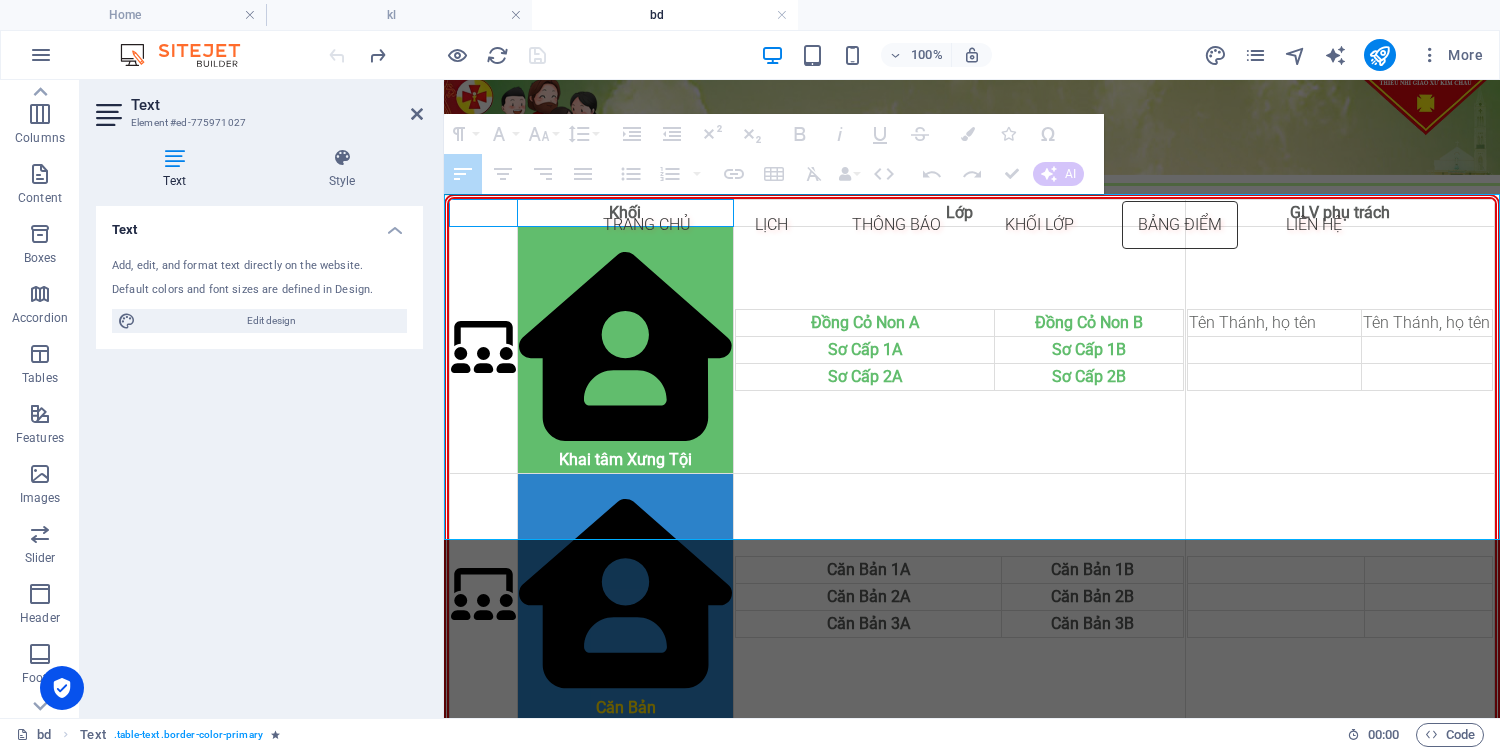 drag, startPoint x: 504, startPoint y: 216, endPoint x: 1229, endPoint y: 336, distance: 734.86395 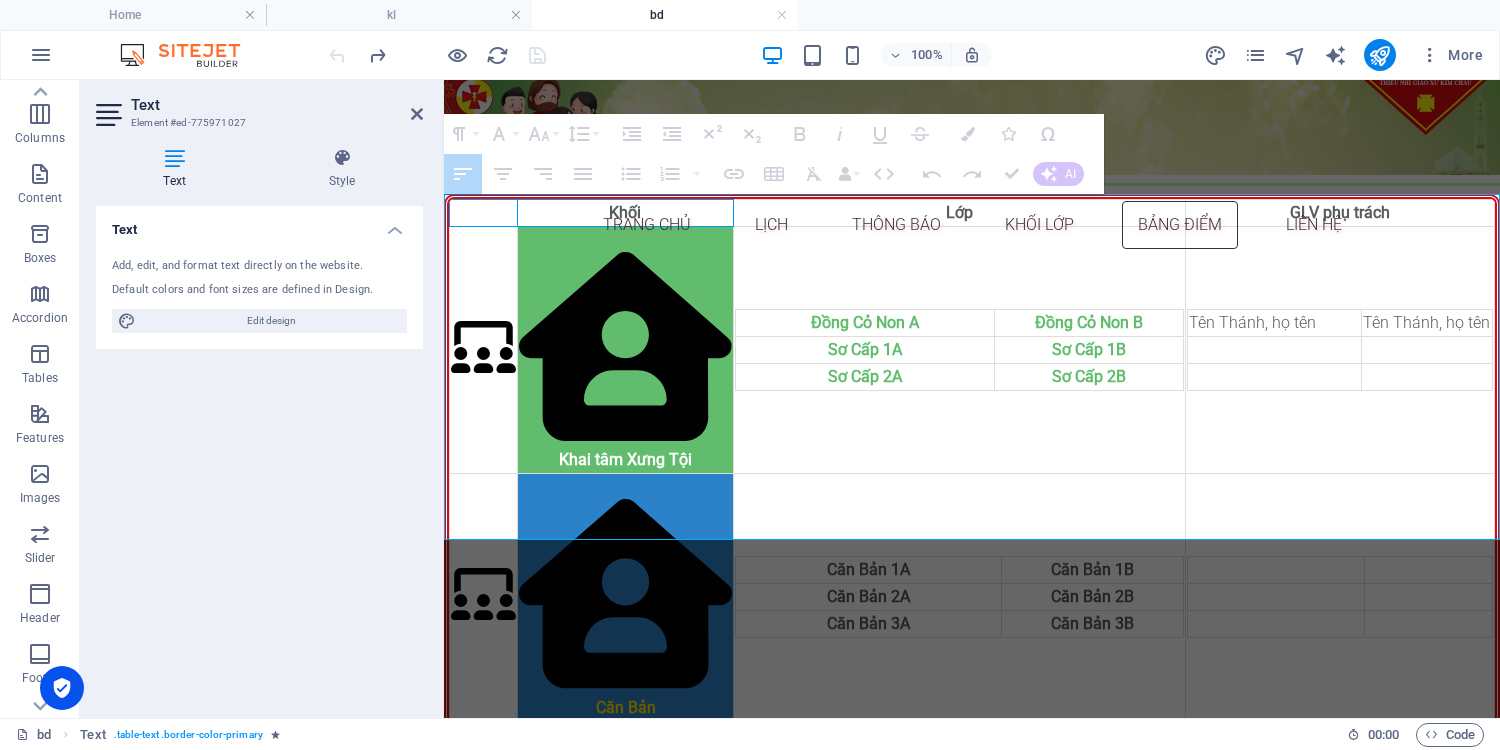 click on "Khối Lớp GLV phụ trách          Khai tâm Xưng Tội Đồng Cỏ Non A Đồng Cỏ Non B Sơ Cấp 1A Sơ Cấp 1B Sơ Cấp 2A Sơ Cấp 2B Tên Thánh, họ tên Tên Thánh, họ tên          Căn Bản Căn Bản 1A Căn Bản 1B Căn Bản 2A Căn Bản 2B Căn Bản 3A Căn Bản 3B          [DEMOGRAPHIC_DATA][GEOGRAPHIC_DATA] Kinh Thánh 2A Kinh Thánh 2B [DEMOGRAPHIC_DATA] 3A [DEMOGRAPHIC_DATA] 3 B          Vào Đời V ào Đời 1A Vào Đời 1B Vào Đời 2A Vào Đời 2B" at bounding box center [972, 707] 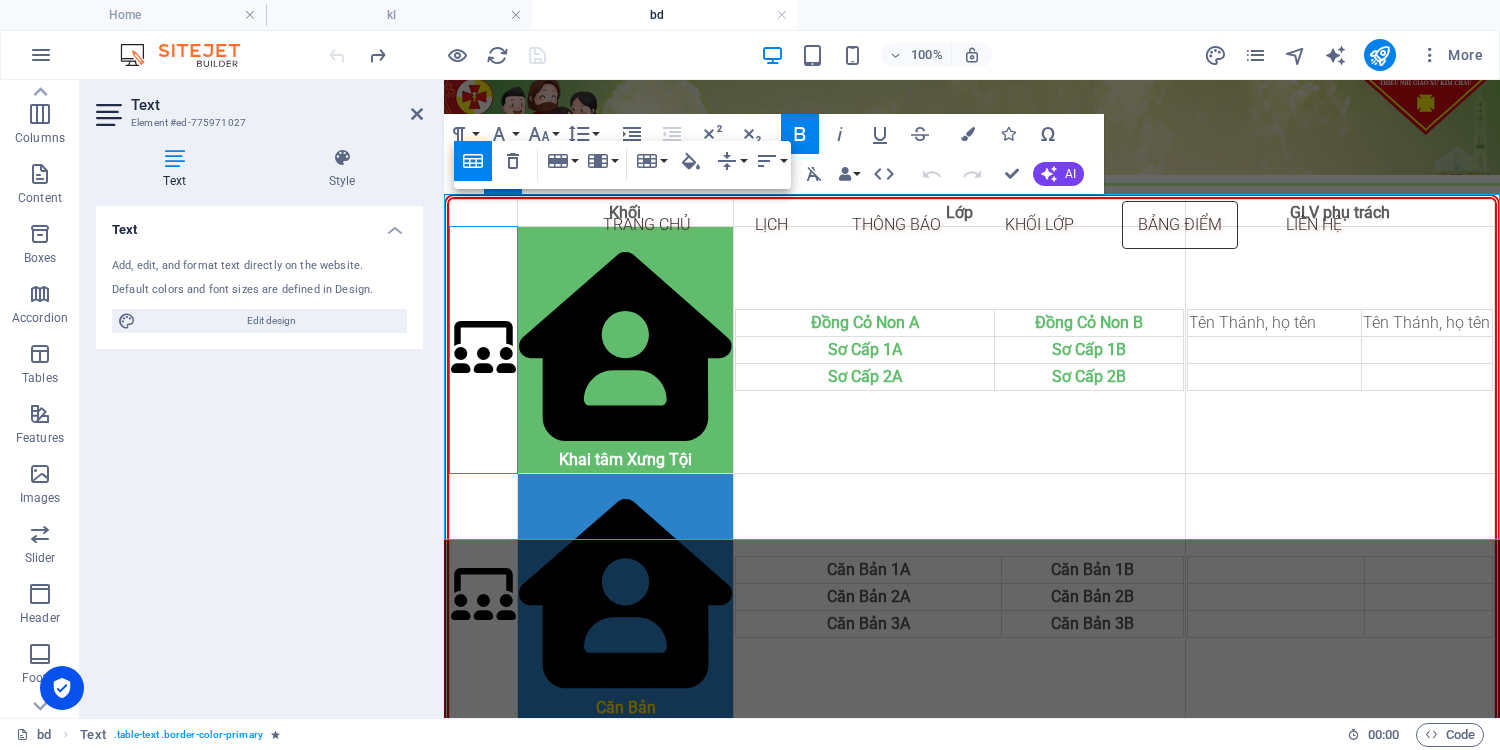 click at bounding box center (483, 350) 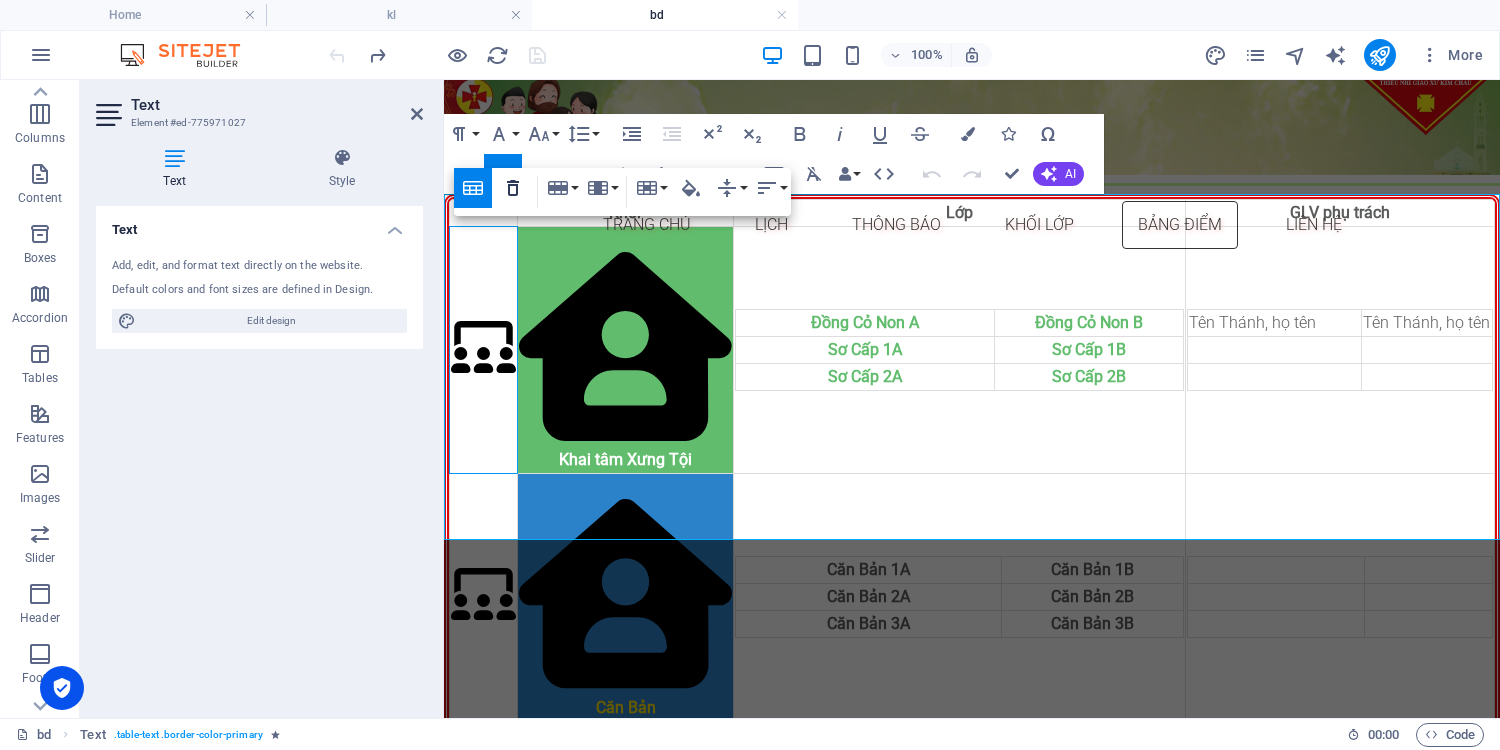 click 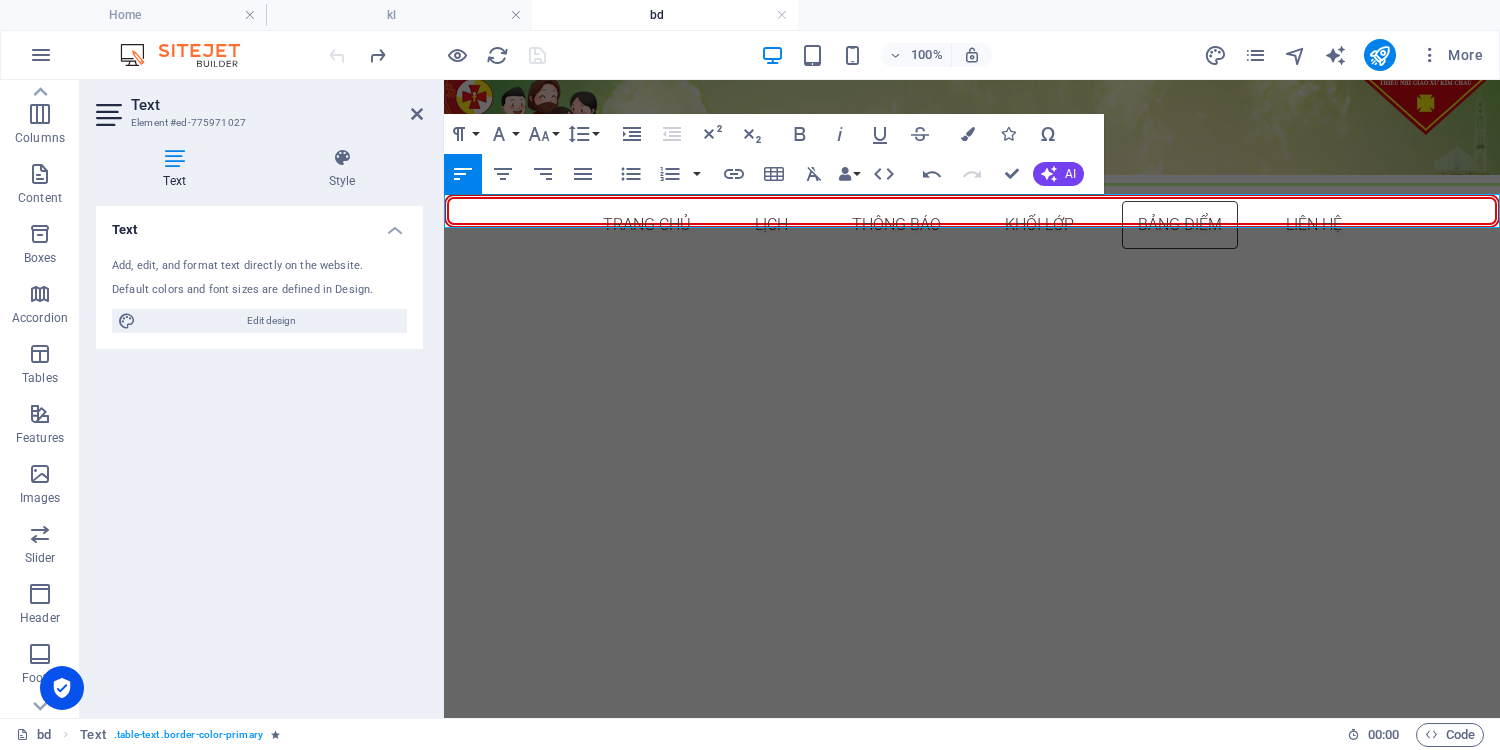 click at bounding box center [972, 211] 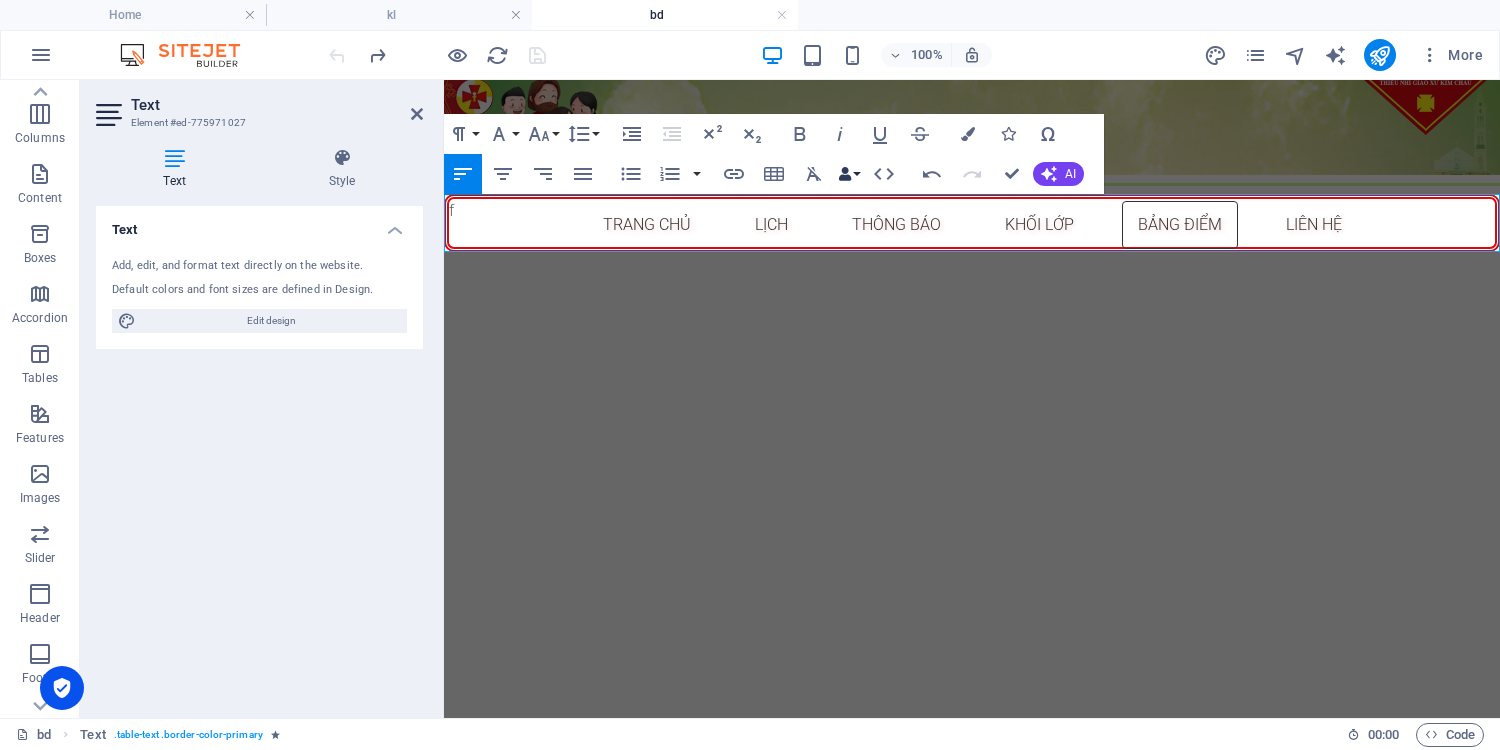 click on "Data Bindings" at bounding box center (849, 174) 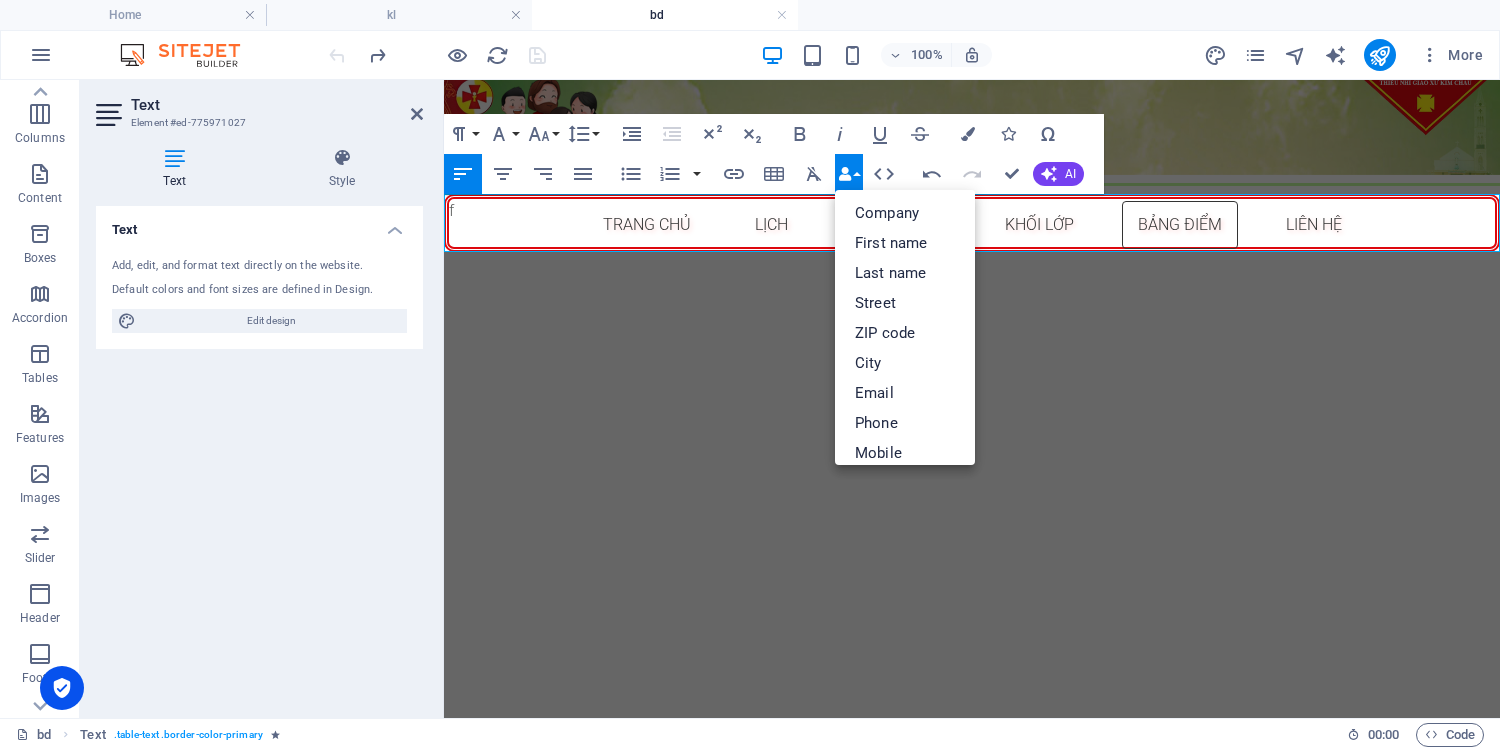 click 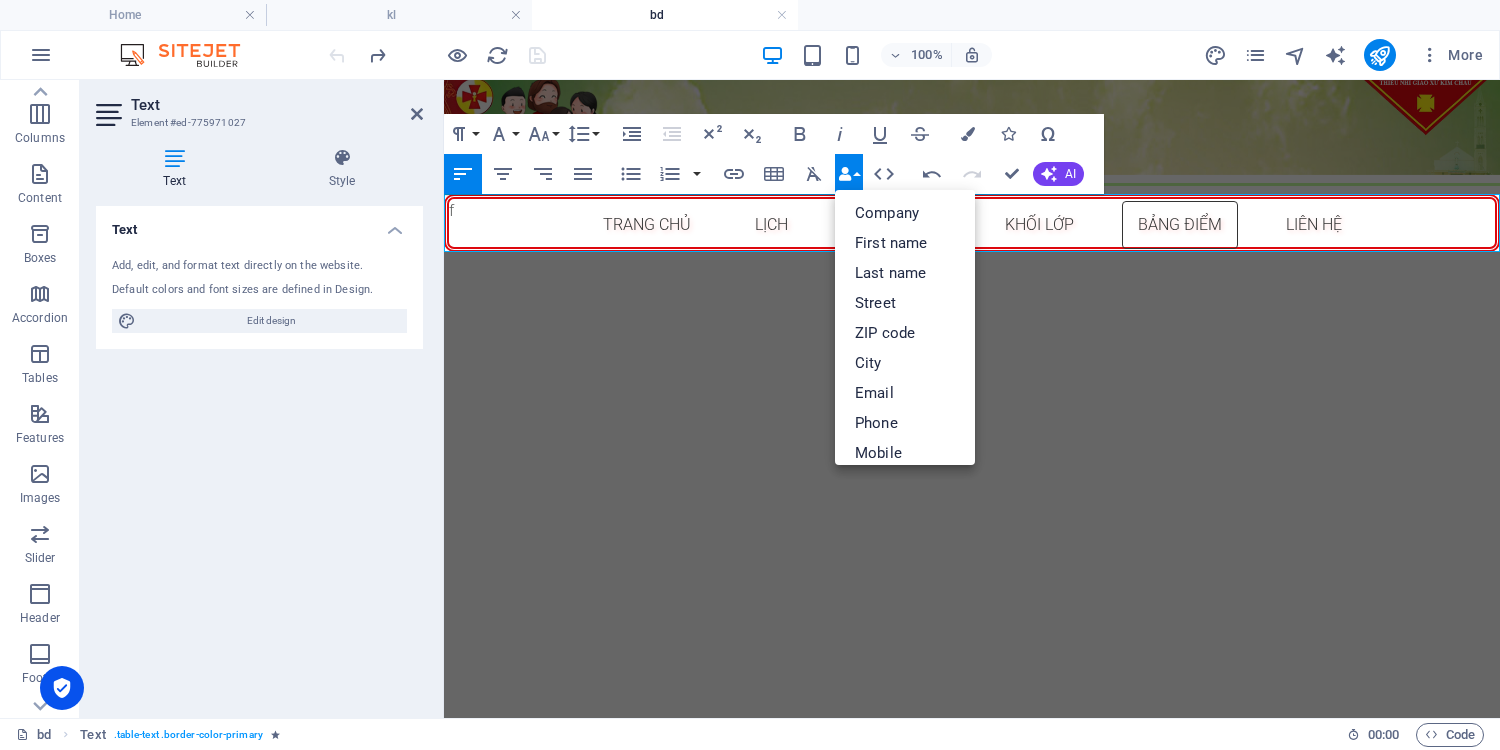 click at bounding box center (972, 235) 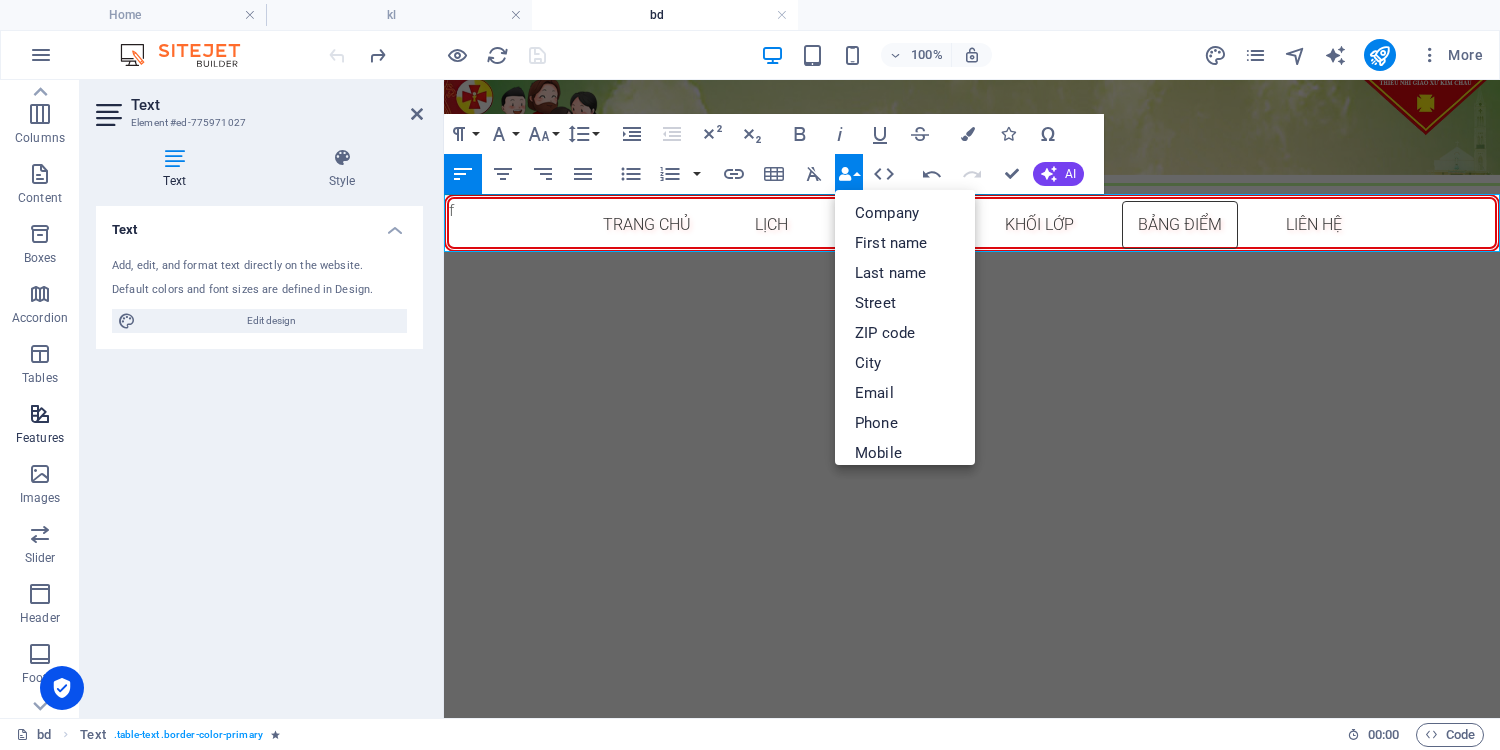 click at bounding box center (40, 414) 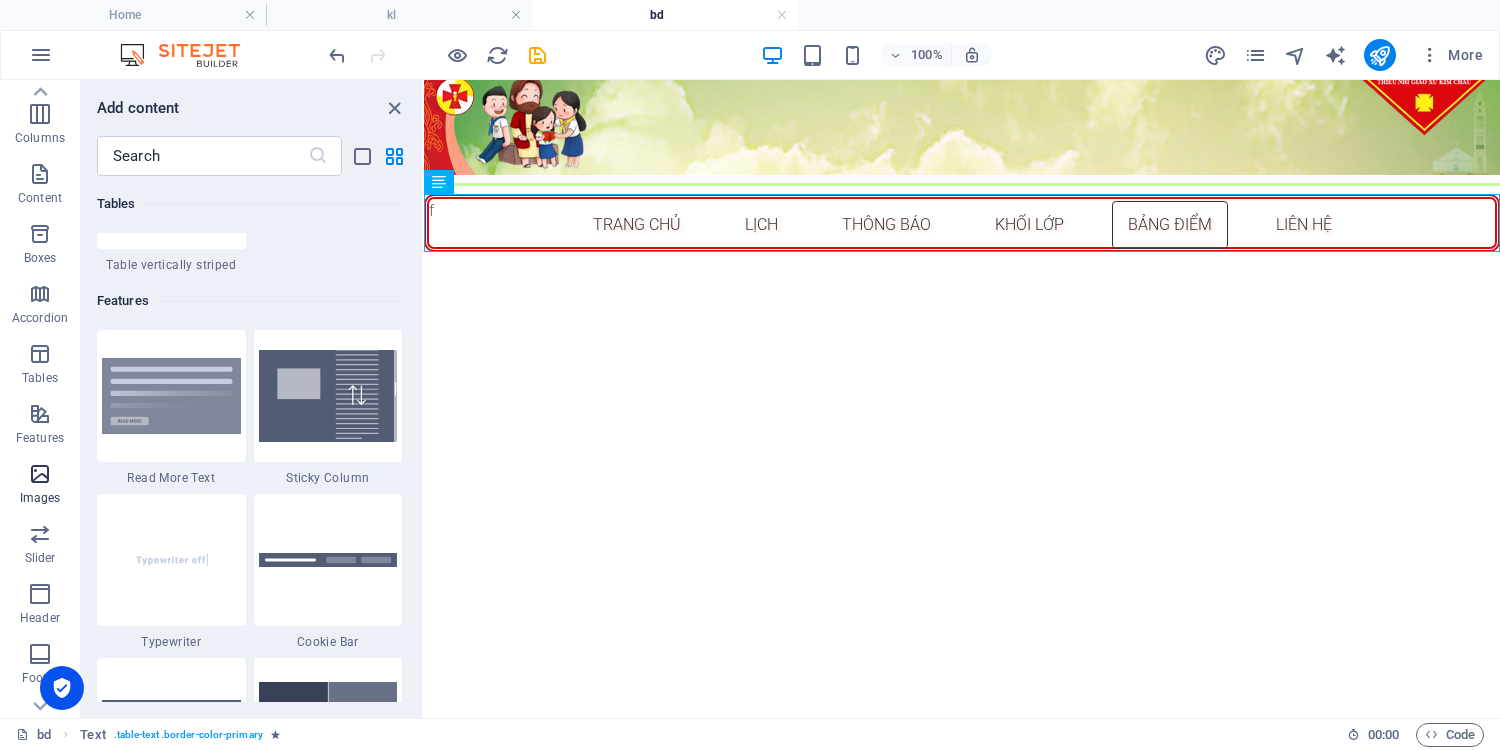 click on "Images" at bounding box center [40, 486] 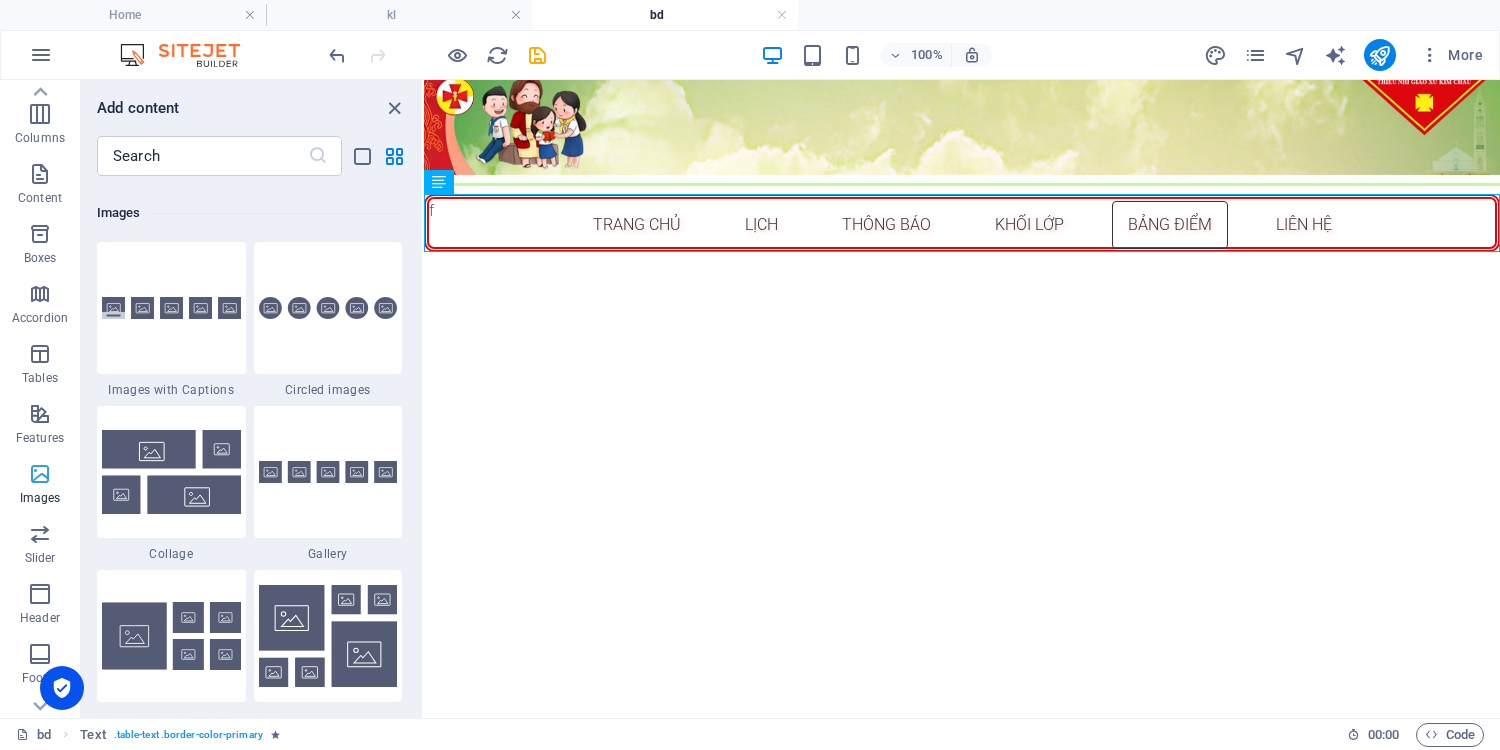 scroll, scrollTop: 9976, scrollLeft: 0, axis: vertical 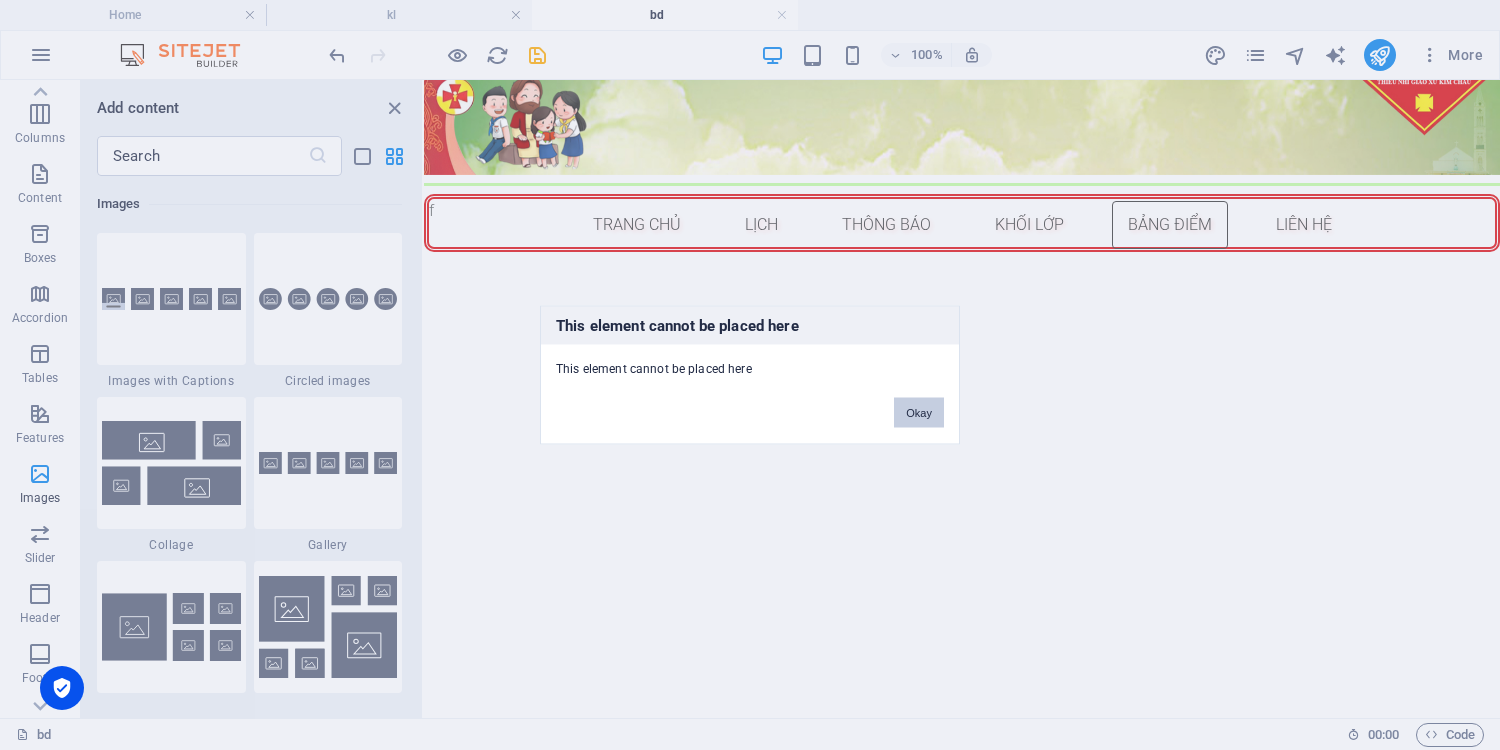 click on "Okay" at bounding box center [919, 413] 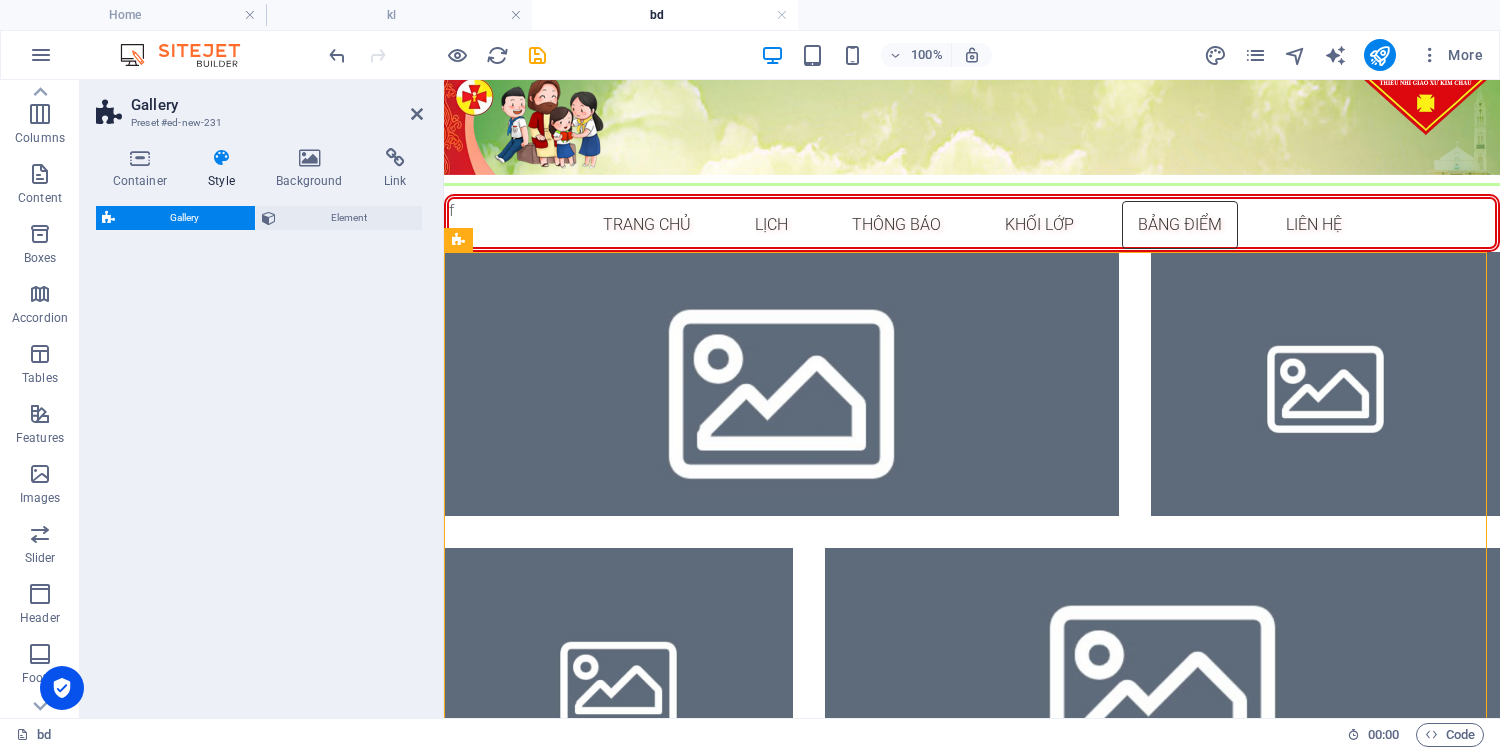 select on "rem" 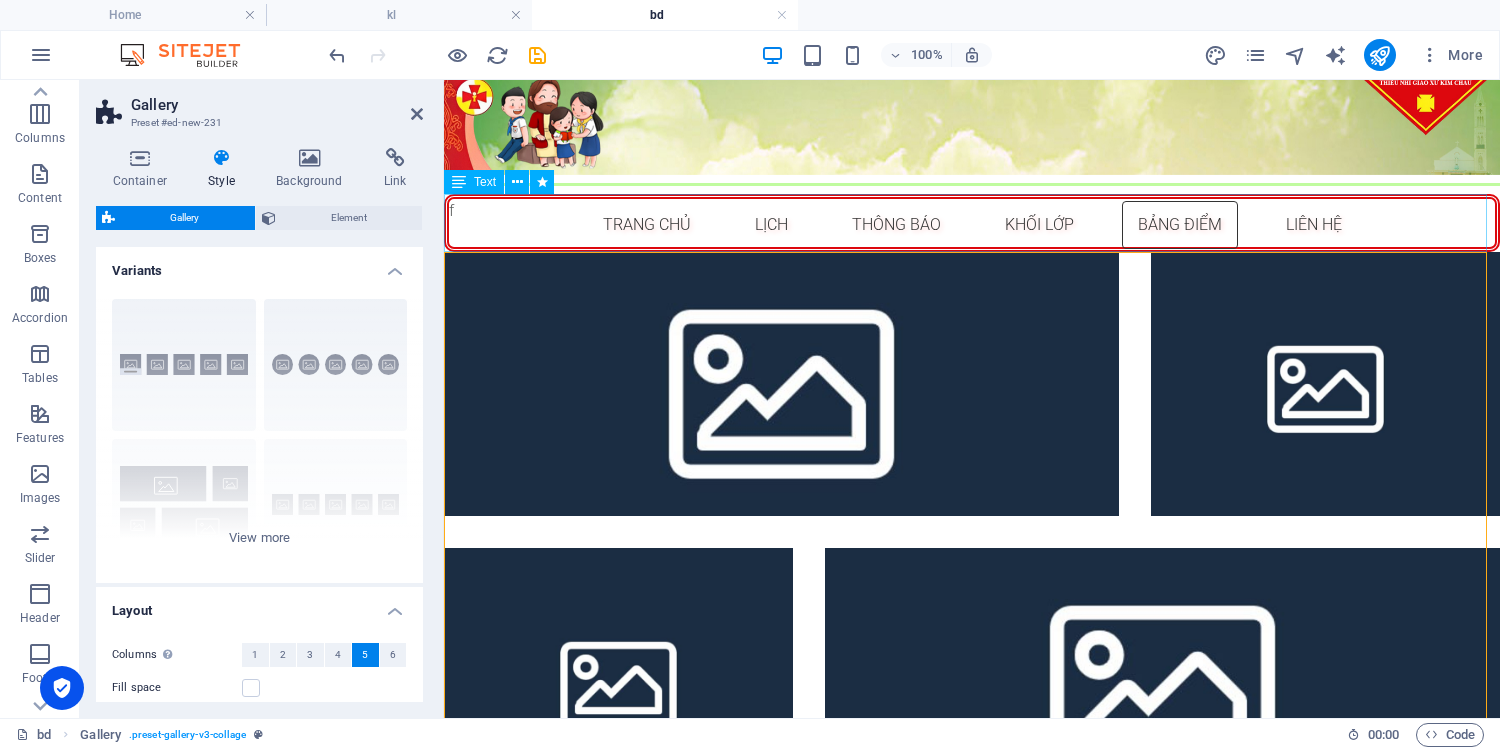 click on "f" at bounding box center (972, 223) 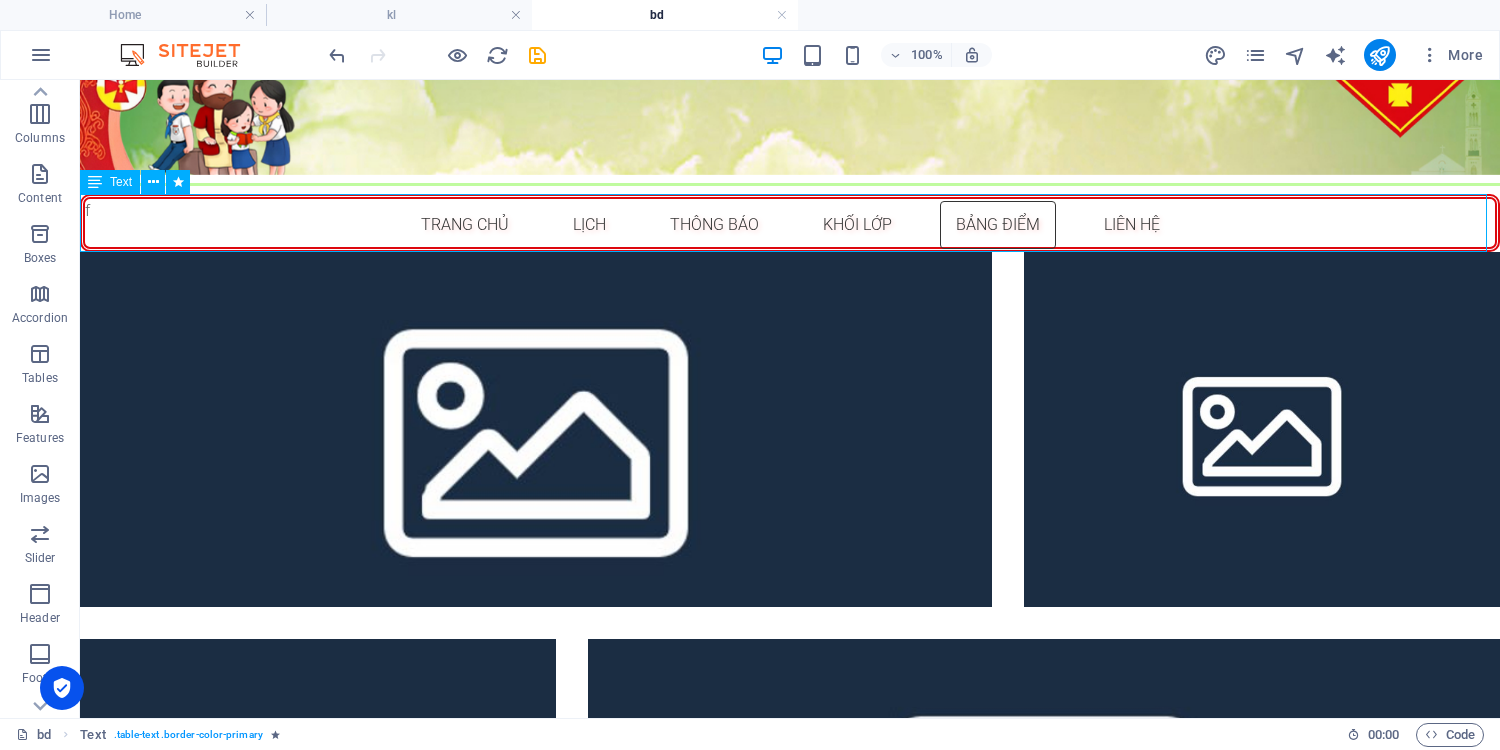 click at bounding box center (95, 182) 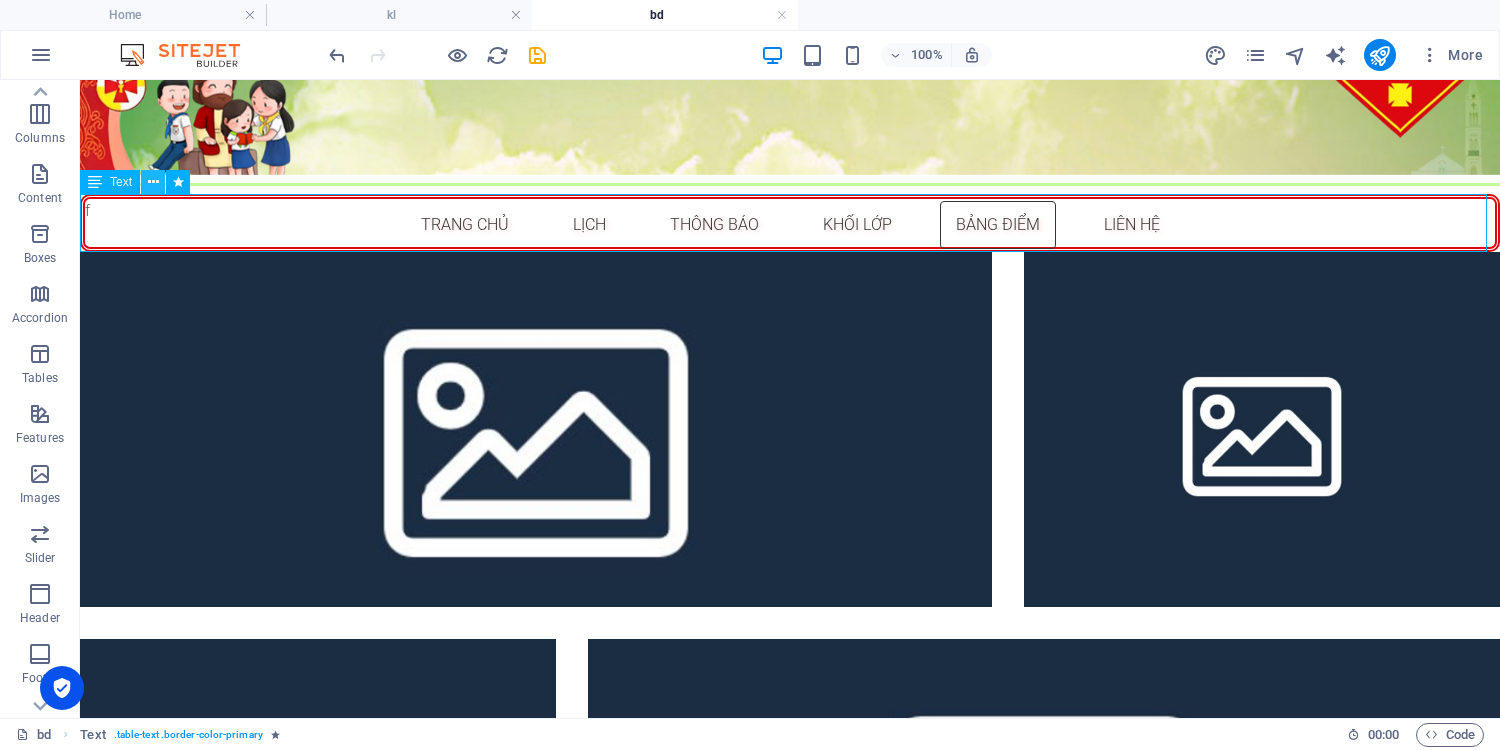 click at bounding box center (153, 182) 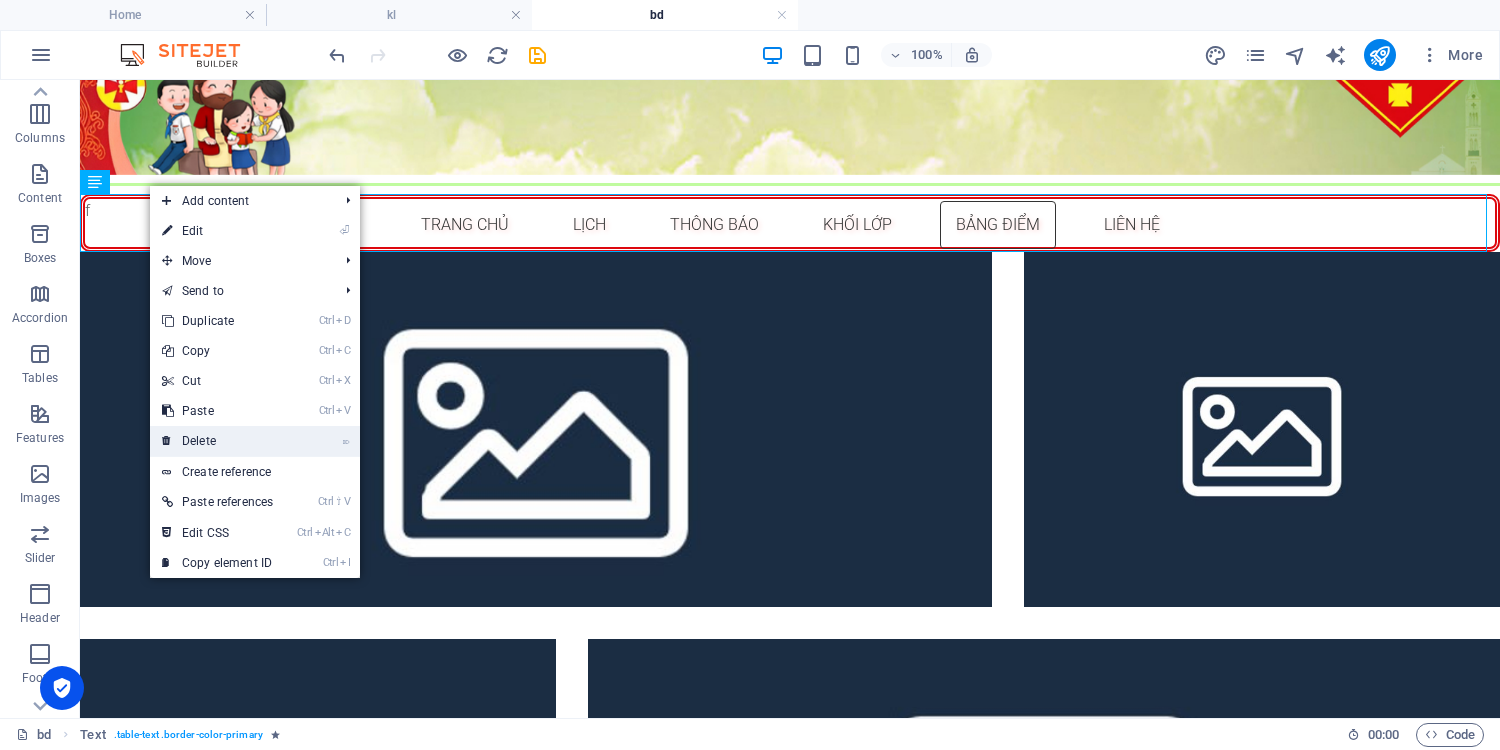 click on "⌦  Delete" at bounding box center [217, 441] 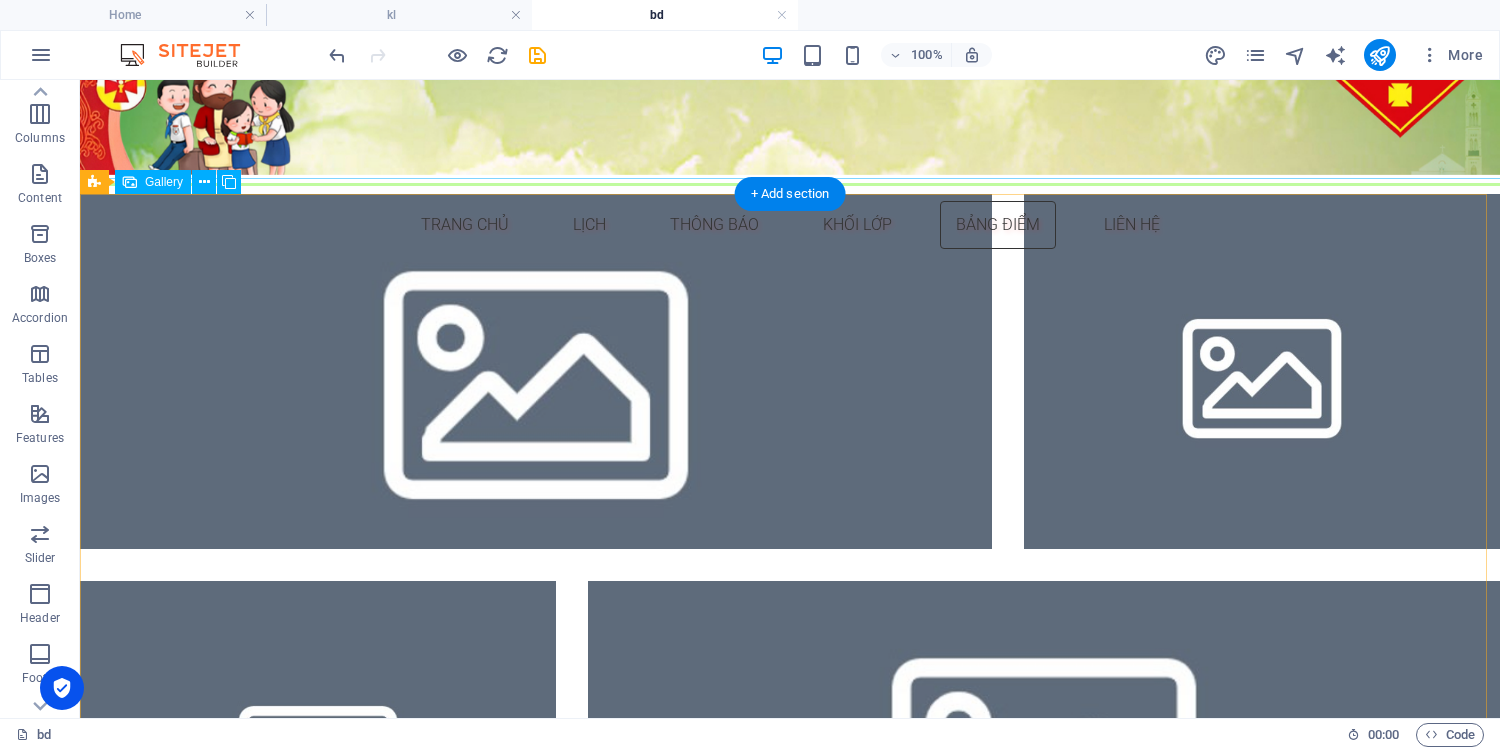click at bounding box center (536, 371) 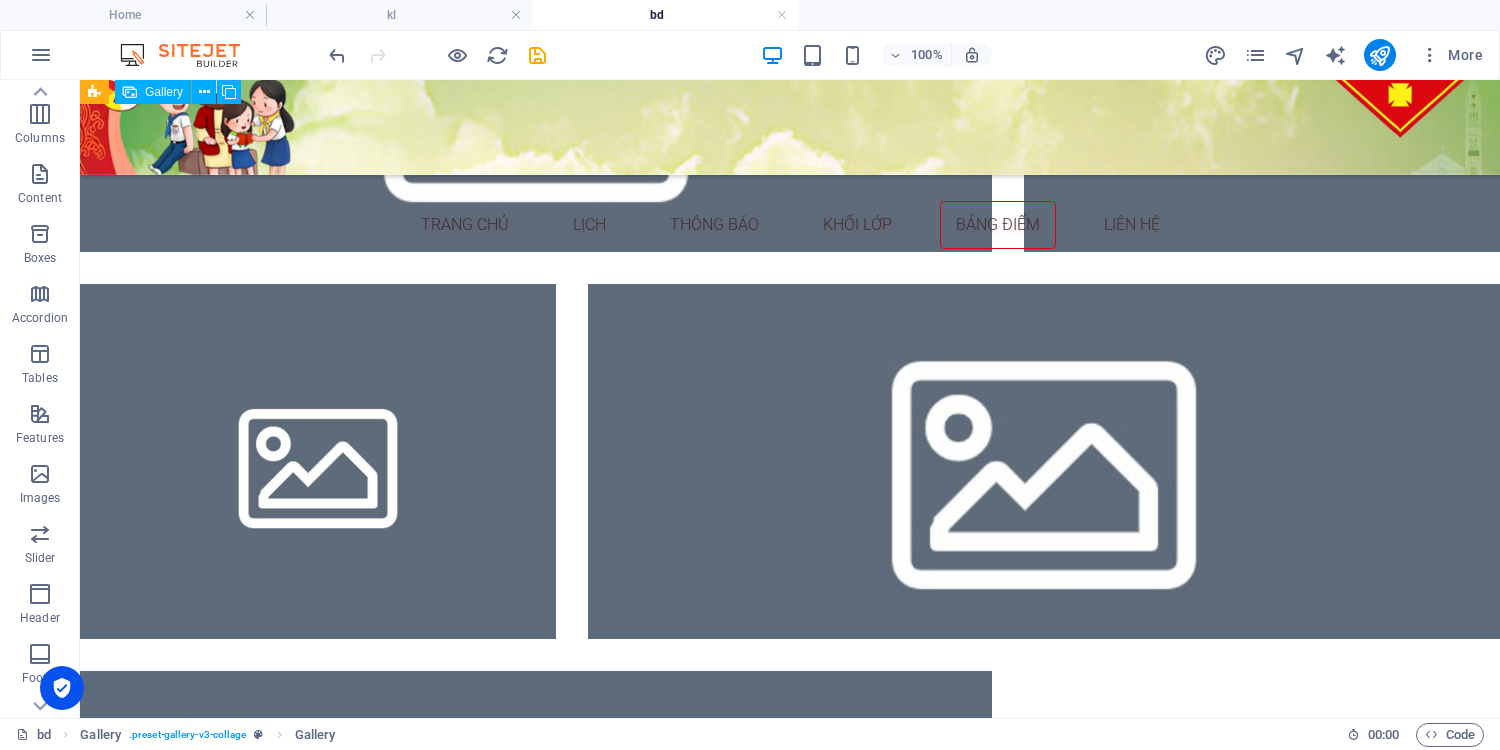 scroll, scrollTop: 285, scrollLeft: 0, axis: vertical 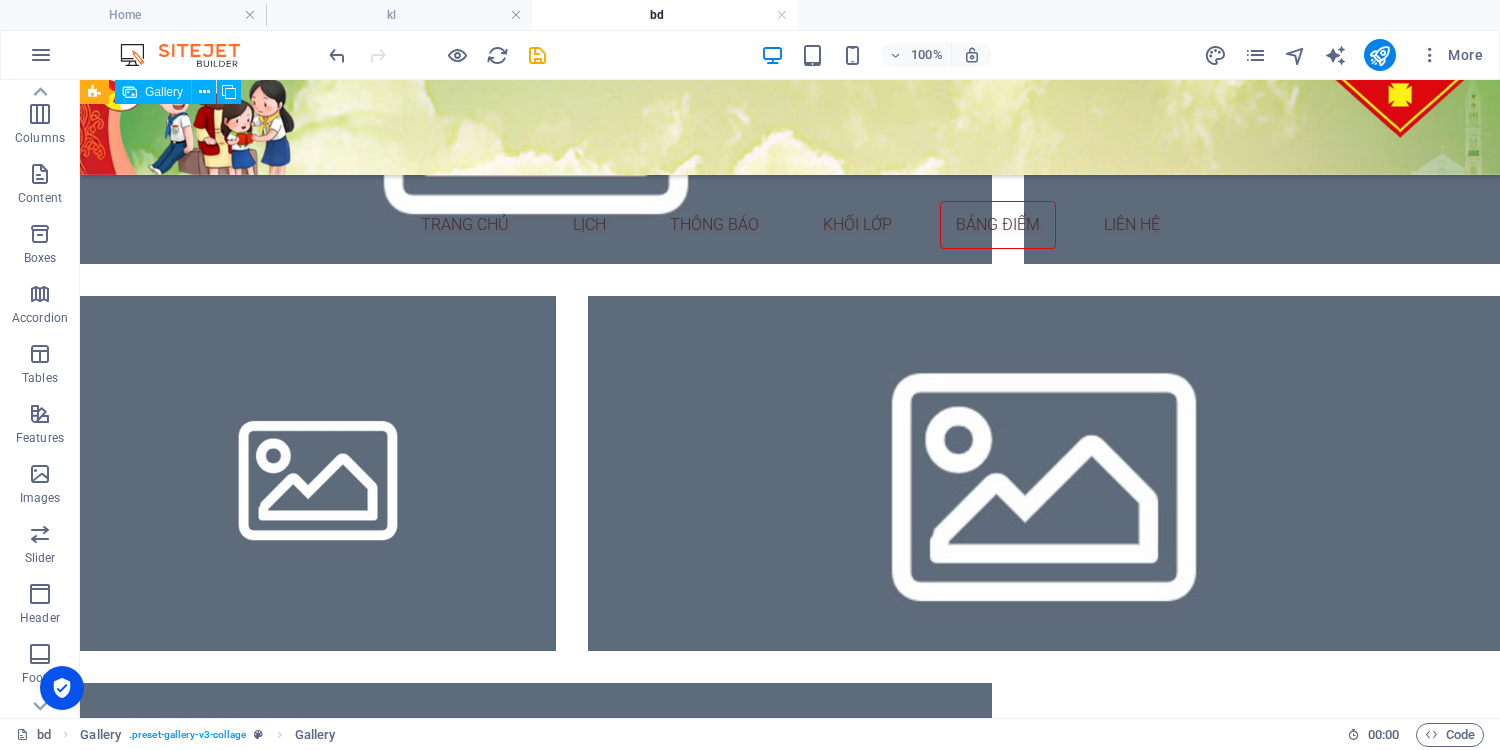 click at bounding box center (1044, 473) 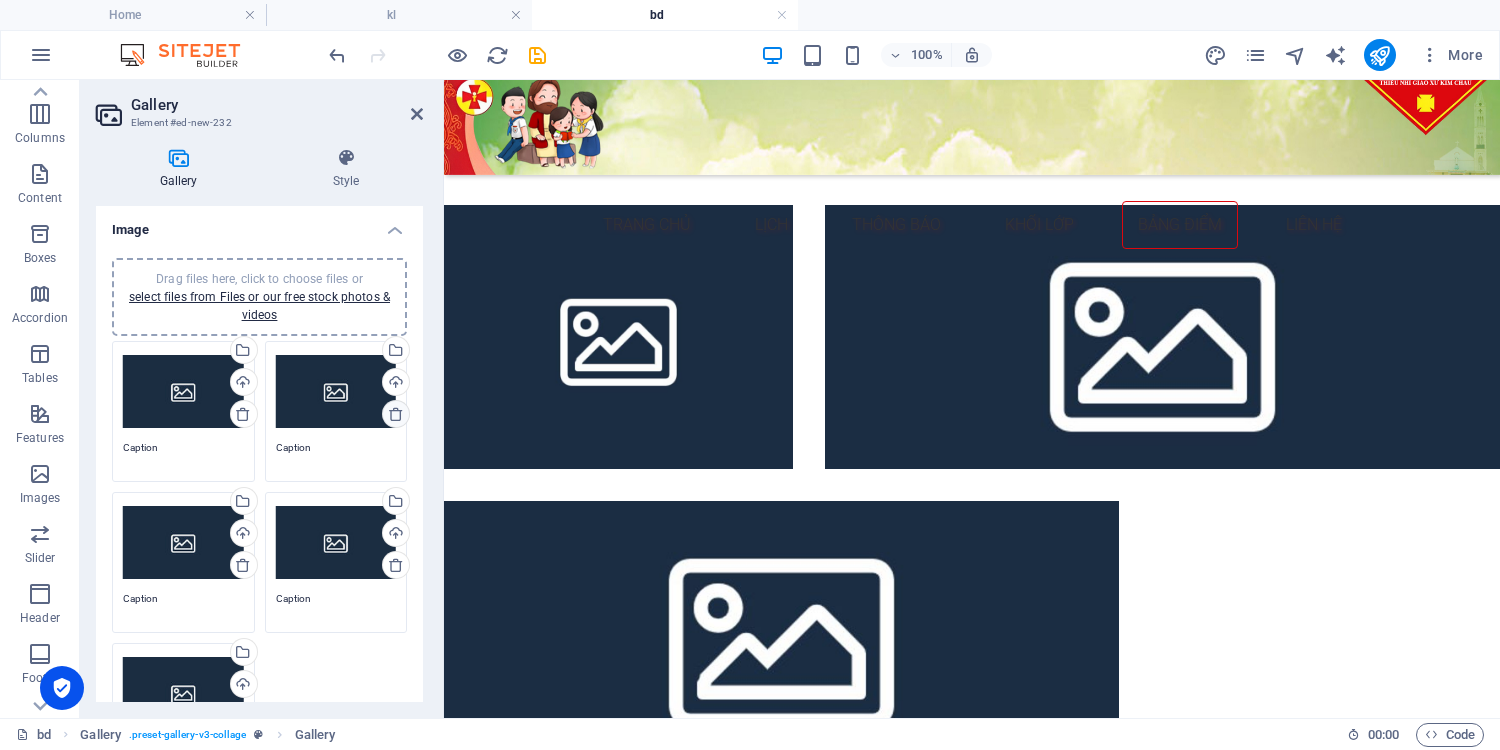 click at bounding box center (396, 414) 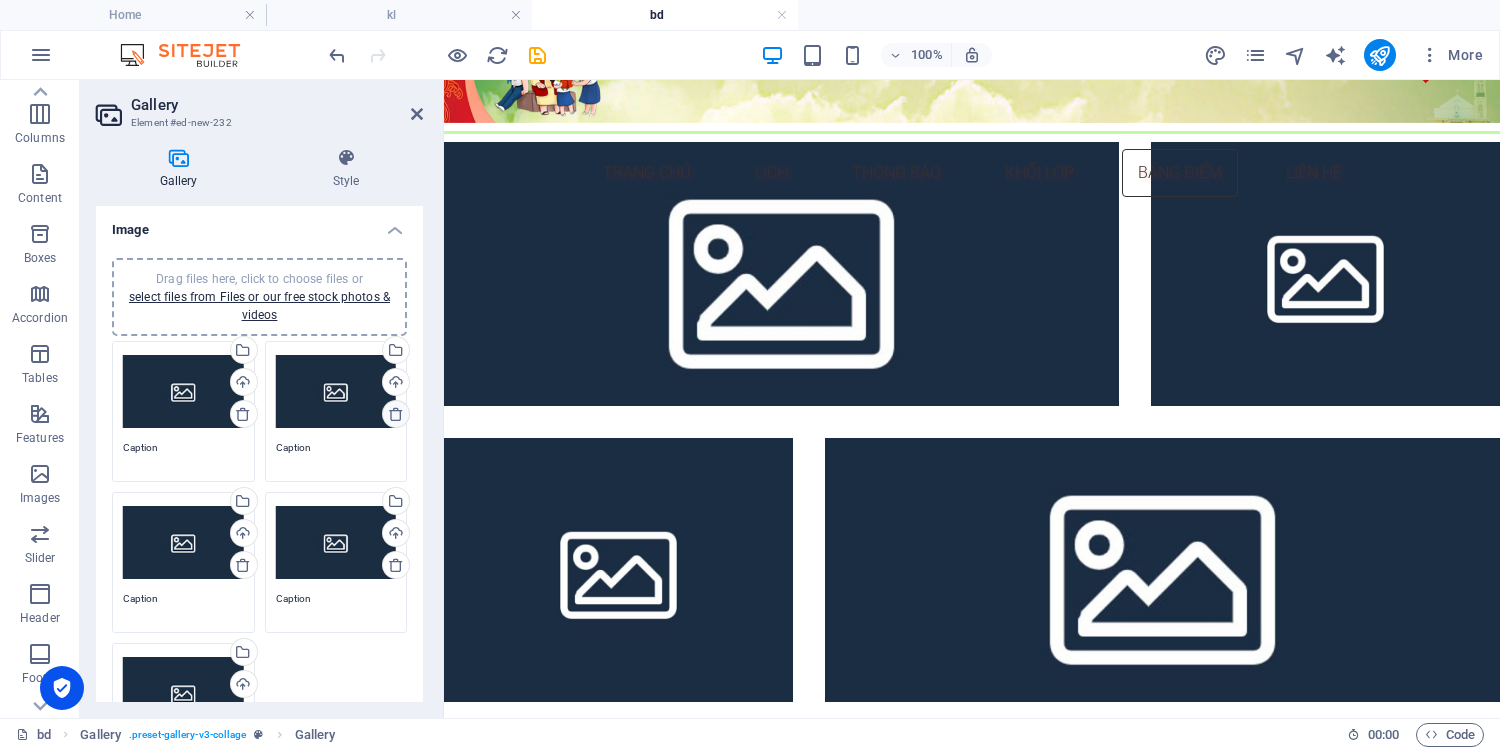 scroll, scrollTop: 36, scrollLeft: 0, axis: vertical 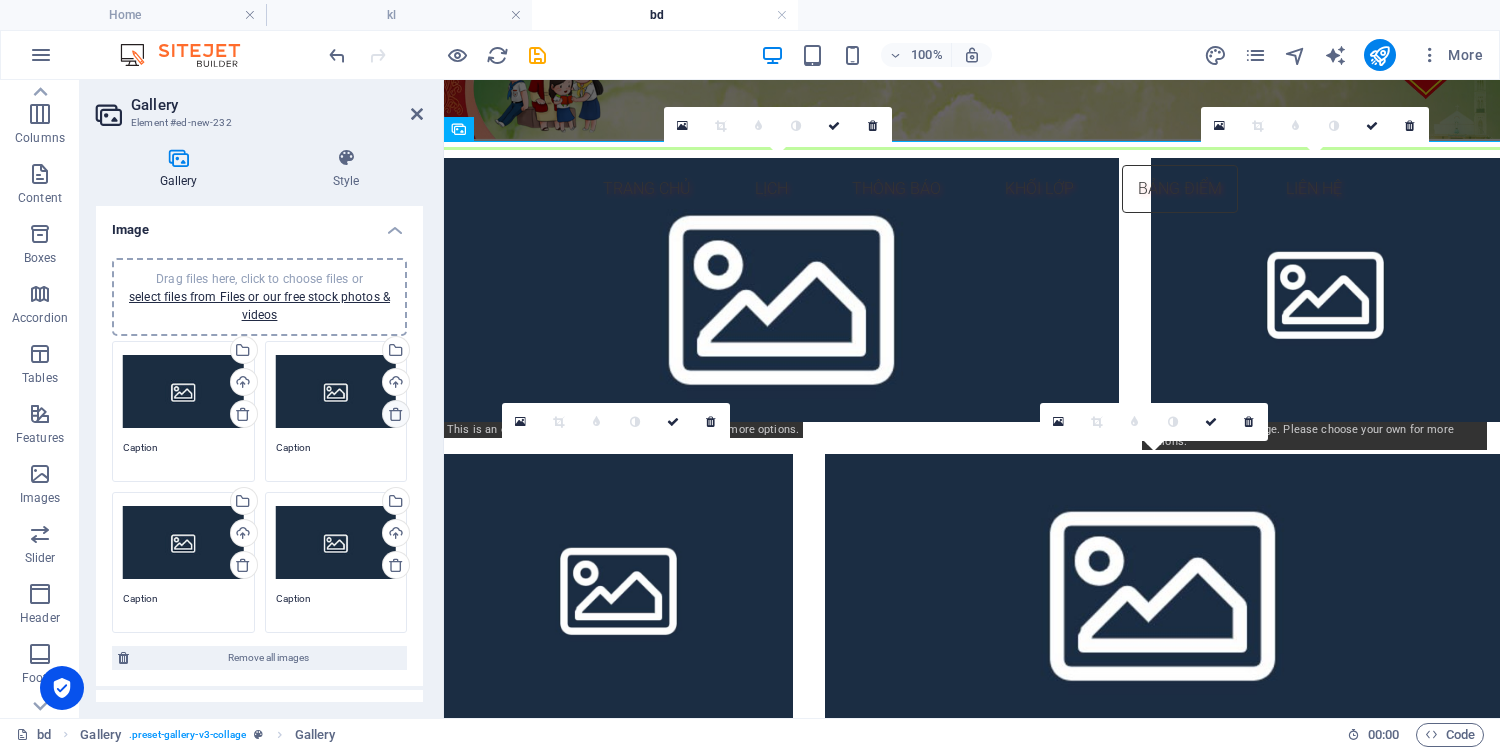 click at bounding box center [396, 414] 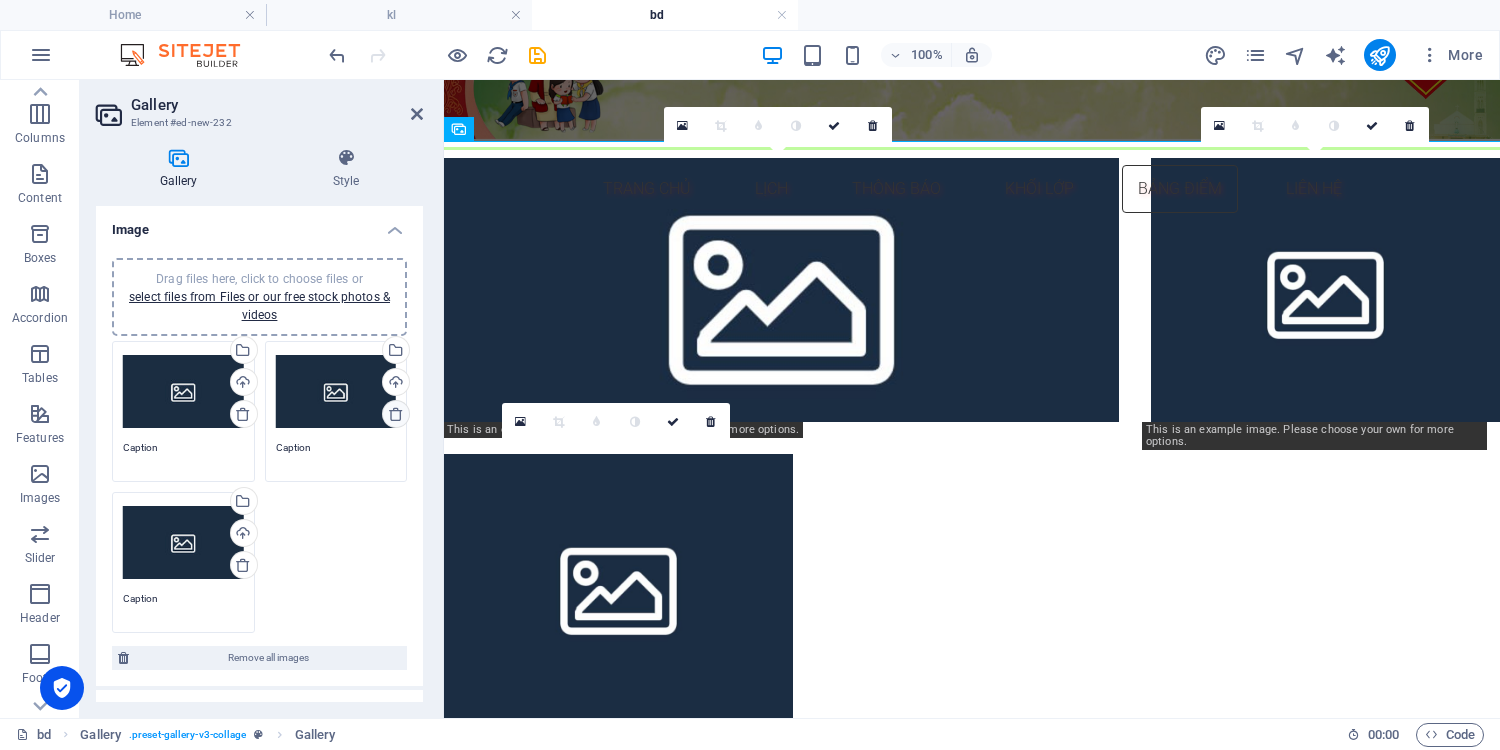 click at bounding box center [396, 414] 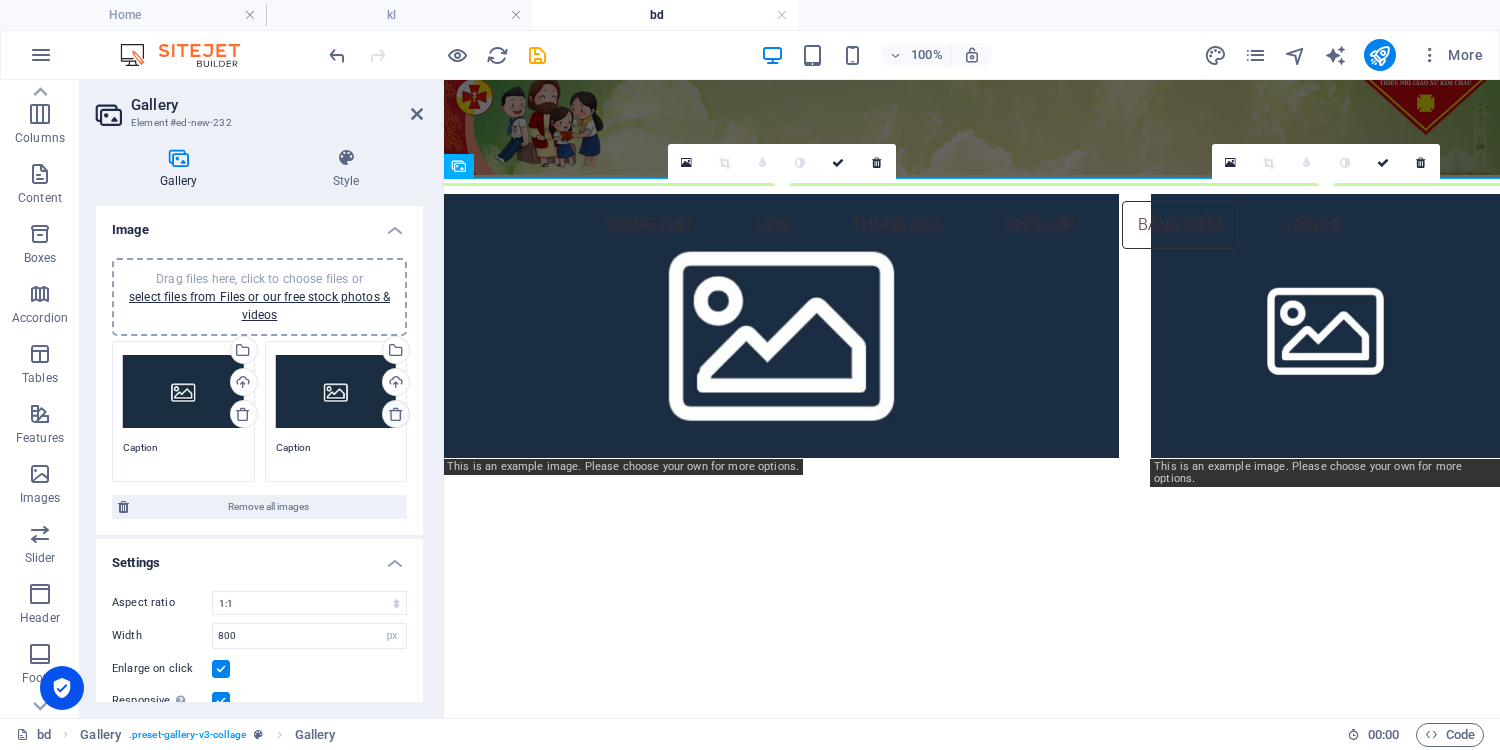 scroll, scrollTop: 0, scrollLeft: 0, axis: both 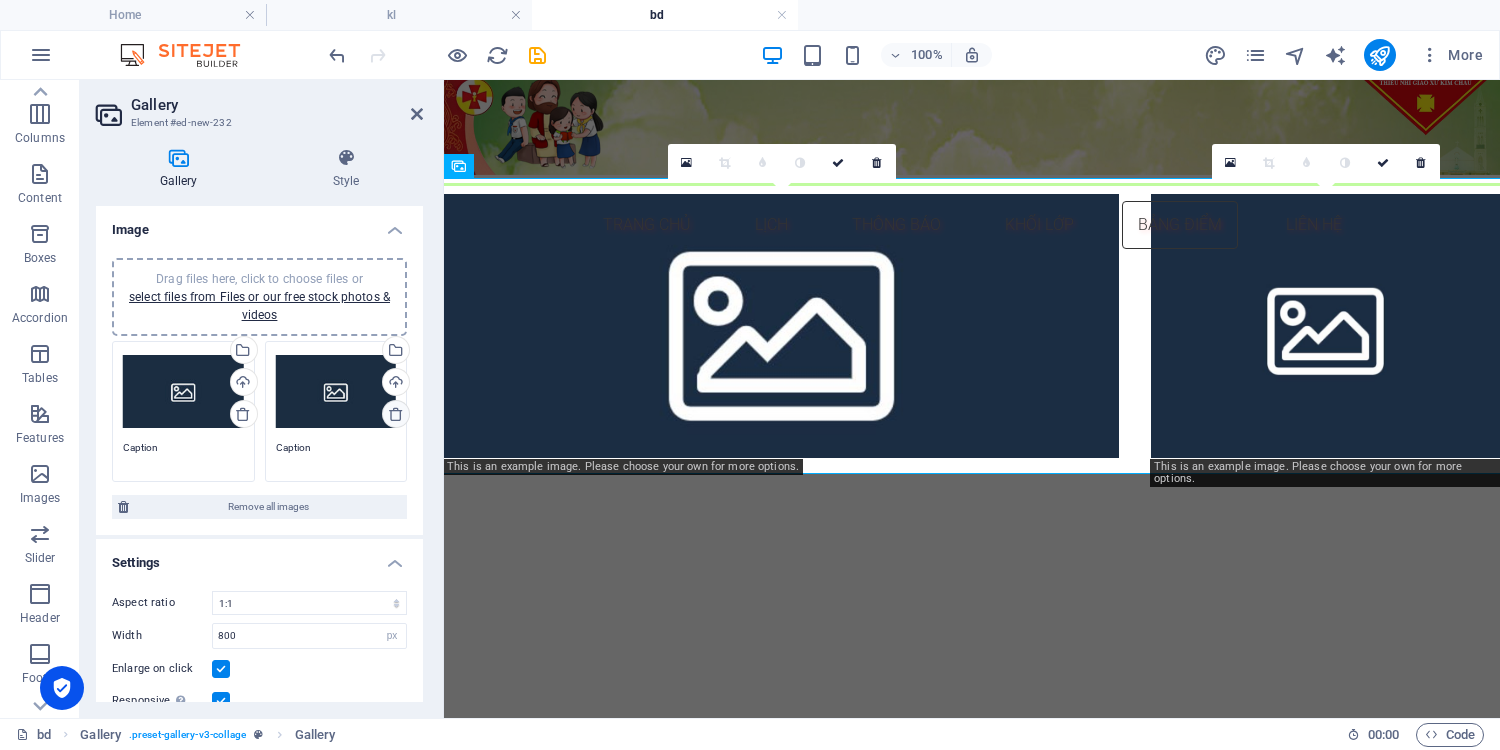 click at bounding box center (396, 414) 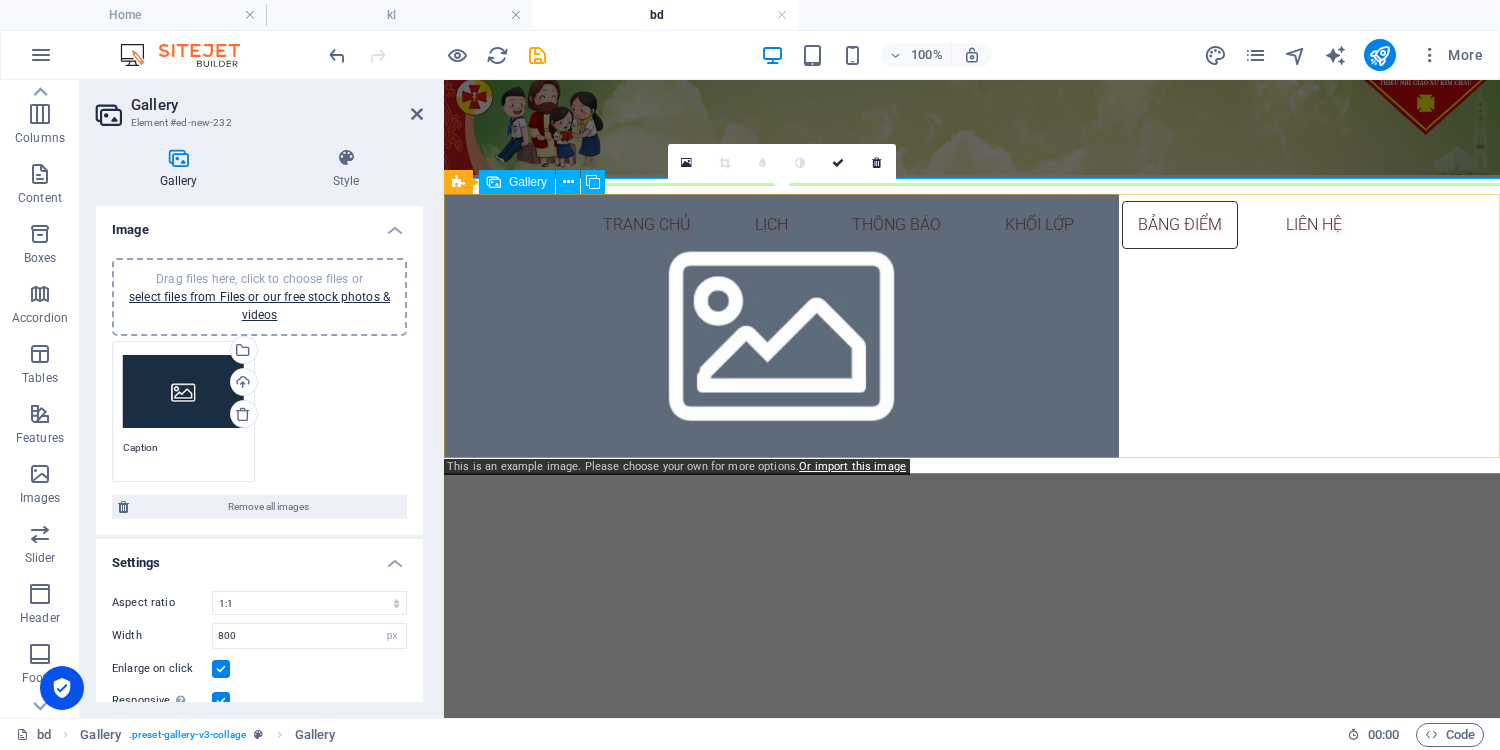 click at bounding box center (781, 326) 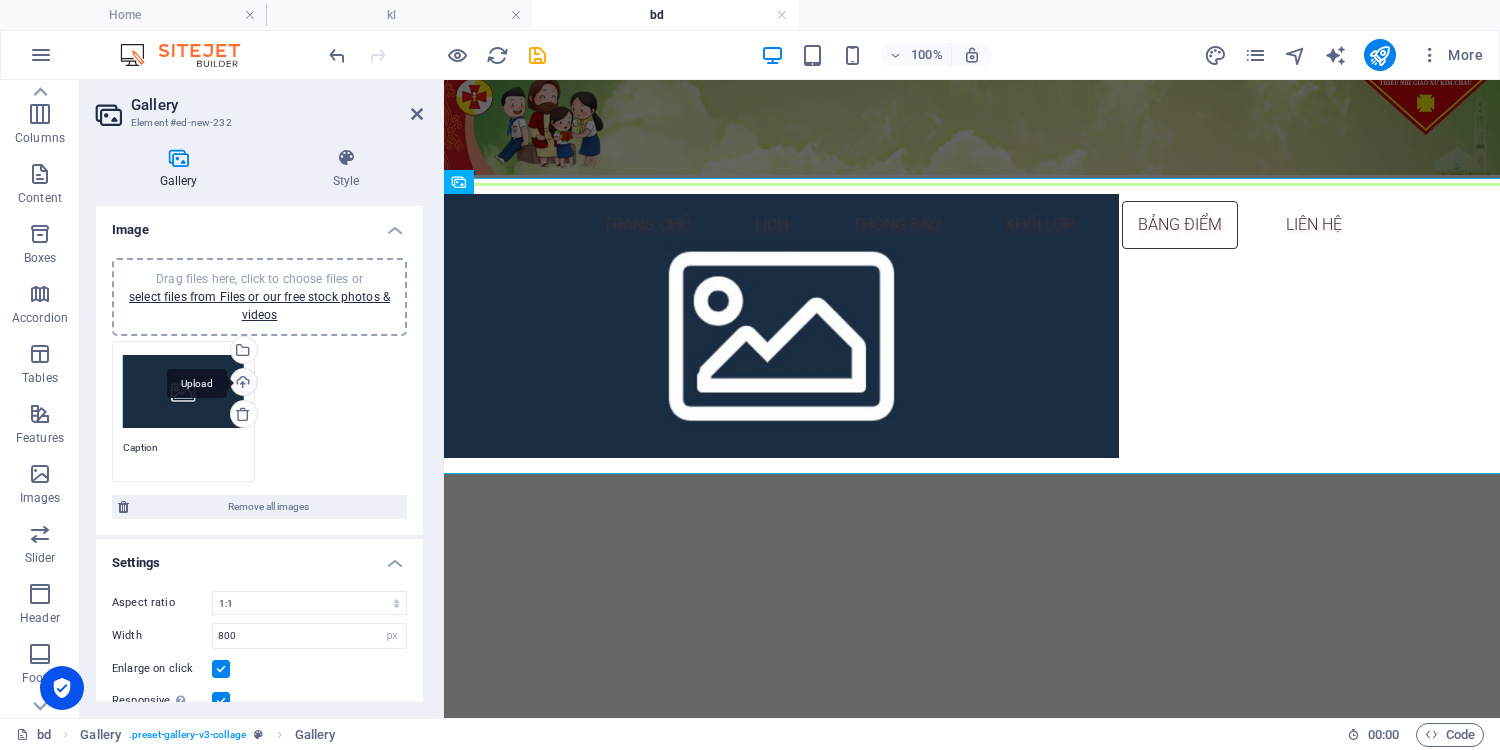 click on "Upload" at bounding box center [242, 384] 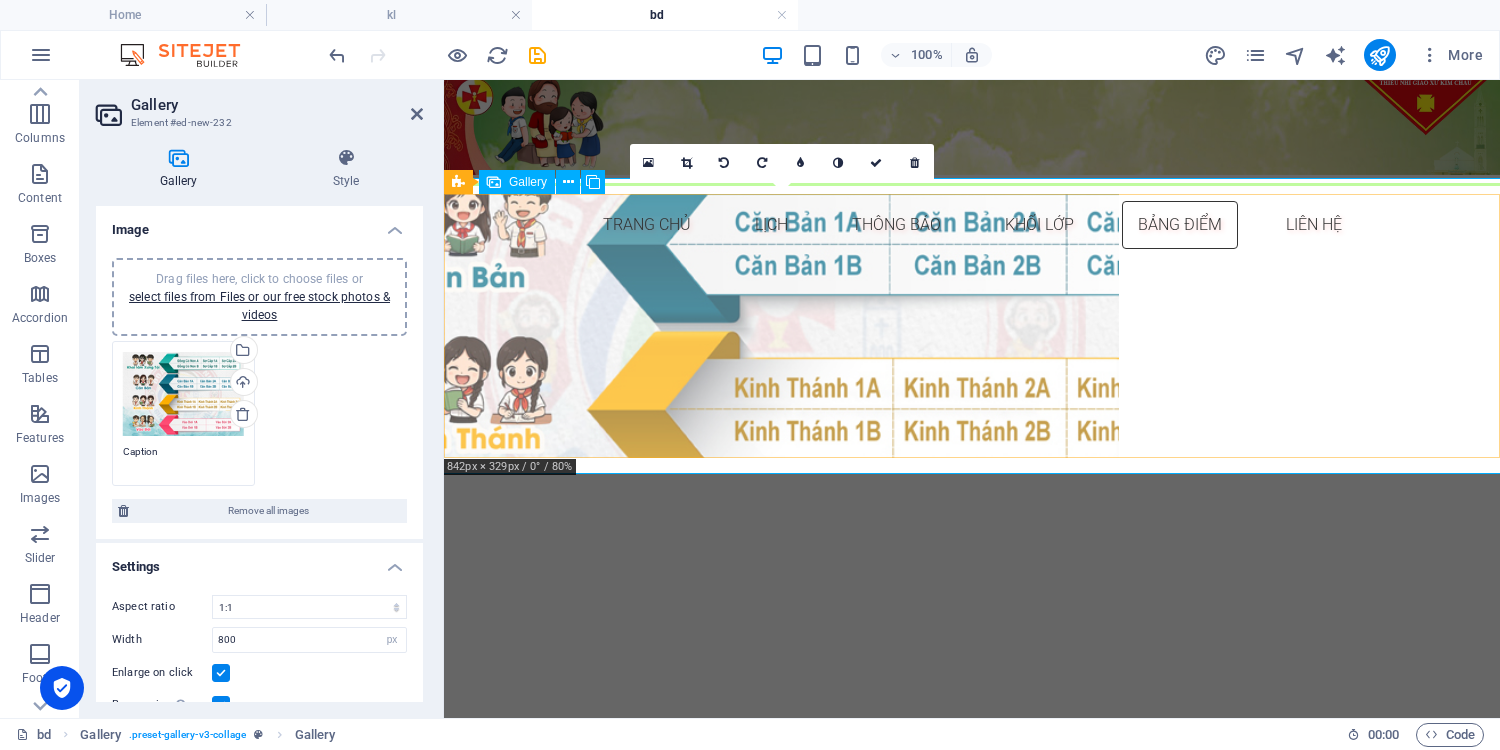 click at bounding box center (781, 326) 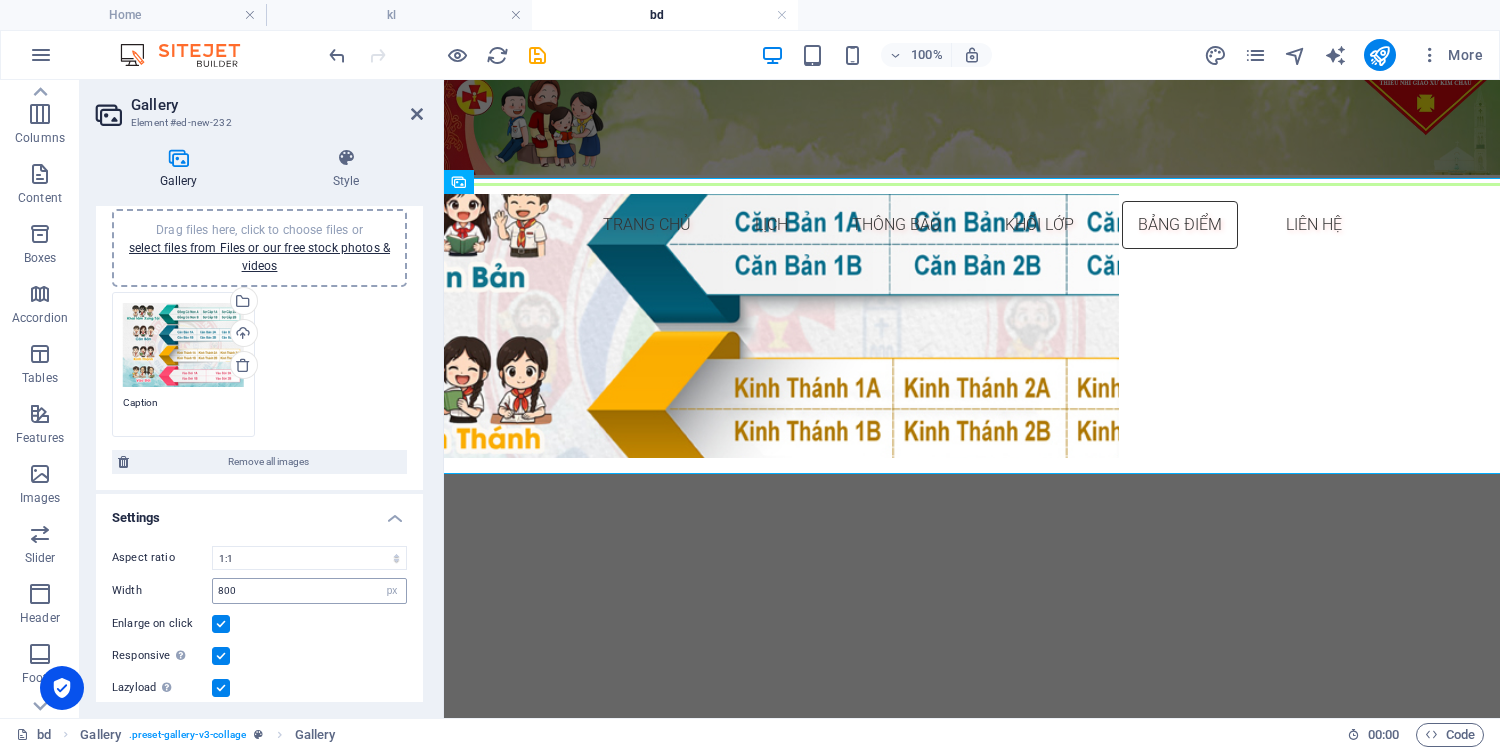 scroll, scrollTop: 128, scrollLeft: 0, axis: vertical 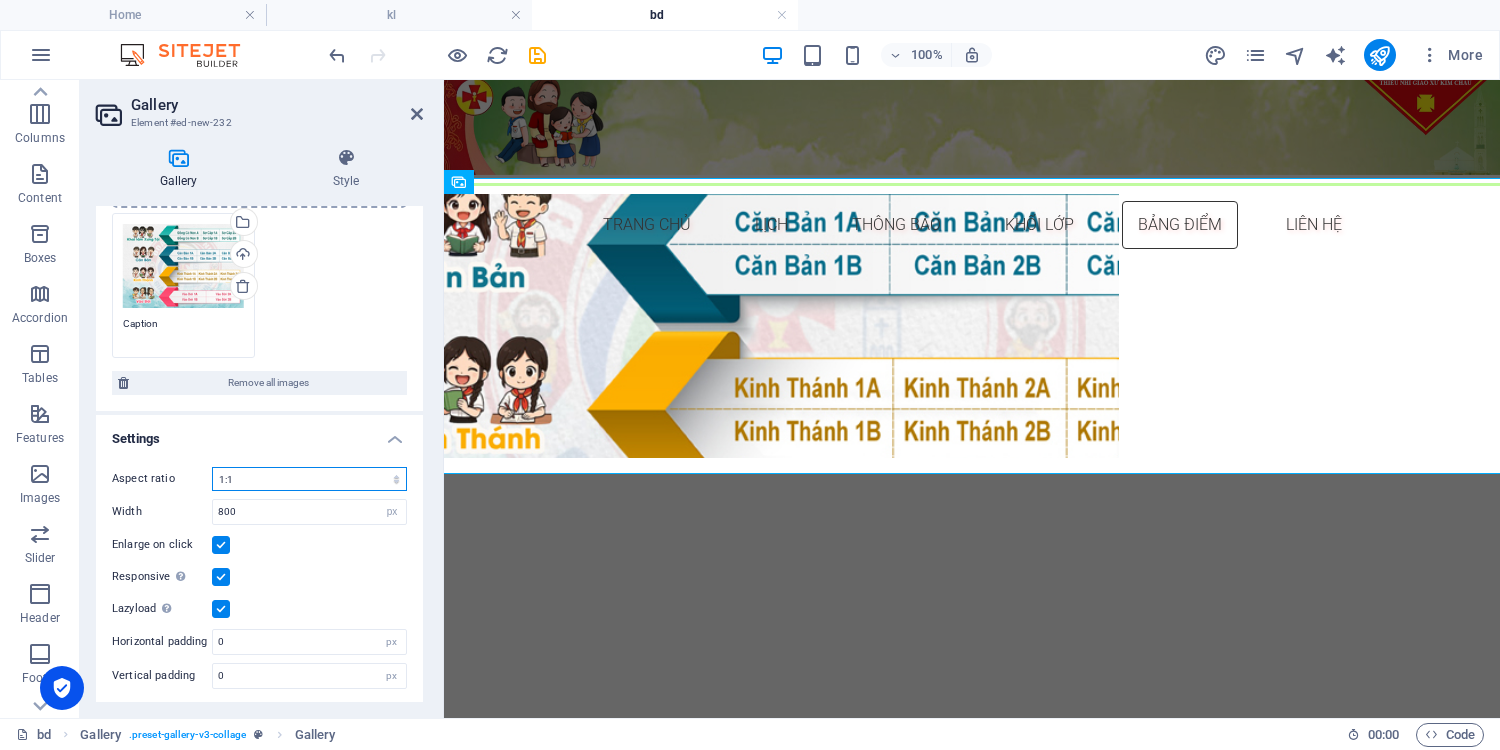 click on "No fixed aspect ratio 16:9 16:10 4:3 1:1 1:2 2:1" at bounding box center (309, 479) 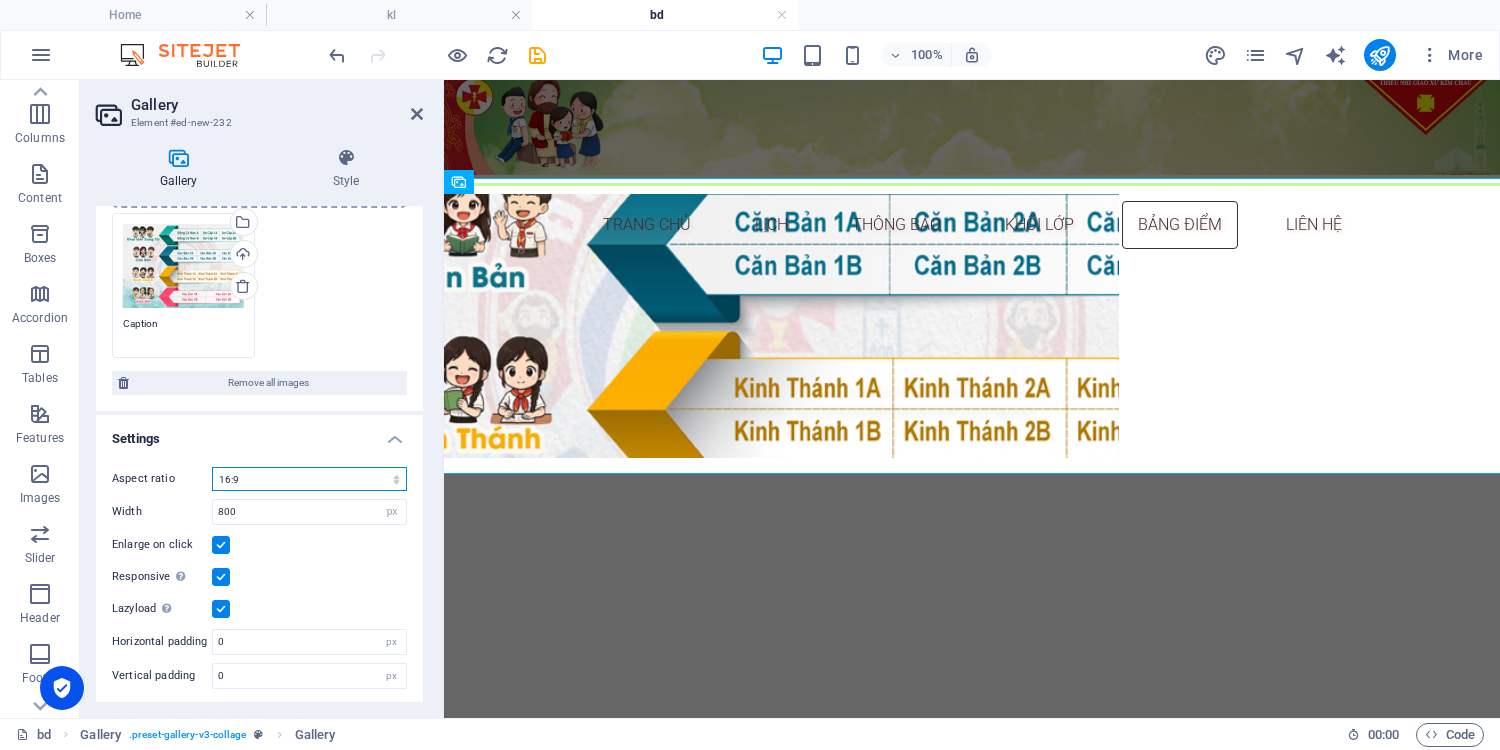 click on "No fixed aspect ratio 16:9 16:10 4:3 1:1 1:2 2:1" at bounding box center (309, 479) 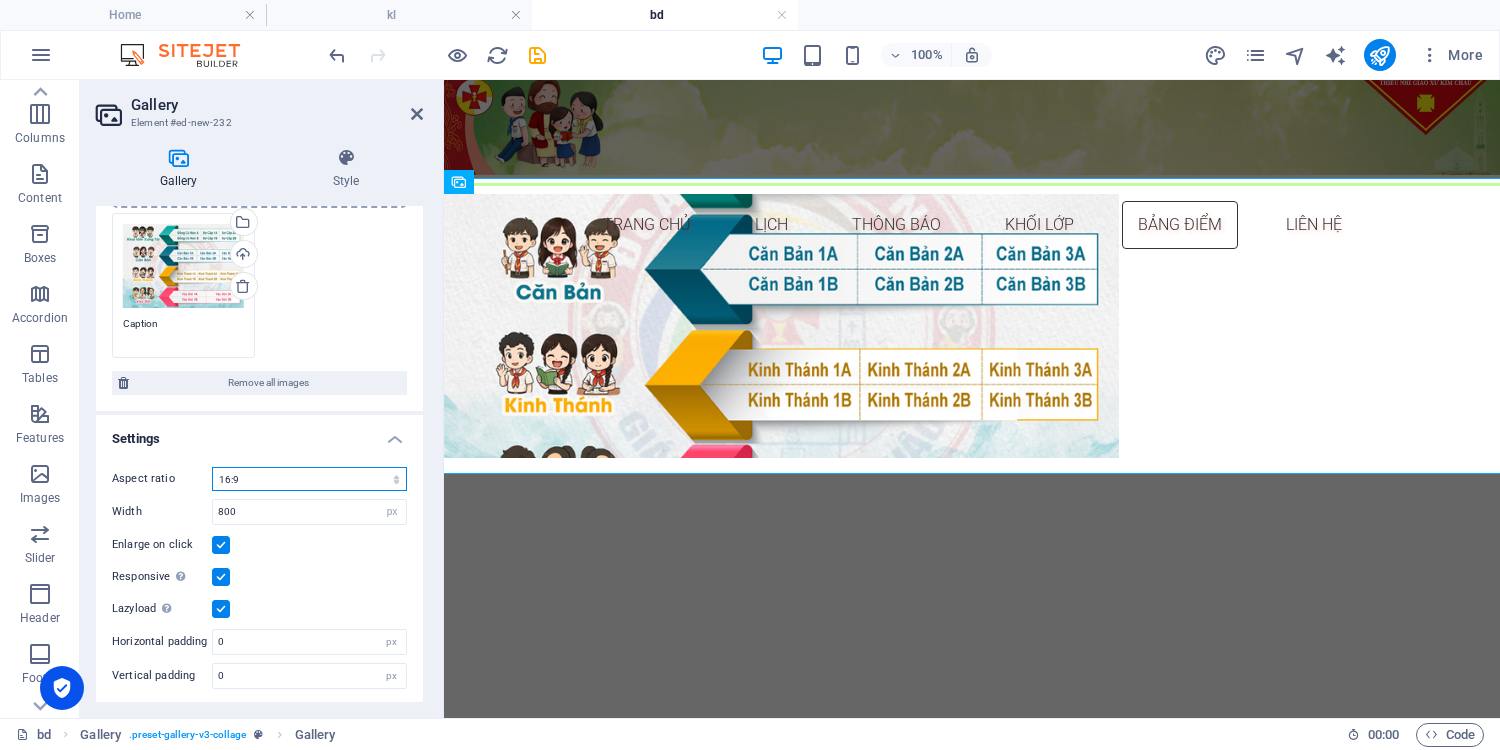 click on "No fixed aspect ratio 16:9 16:10 4:3 1:1 1:2 2:1" at bounding box center [309, 479] 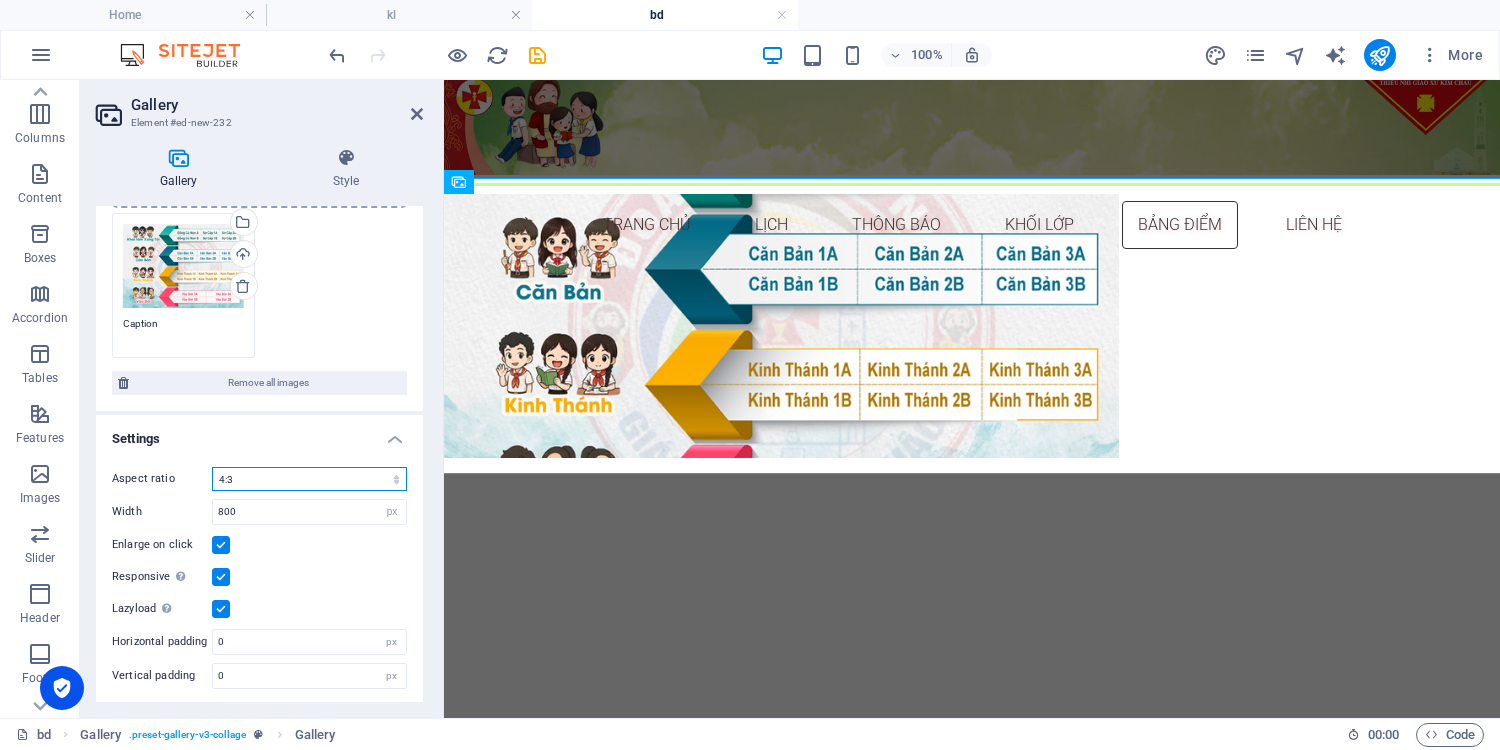 click on "No fixed aspect ratio 16:9 16:10 4:3 1:1 1:2 2:1" at bounding box center (309, 479) 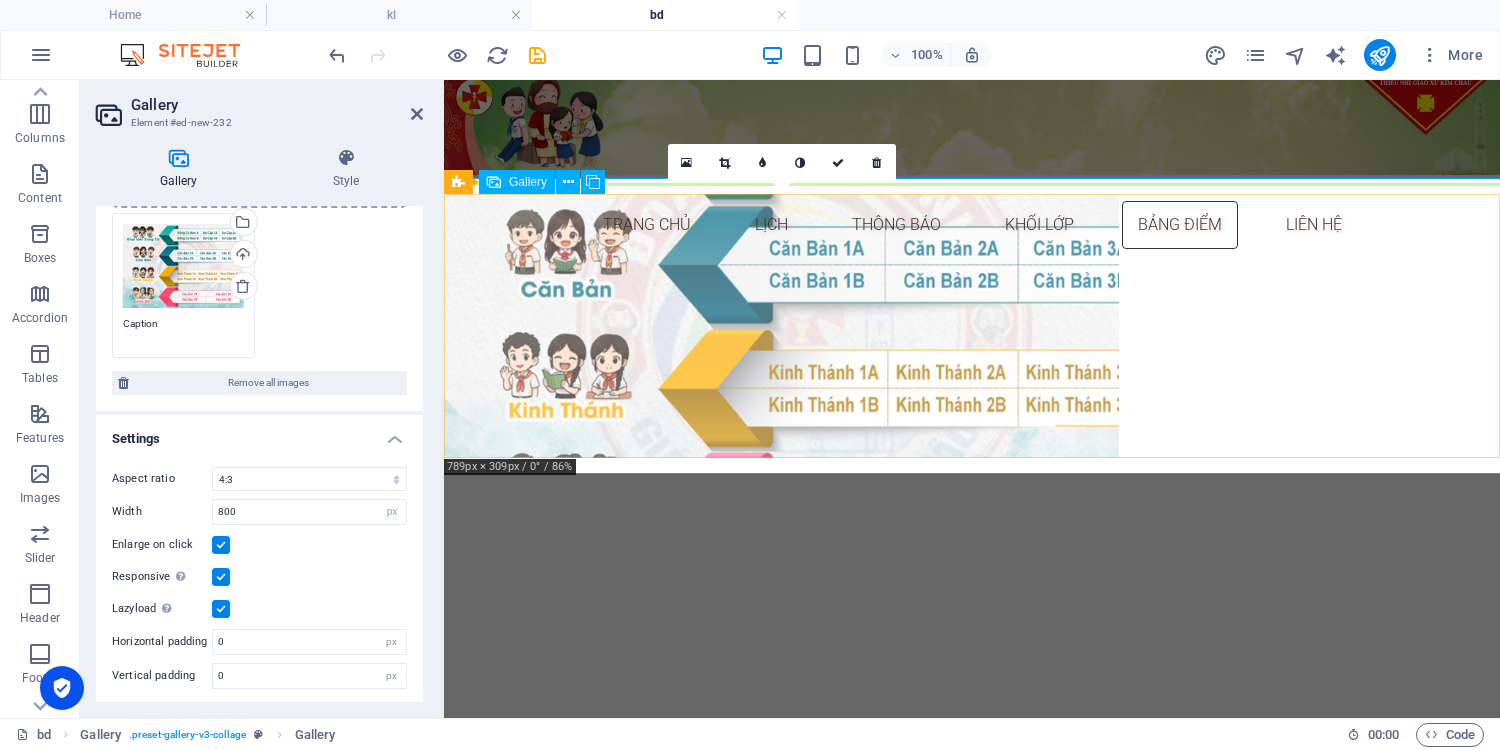 click at bounding box center [781, 326] 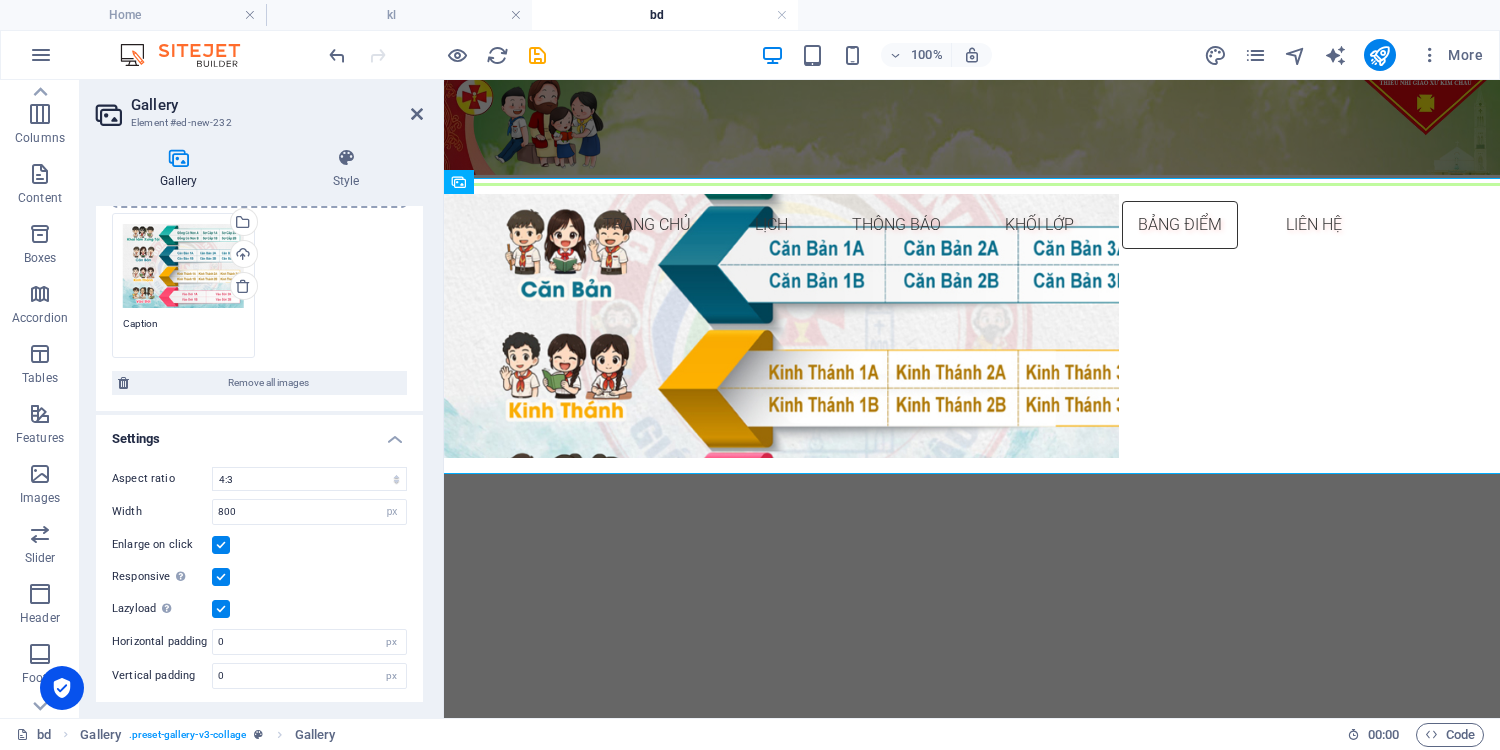 click at bounding box center (221, 545) 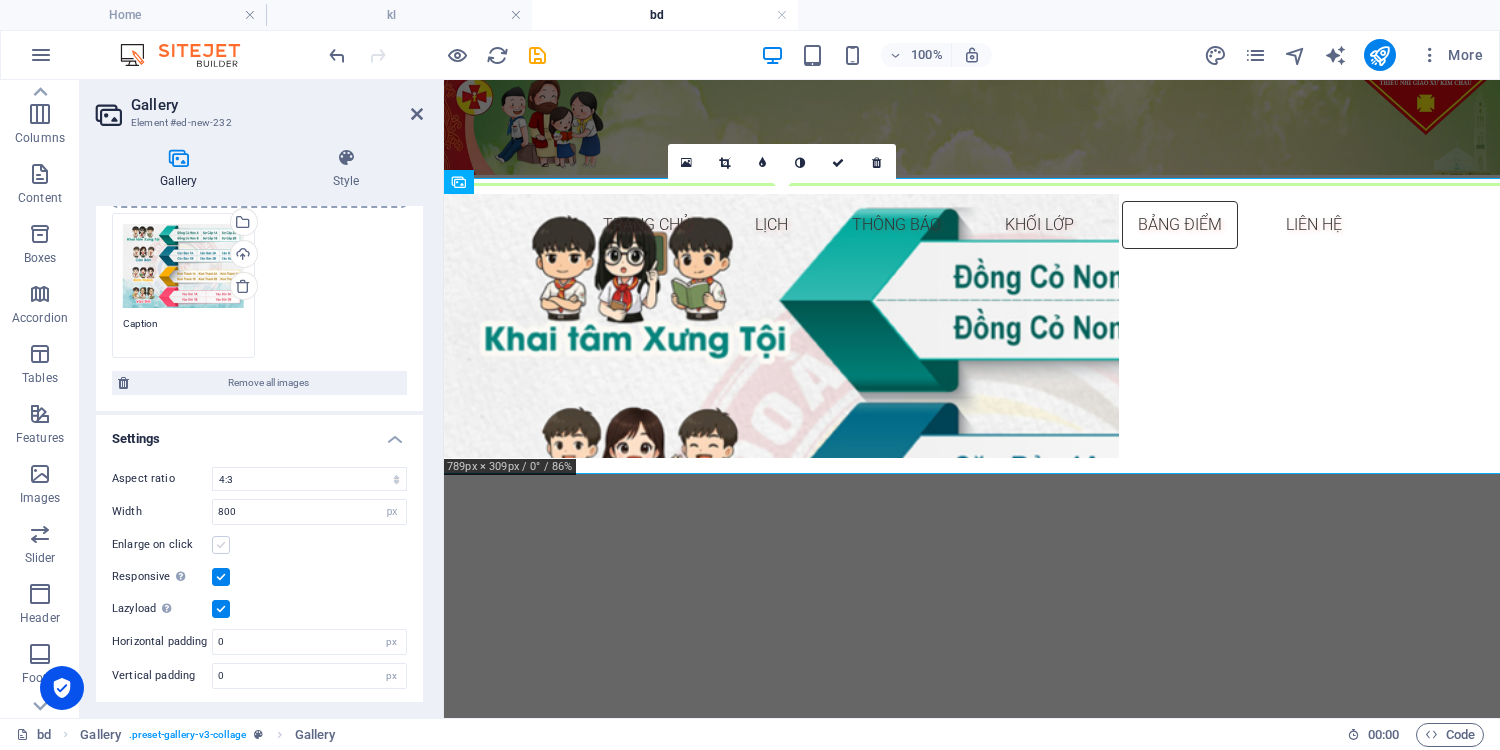 click at bounding box center [221, 545] 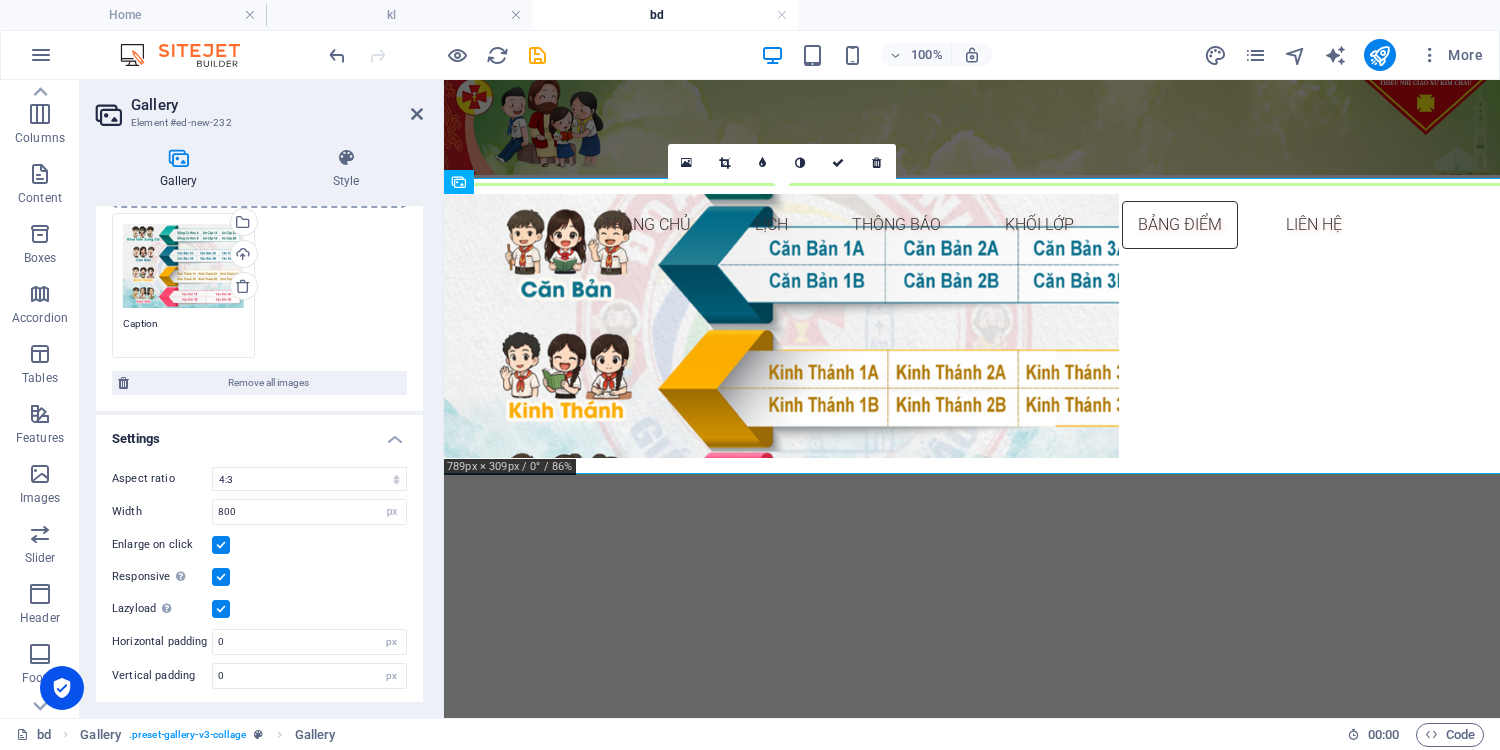 click at bounding box center (221, 545) 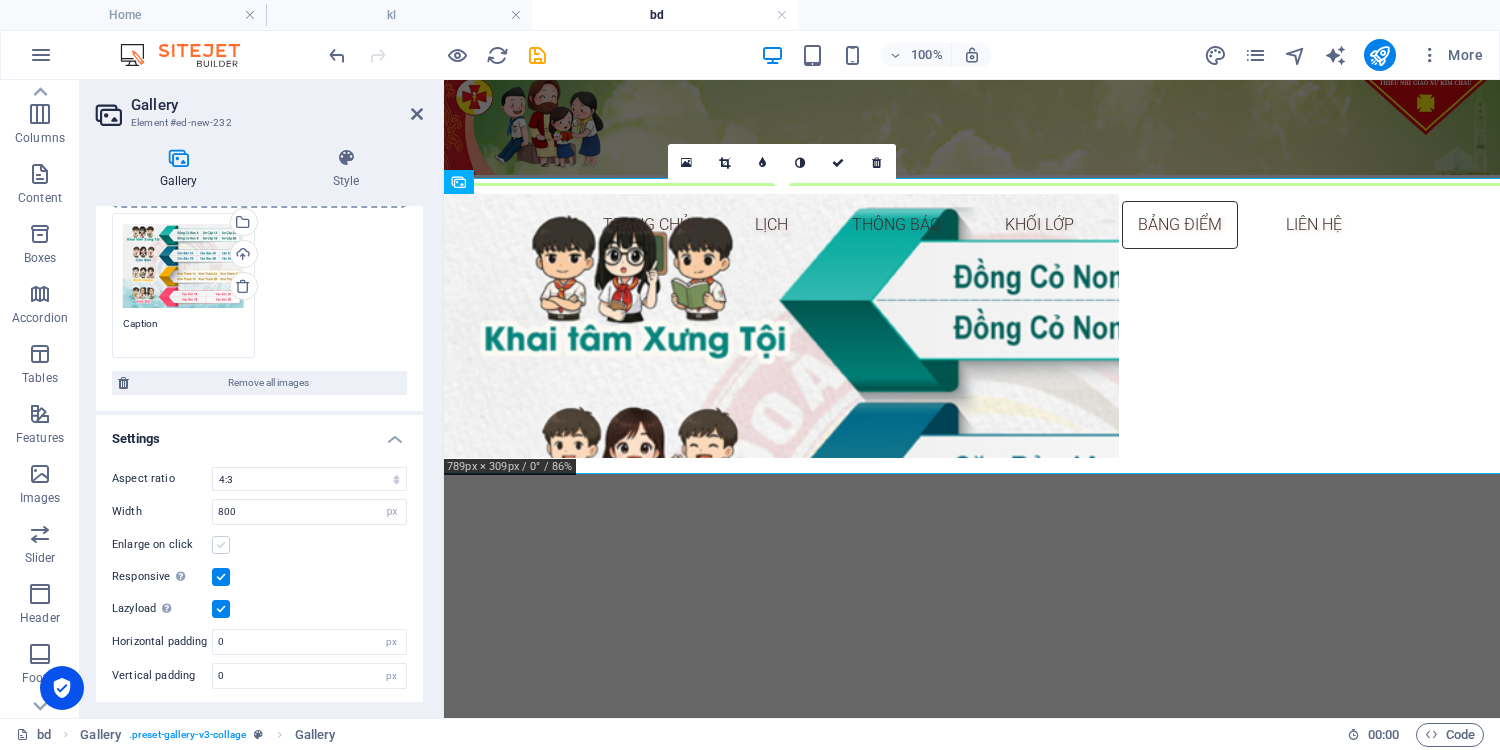 click at bounding box center [221, 545] 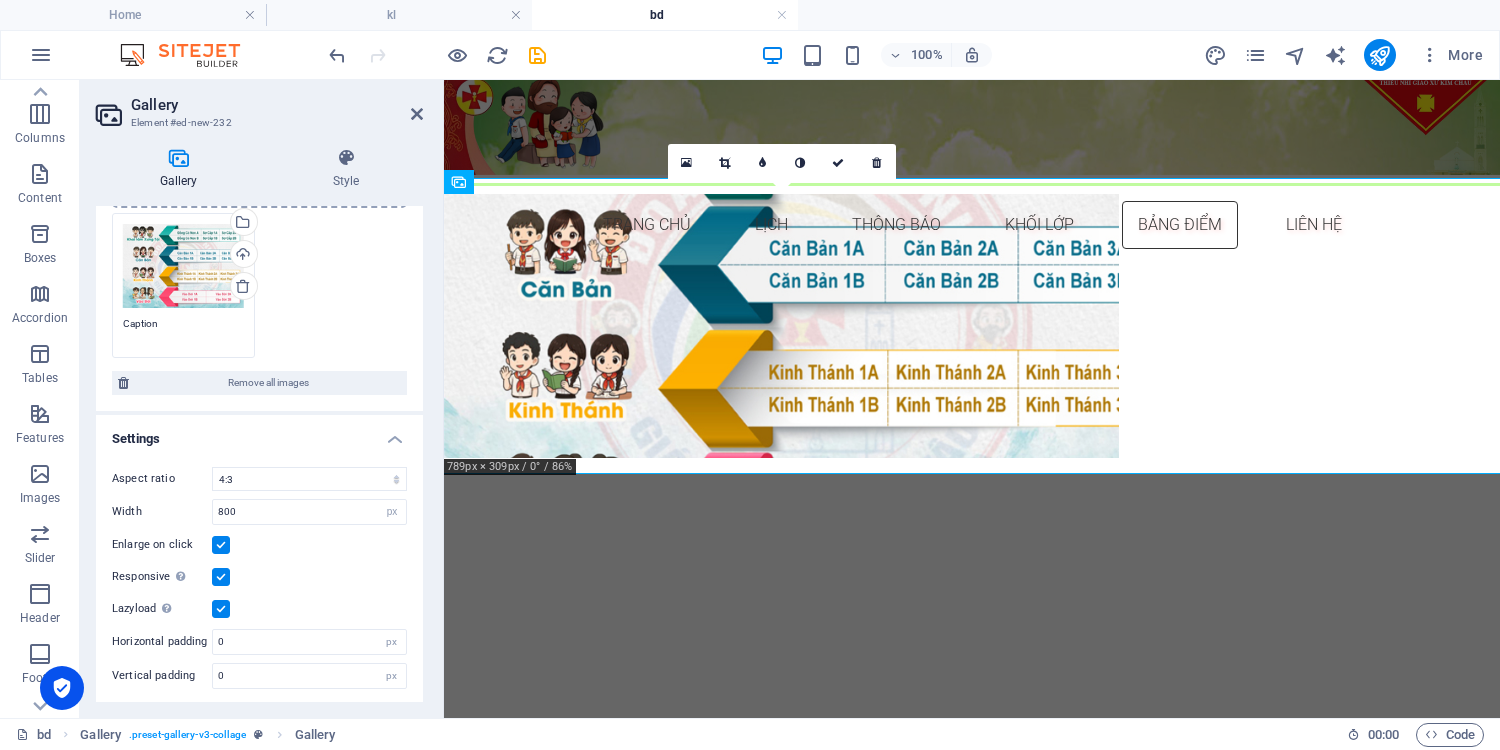 click at bounding box center (221, 545) 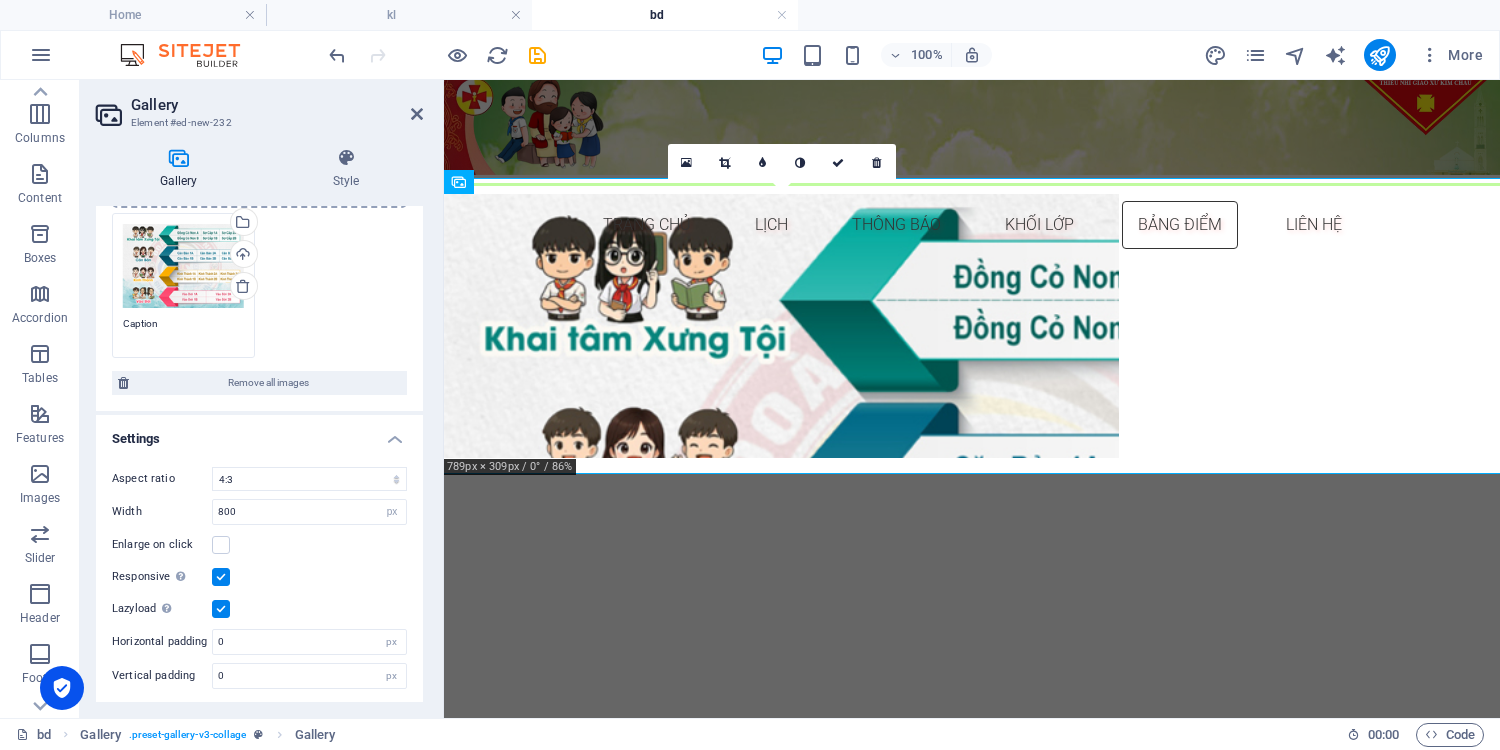 click at bounding box center (221, 577) 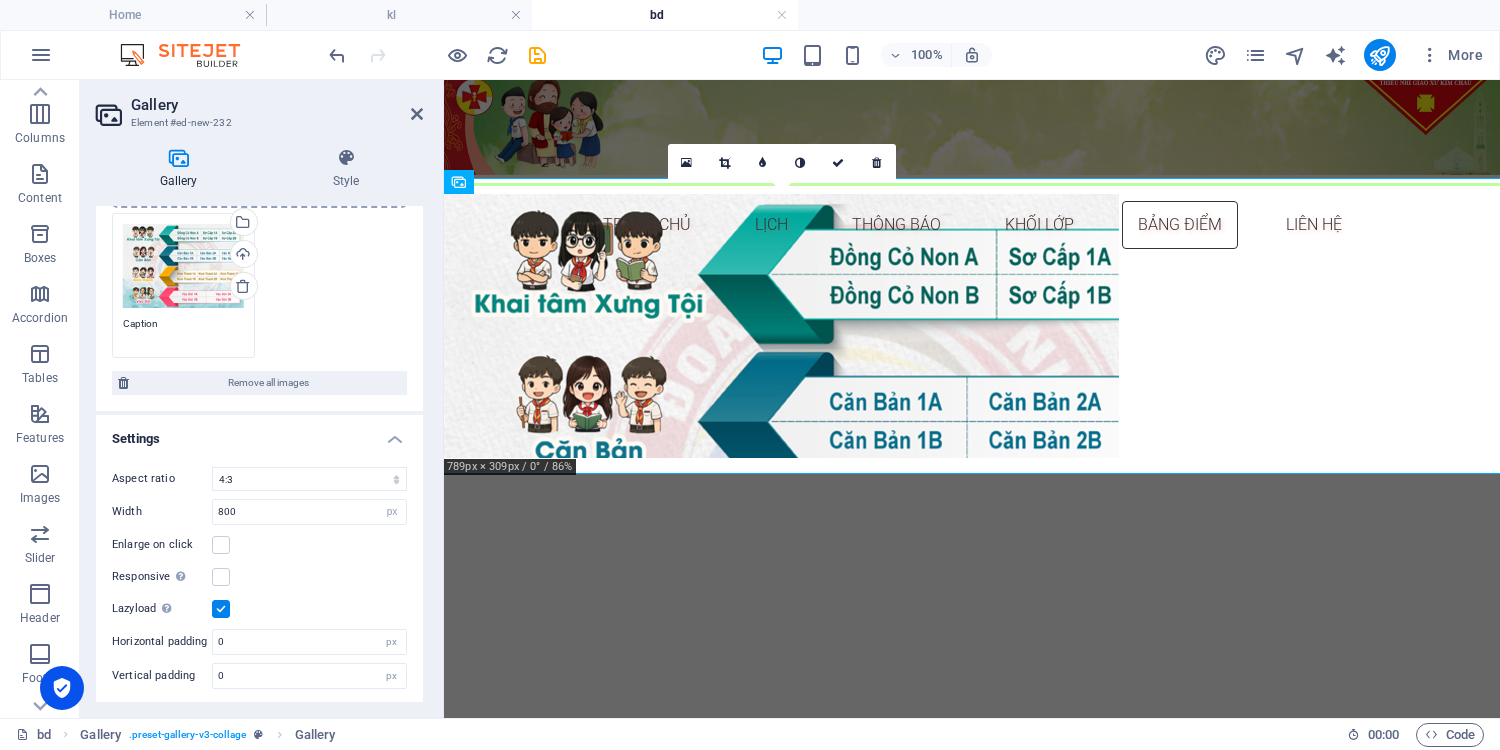 click at bounding box center [221, 609] 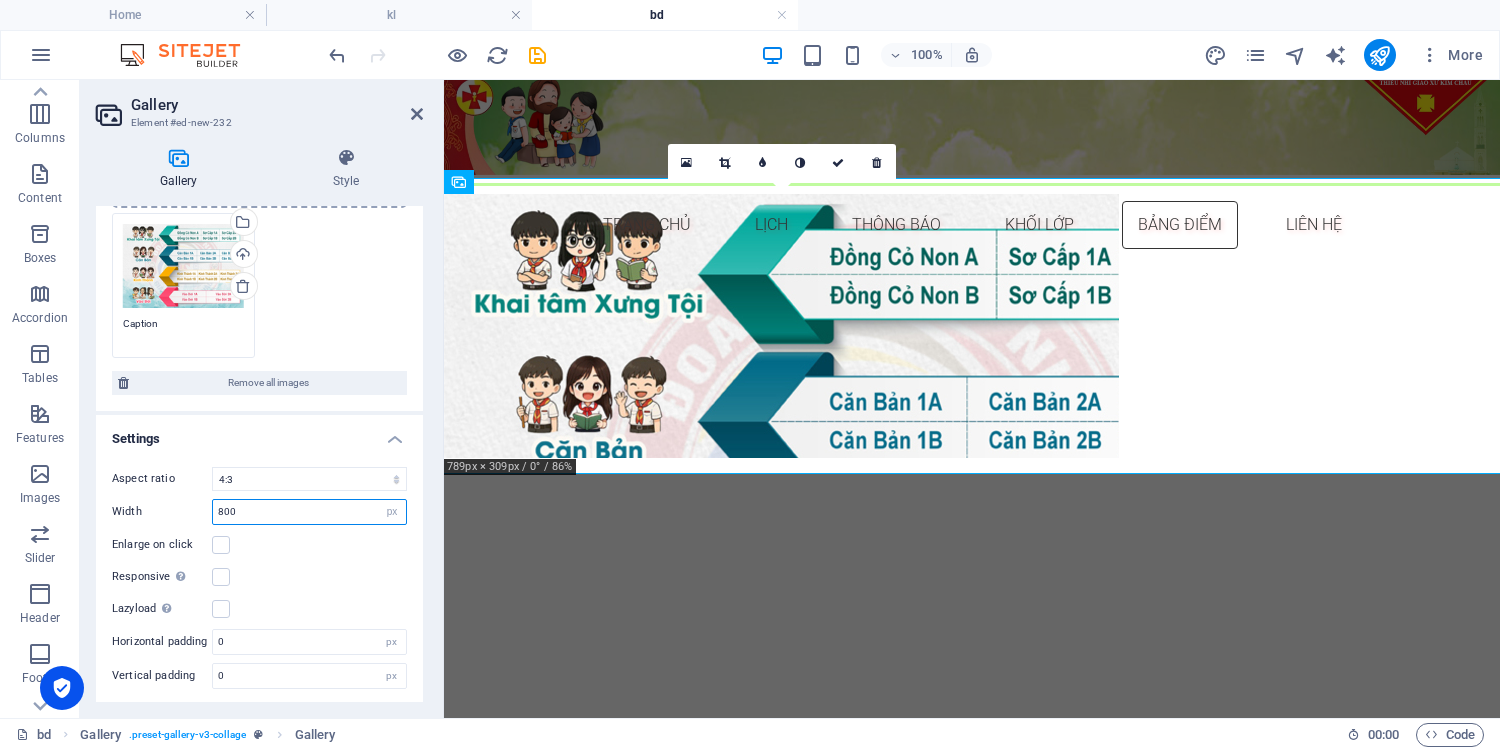 click on "800" at bounding box center (309, 512) 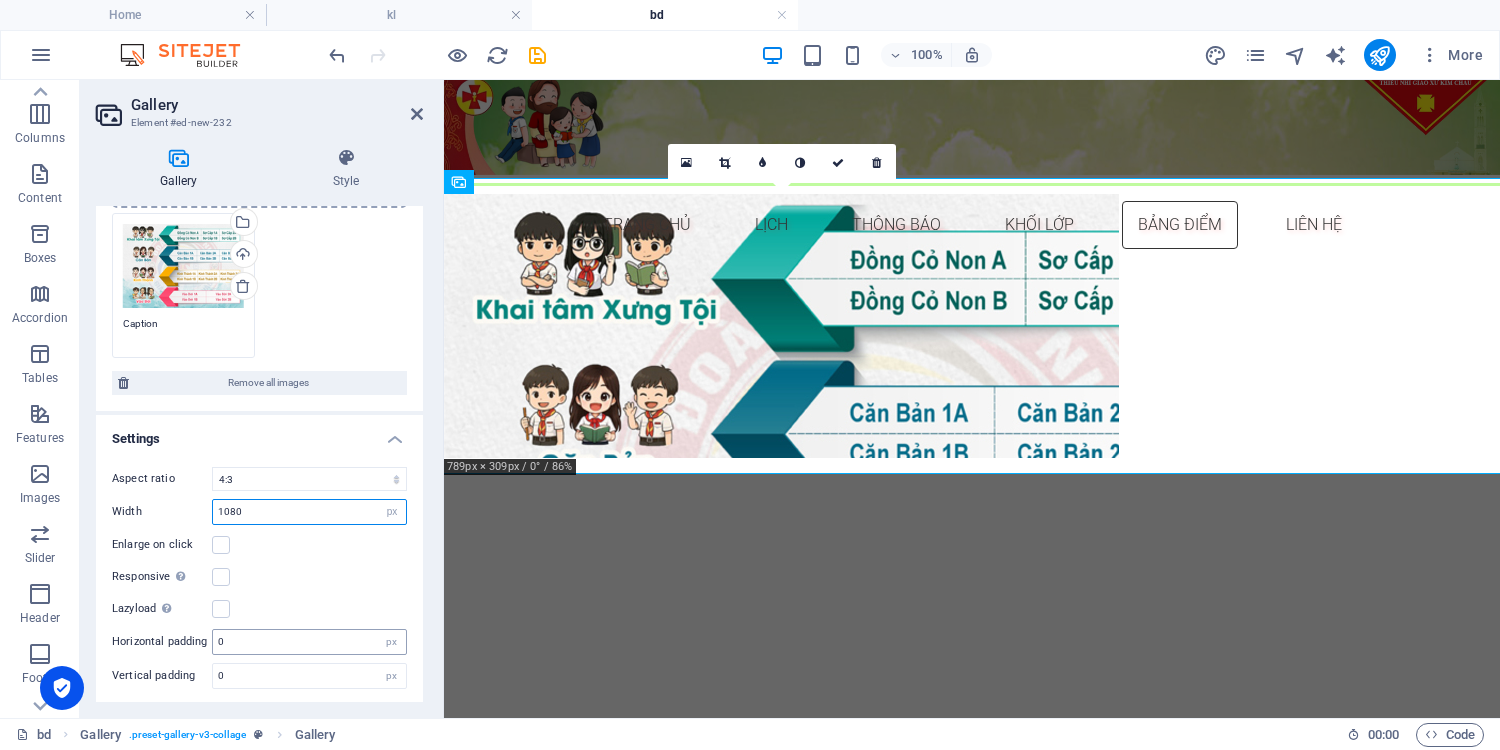 type on "1080" 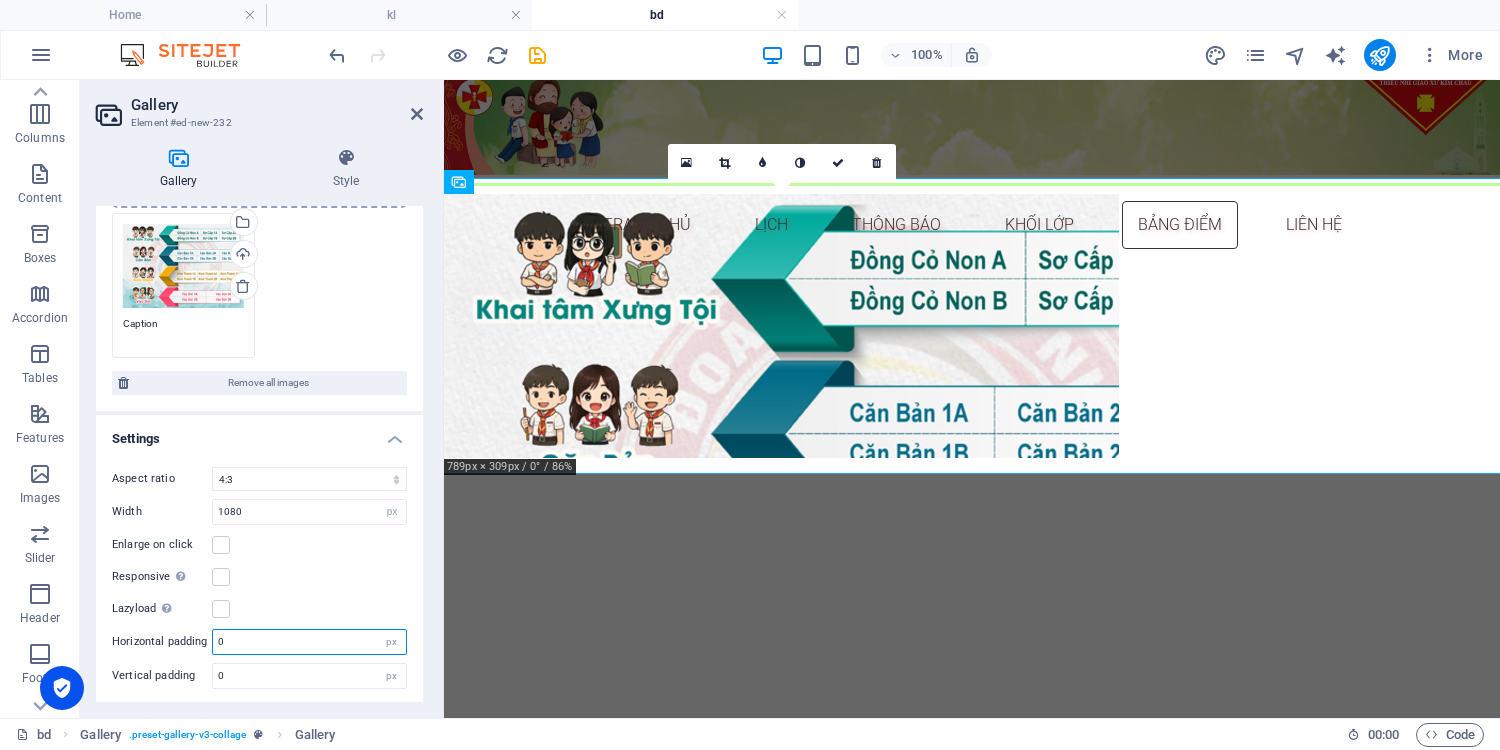 click on "0" at bounding box center [309, 642] 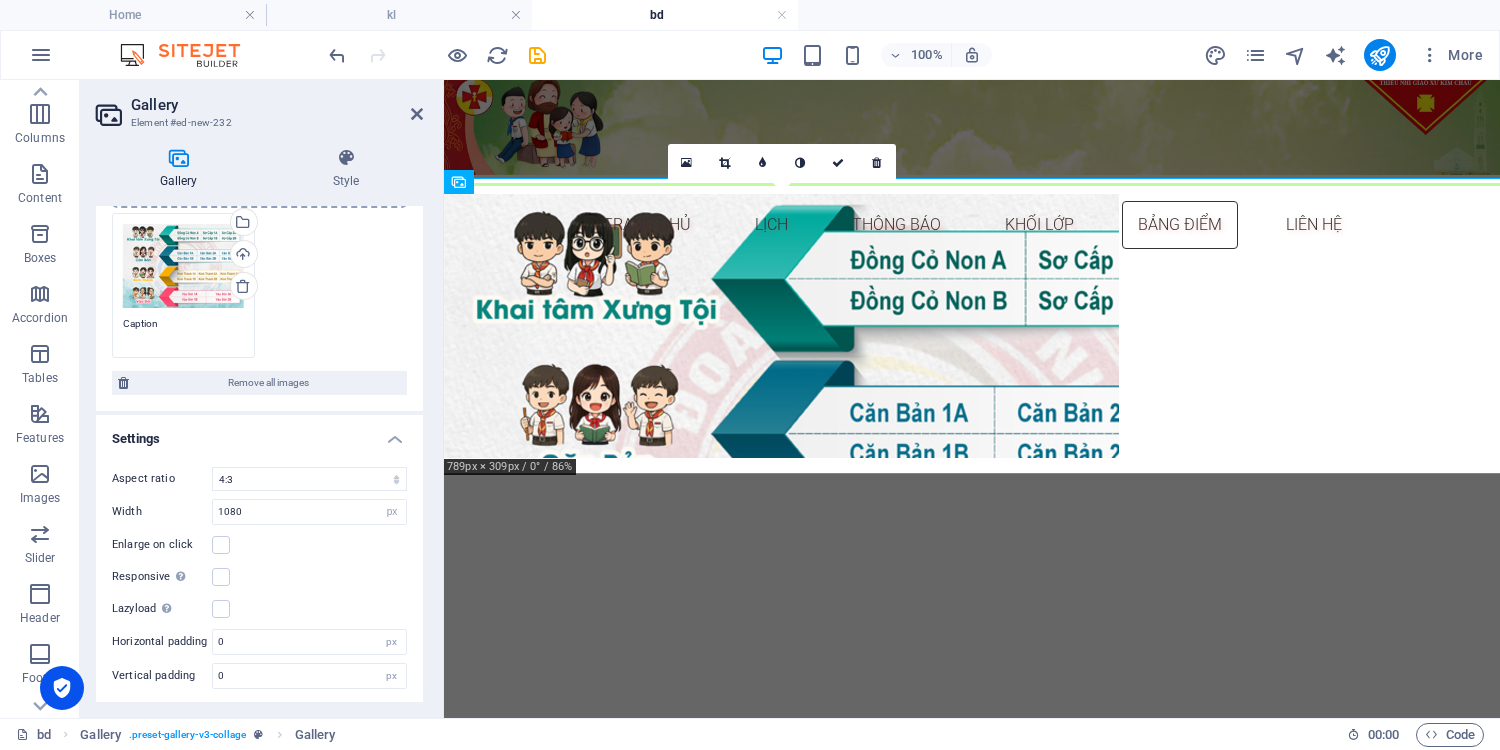 click on "Aspect ratio No fixed aspect ratio 16:9 16:10 4:3 1:1 1:2 2:1 Width 1080 px % Enlarge on click Responsive Automatically load retina image and smartphone optimized sizes. Lazyload Loading images after the page loads improves page speed. Horizontal padding 0 px Vertical padding 0 px" at bounding box center (259, 578) 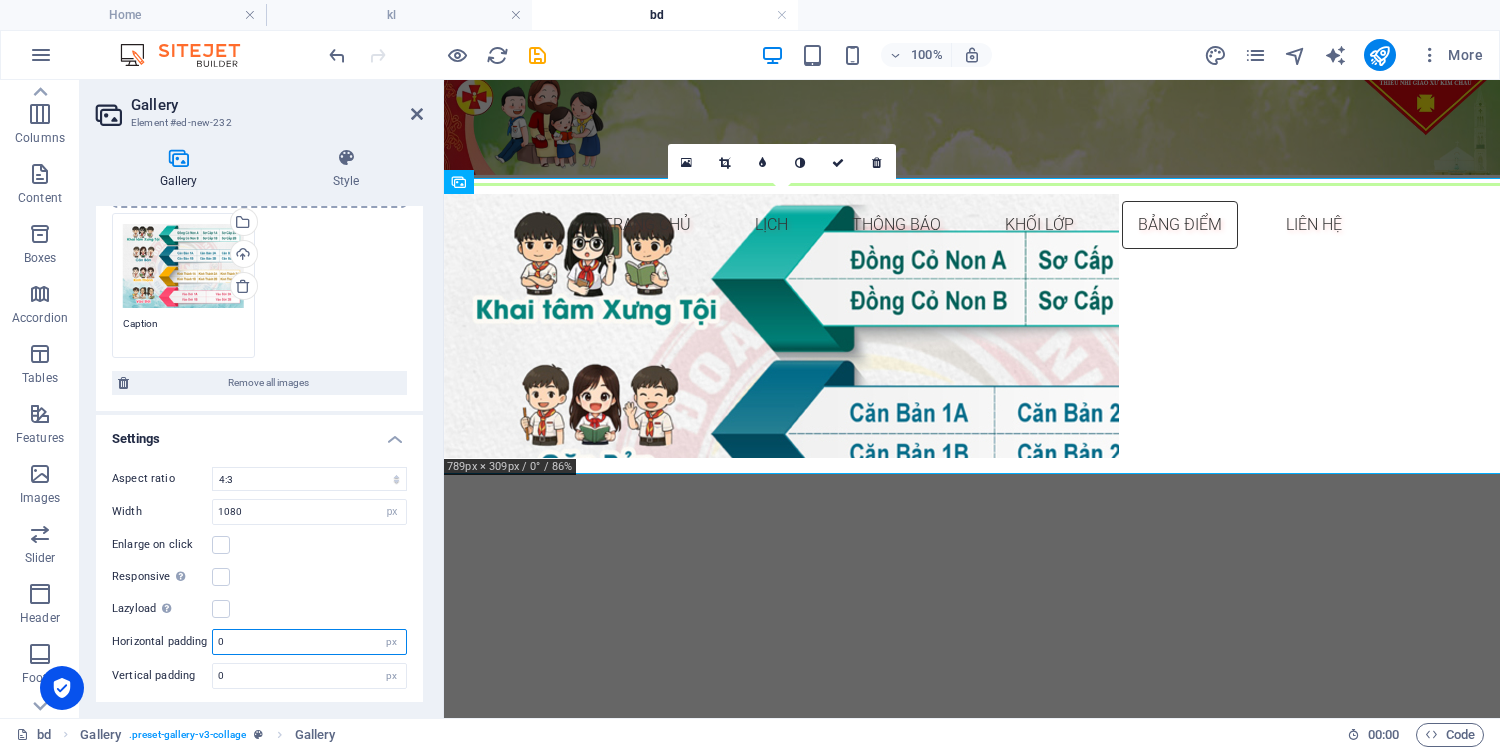 click on "0" at bounding box center (309, 642) 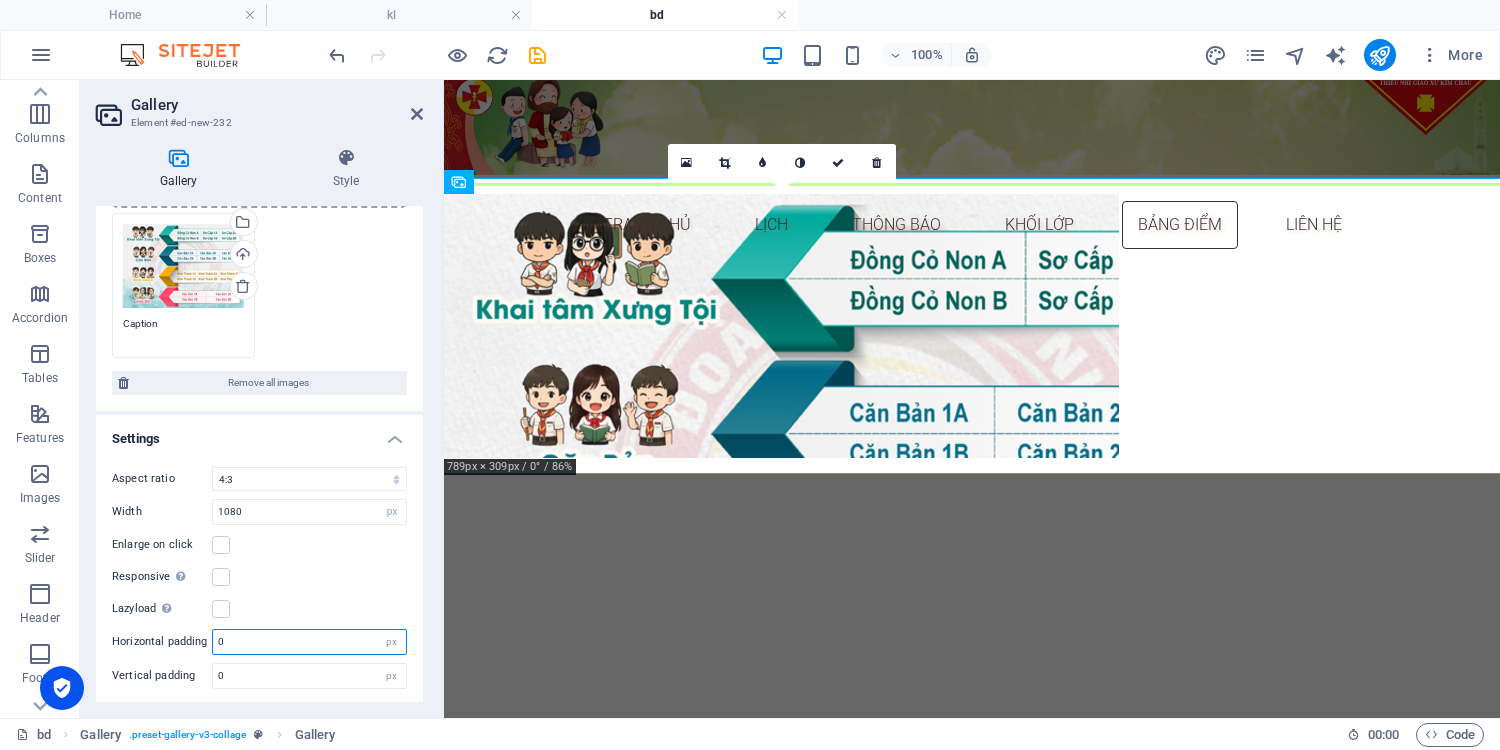 click on "0" at bounding box center (309, 642) 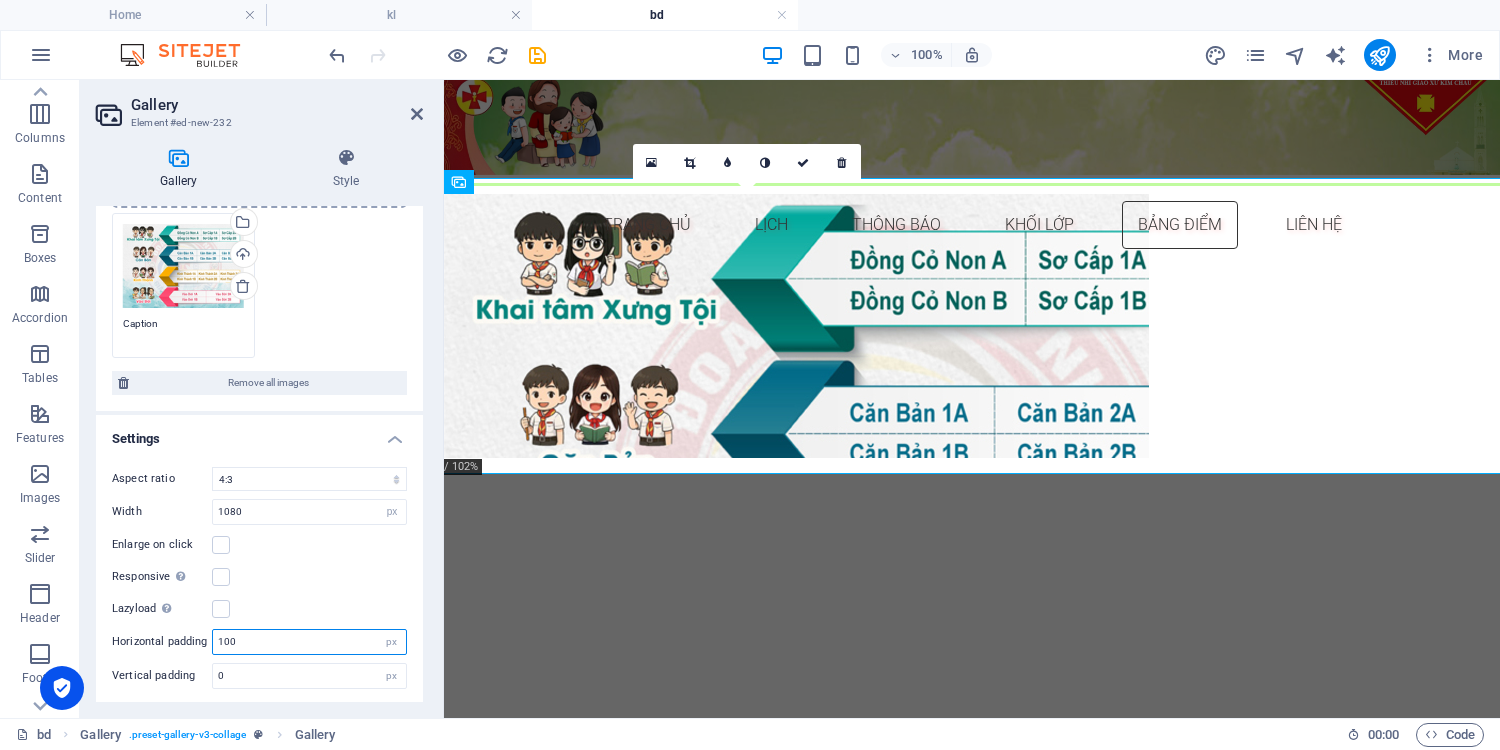 type on "100" 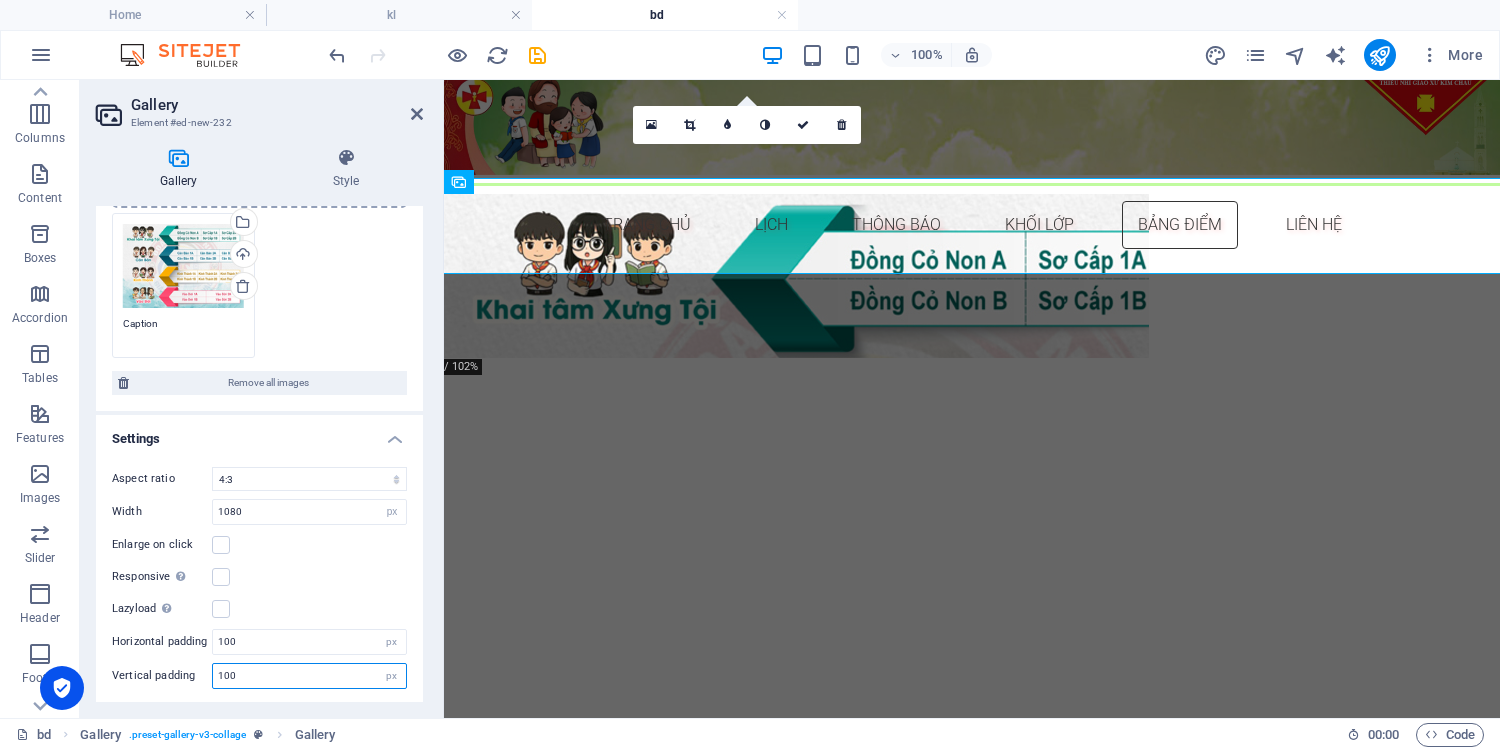 click on "100" at bounding box center (309, 676) 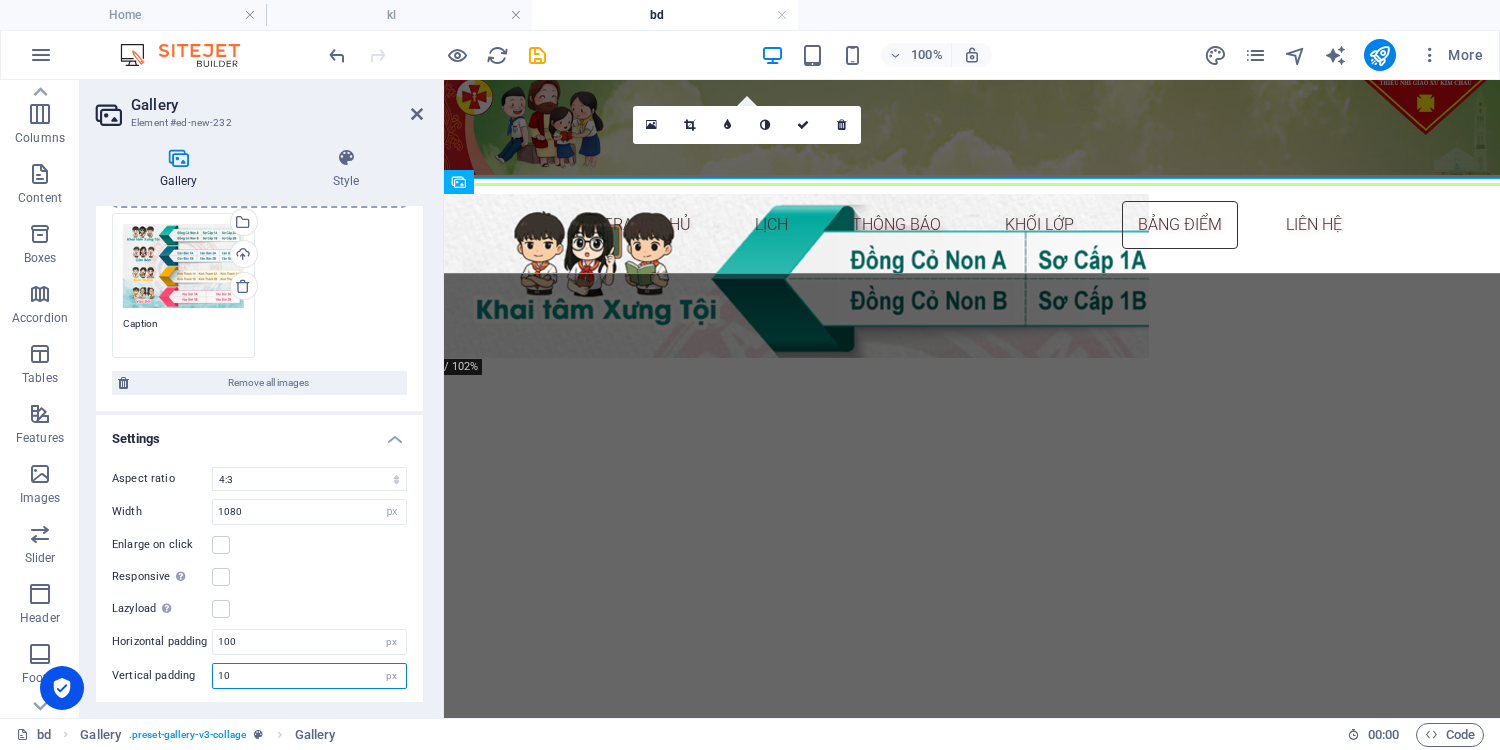 type on "1" 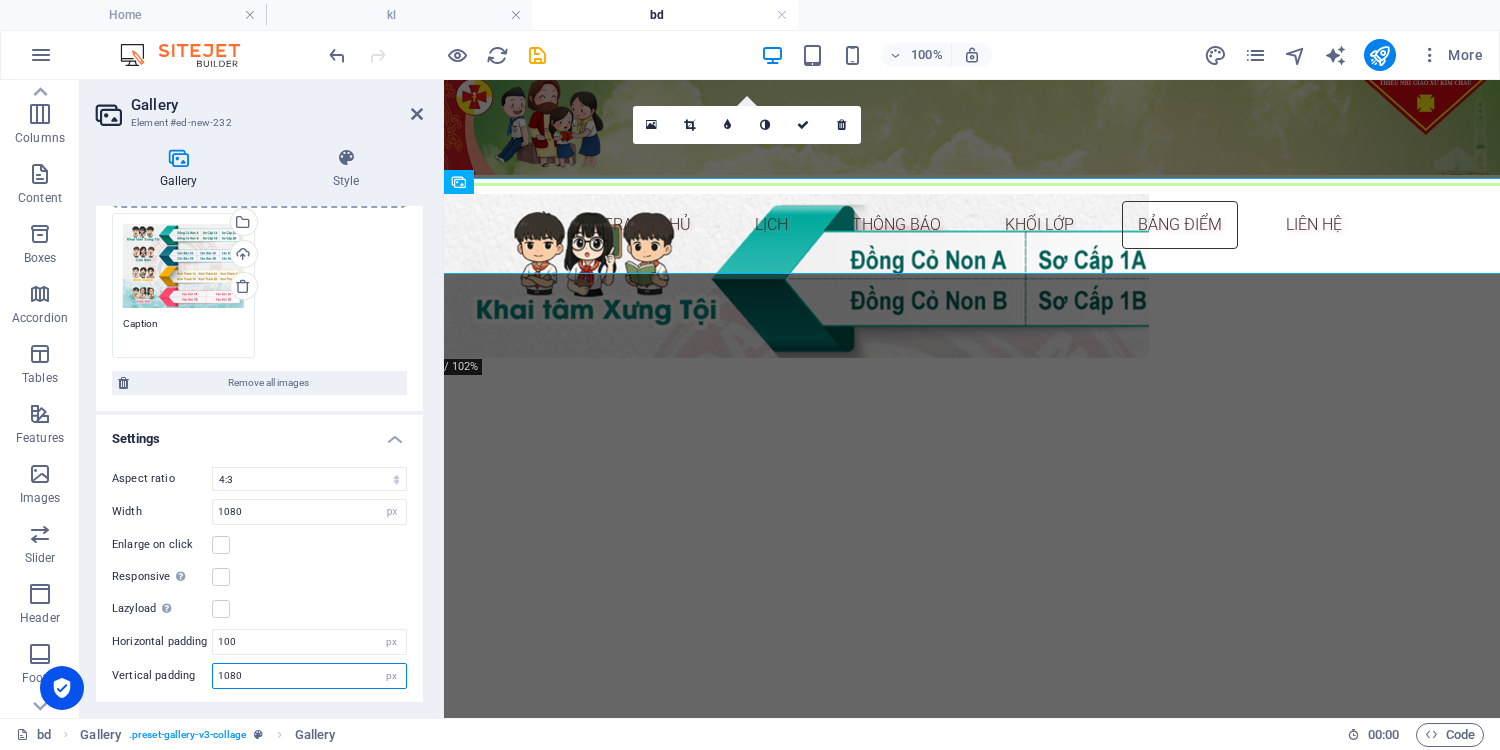 type on "100" 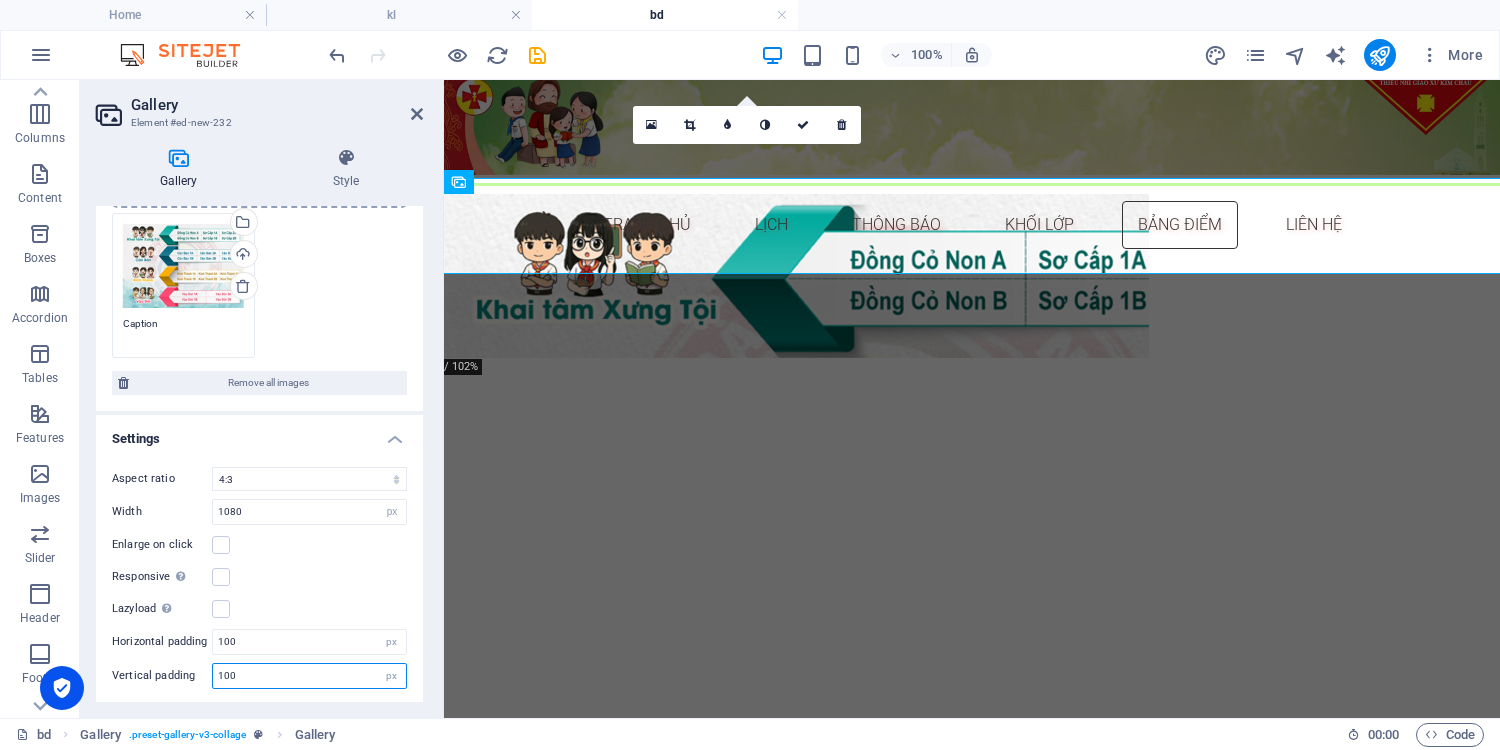 drag, startPoint x: 281, startPoint y: 668, endPoint x: 180, endPoint y: 676, distance: 101.31634 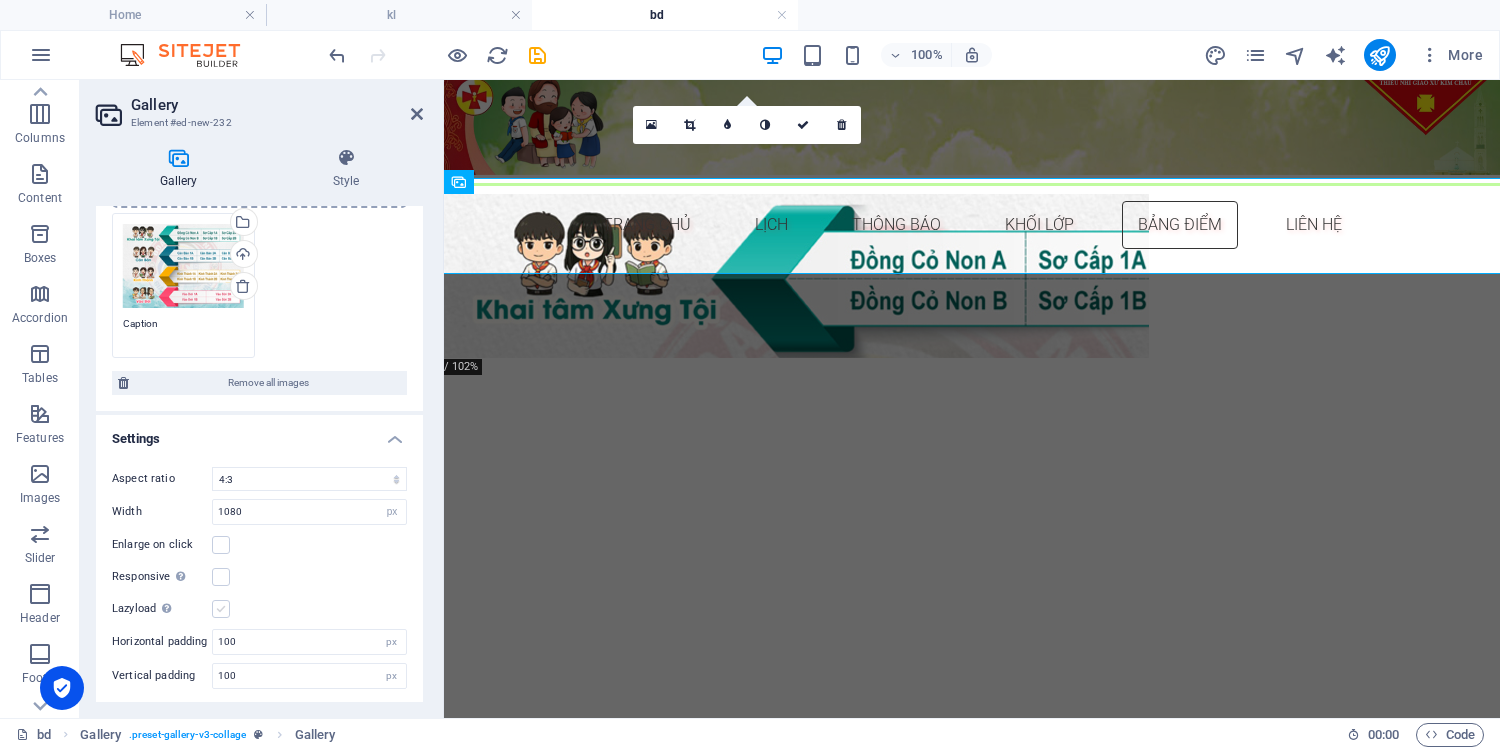 click at bounding box center (221, 609) 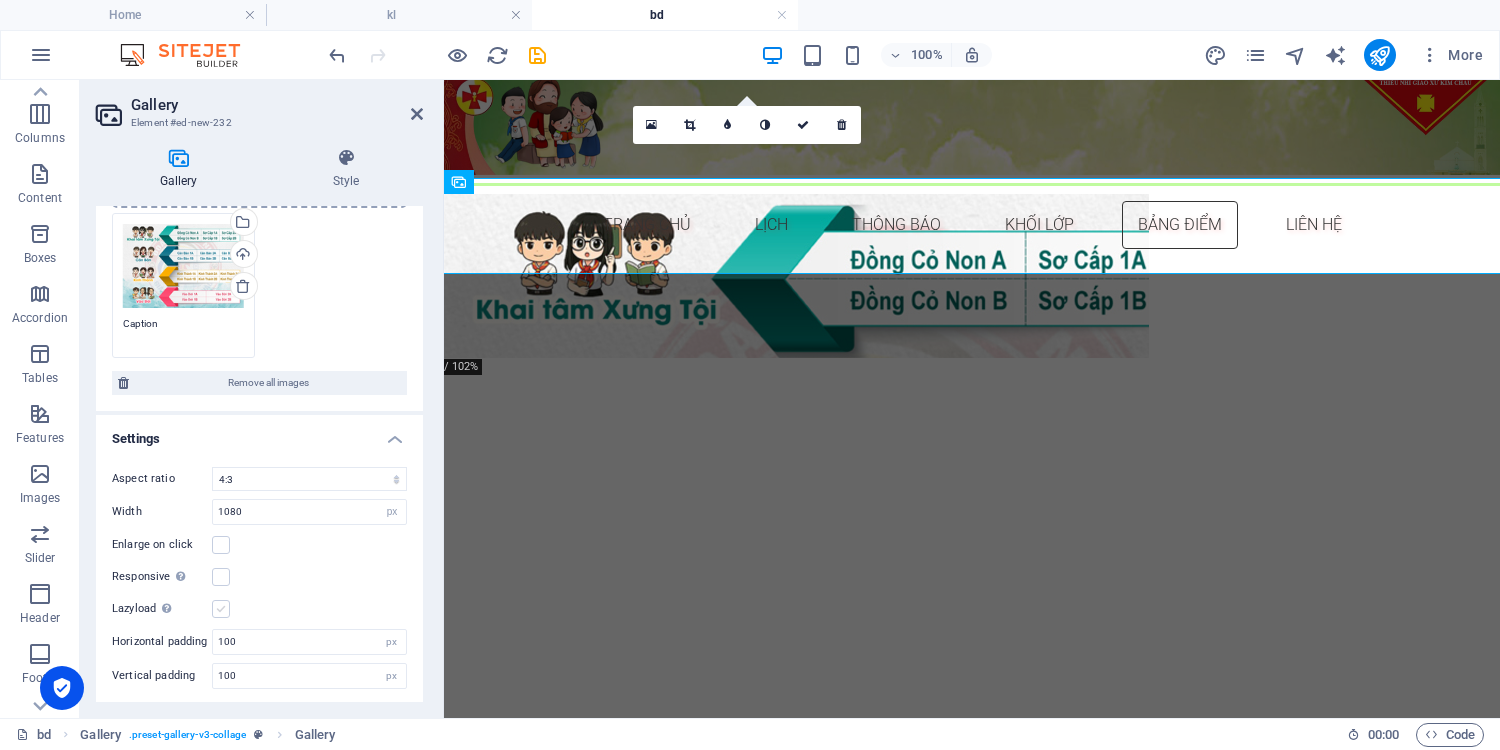 click on "Lazyload Loading images after the page loads improves page speed." at bounding box center (0, 0) 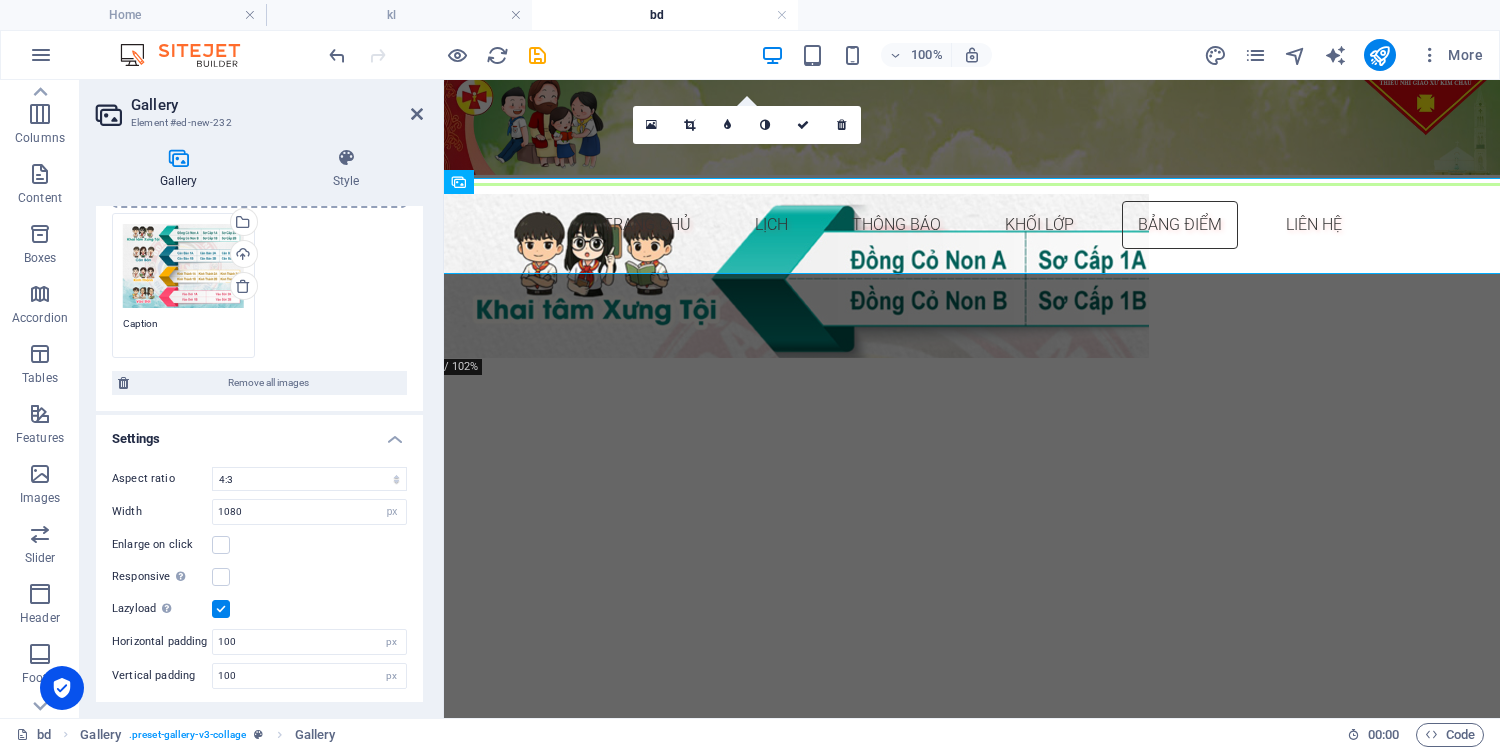 click at bounding box center (221, 609) 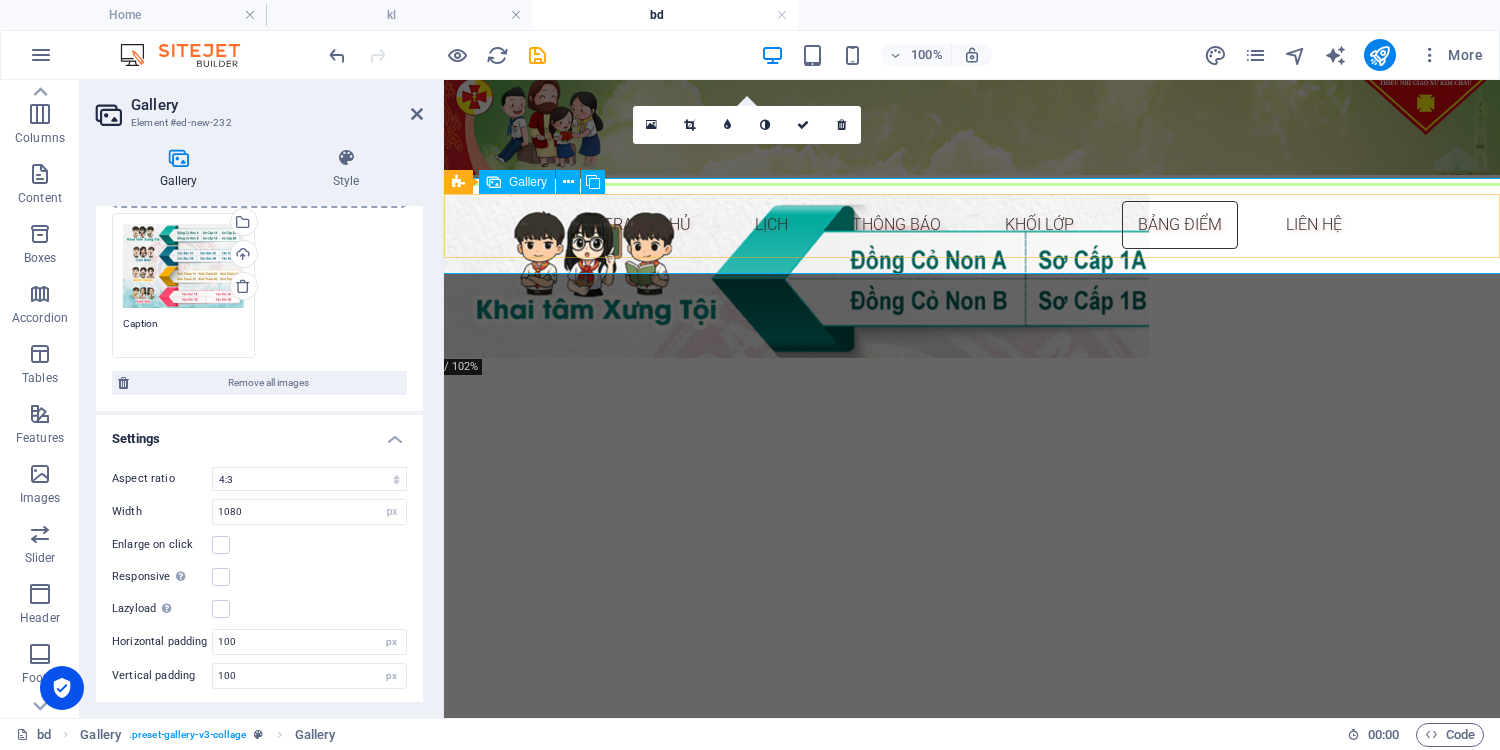click at bounding box center [865, 510] 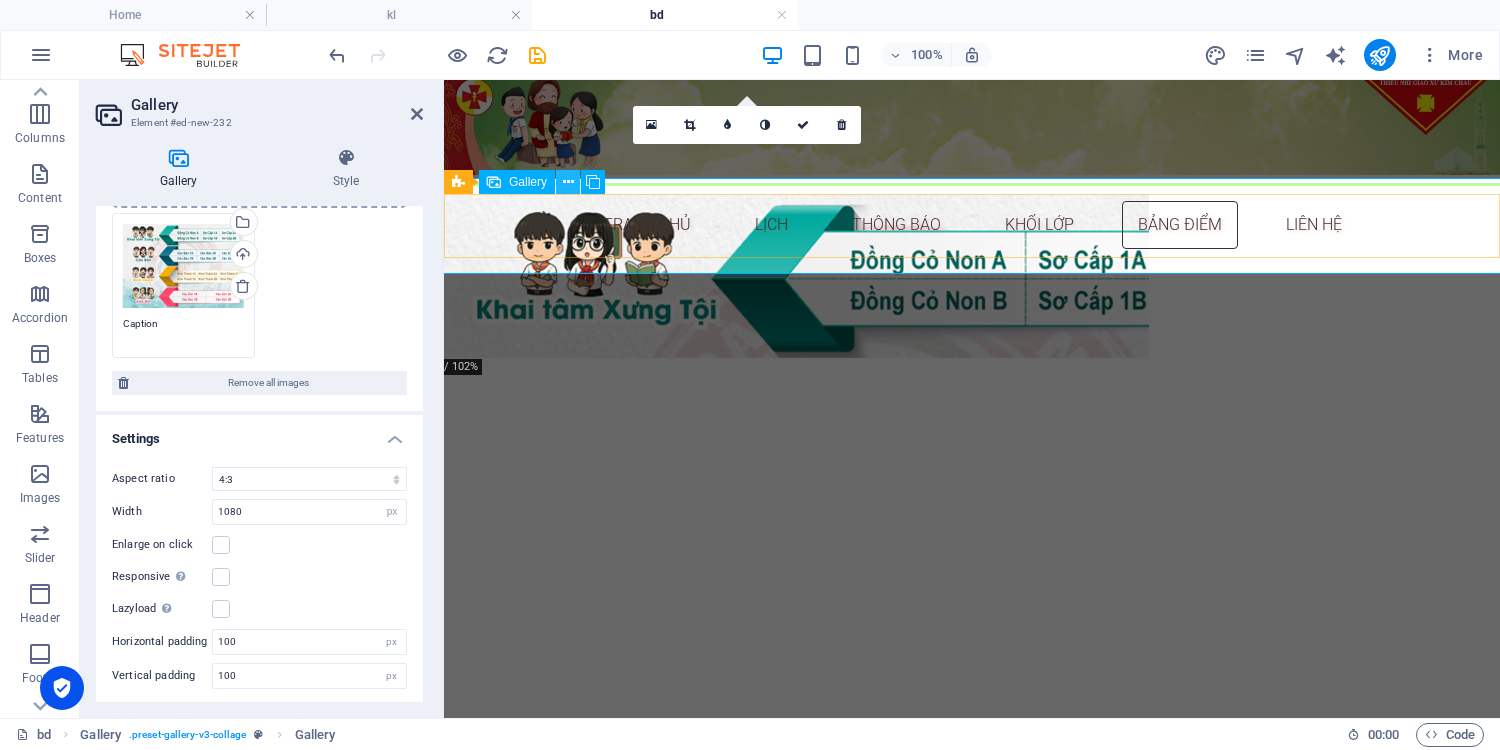 click at bounding box center (568, 182) 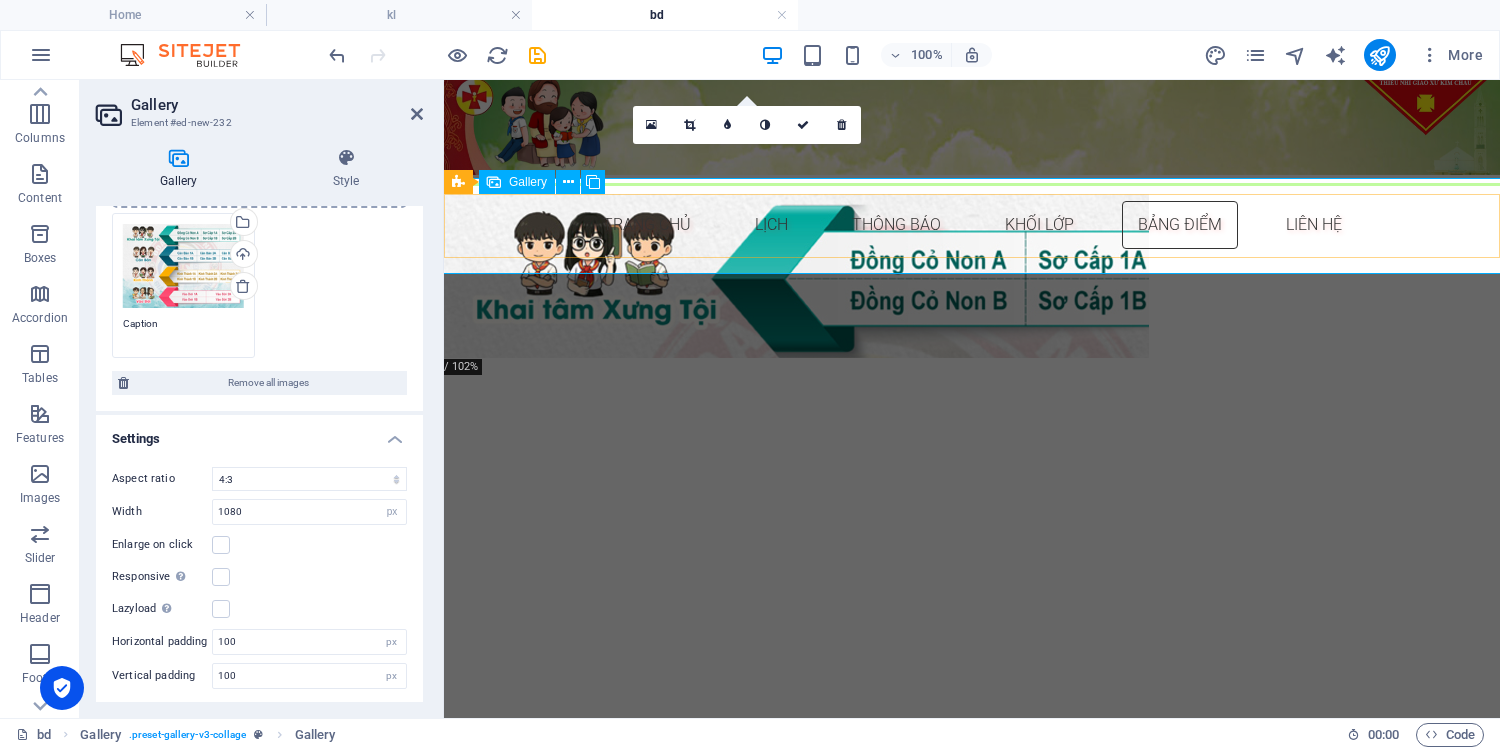 click at bounding box center [865, 510] 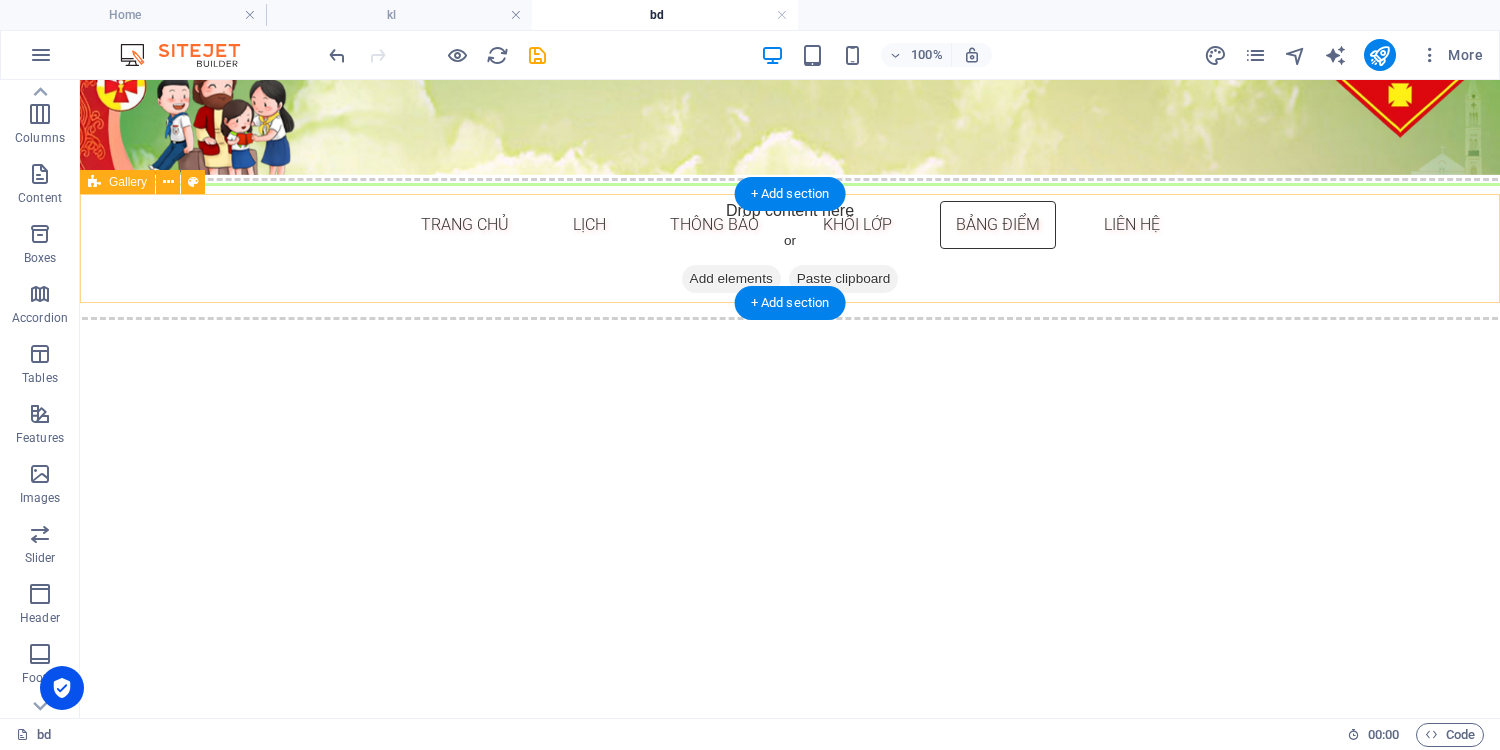 click on "Paste clipboard" at bounding box center (844, 279) 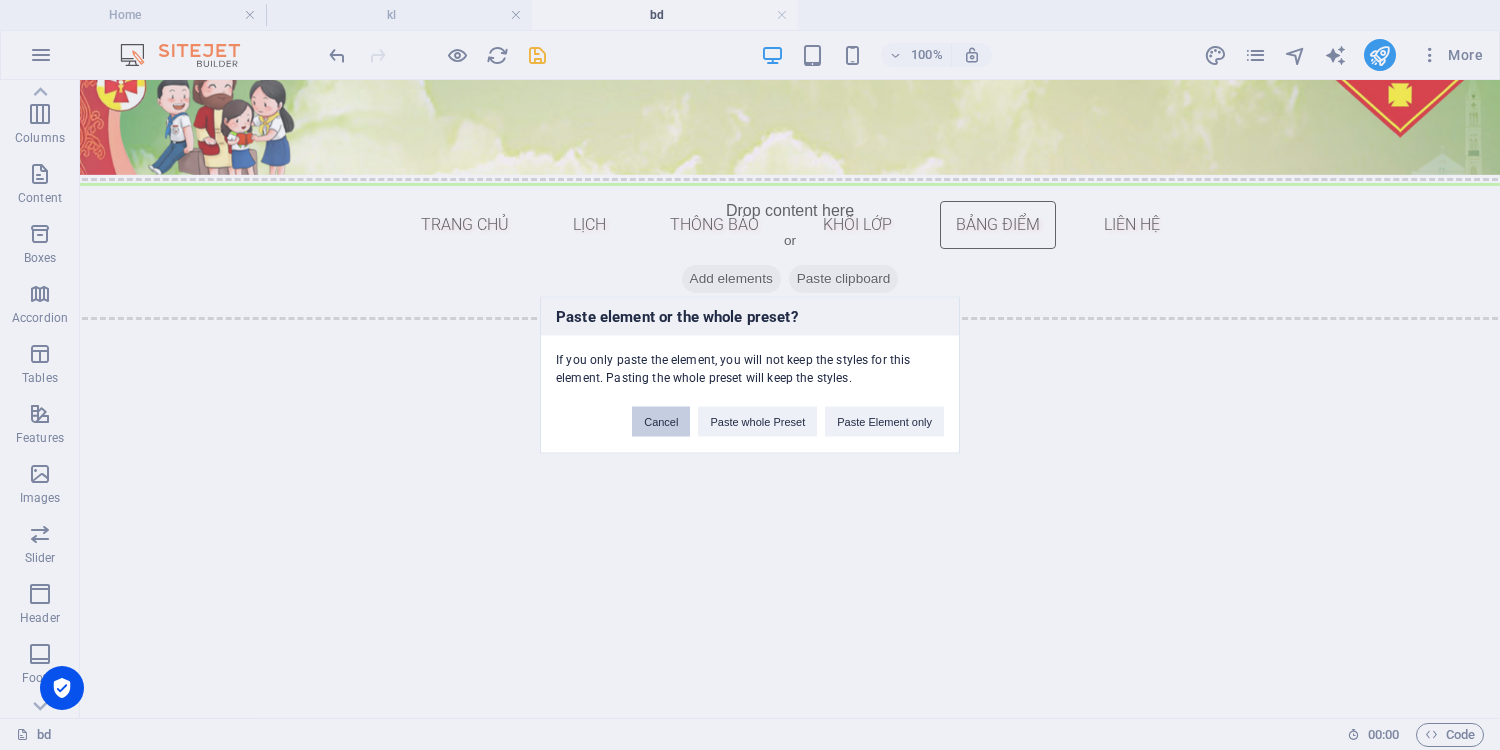 click on "Cancel" at bounding box center [661, 422] 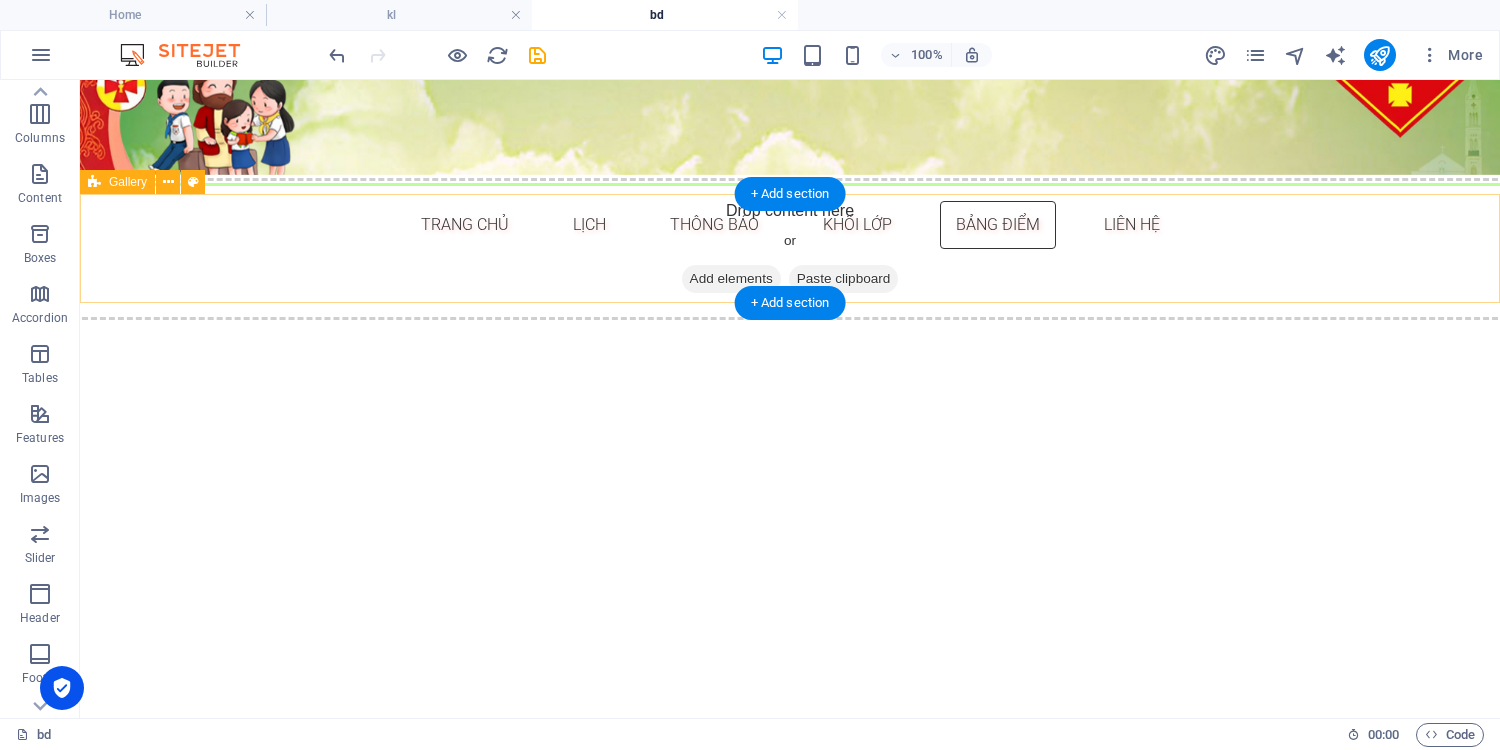 click on "Add elements" at bounding box center [731, 279] 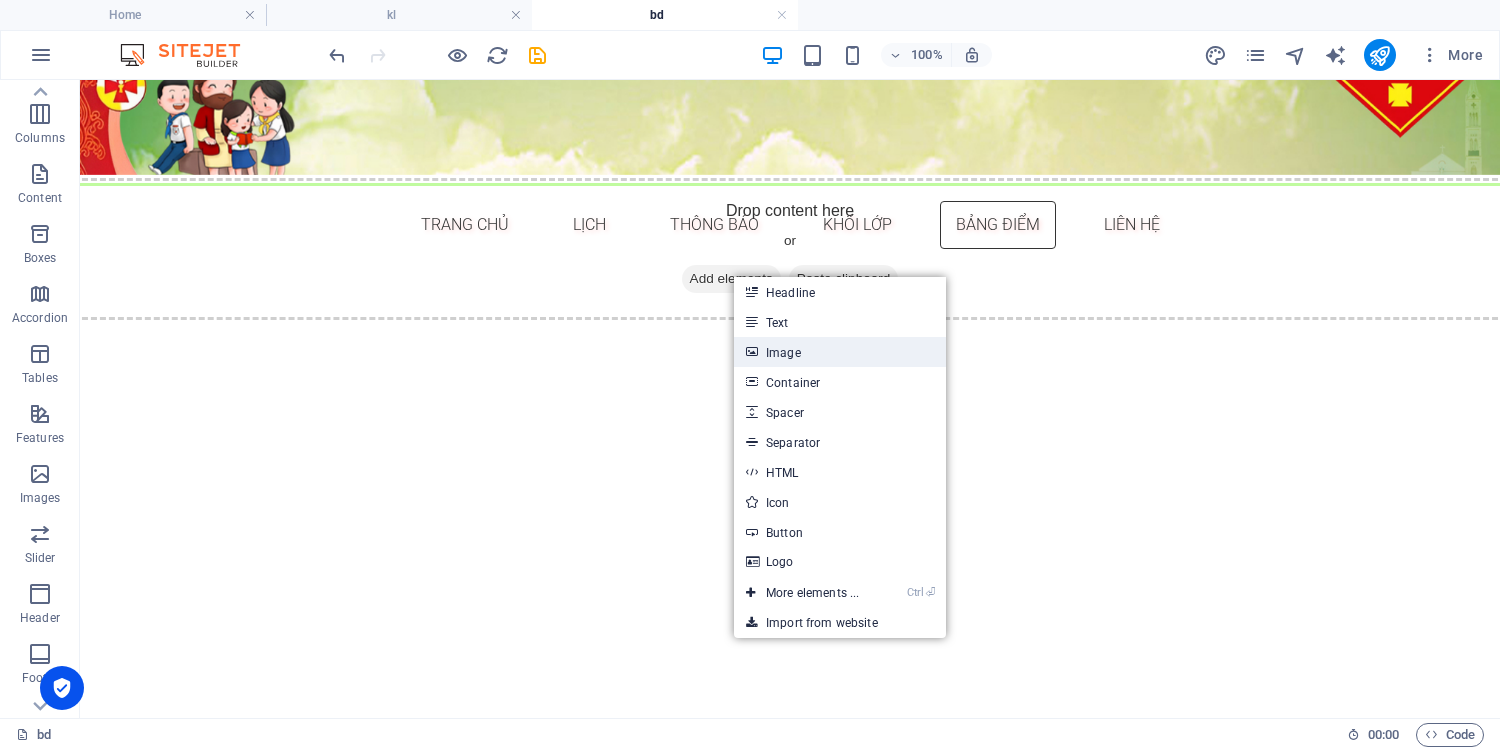 click on "Image" at bounding box center (840, 352) 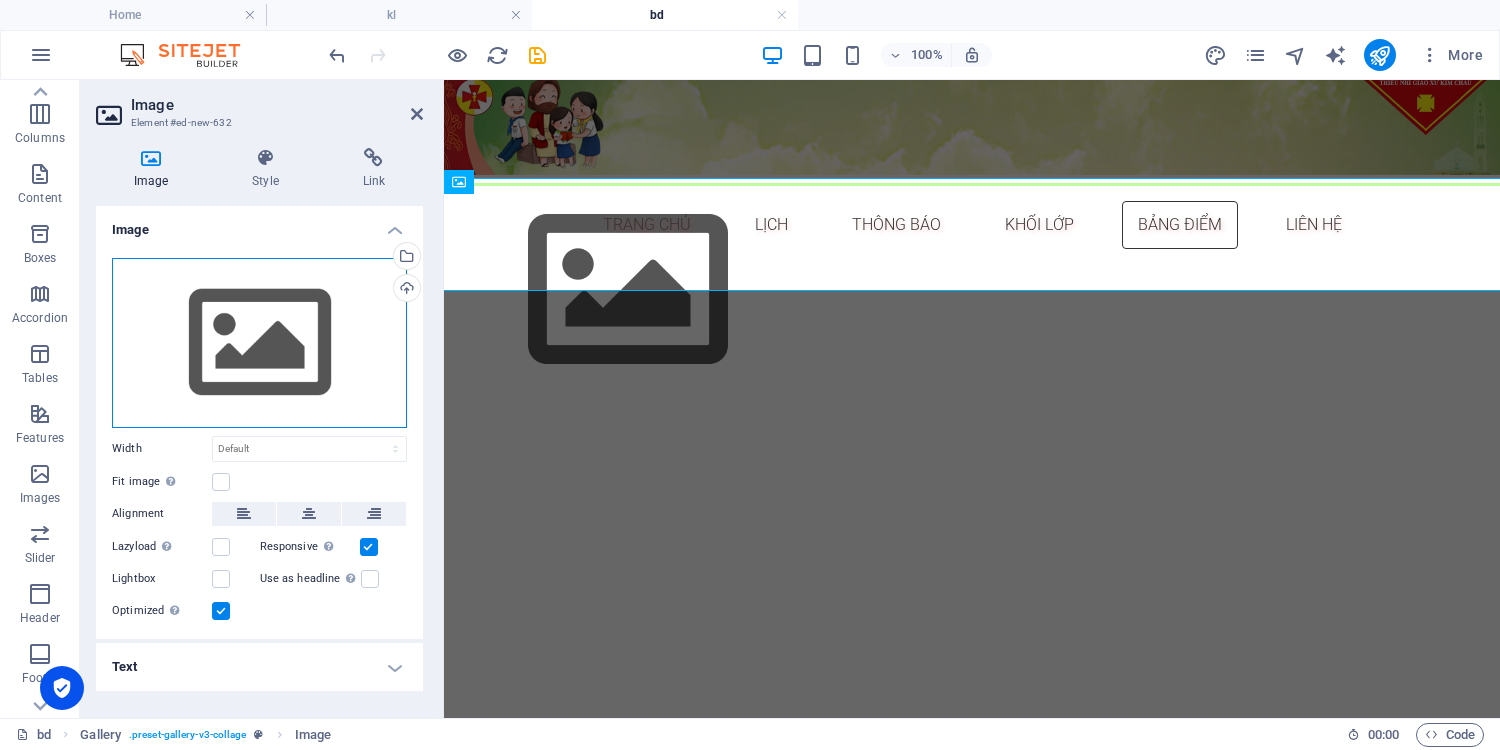 click on "Drag files here, click to choose files or select files from Files or our free stock photos & videos" at bounding box center (259, 343) 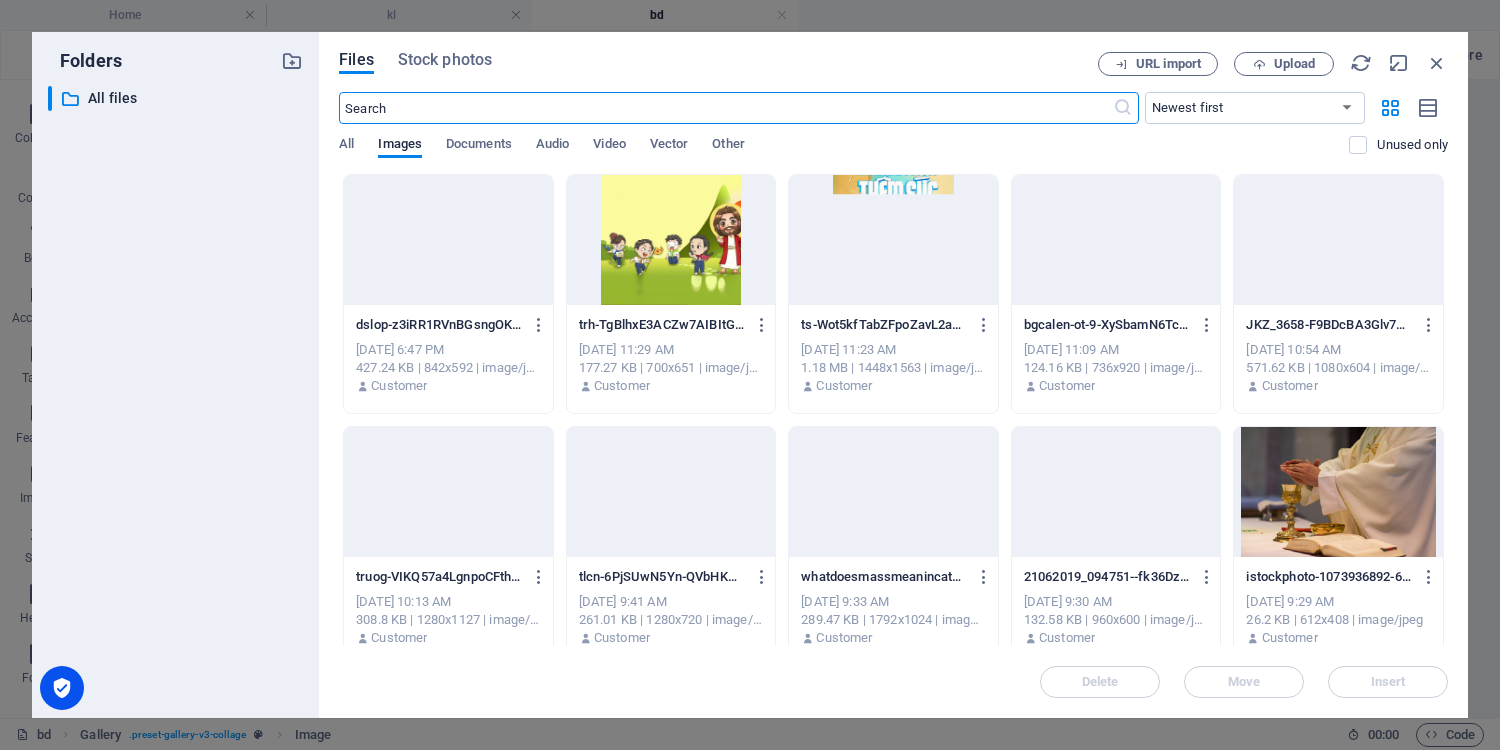 click at bounding box center [448, 240] 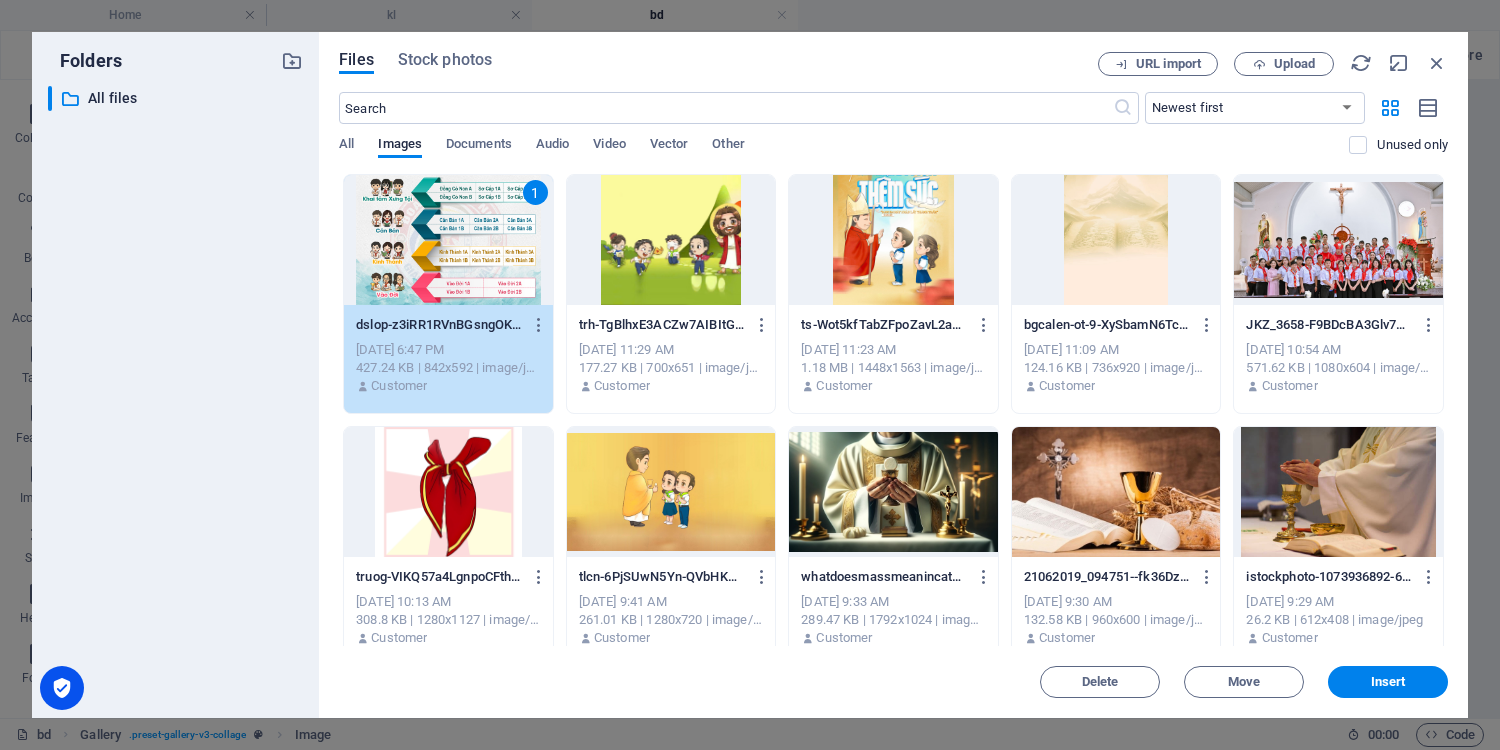 click on "1" at bounding box center (448, 240) 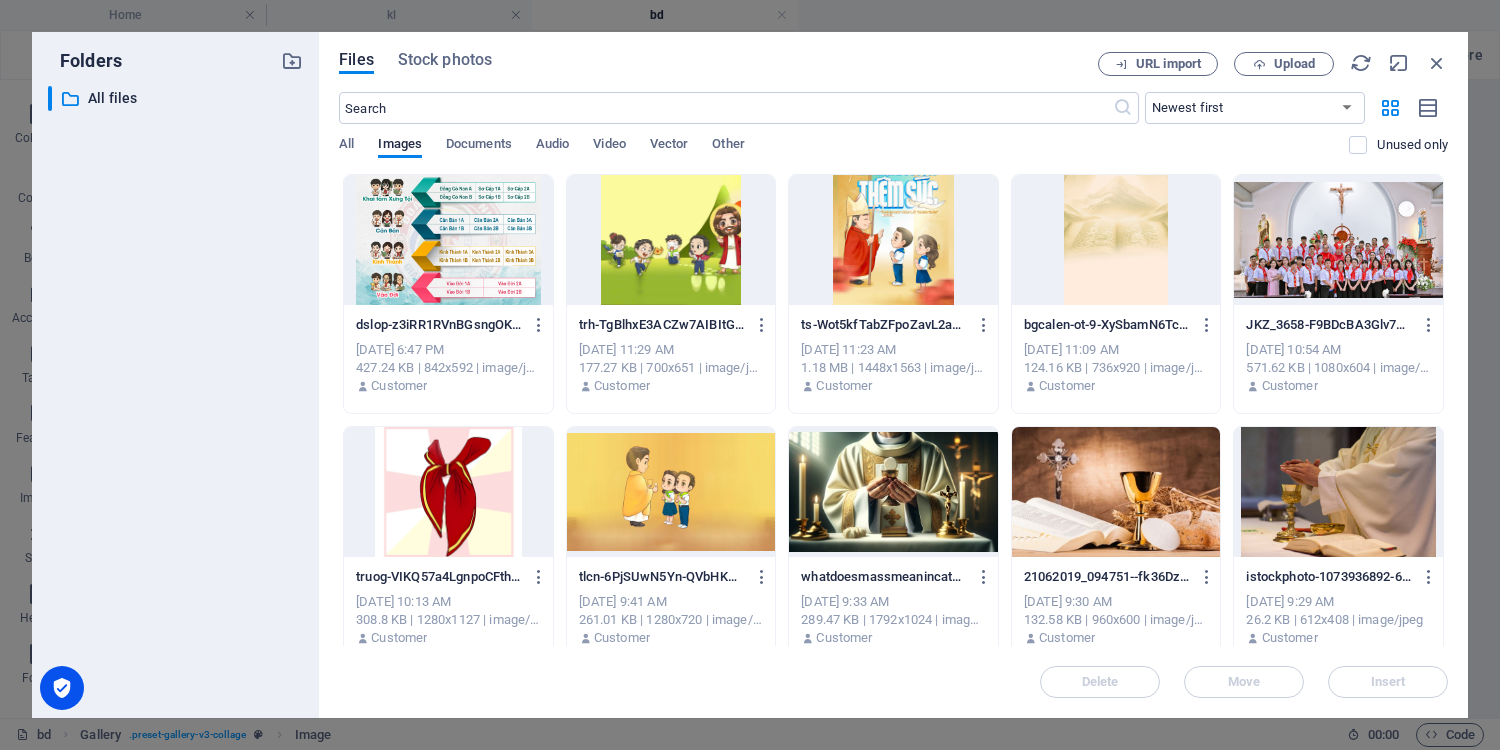 click at bounding box center [448, 240] 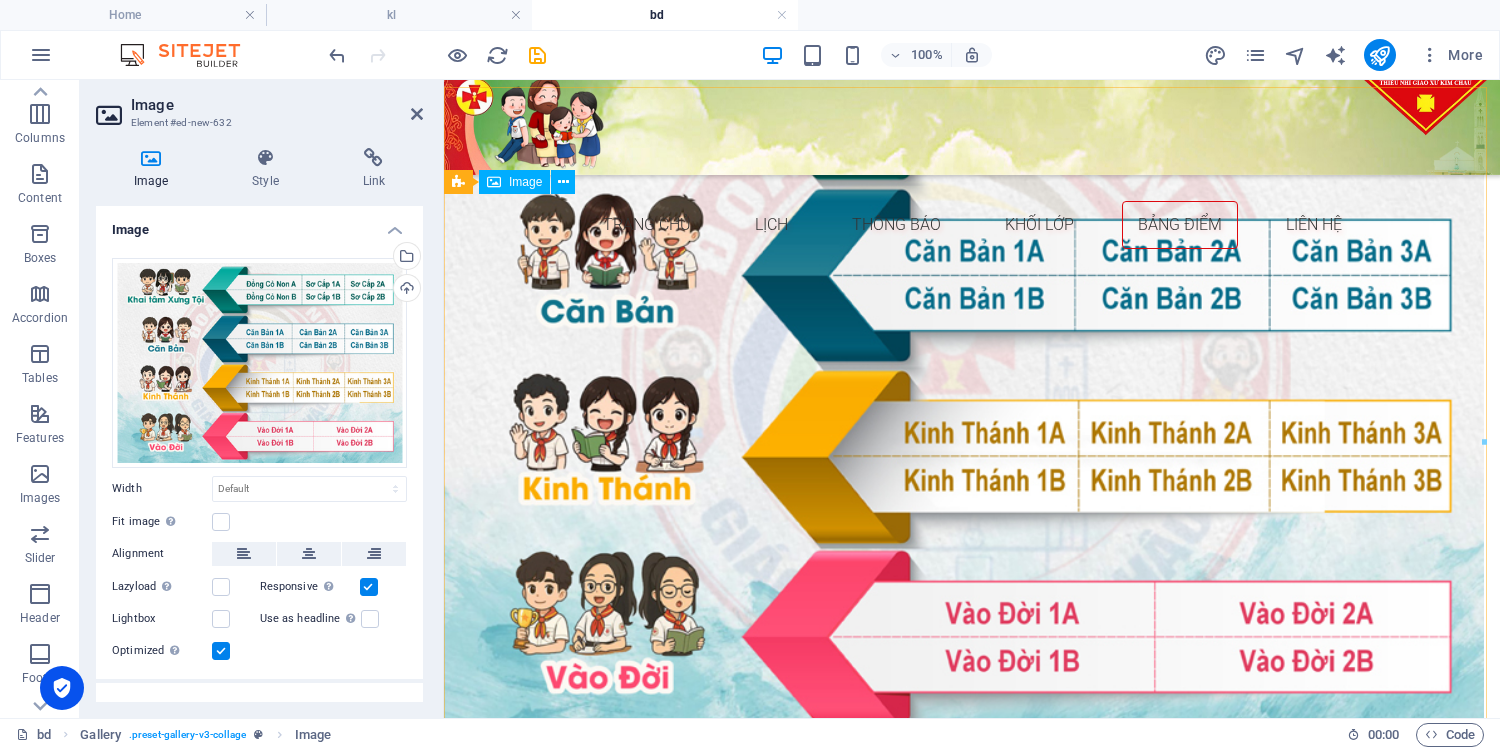 scroll, scrollTop: 187, scrollLeft: 0, axis: vertical 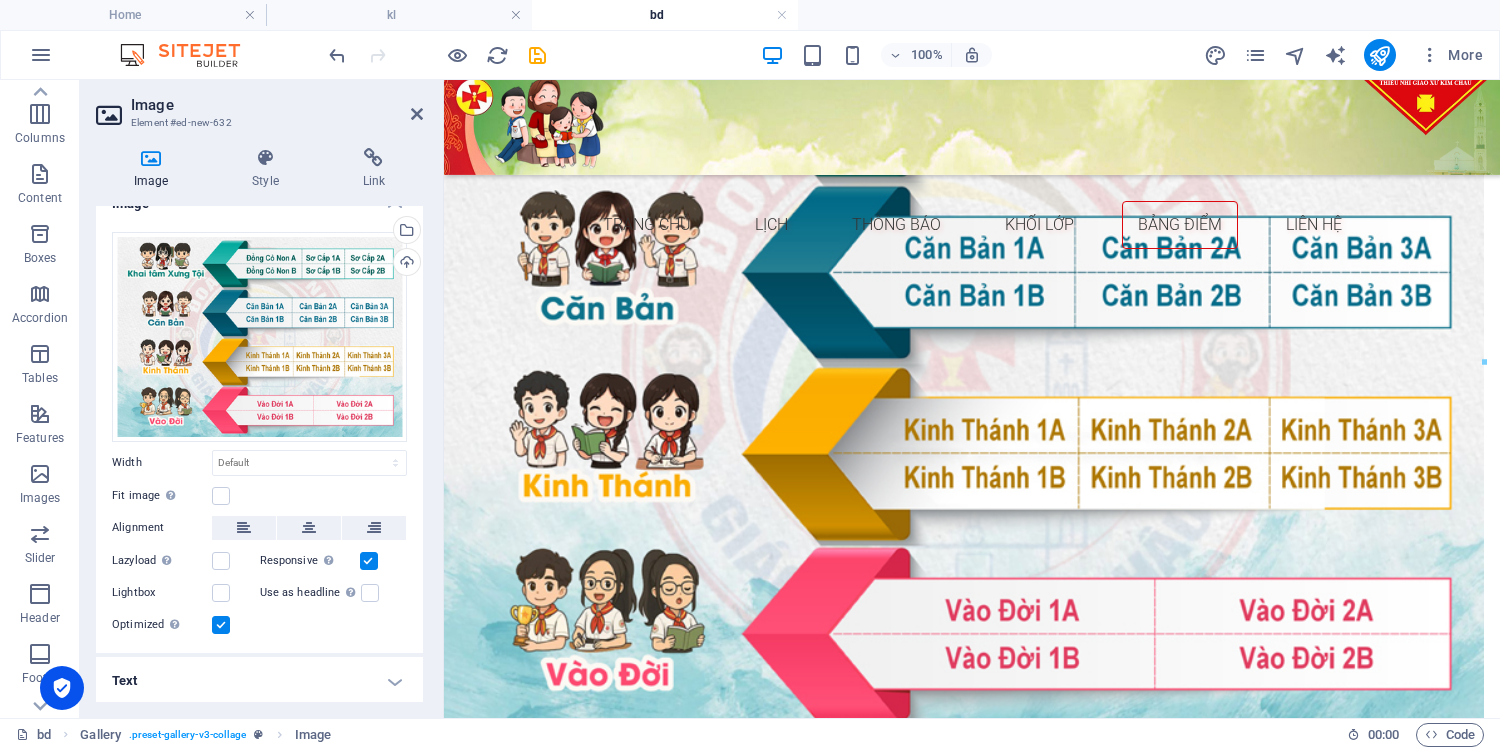 click on "Fit image Automatically fit image to a fixed width and height" at bounding box center [259, 496] 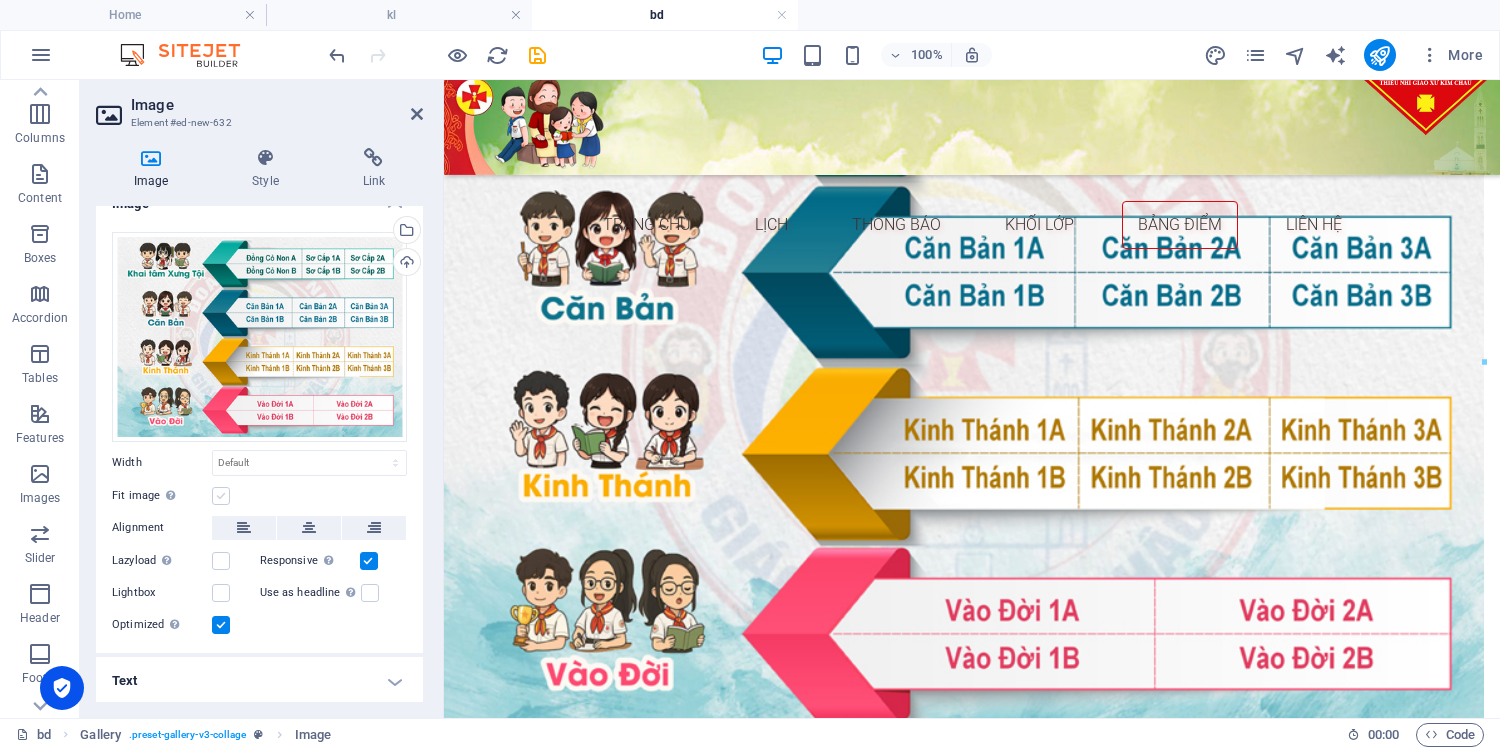 click at bounding box center [221, 496] 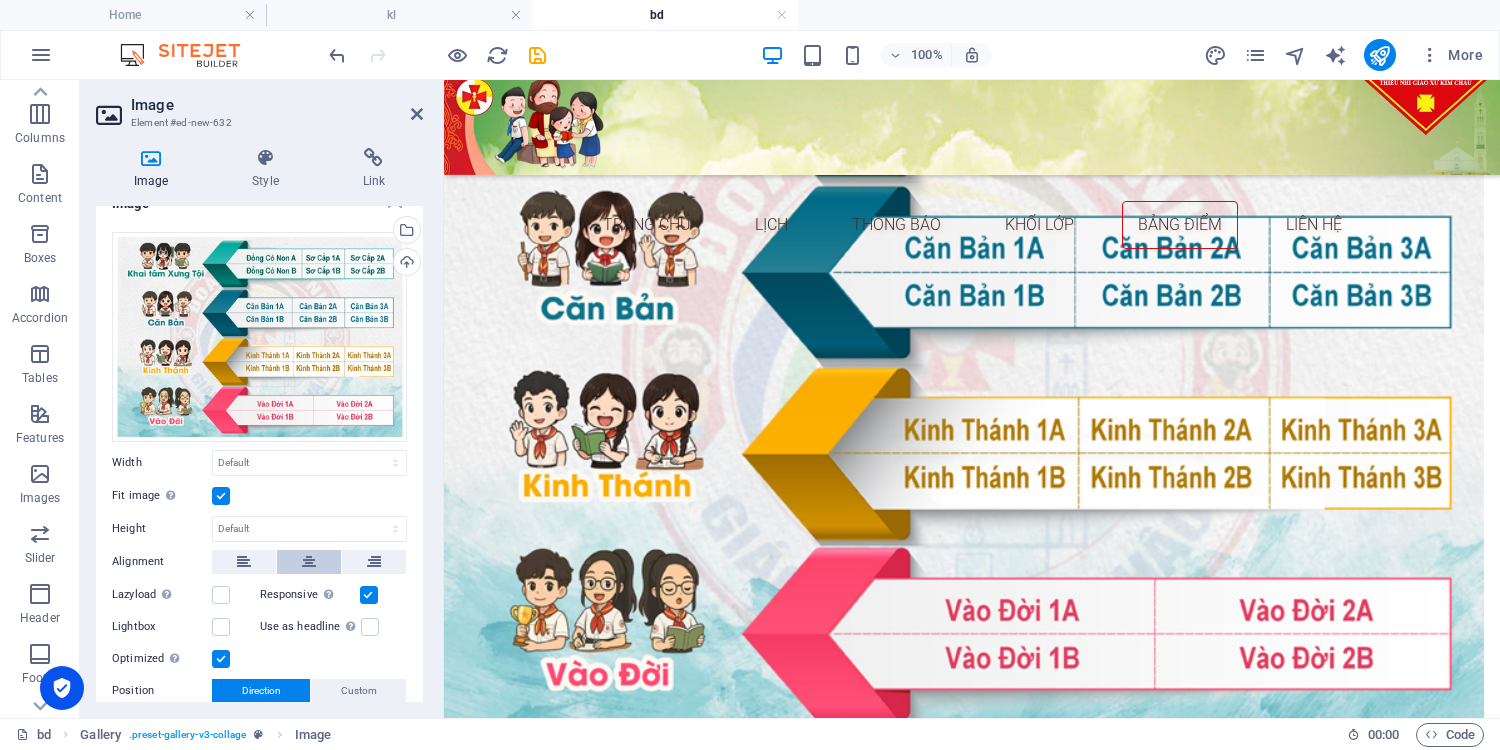 click at bounding box center [309, 562] 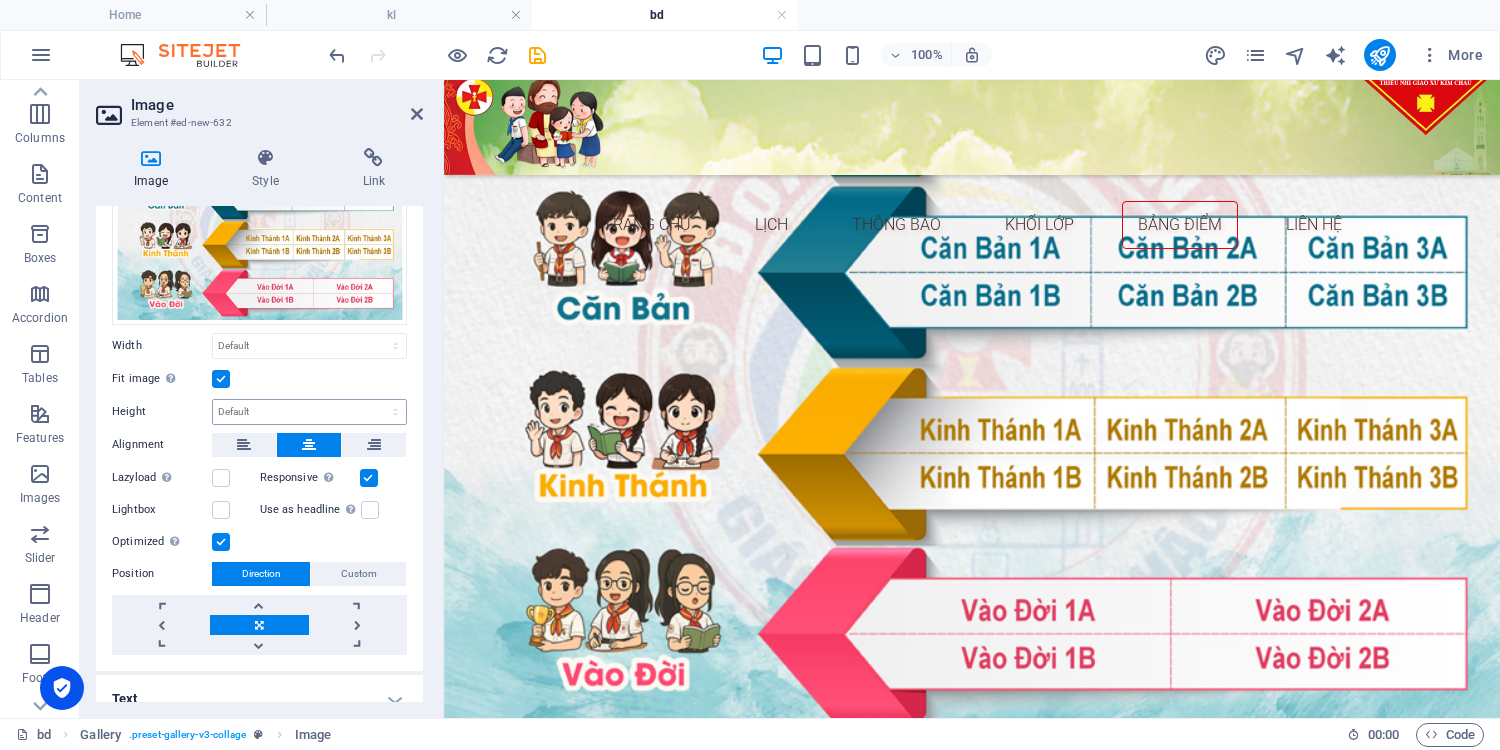 scroll, scrollTop: 160, scrollLeft: 0, axis: vertical 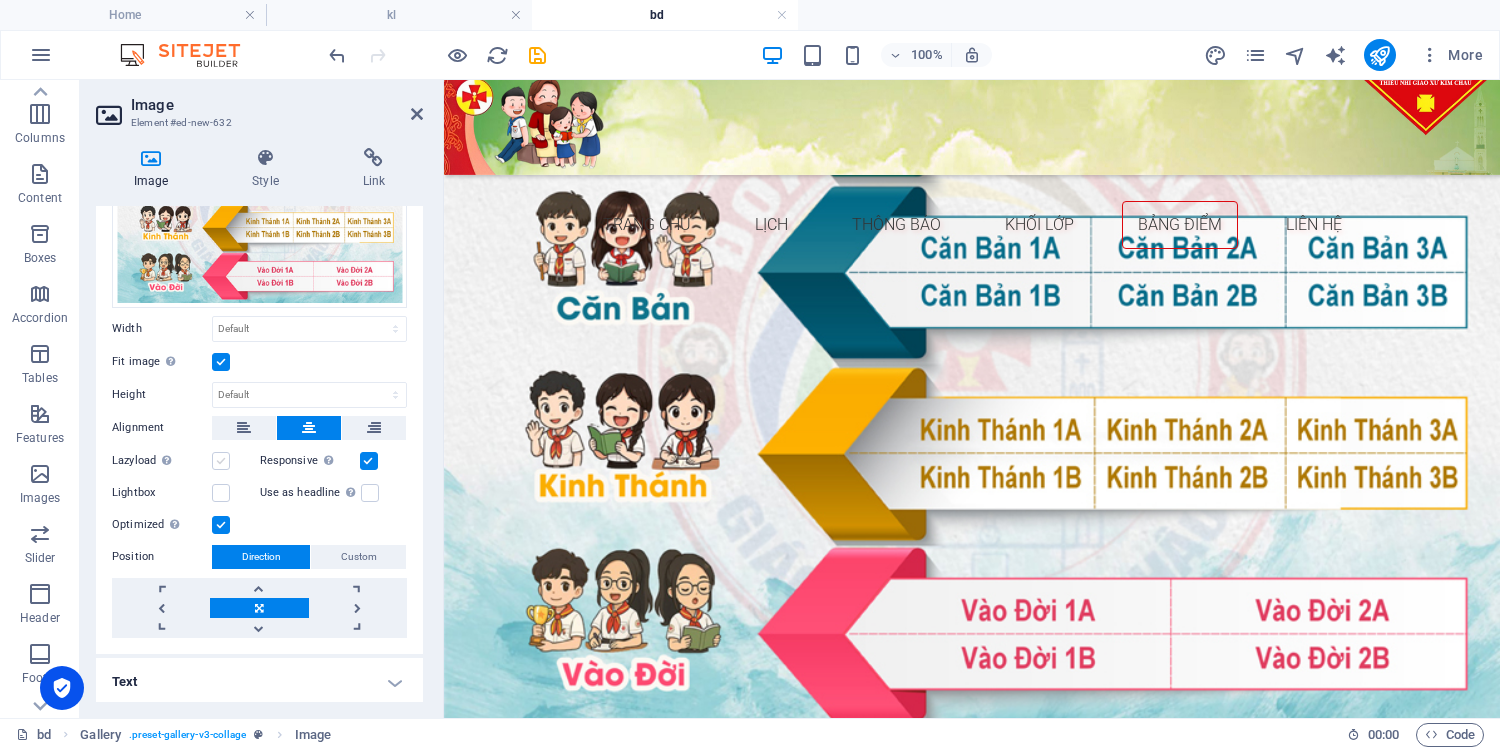 click at bounding box center [221, 461] 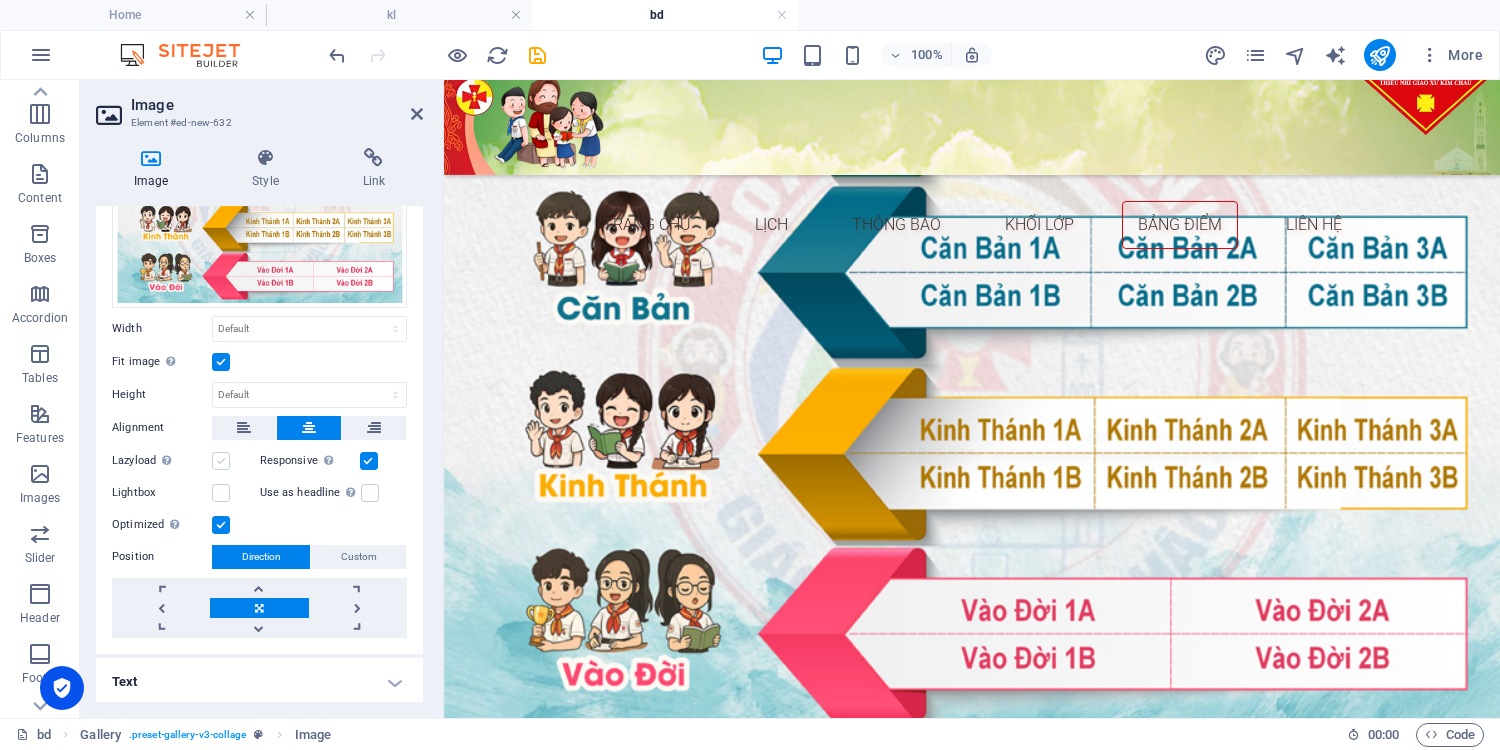 click on "Lazyload Loading images after the page loads improves page speed." at bounding box center [0, 0] 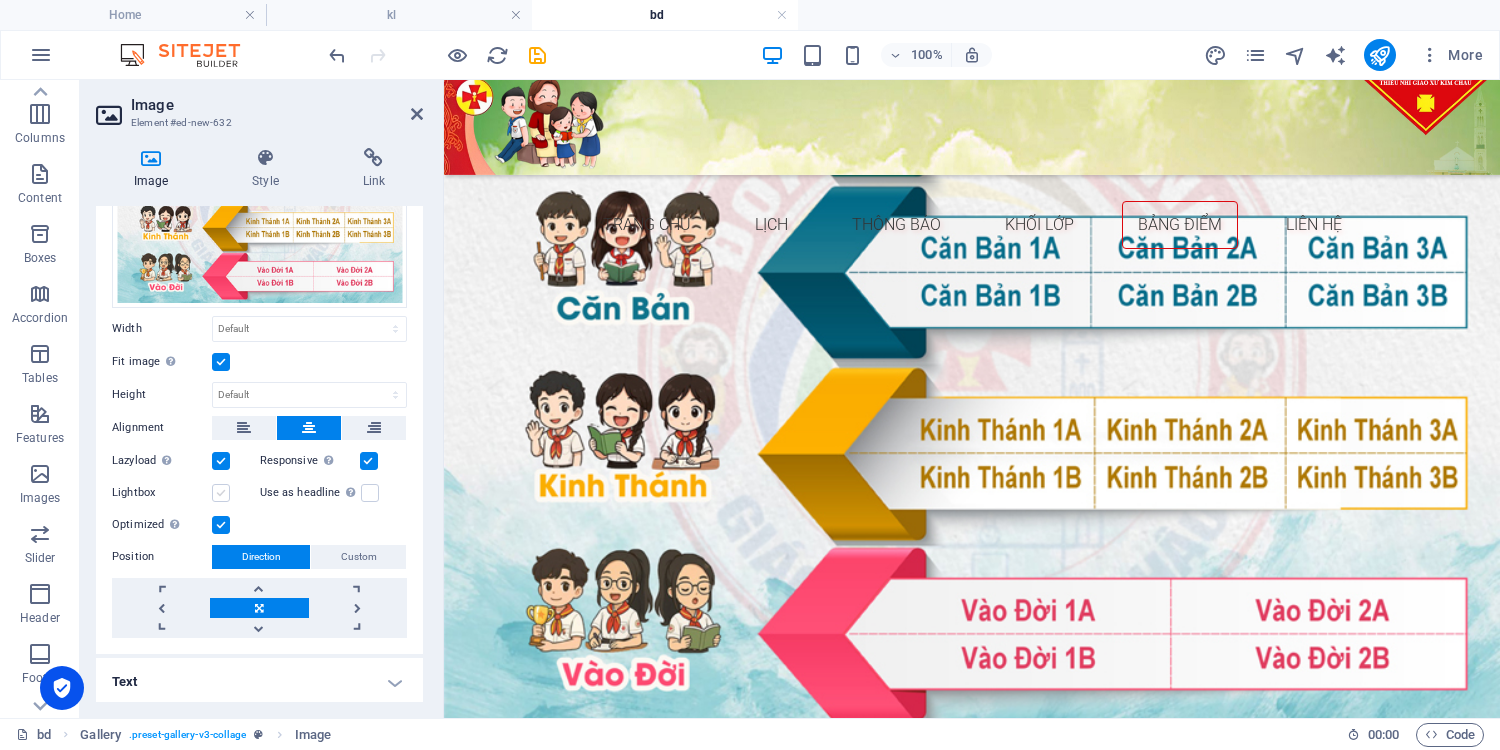 click at bounding box center (221, 493) 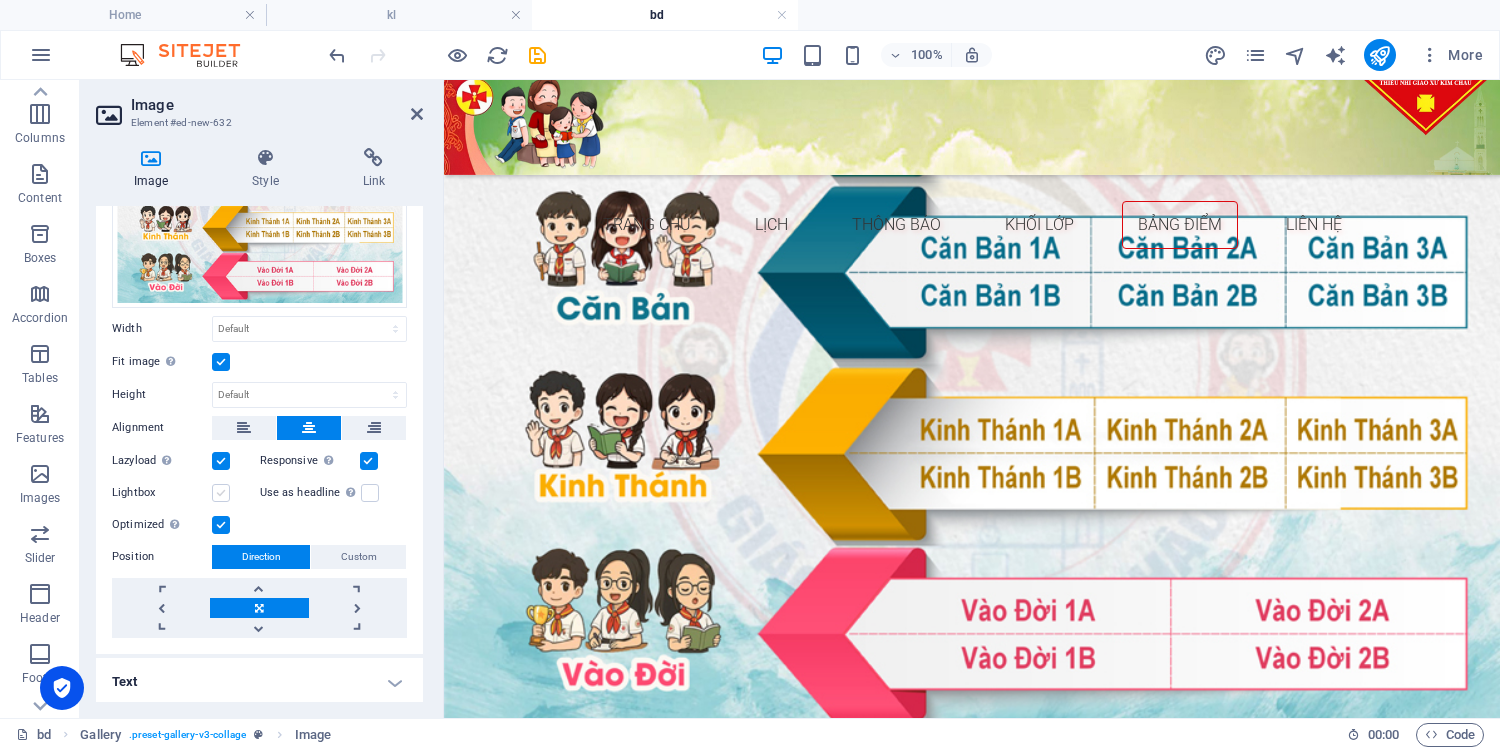click on "Lightbox" at bounding box center (0, 0) 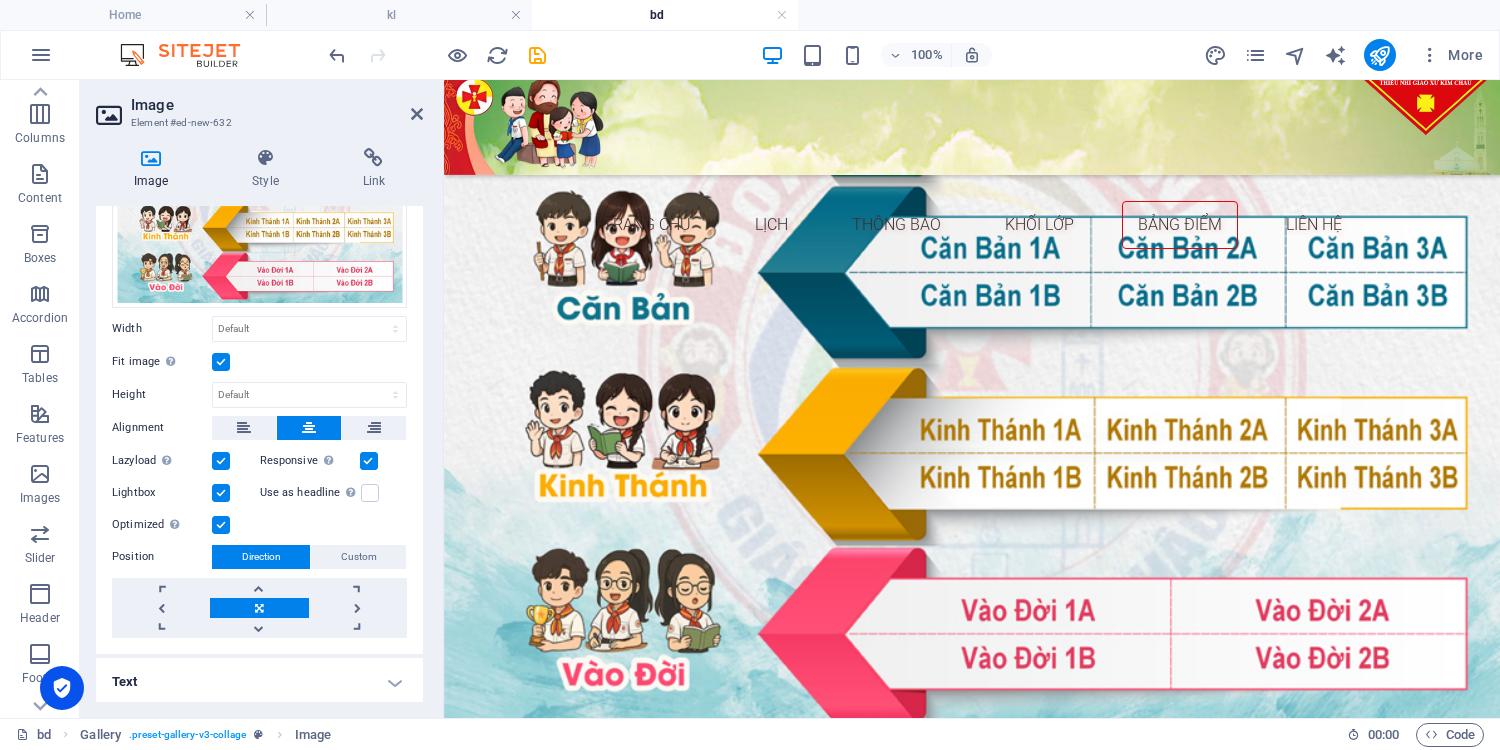 click at bounding box center (221, 493) 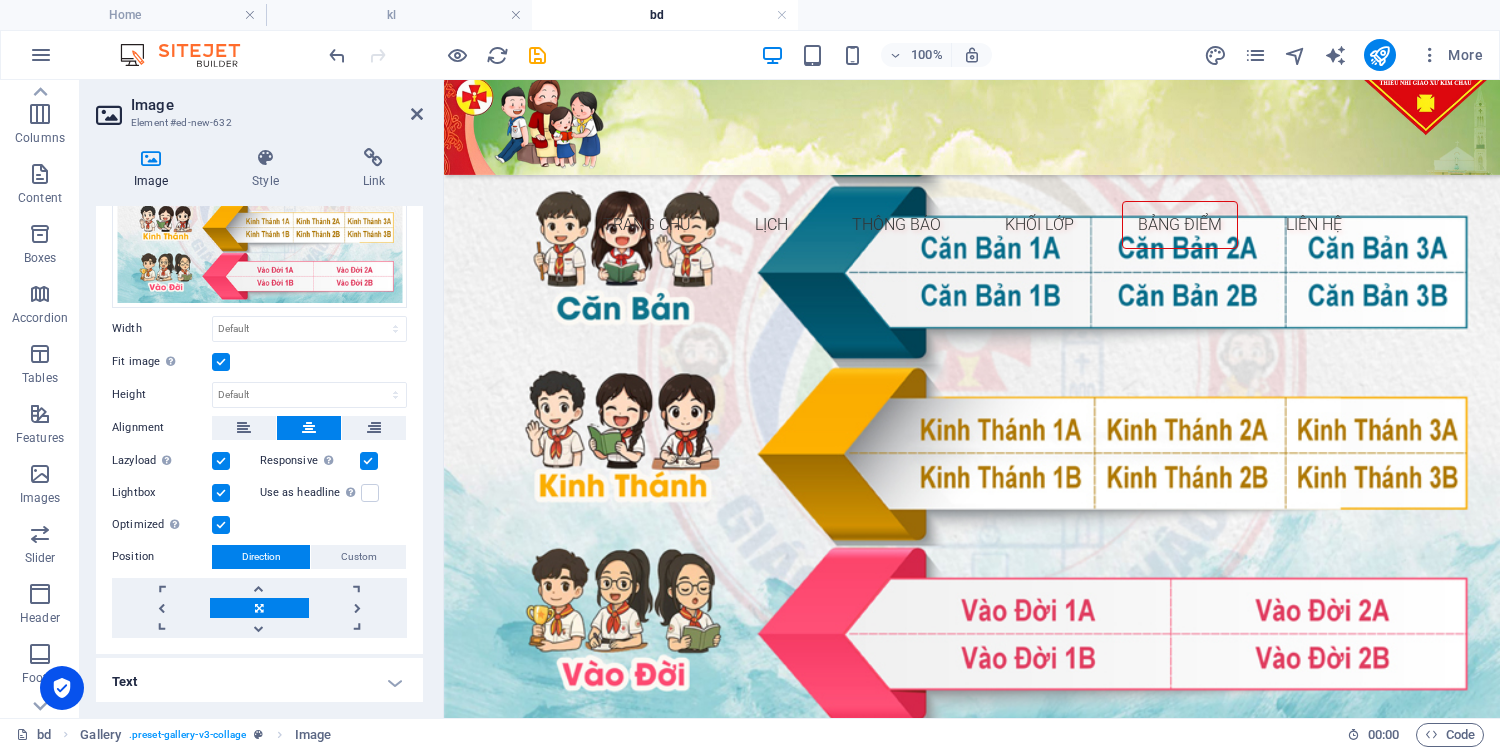 click on "Lightbox" at bounding box center [0, 0] 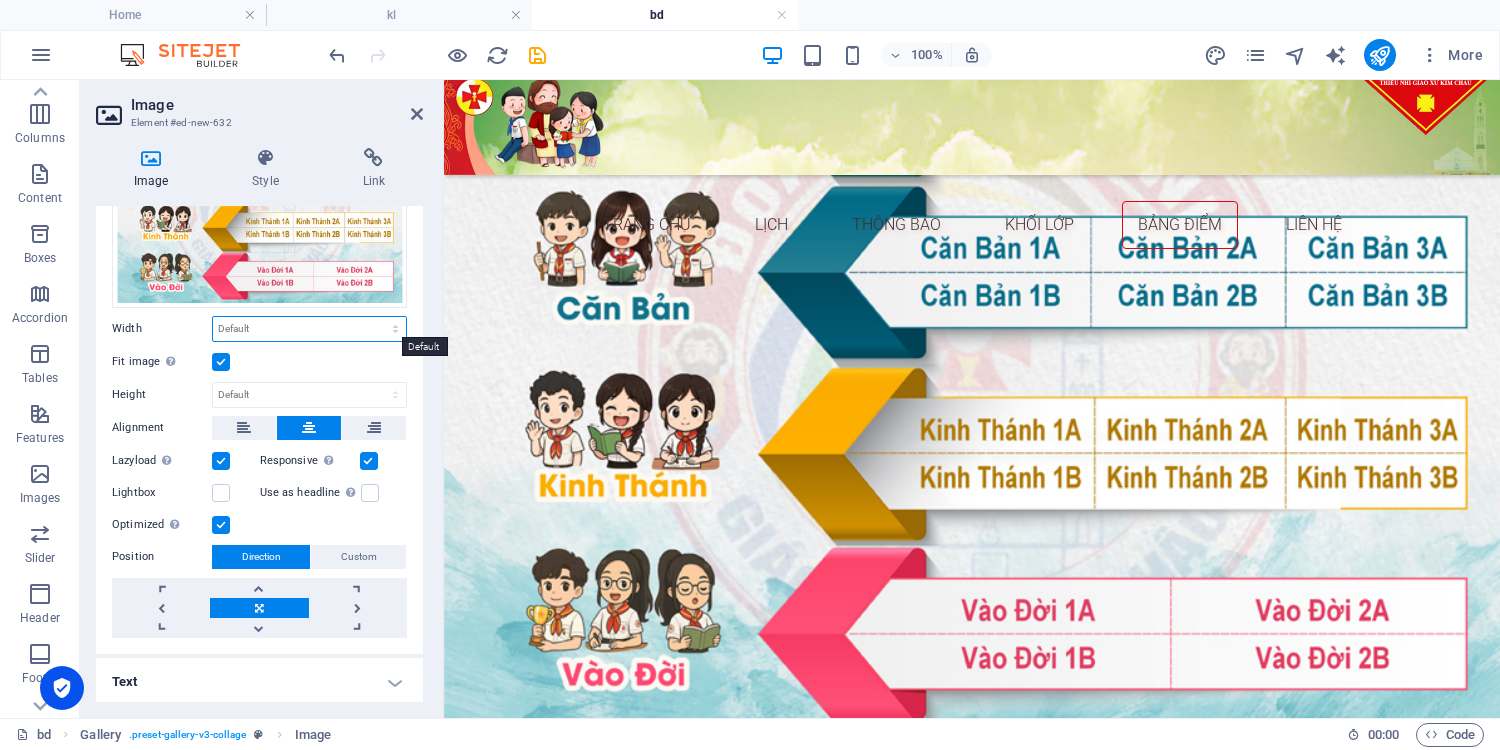 click on "Default auto px rem % em vh vw" at bounding box center [309, 329] 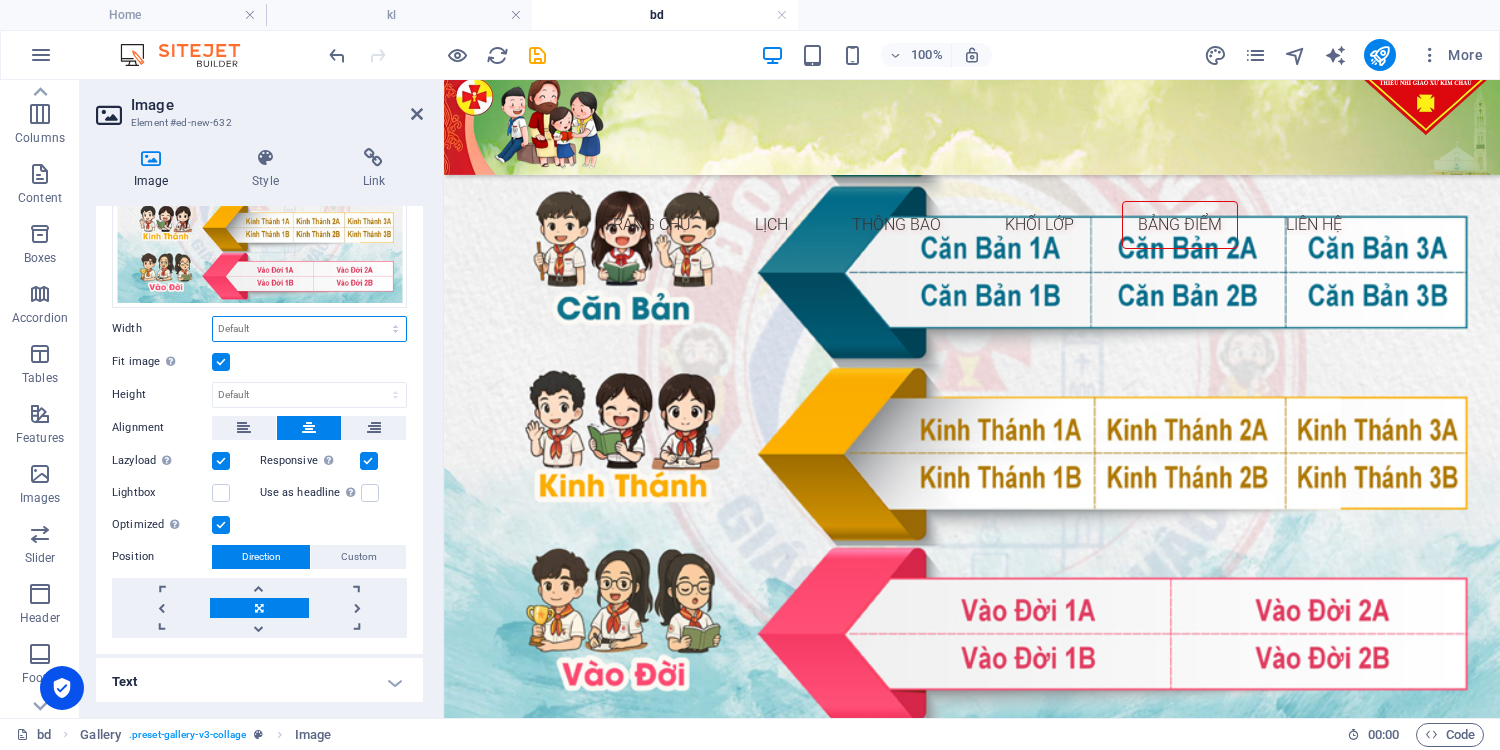 click on "Default auto px rem % em vh vw" at bounding box center [309, 329] 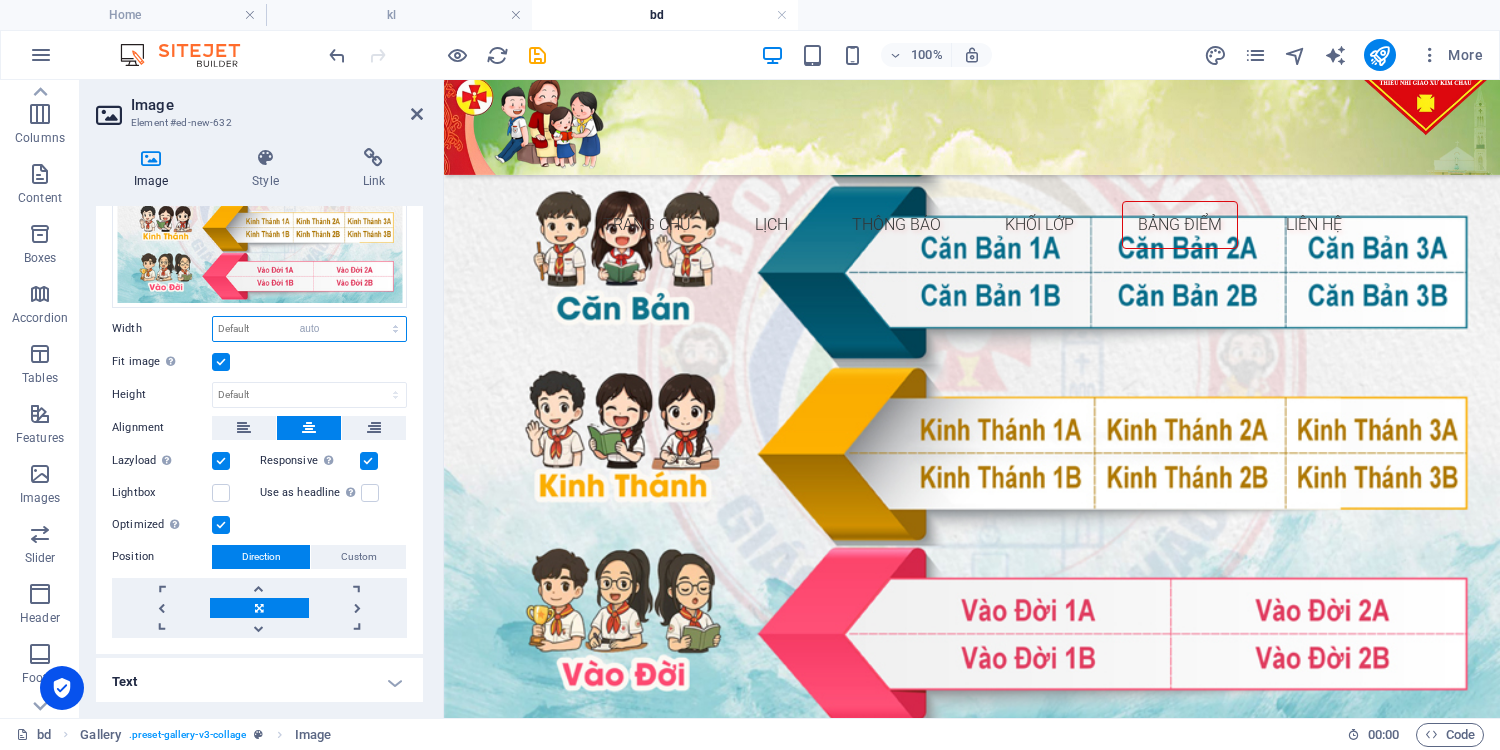 click on "Default auto px rem % em vh vw" at bounding box center [309, 329] 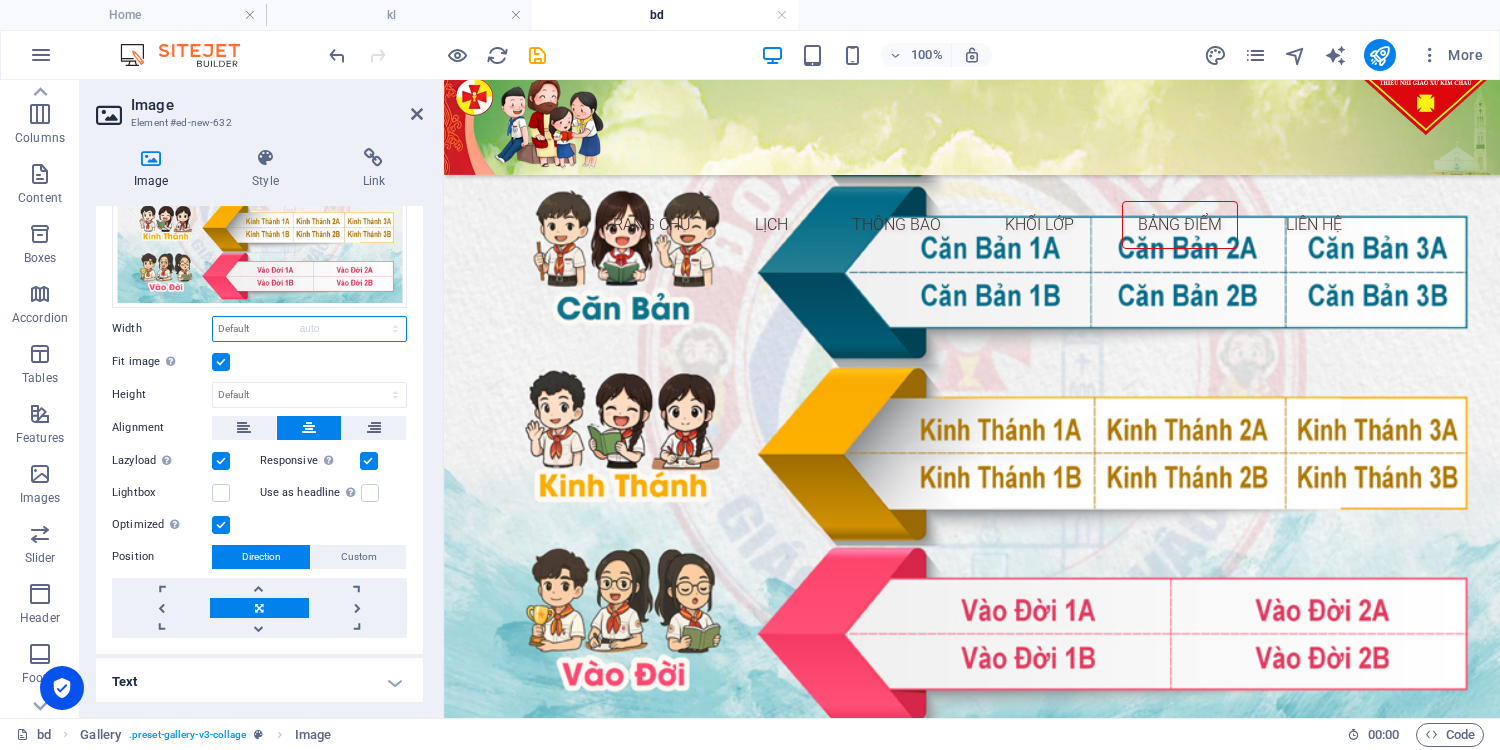 select on "DISABLED_OPTION_VALUE" 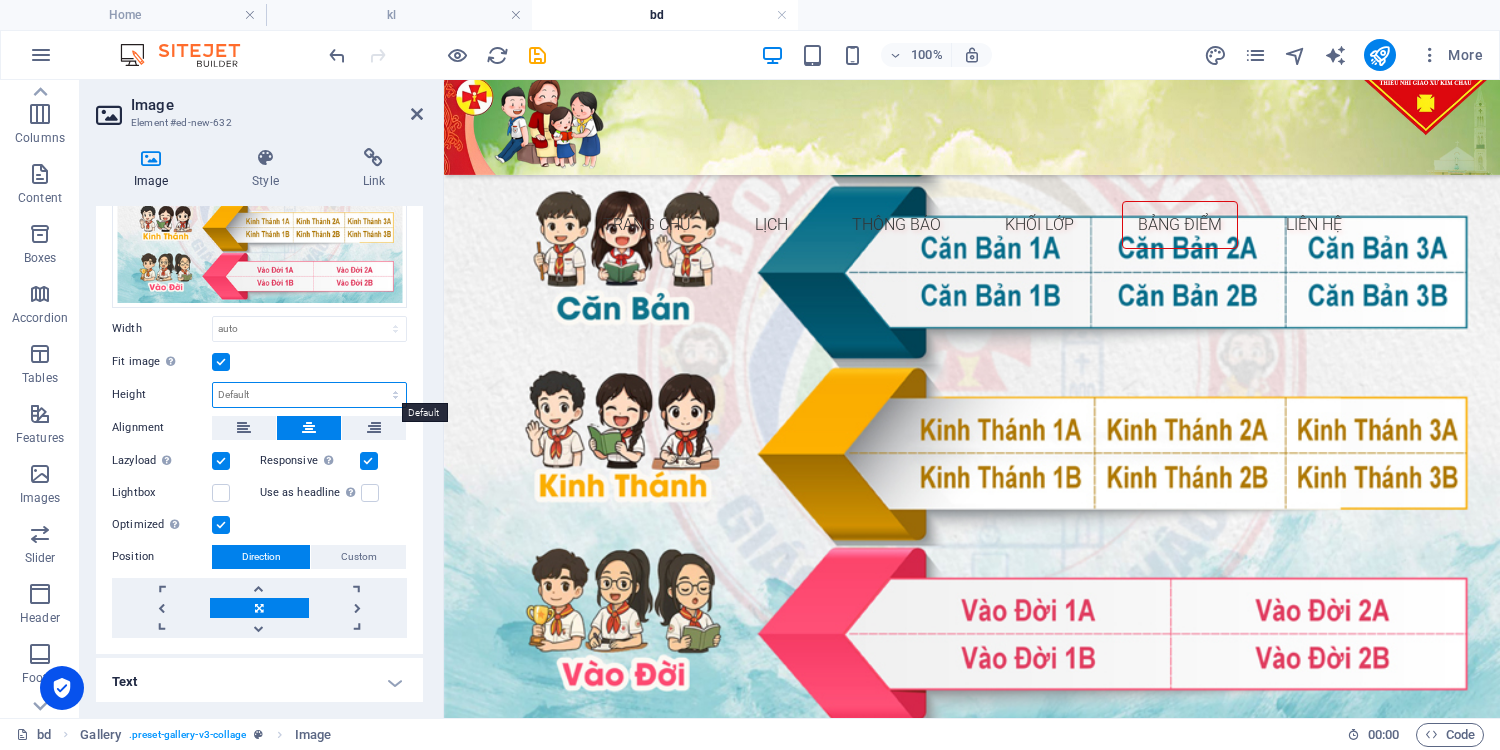 click on "Default auto px" at bounding box center (309, 395) 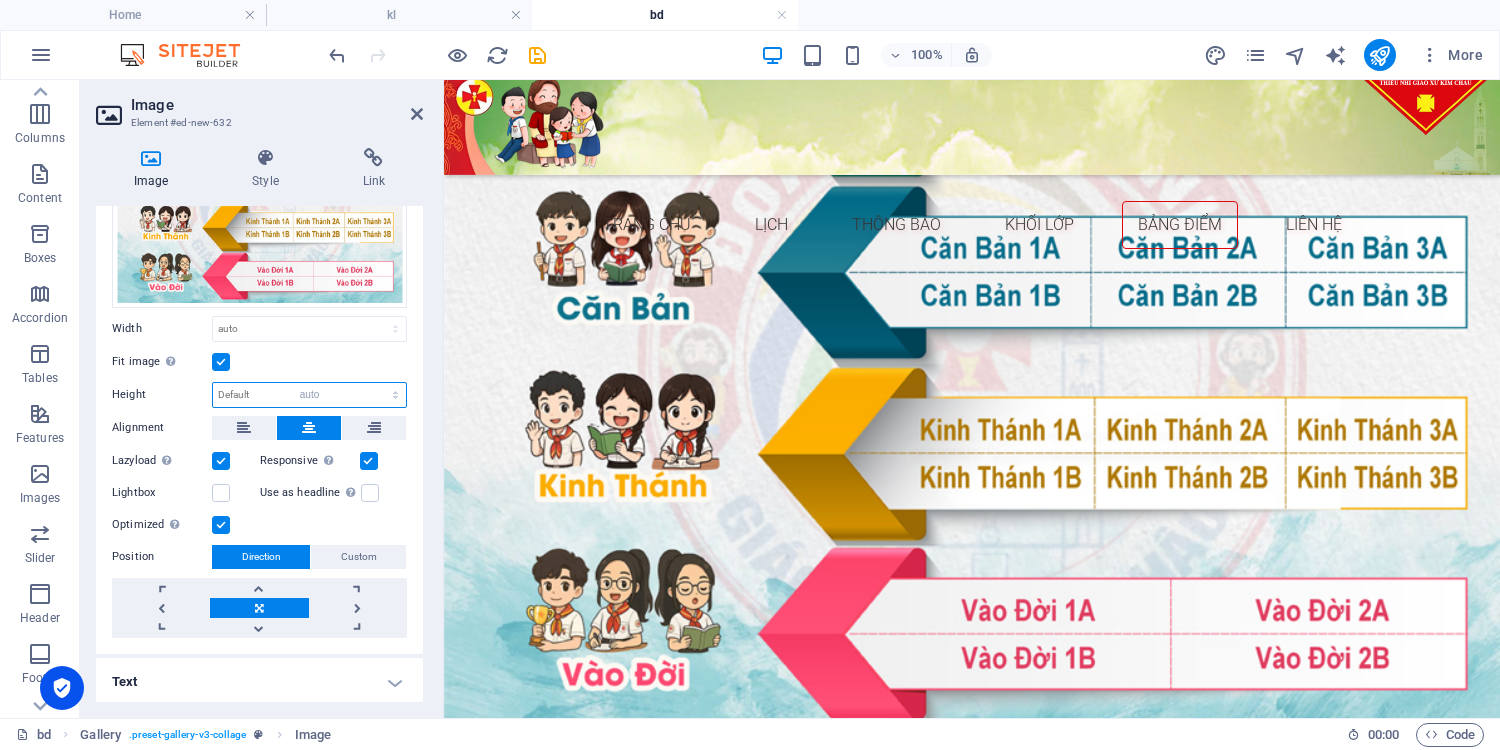 click on "Default auto px" at bounding box center (309, 395) 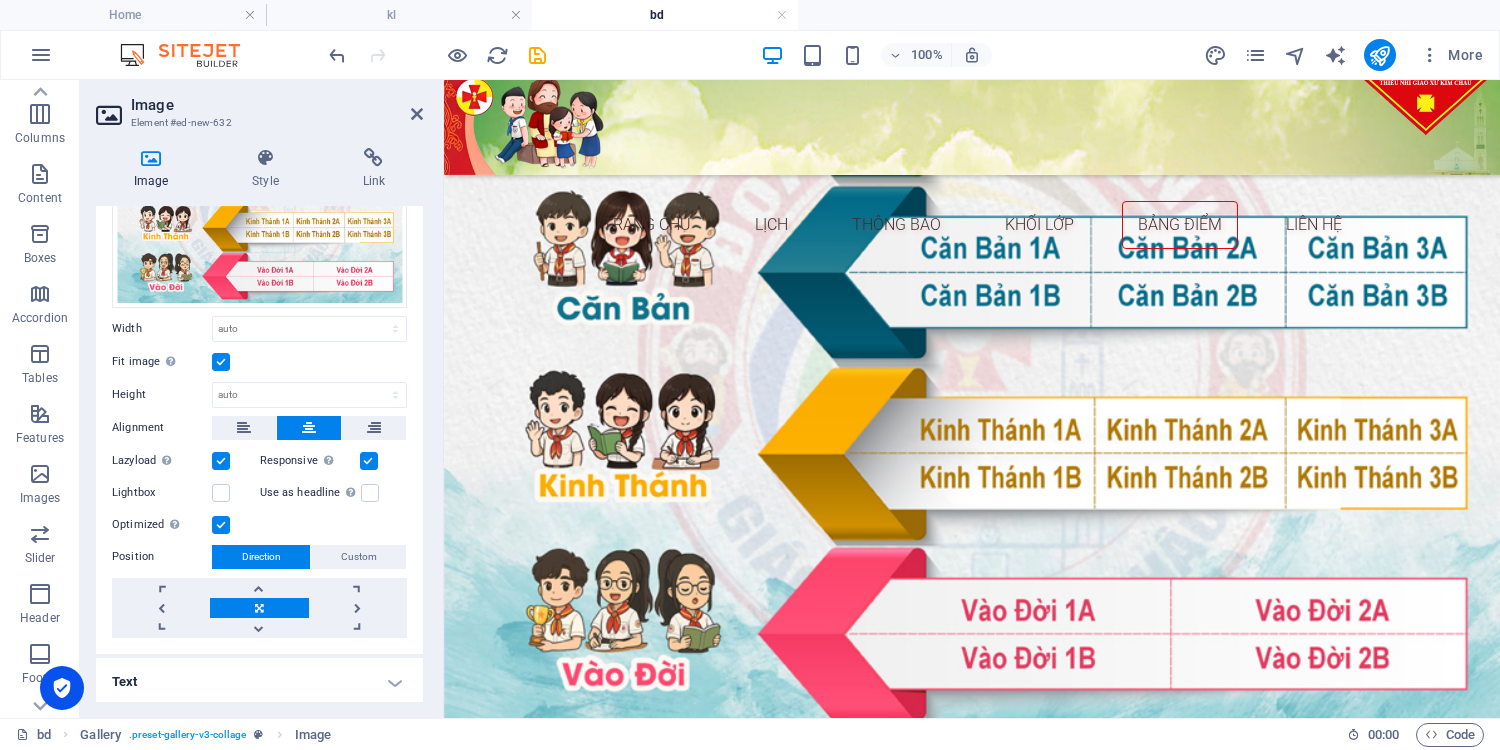 click on "Alignment" at bounding box center [259, 428] 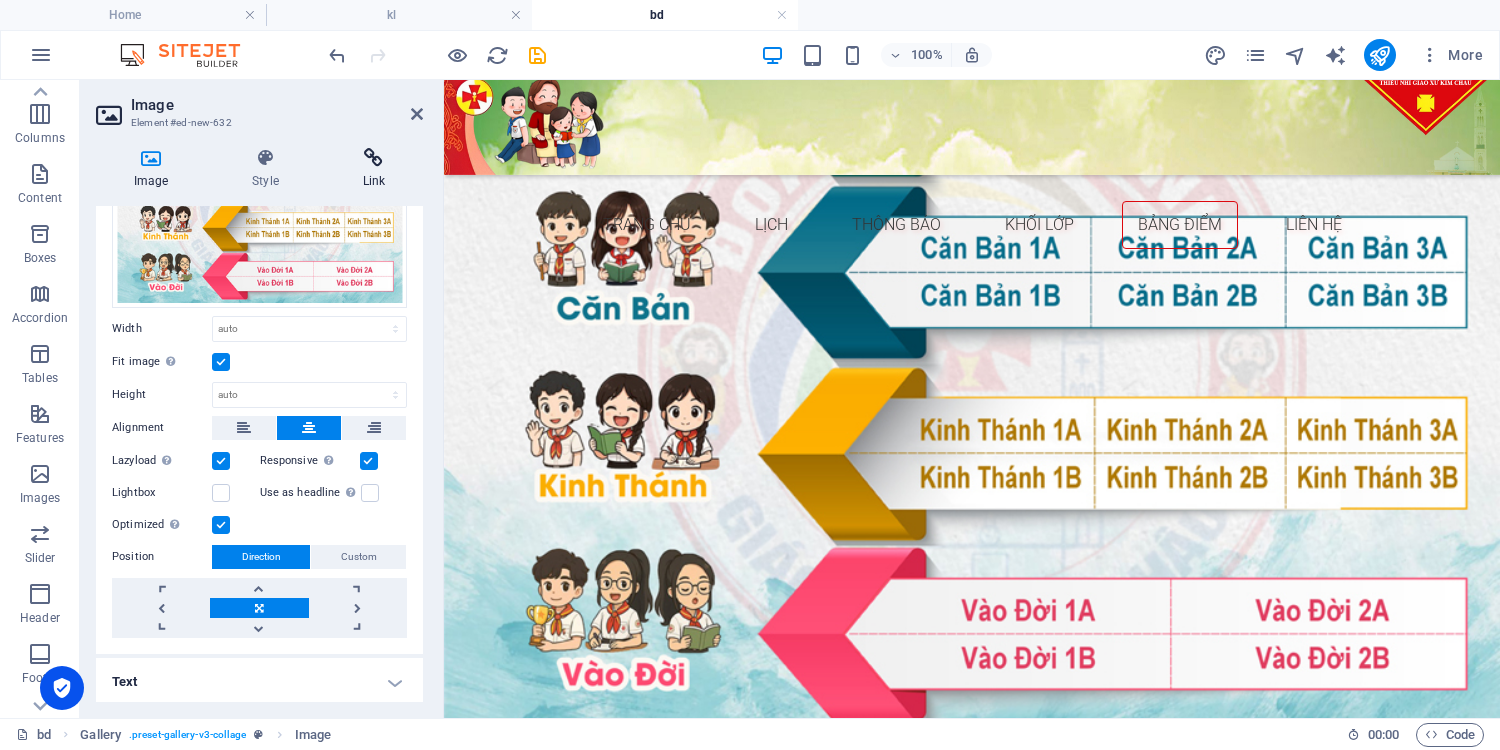 click on "Link" at bounding box center [374, 169] 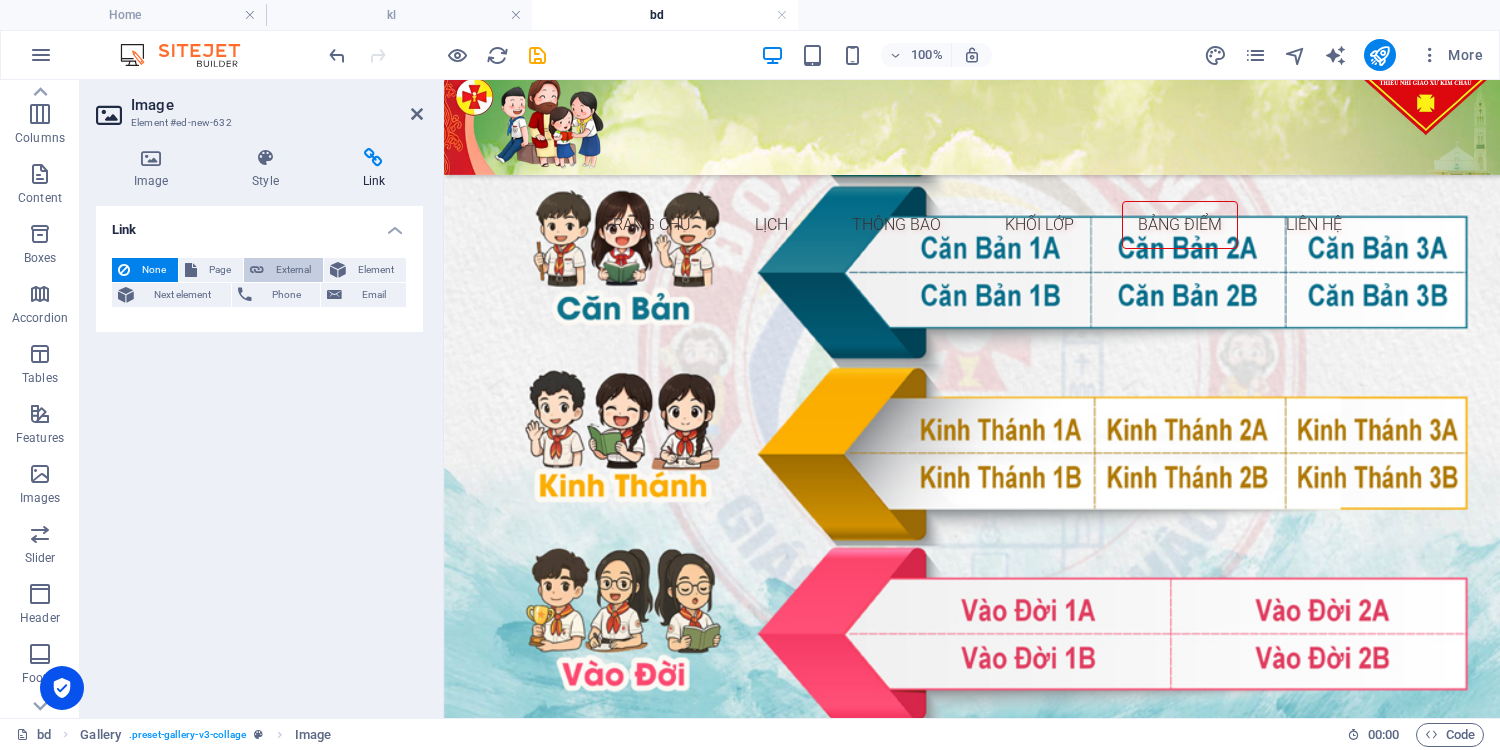 click on "External" at bounding box center (293, 270) 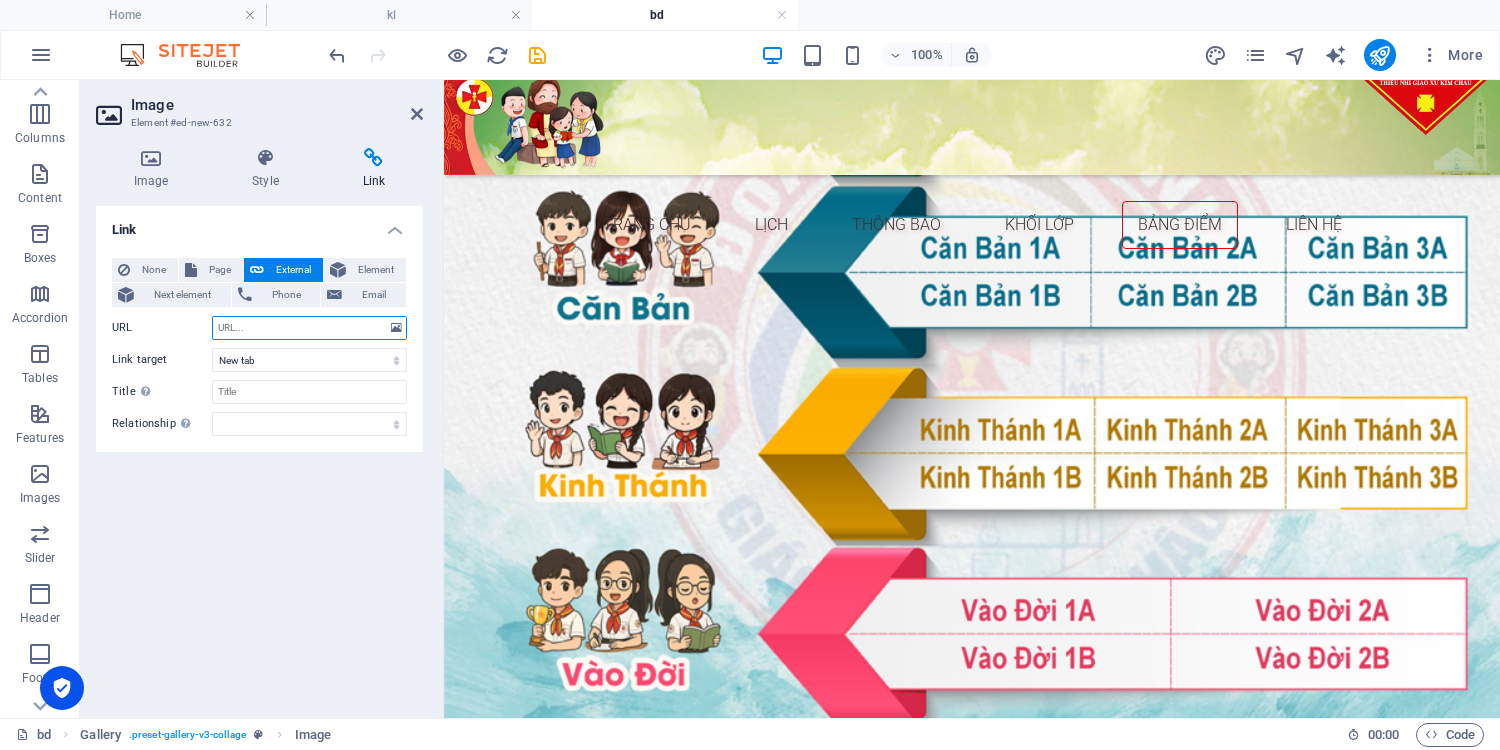 click on "URL" at bounding box center [309, 328] 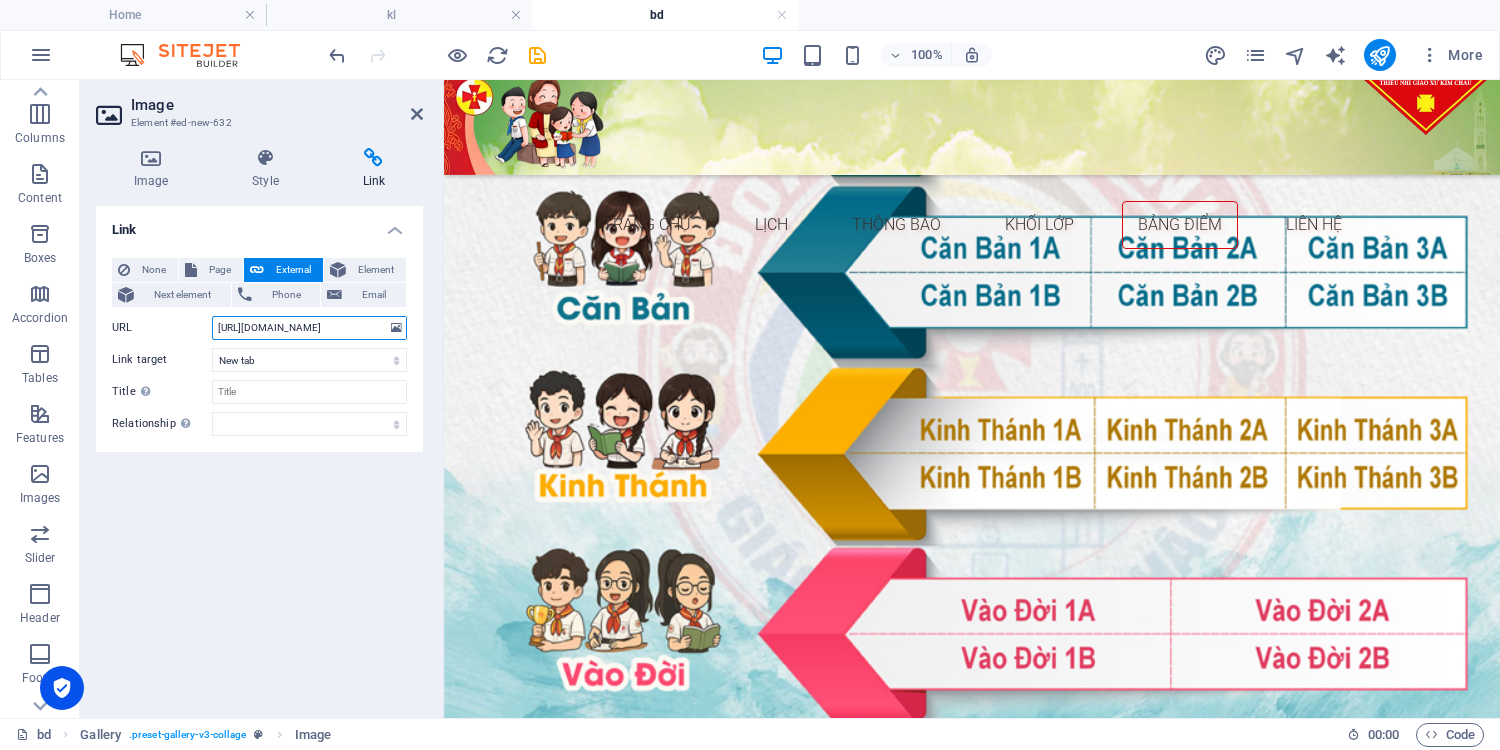 select 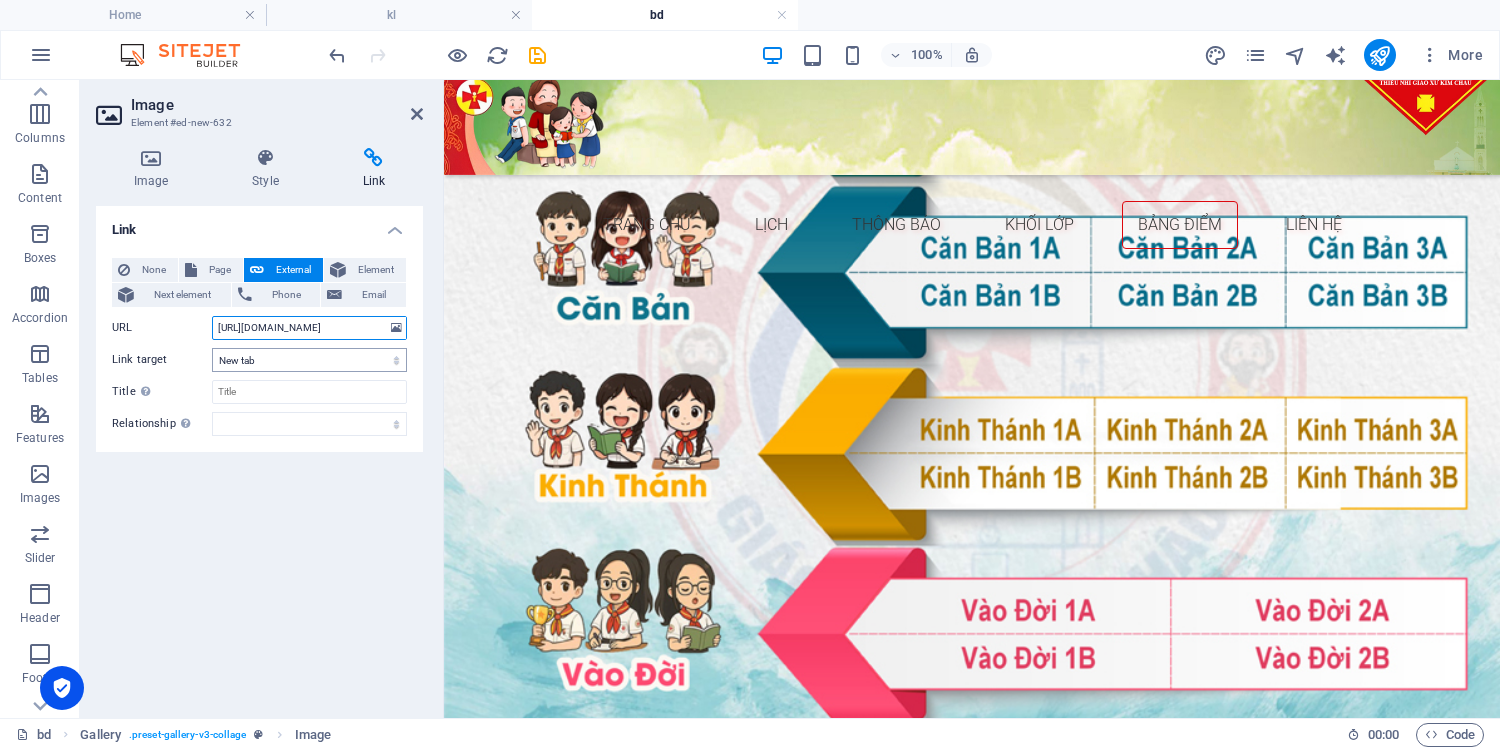 type on "[URL][DOMAIN_NAME]" 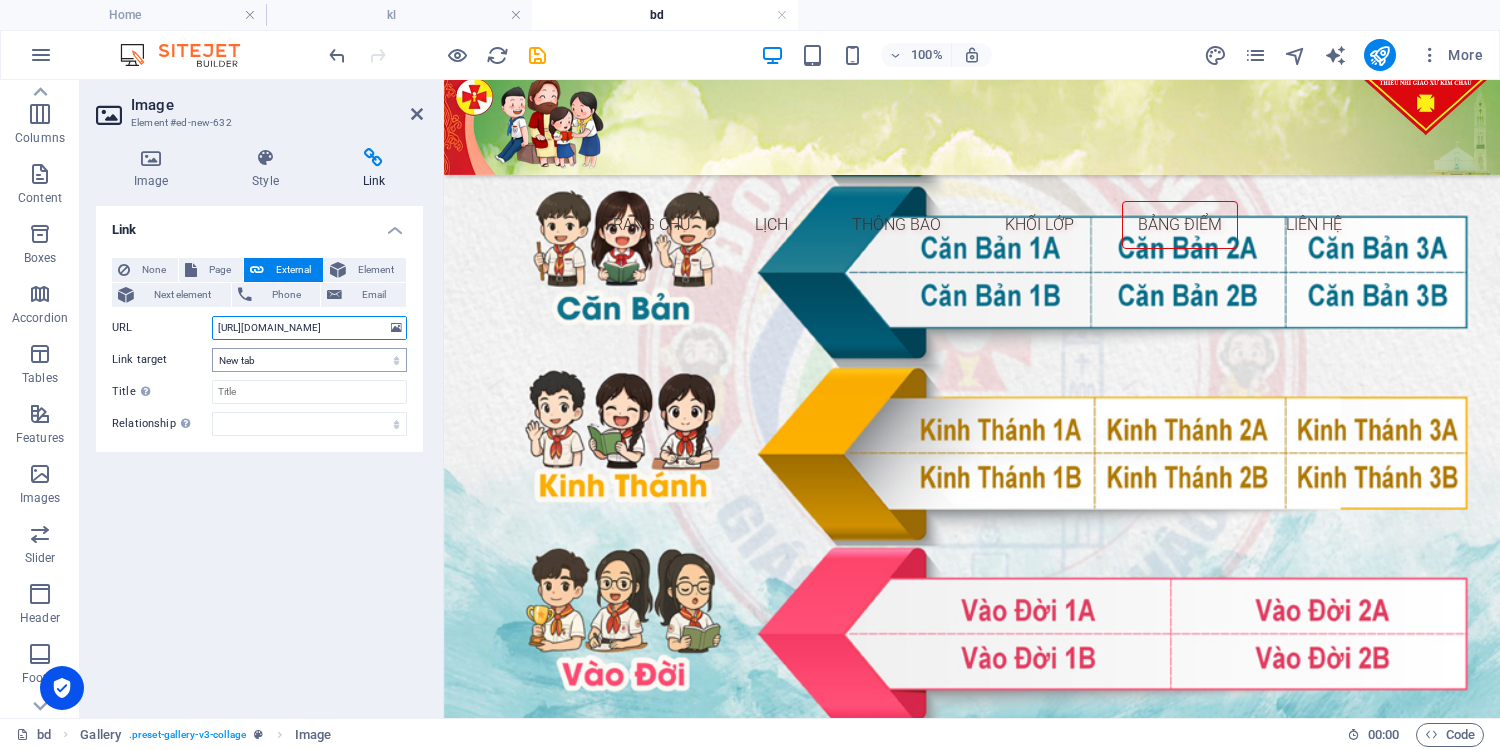 type on "[URL][DOMAIN_NAME]" 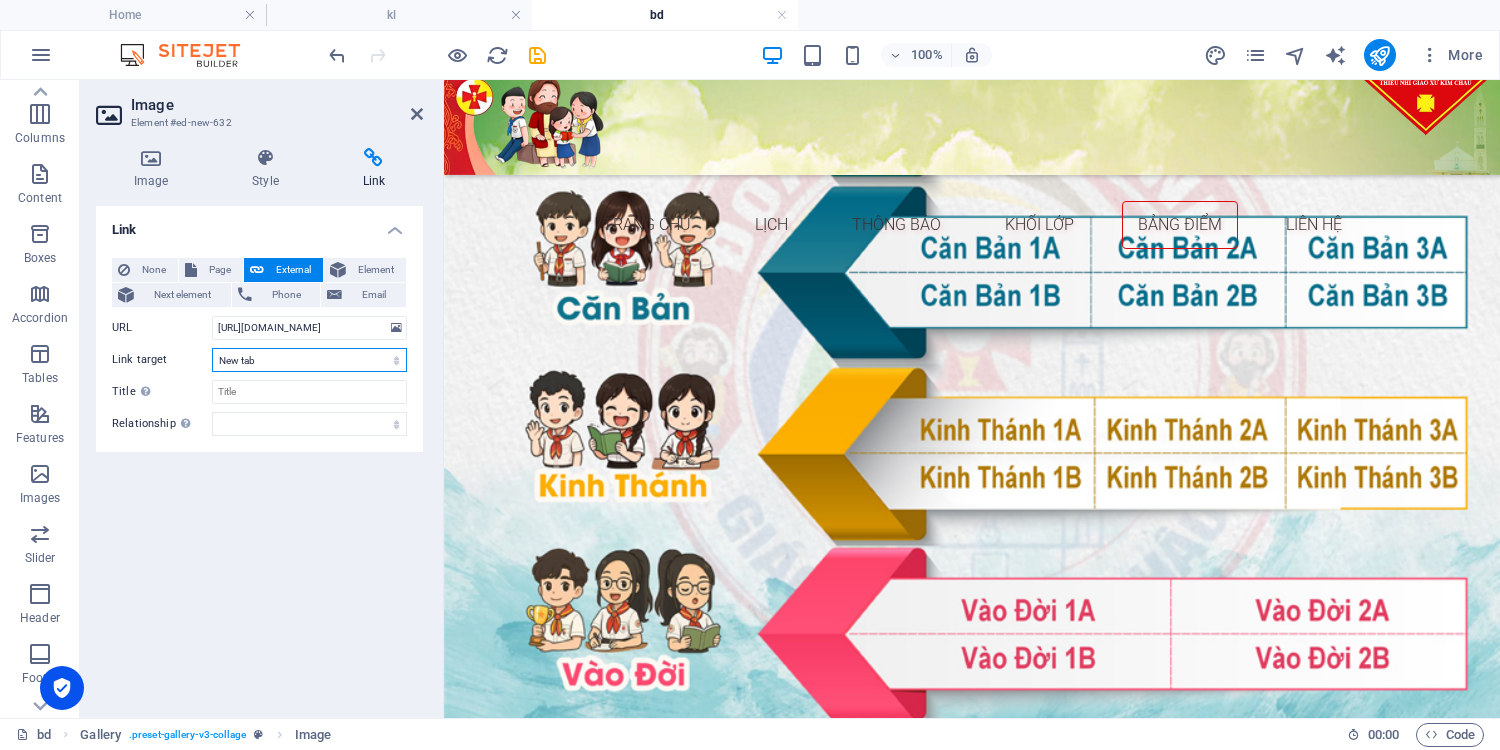 click on "New tab Same tab Overlay" at bounding box center [309, 360] 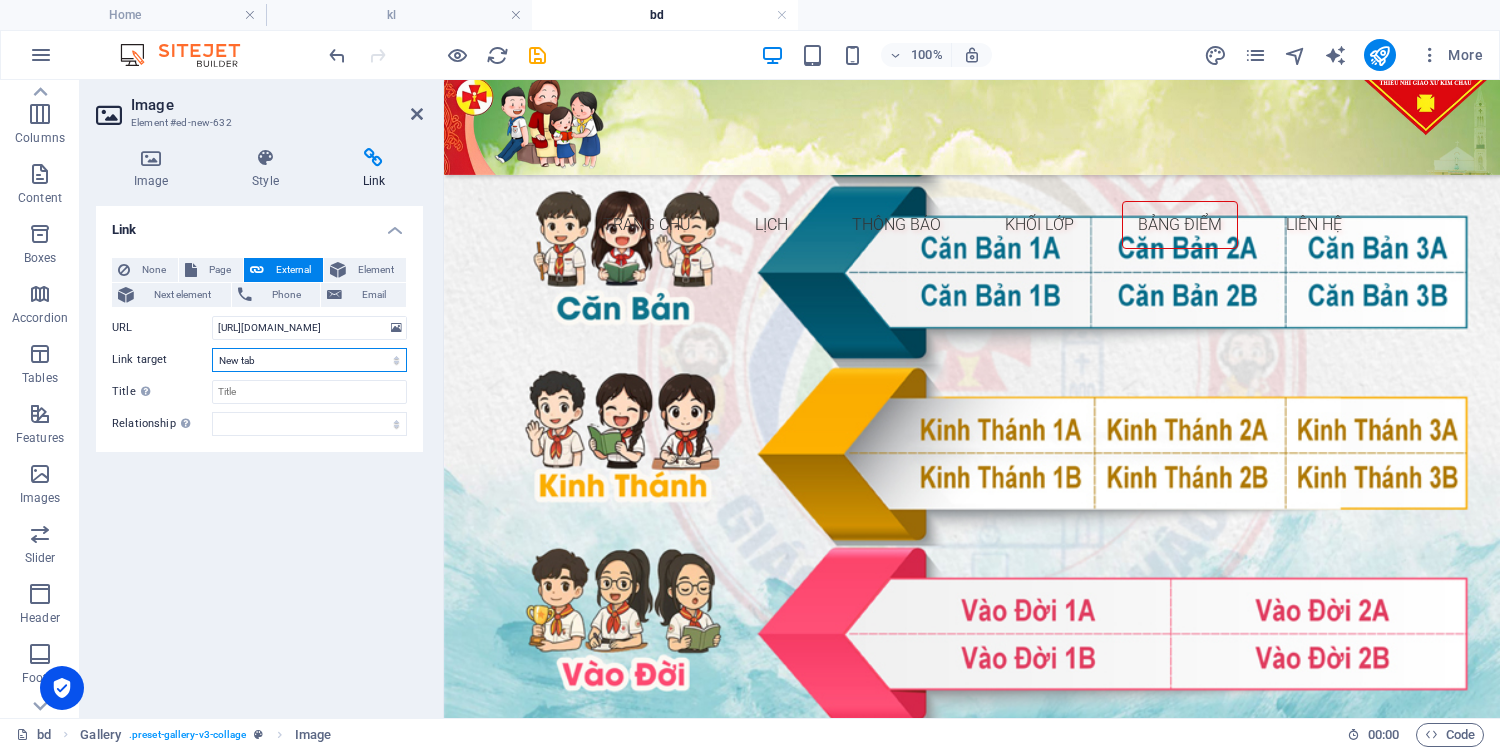 click on "New tab Same tab Overlay" at bounding box center [309, 360] 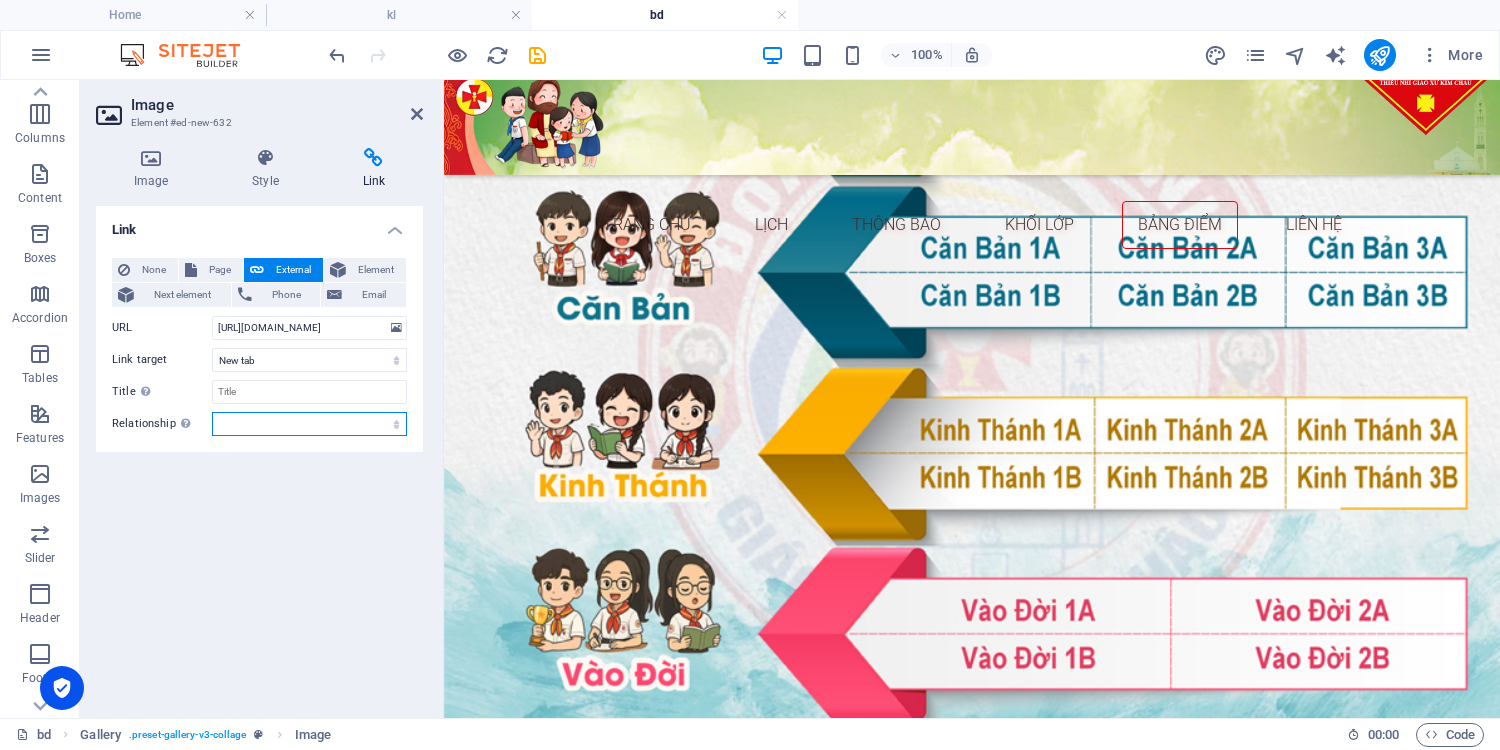 click on "alternate author bookmark external help license next nofollow noreferrer noopener prev search tag" at bounding box center (309, 424) 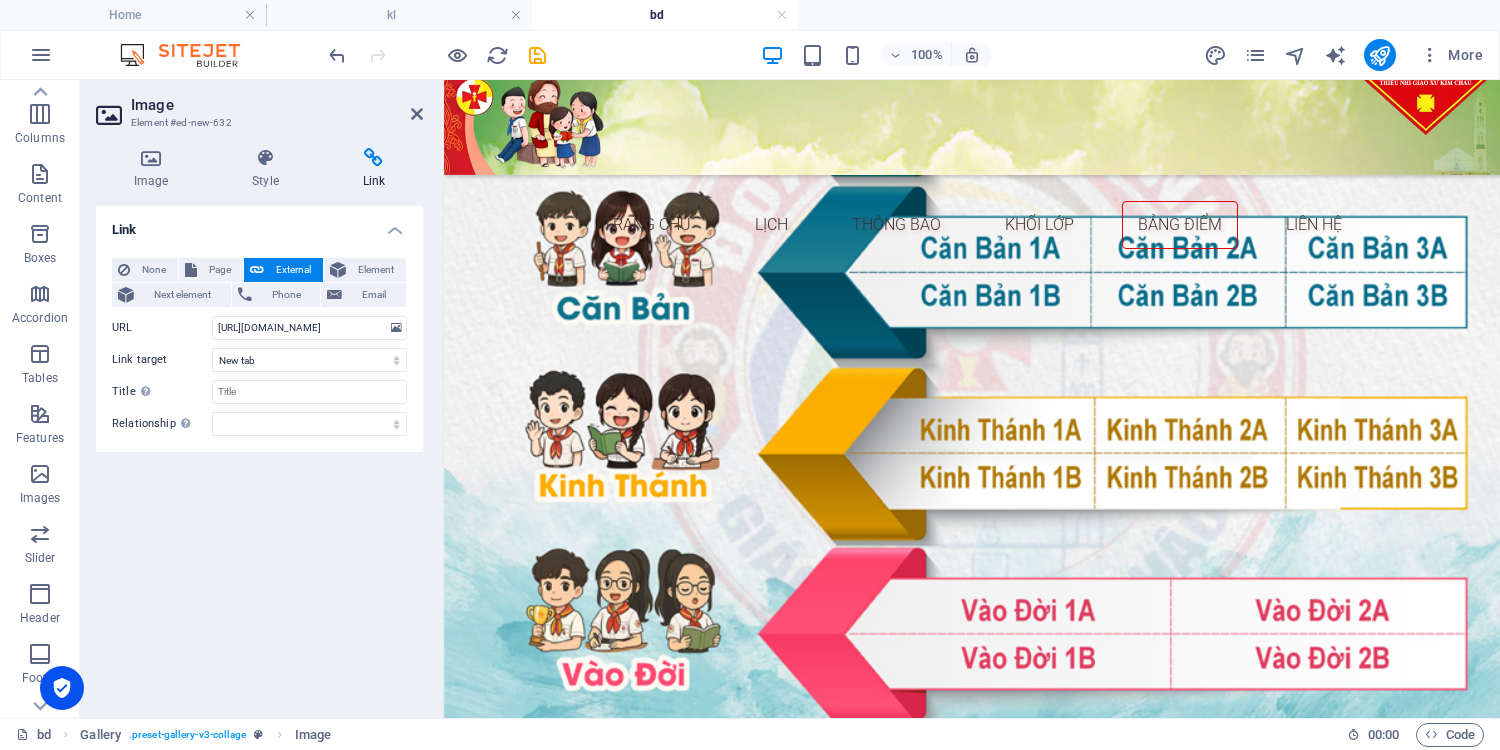 click on "Image Style Link Image Drag files here, click to choose files or select files from Files or our free stock photos & videos Select files from the file manager, stock photos, or upload file(s) Upload Width Default auto px rem % em vh vw Fit image Automatically fit image to a fixed width and height Height Default auto px Alignment Lazyload Loading images after the page loads improves page speed. Responsive Automatically load retina image and smartphone optimized sizes. Lightbox Use as headline The image will be wrapped in an H1 headline tag. Useful for giving alternative text the weight of an H1 headline, e.g. for the logo. Leave unchecked if uncertain. Optimized Images are compressed to improve page speed. Position Direction Custom X offset 50 px rem % vh vw Y offset 50 px rem % vh vw Text Float No float Image left Image right Determine how text should behave around the image. Text Alternative text Image caption Paragraph Format Normal Heading 1 Heading 2 Heading 3 Heading 4 Heading 5 Heading 6 Code Font Family" at bounding box center (259, 425) 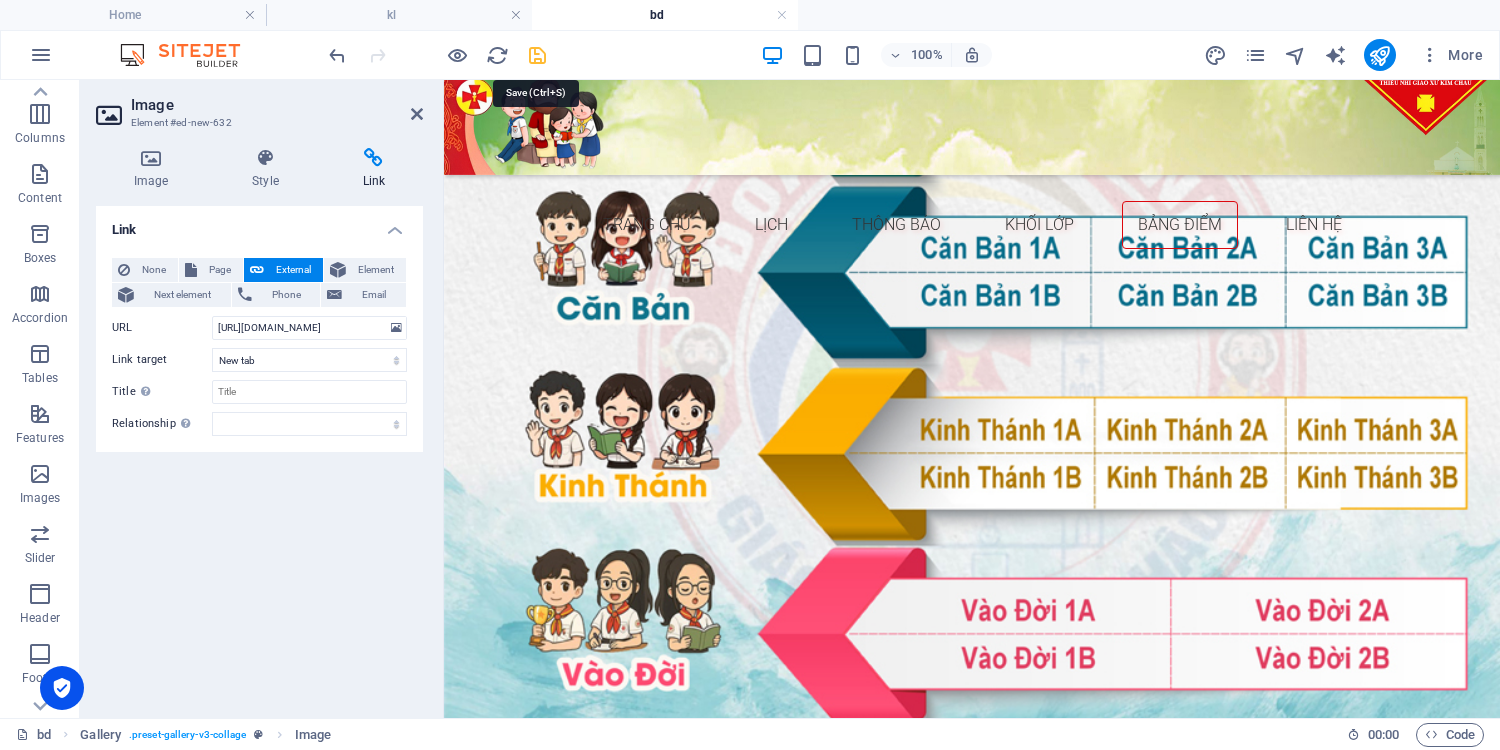 click at bounding box center [537, 55] 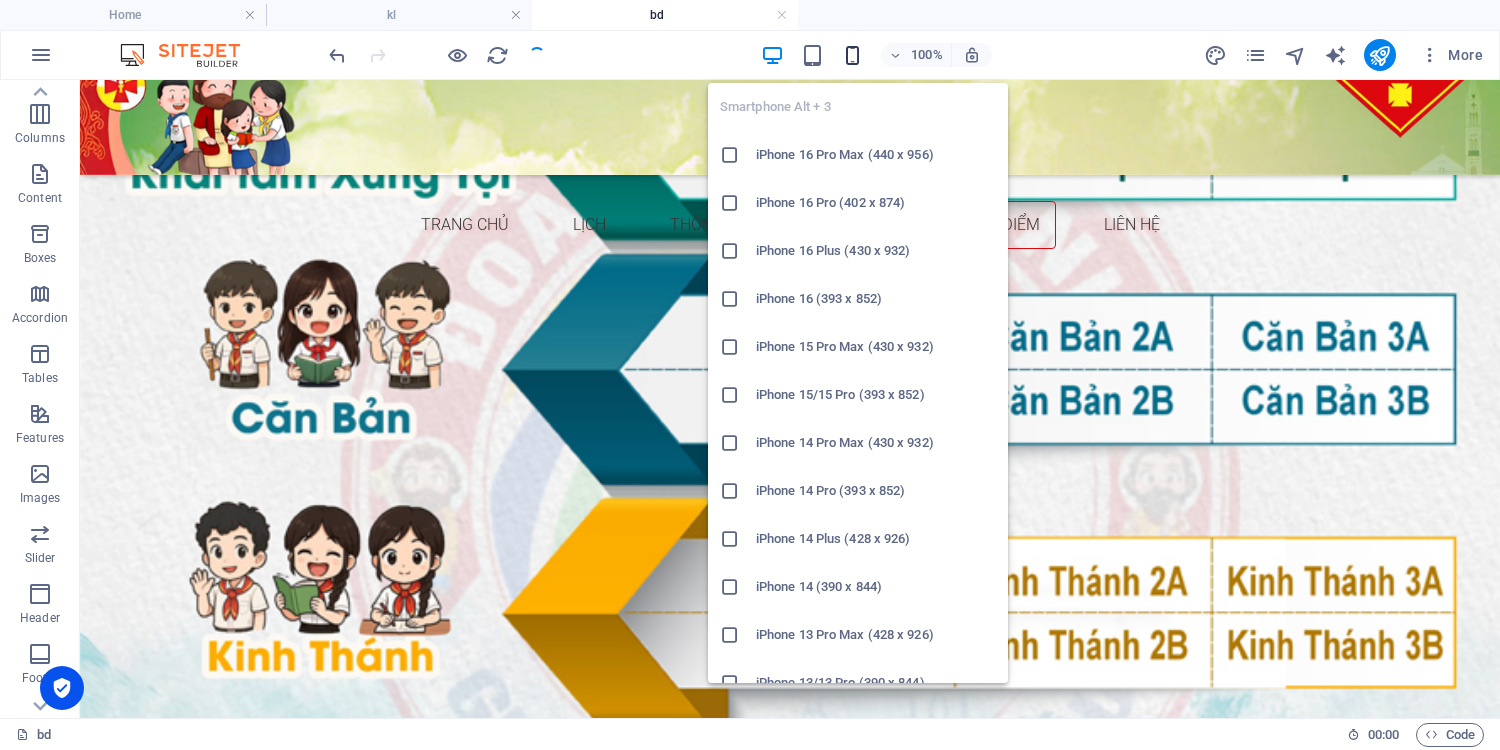 click at bounding box center [852, 55] 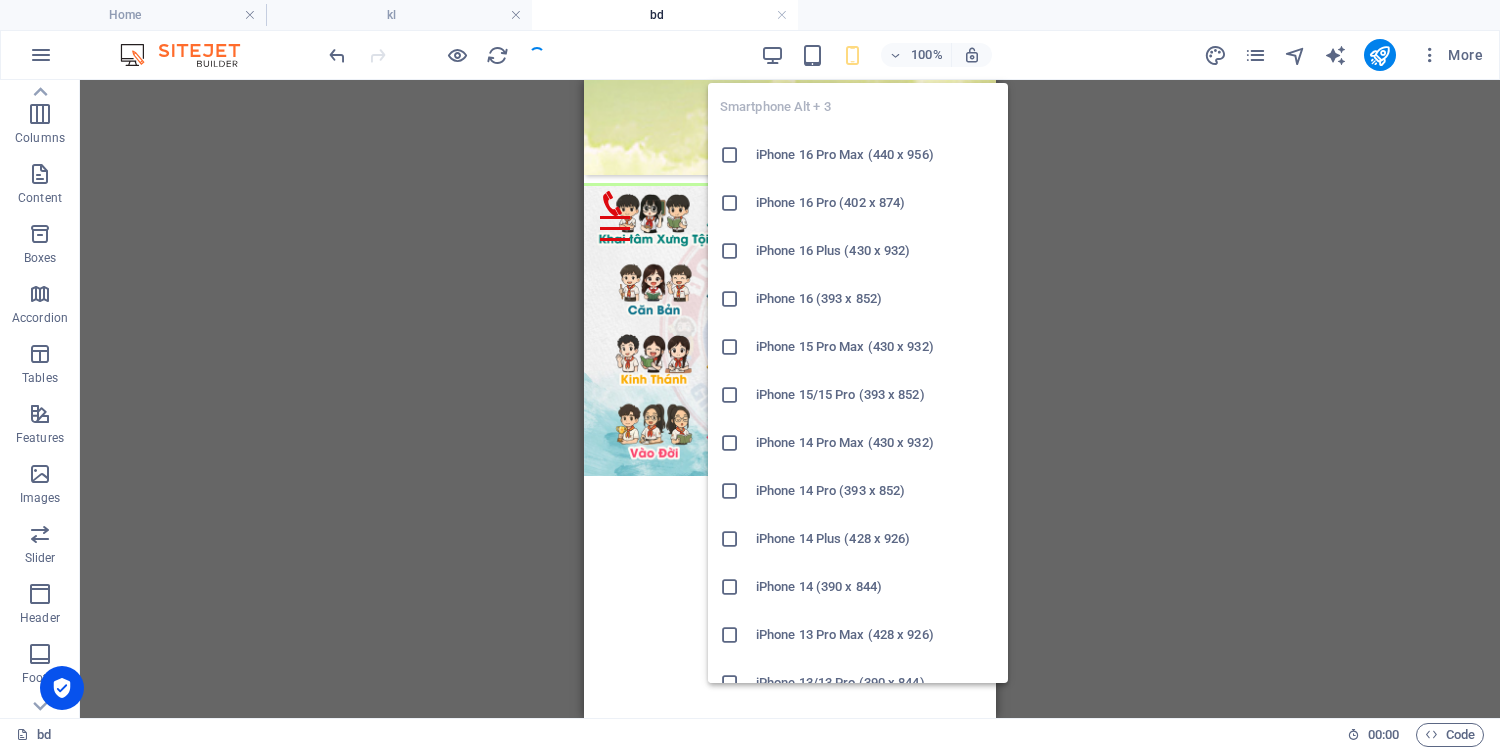 scroll, scrollTop: 0, scrollLeft: 0, axis: both 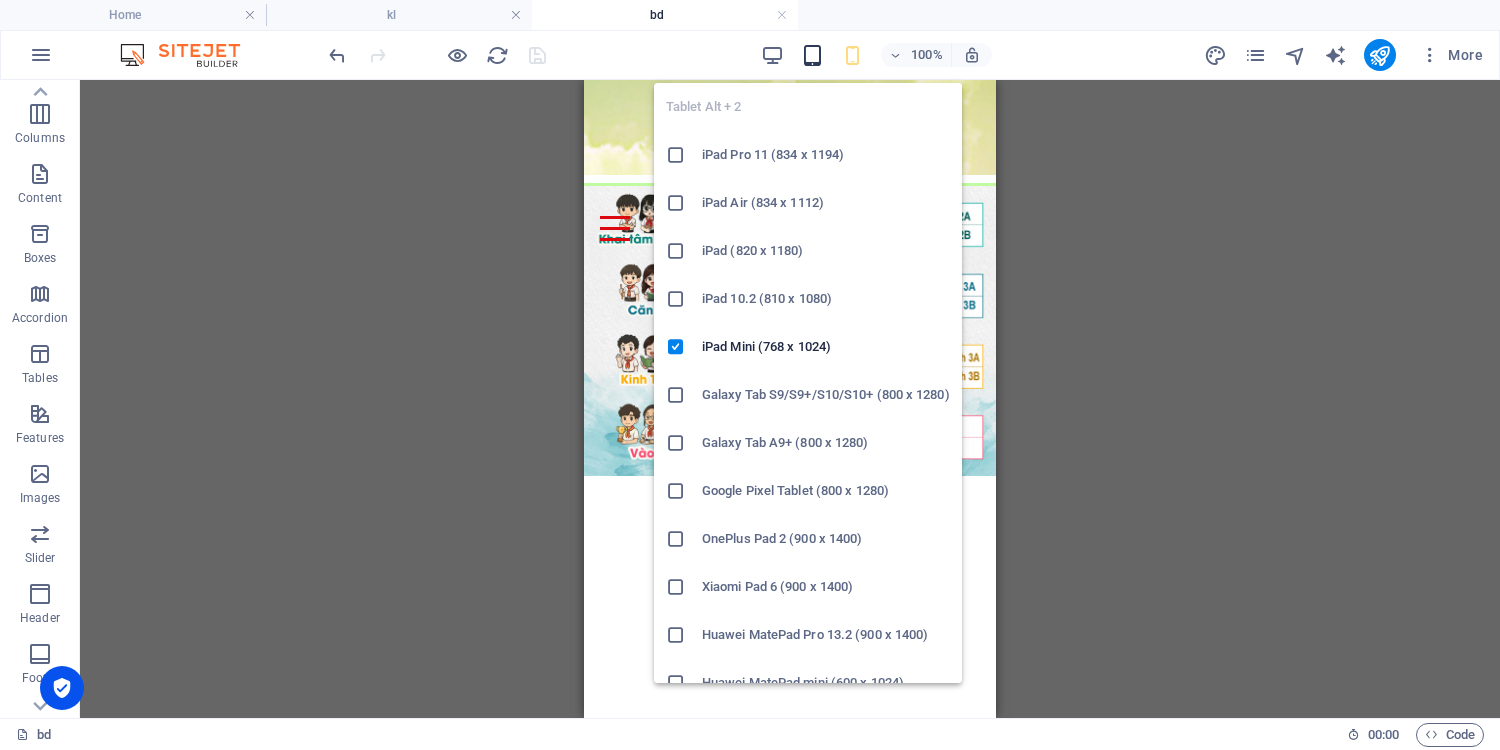 click at bounding box center (812, 55) 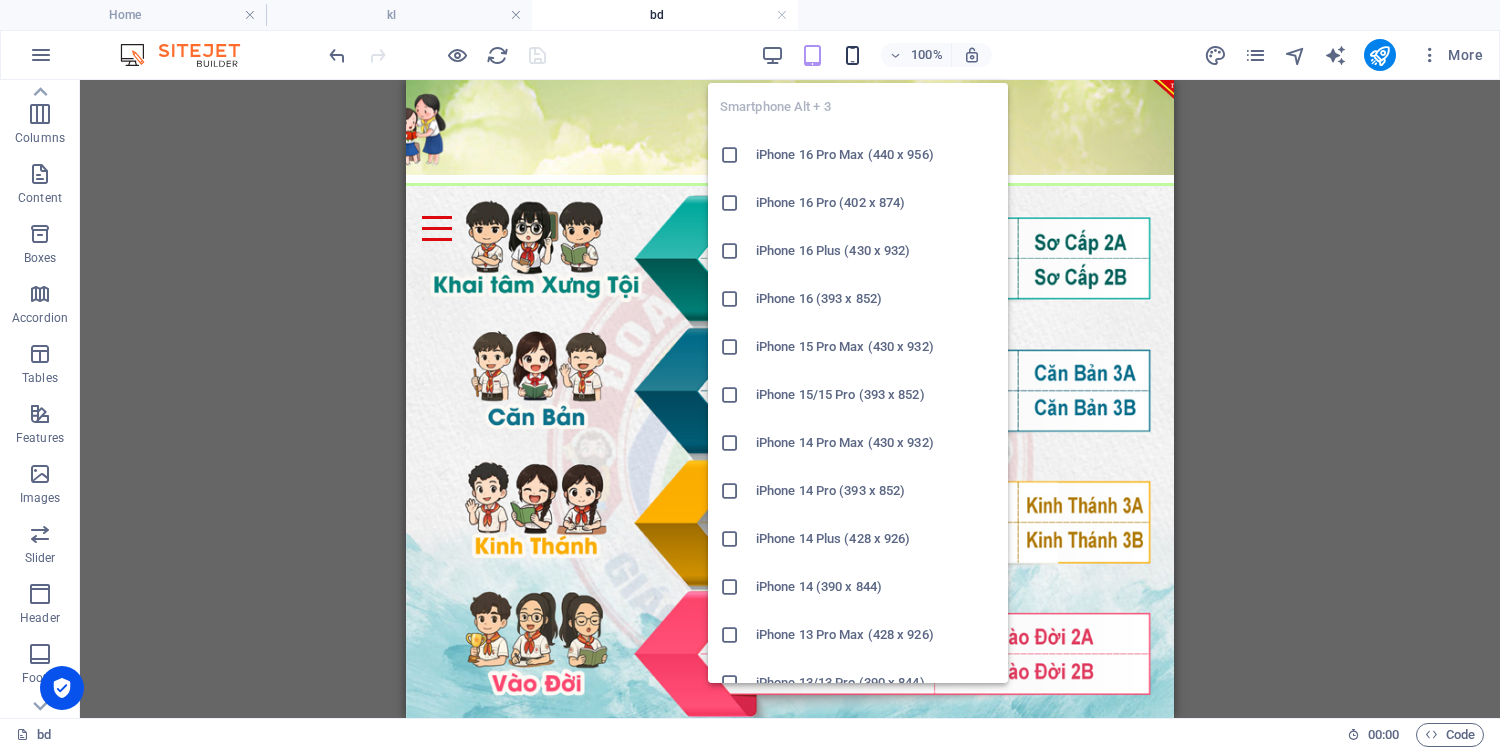 click at bounding box center [852, 55] 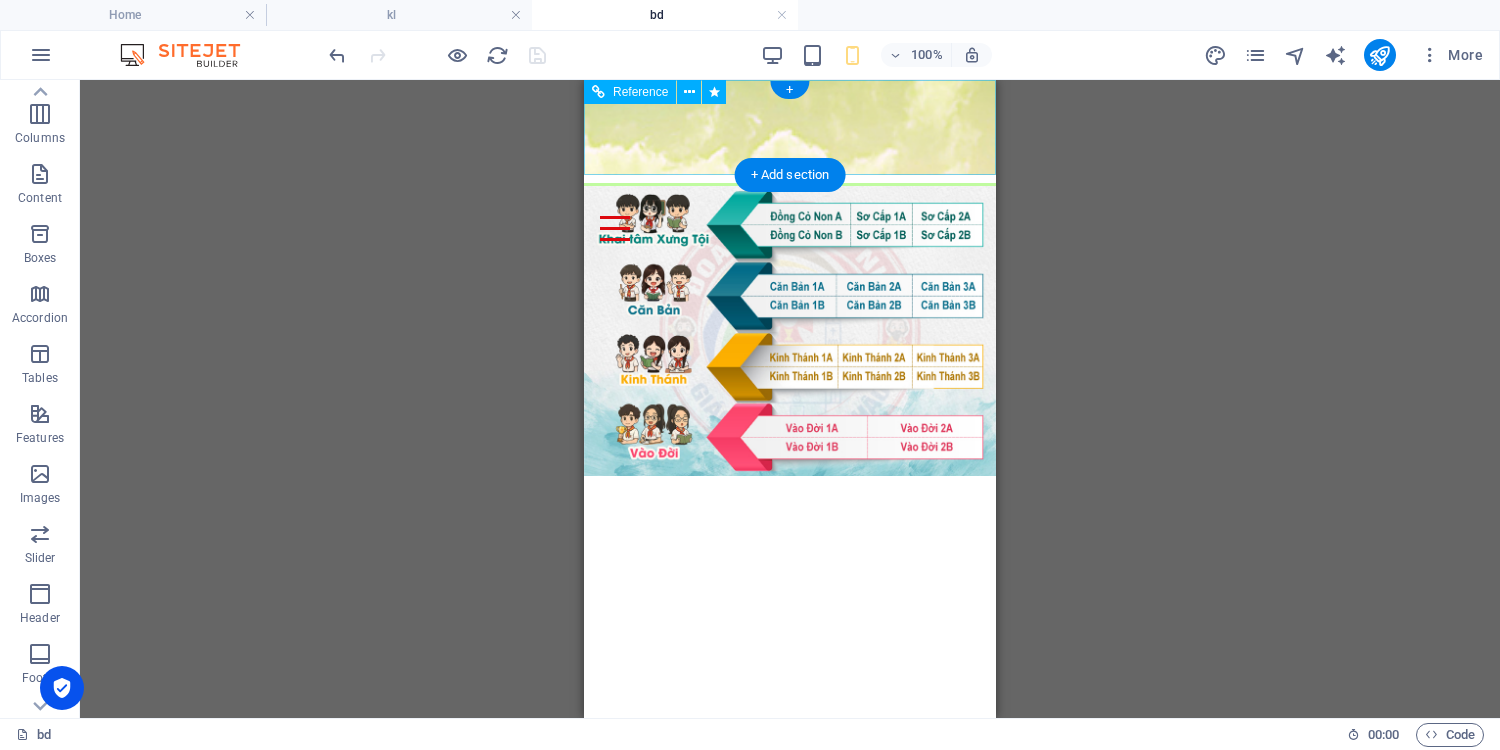 click at bounding box center (790, 228) 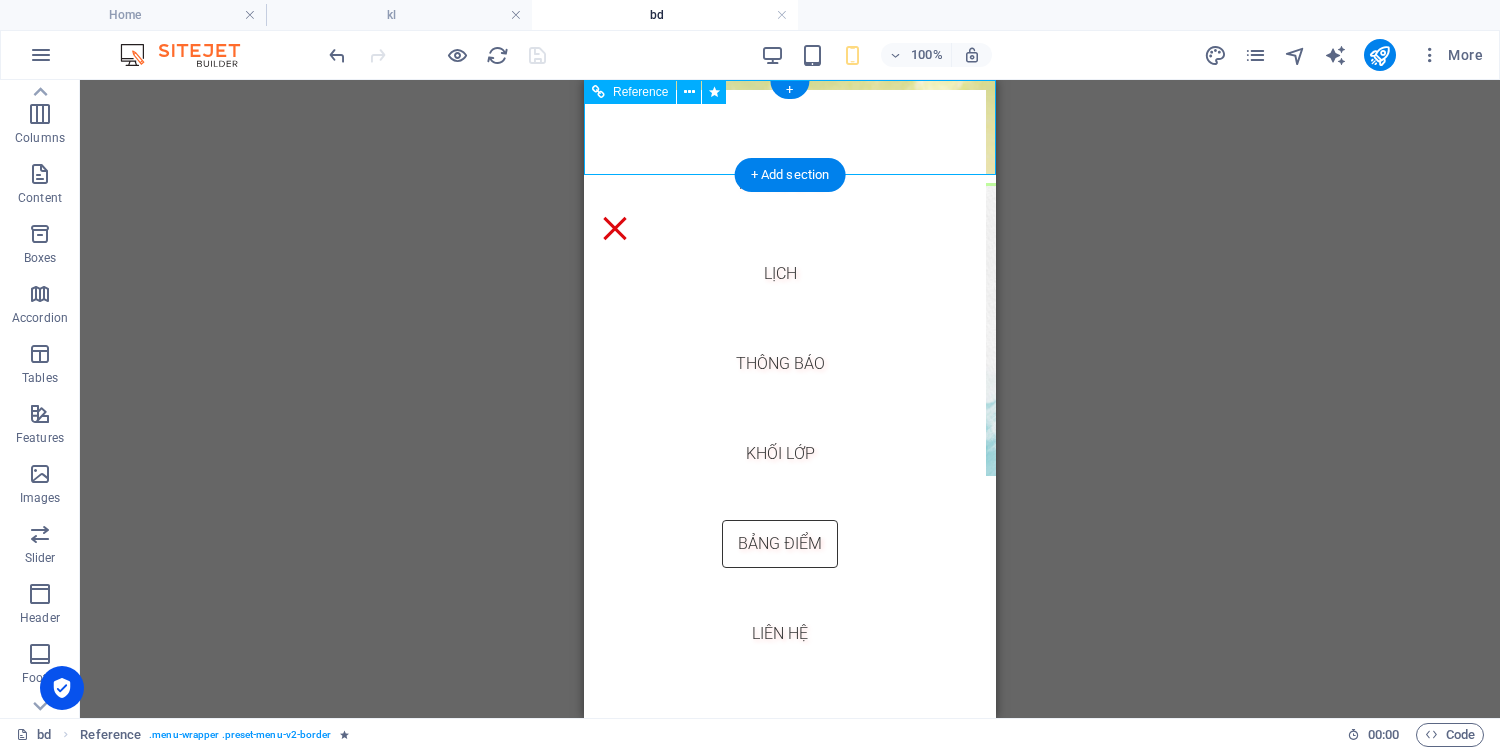click at bounding box center [615, 228] 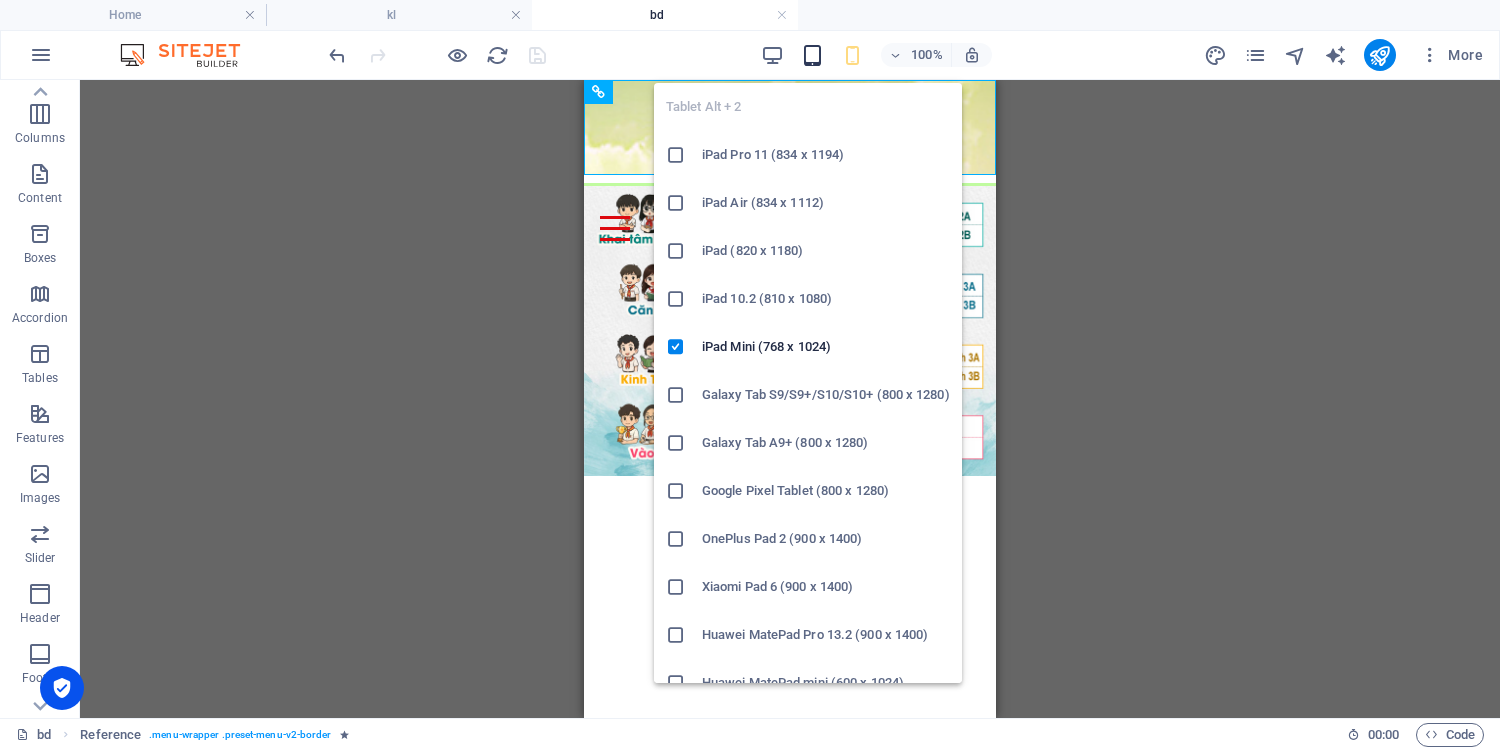 click at bounding box center (812, 55) 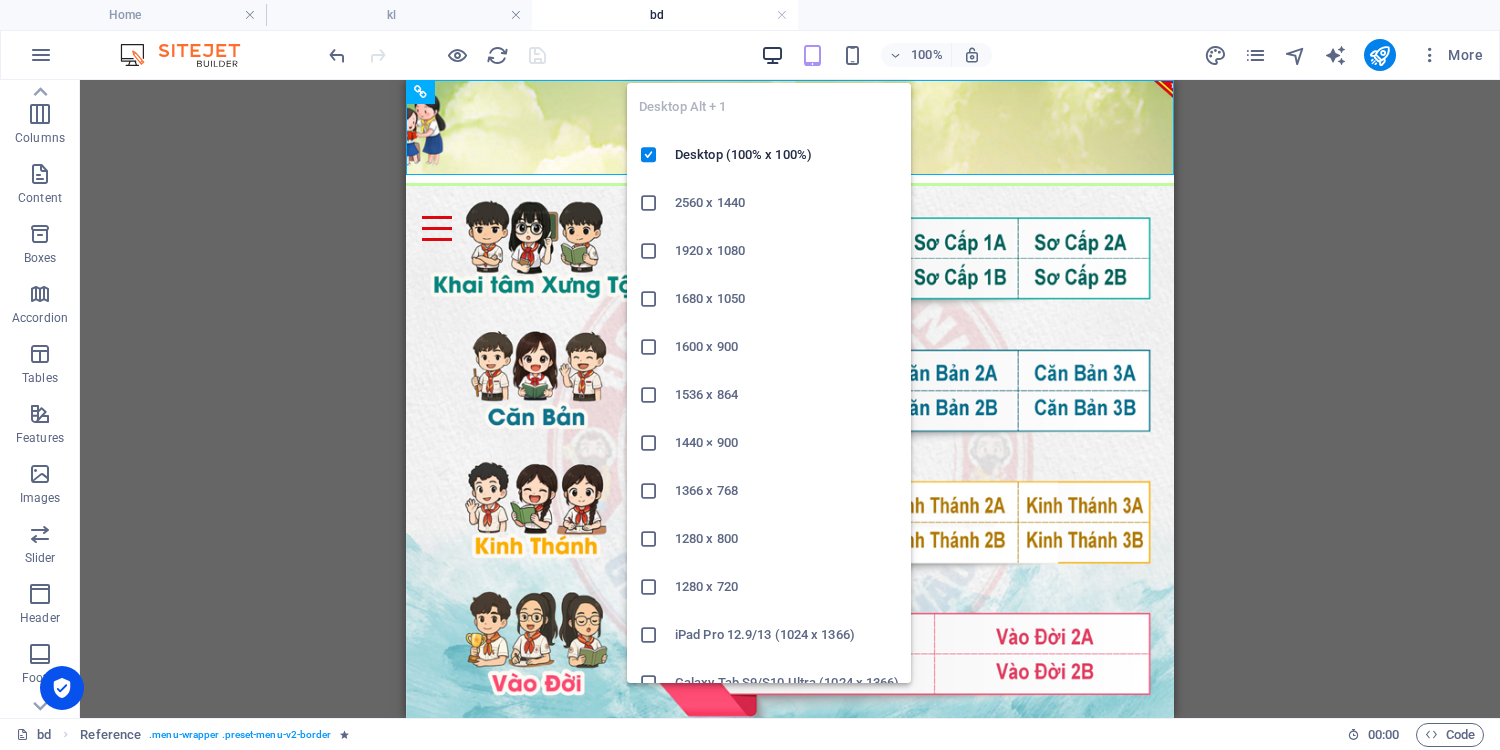 click at bounding box center (772, 55) 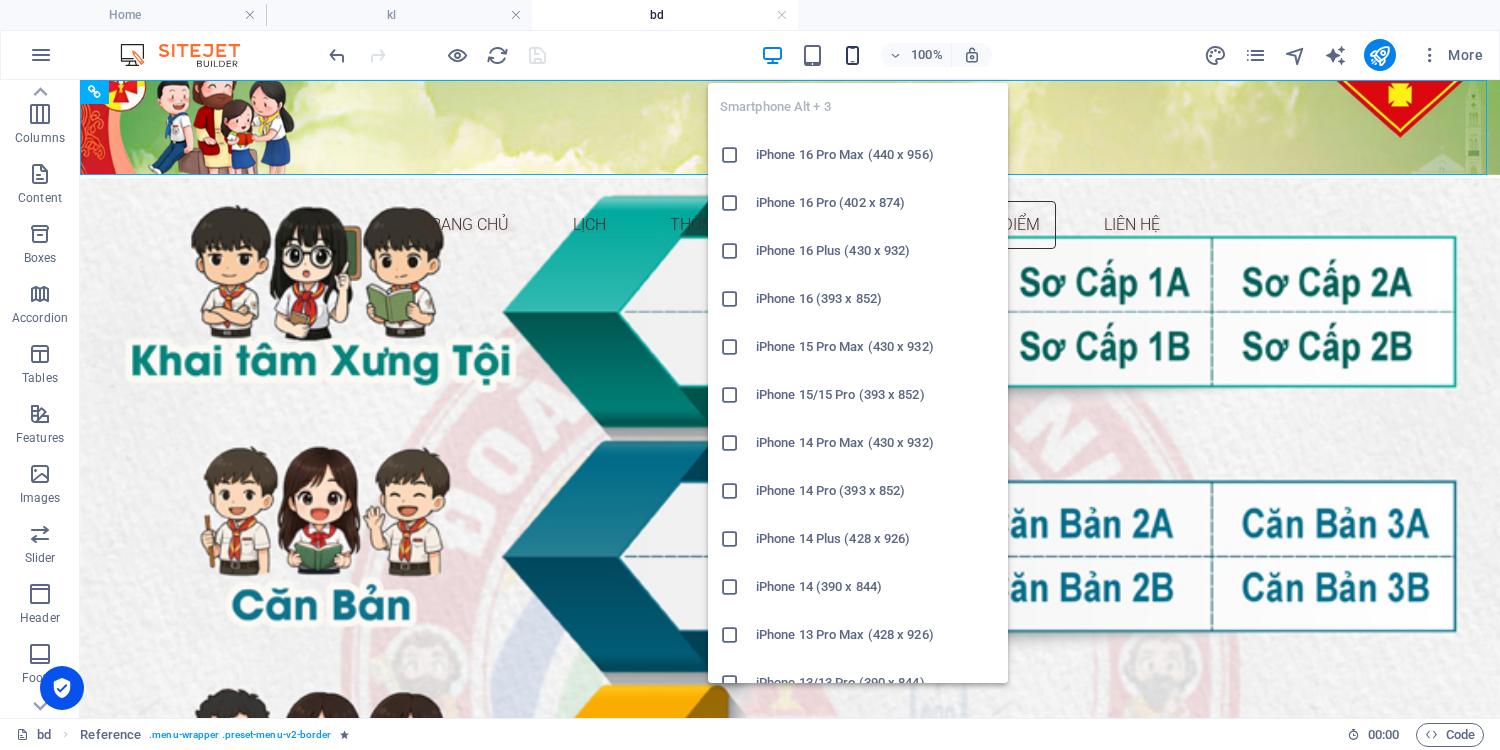click at bounding box center (852, 55) 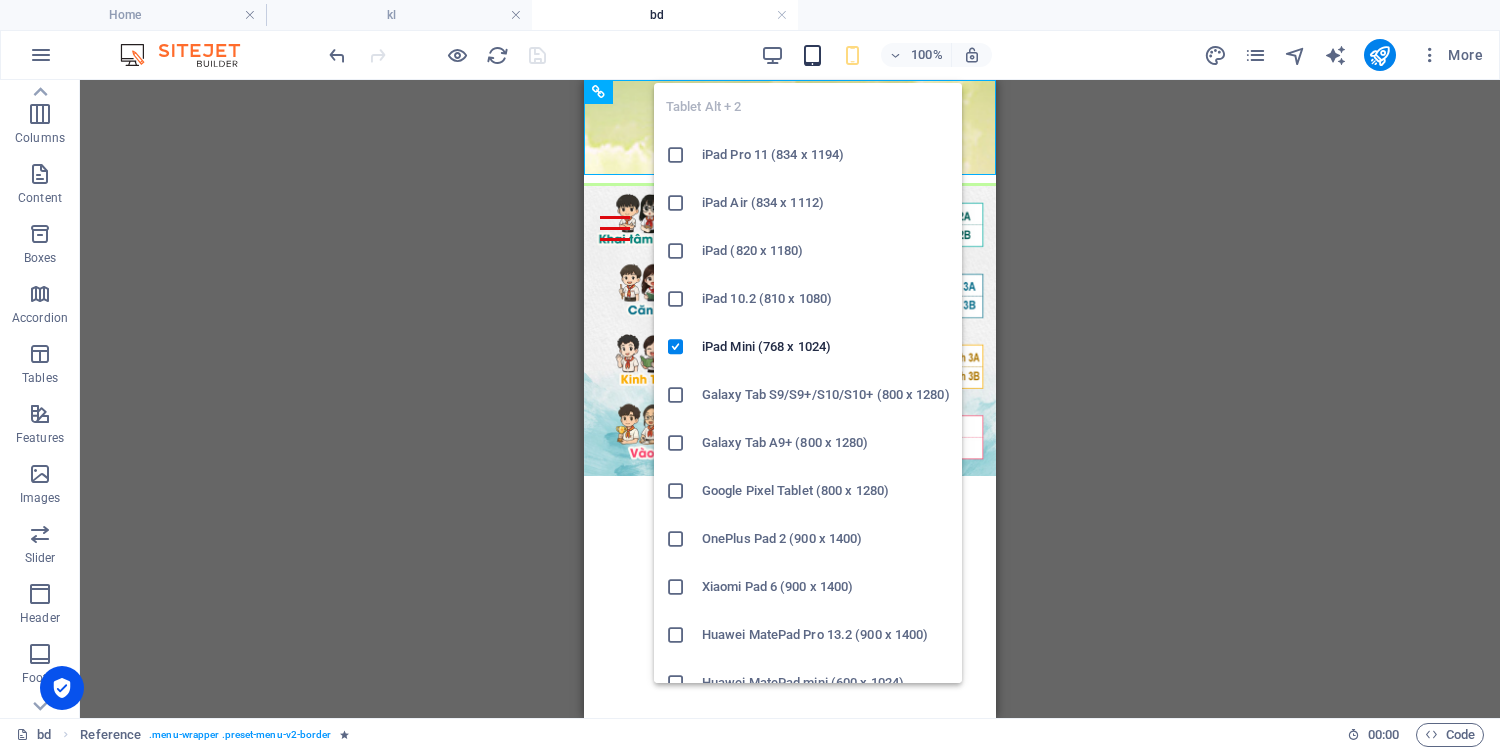 click at bounding box center (812, 55) 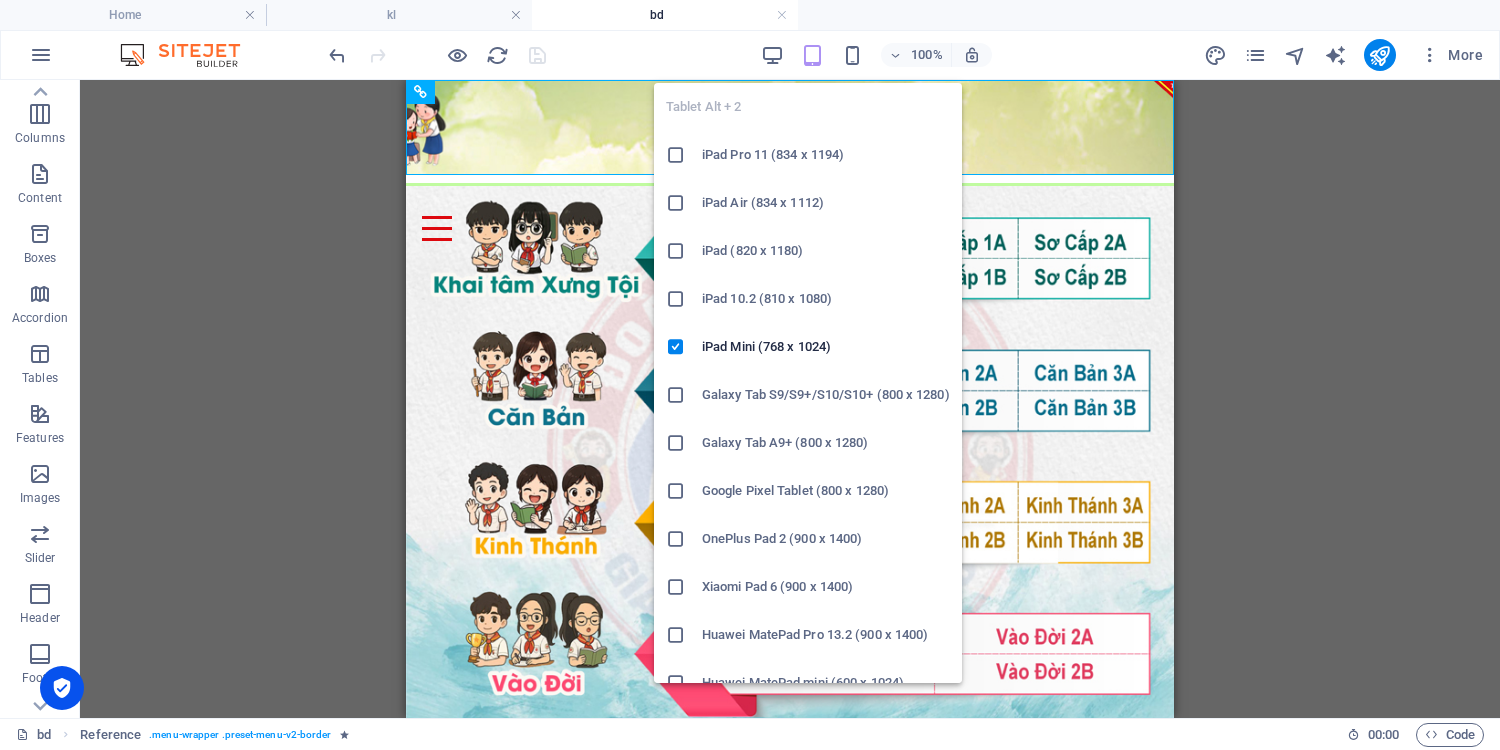 click at bounding box center (812, 55) 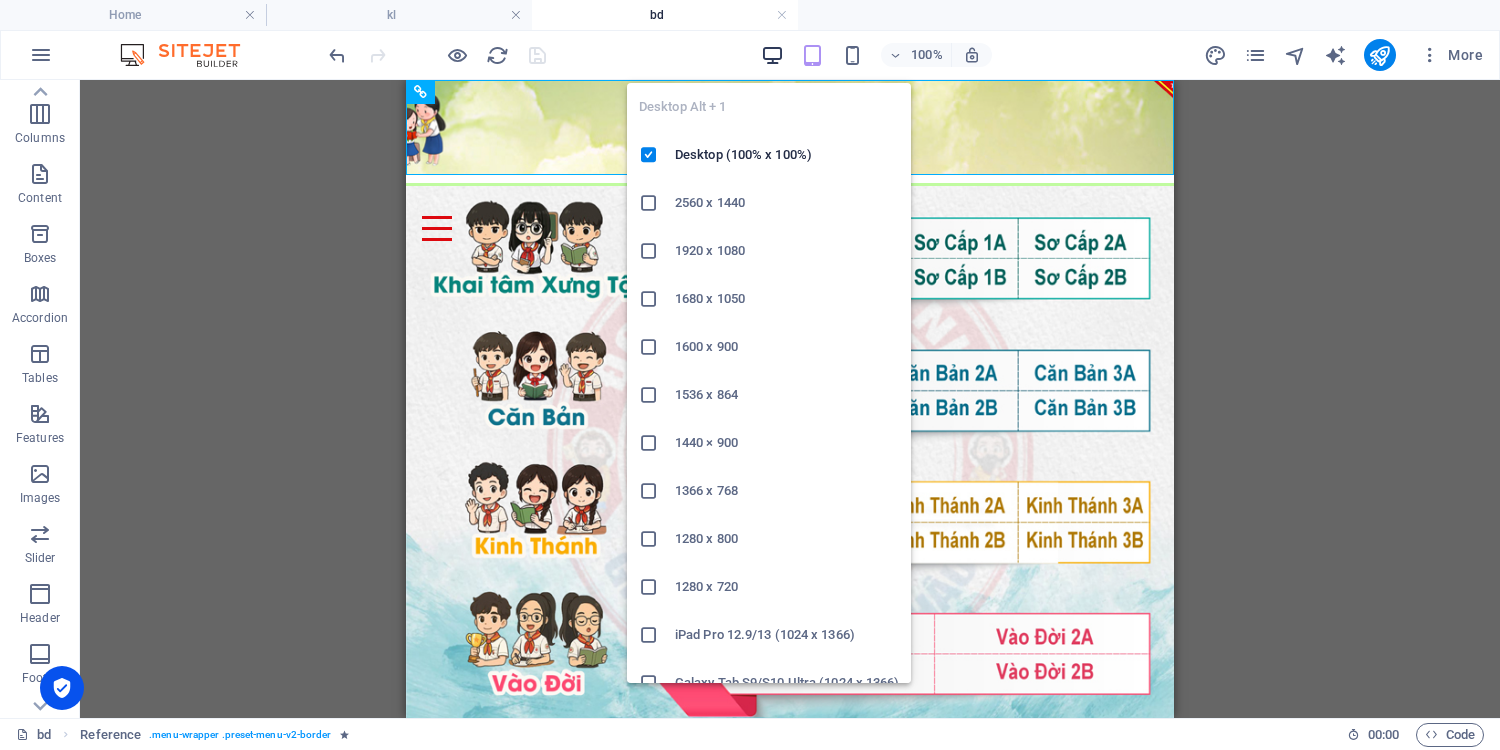 click at bounding box center (772, 55) 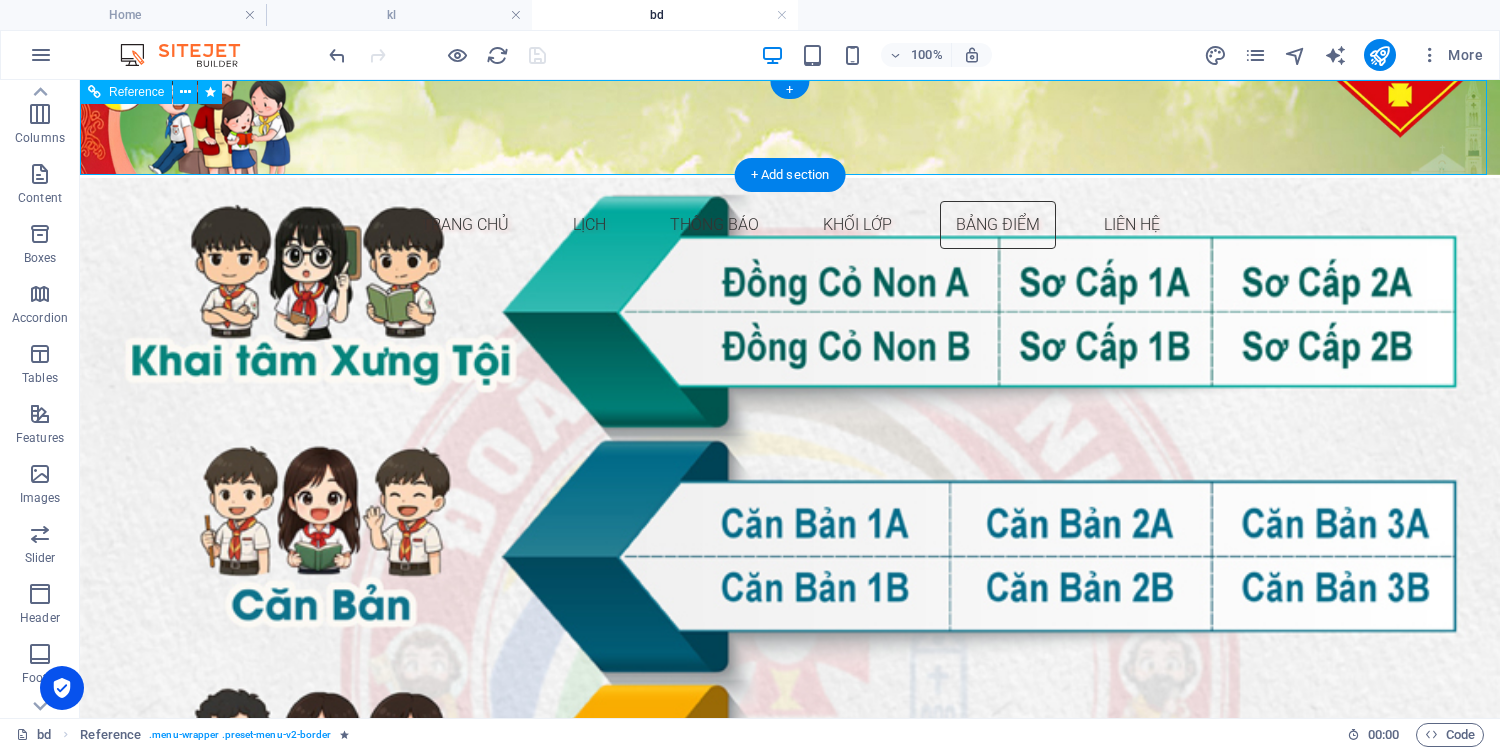 type 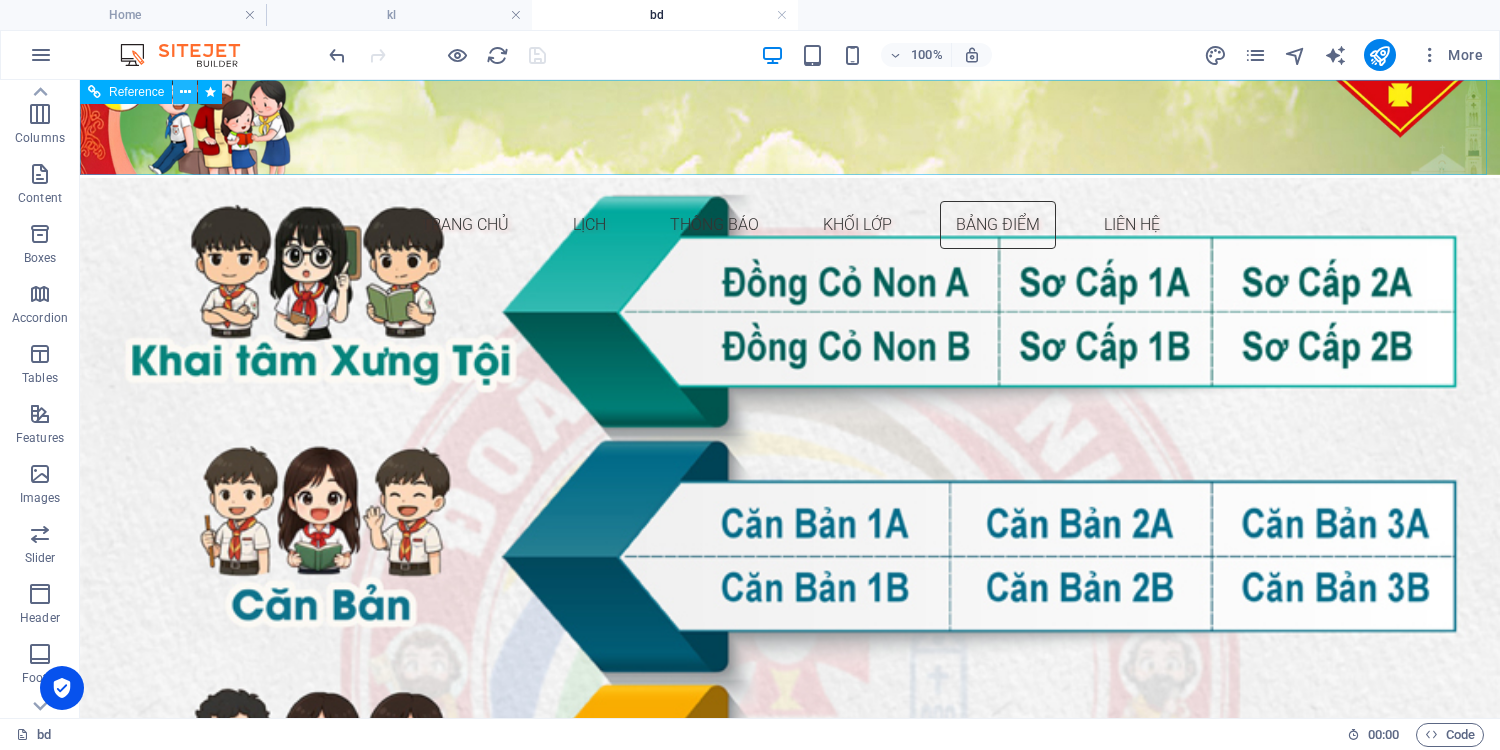 click at bounding box center [185, 92] 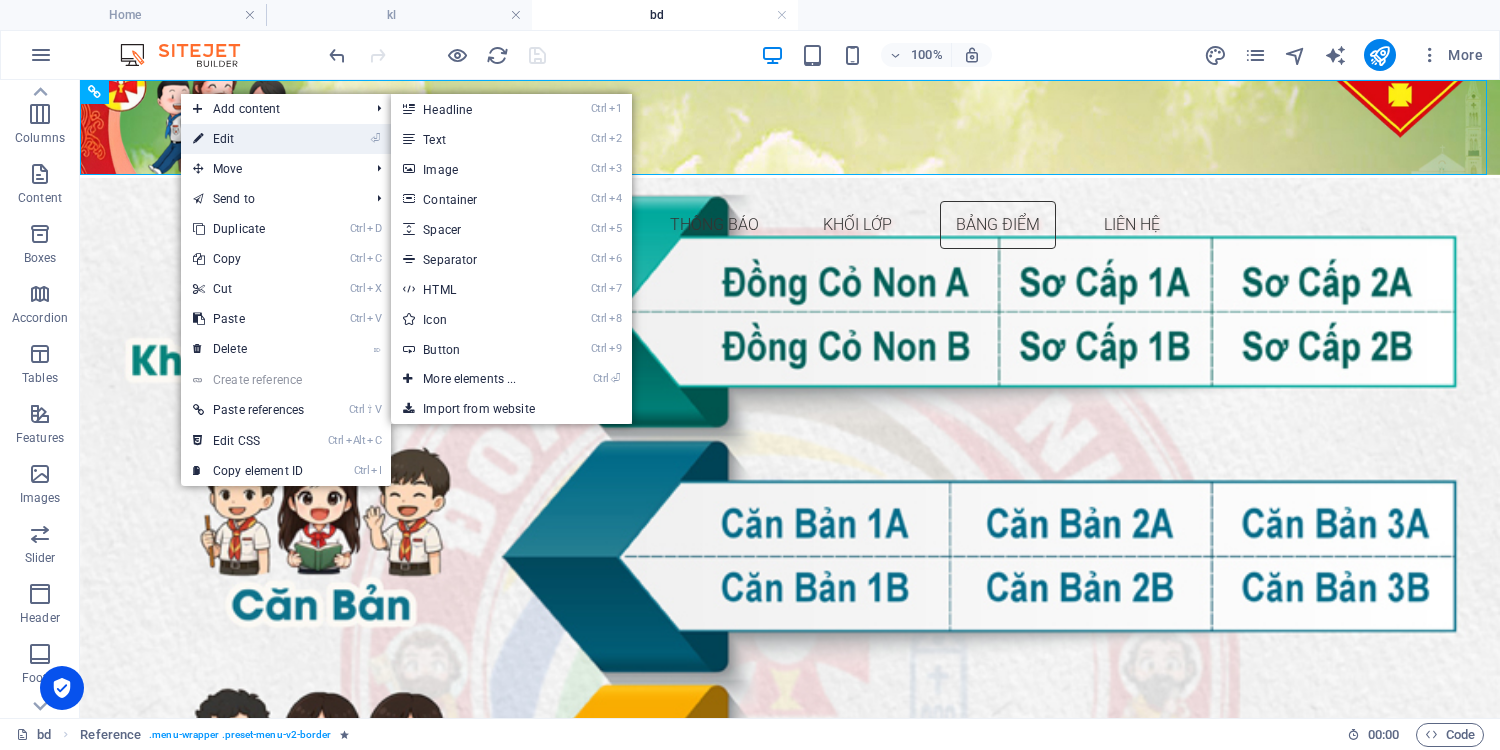 click at bounding box center (198, 139) 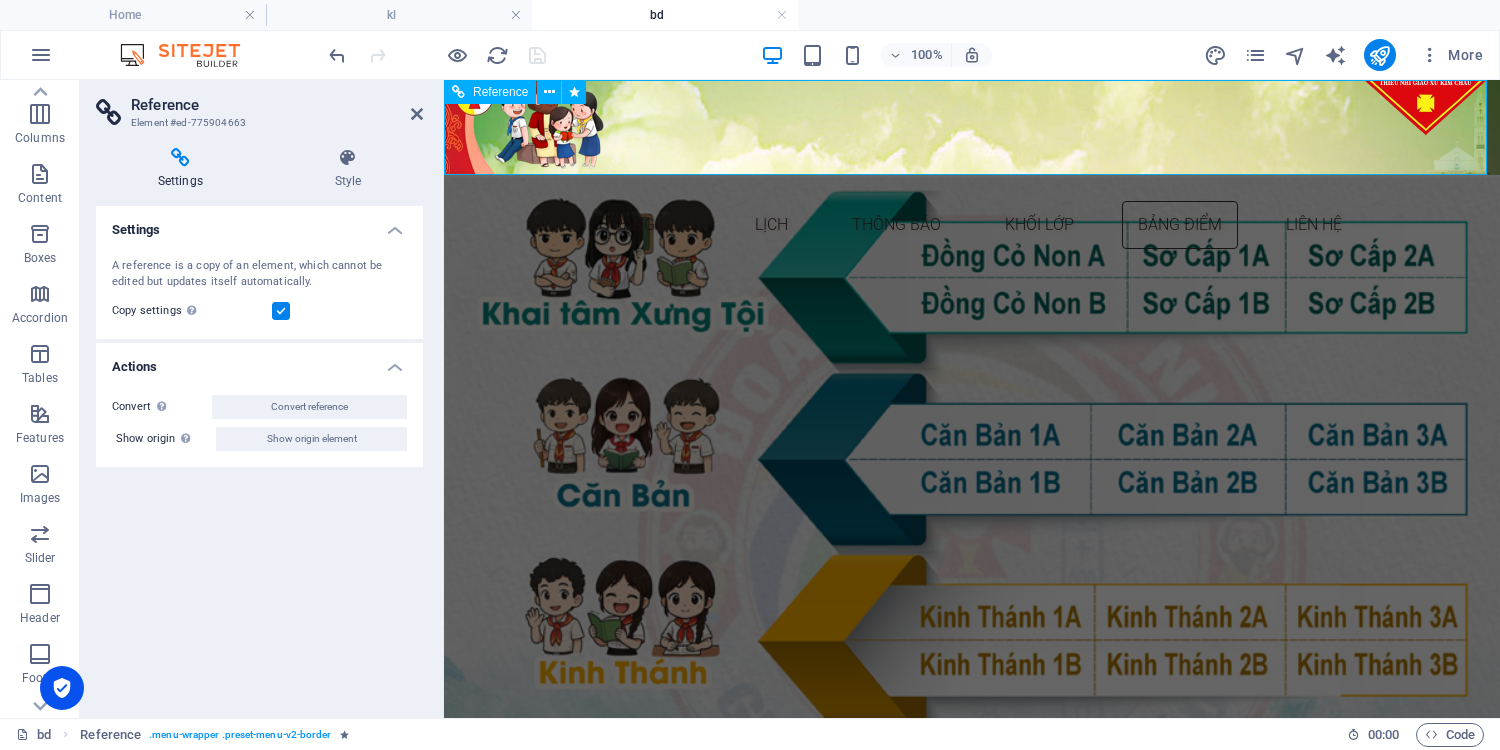 click on "Trang chủ lịch thông báo khối lớp bảng điểm liên hệ" at bounding box center [972, 225] 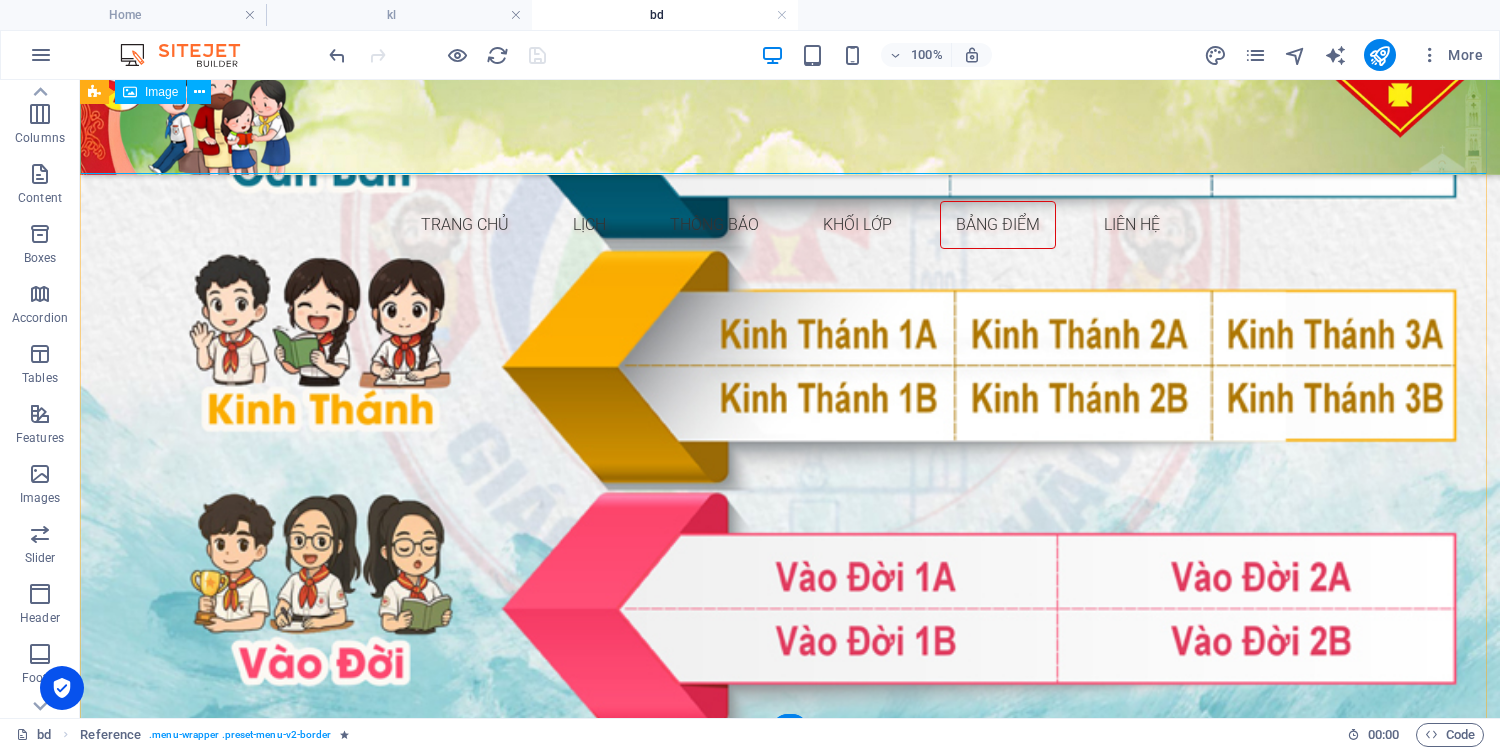 scroll, scrollTop: 442, scrollLeft: 0, axis: vertical 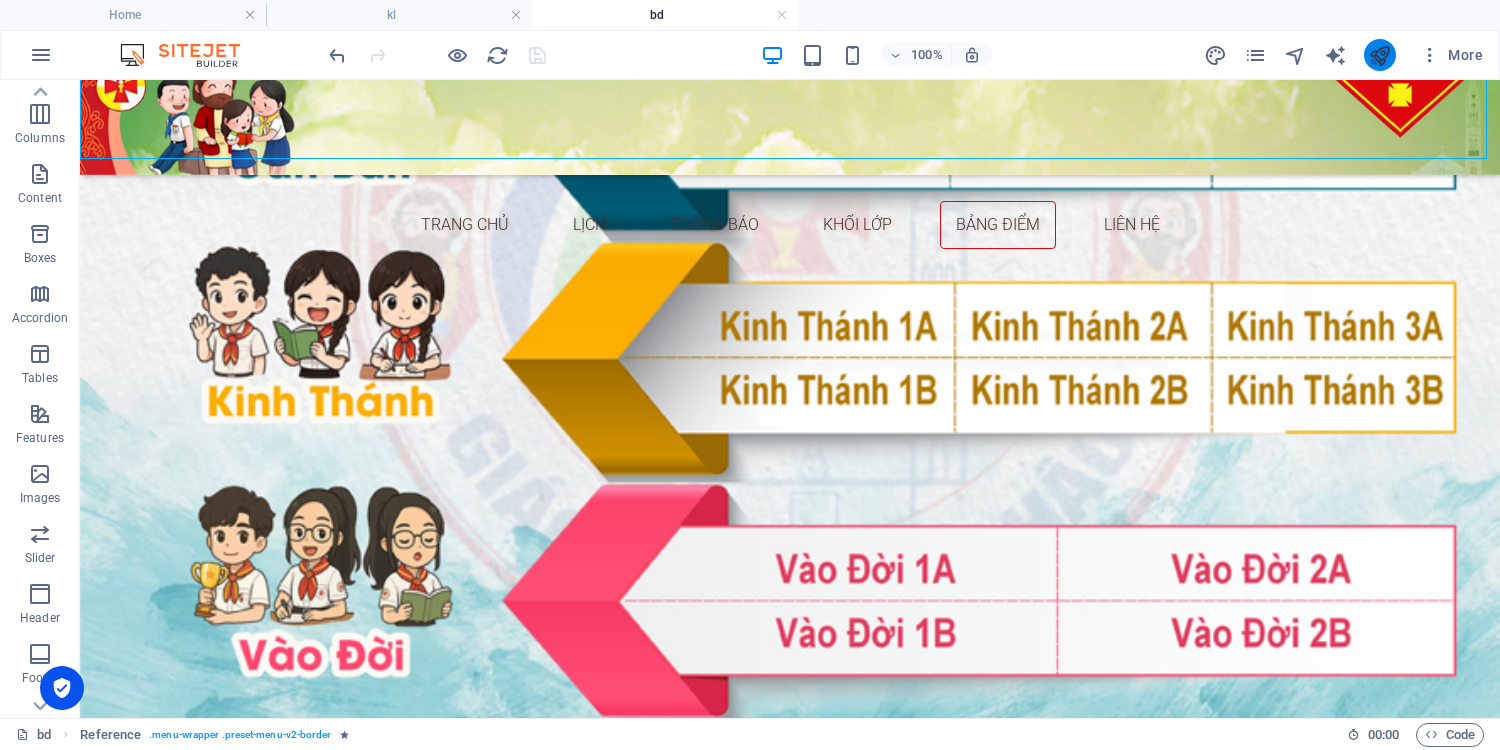 click at bounding box center [1379, 55] 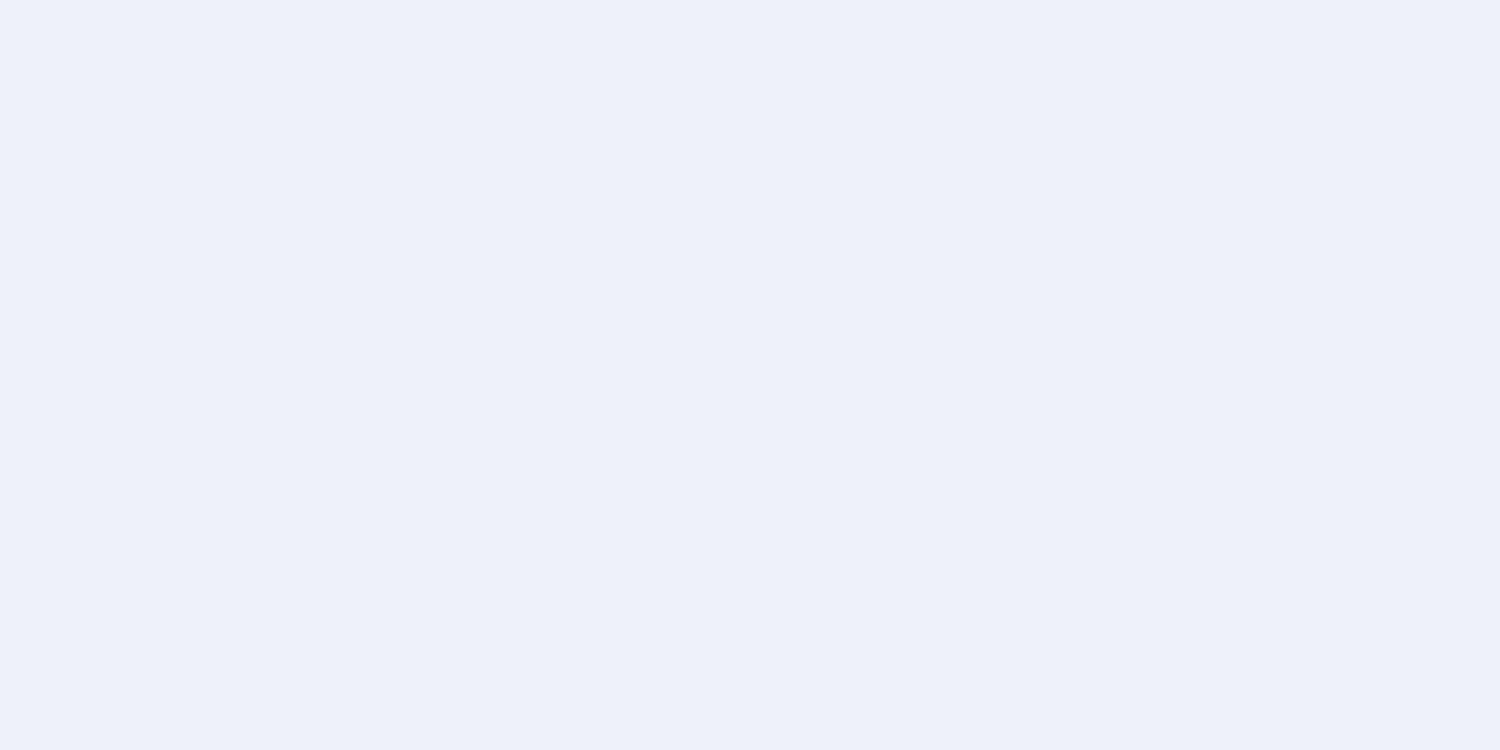 scroll, scrollTop: 0, scrollLeft: 0, axis: both 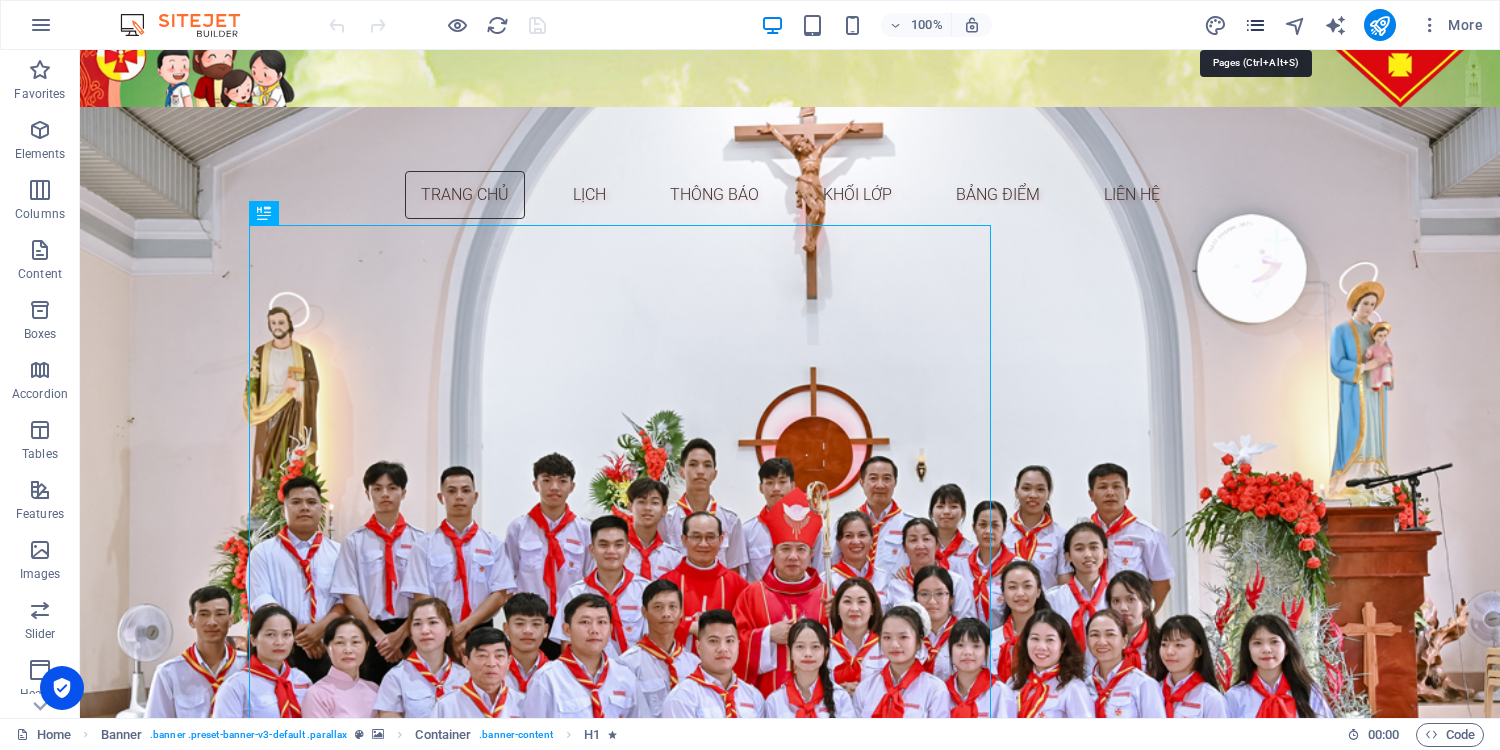 click at bounding box center (1255, 25) 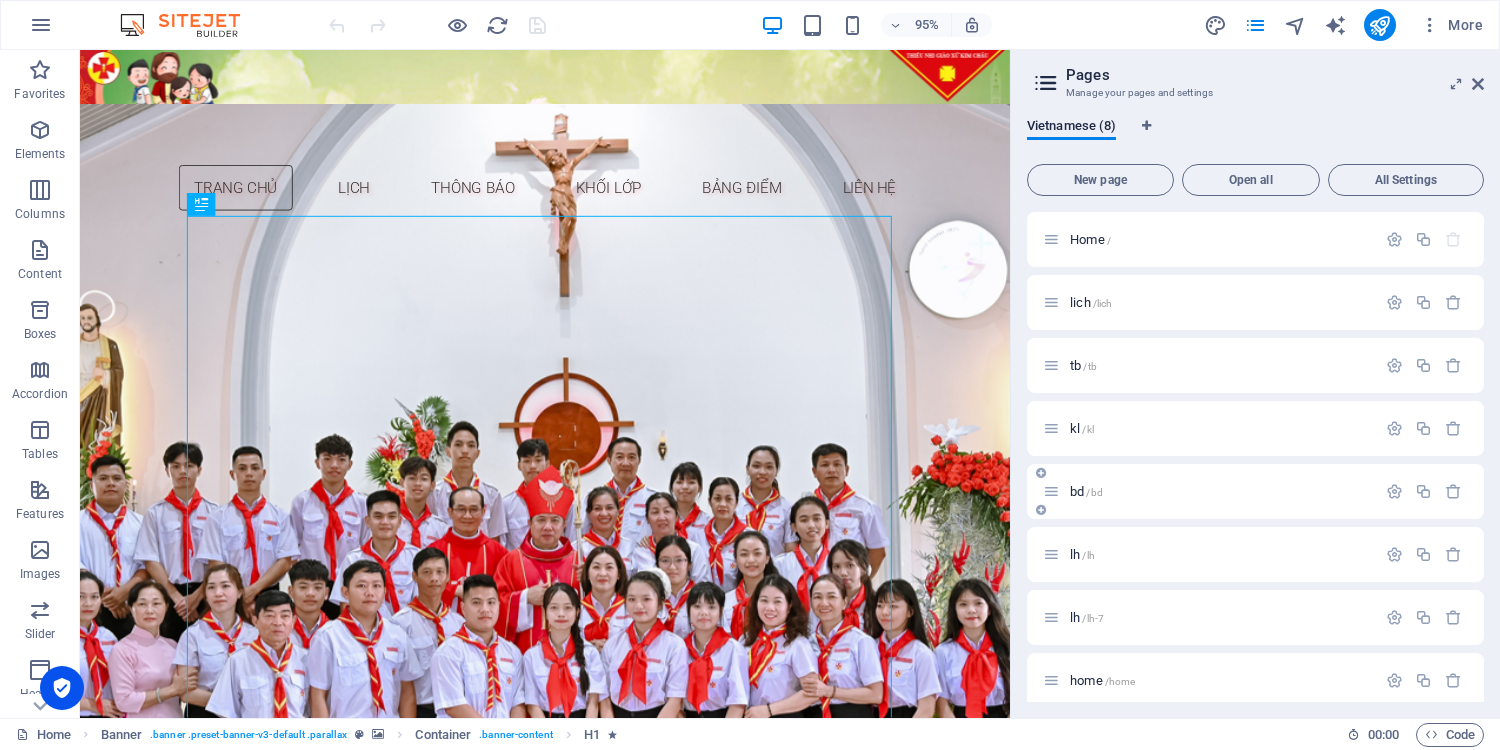 click on "bd /bd" at bounding box center [1086, 491] 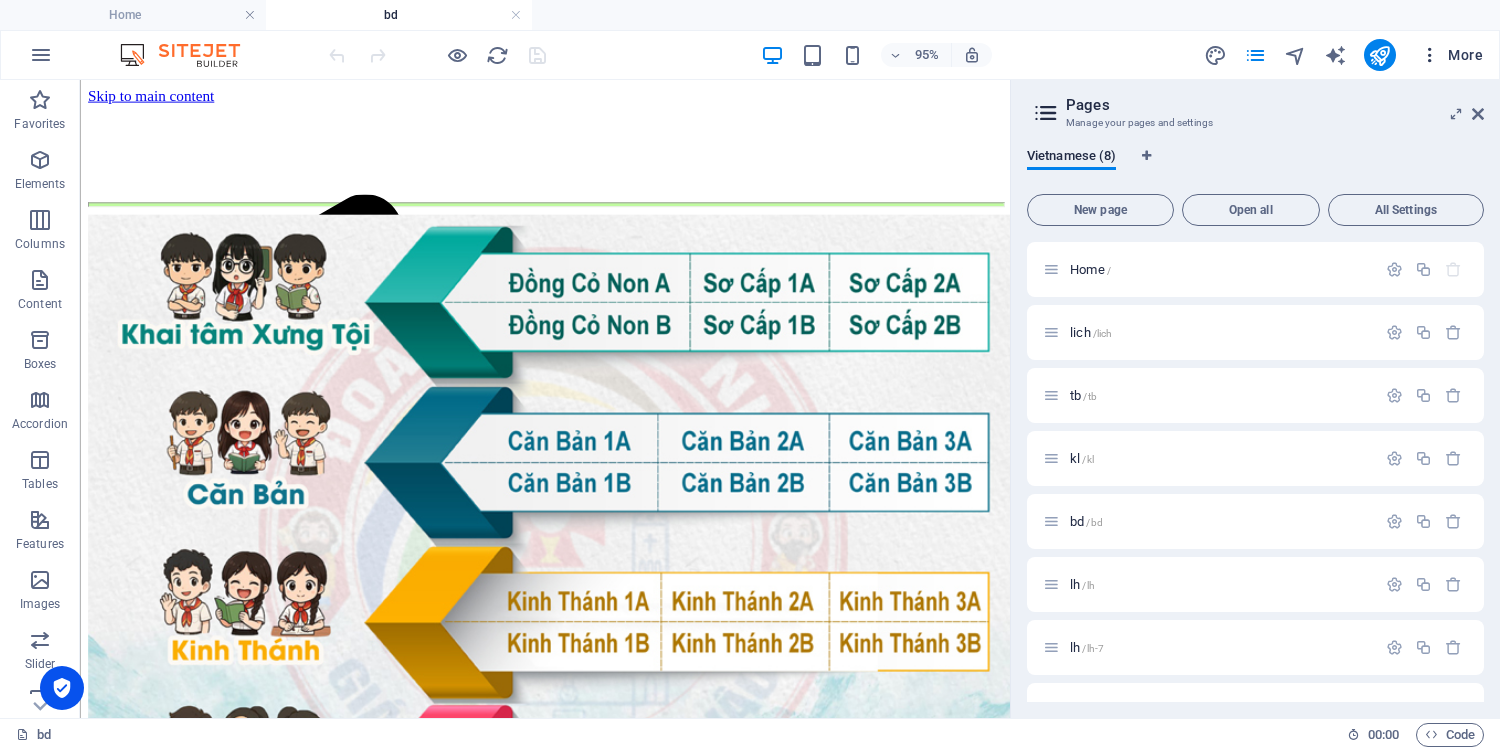 scroll, scrollTop: 0, scrollLeft: 0, axis: both 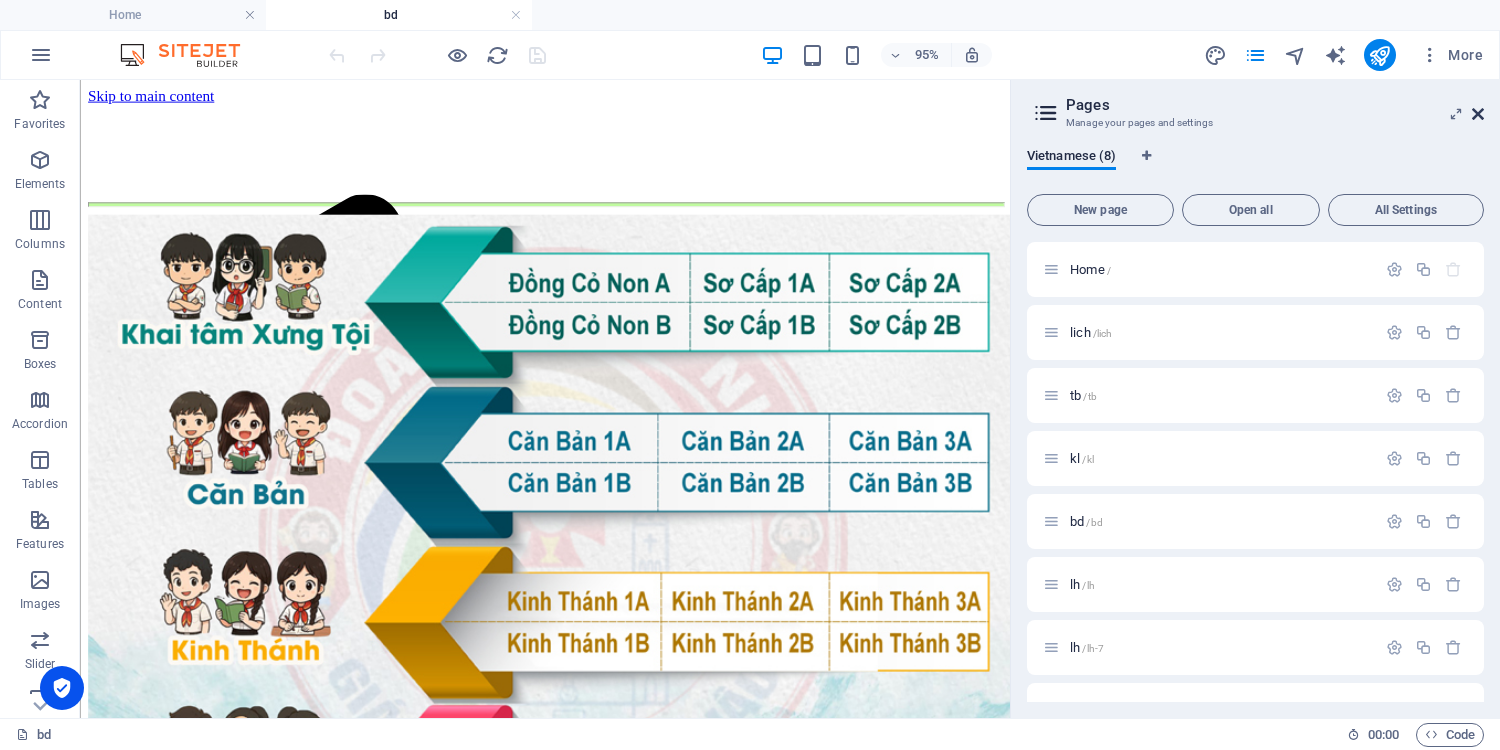 click at bounding box center (1478, 114) 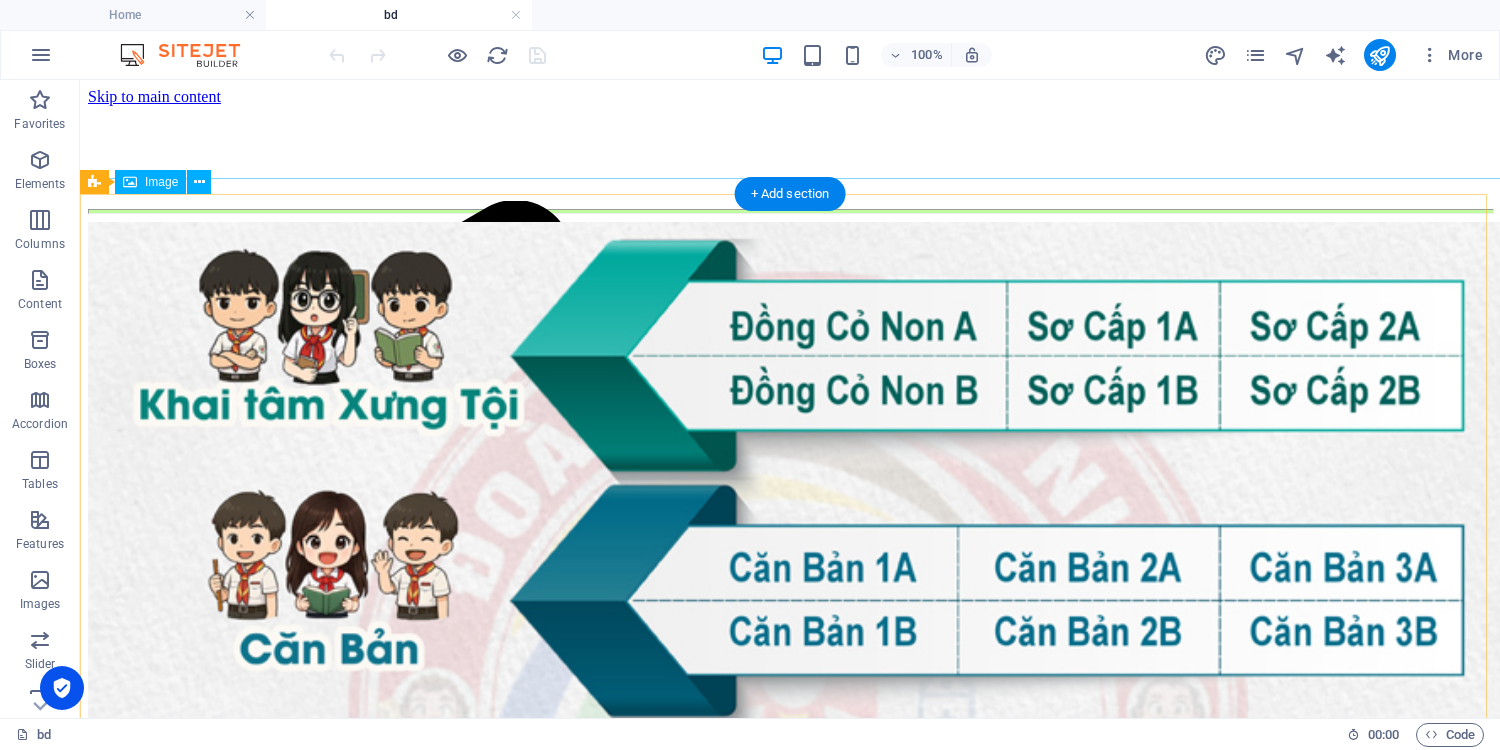 click at bounding box center (790, 723) 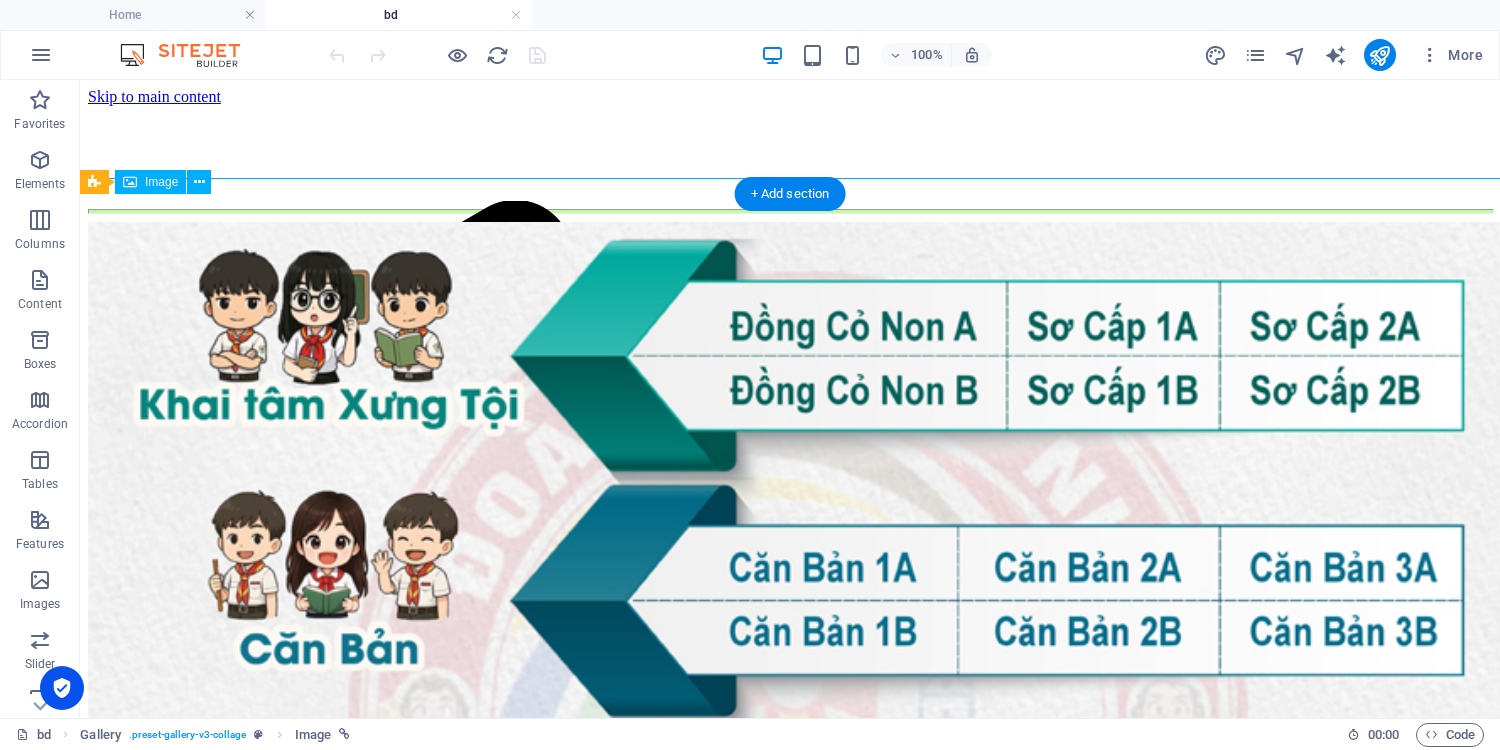 click at bounding box center (790, 723) 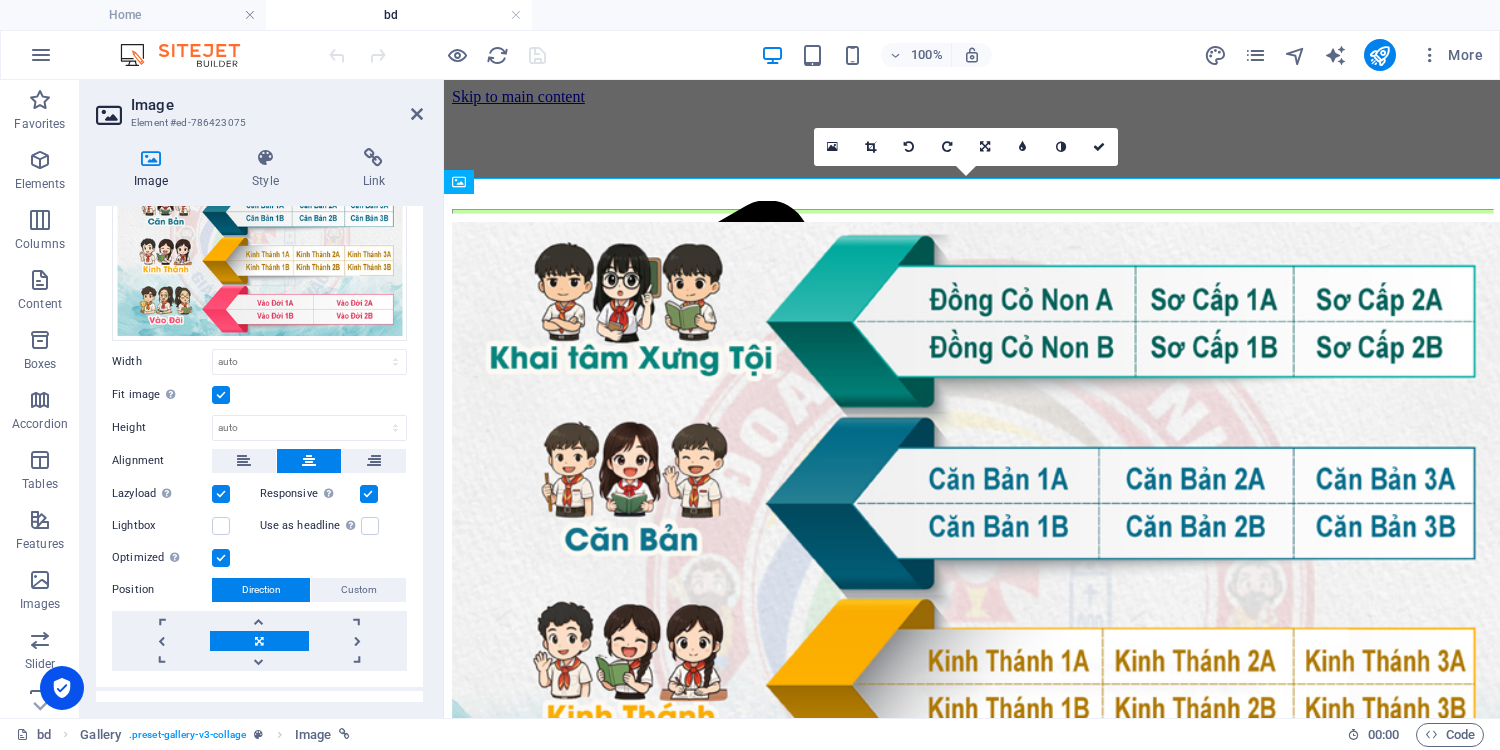 scroll, scrollTop: 160, scrollLeft: 0, axis: vertical 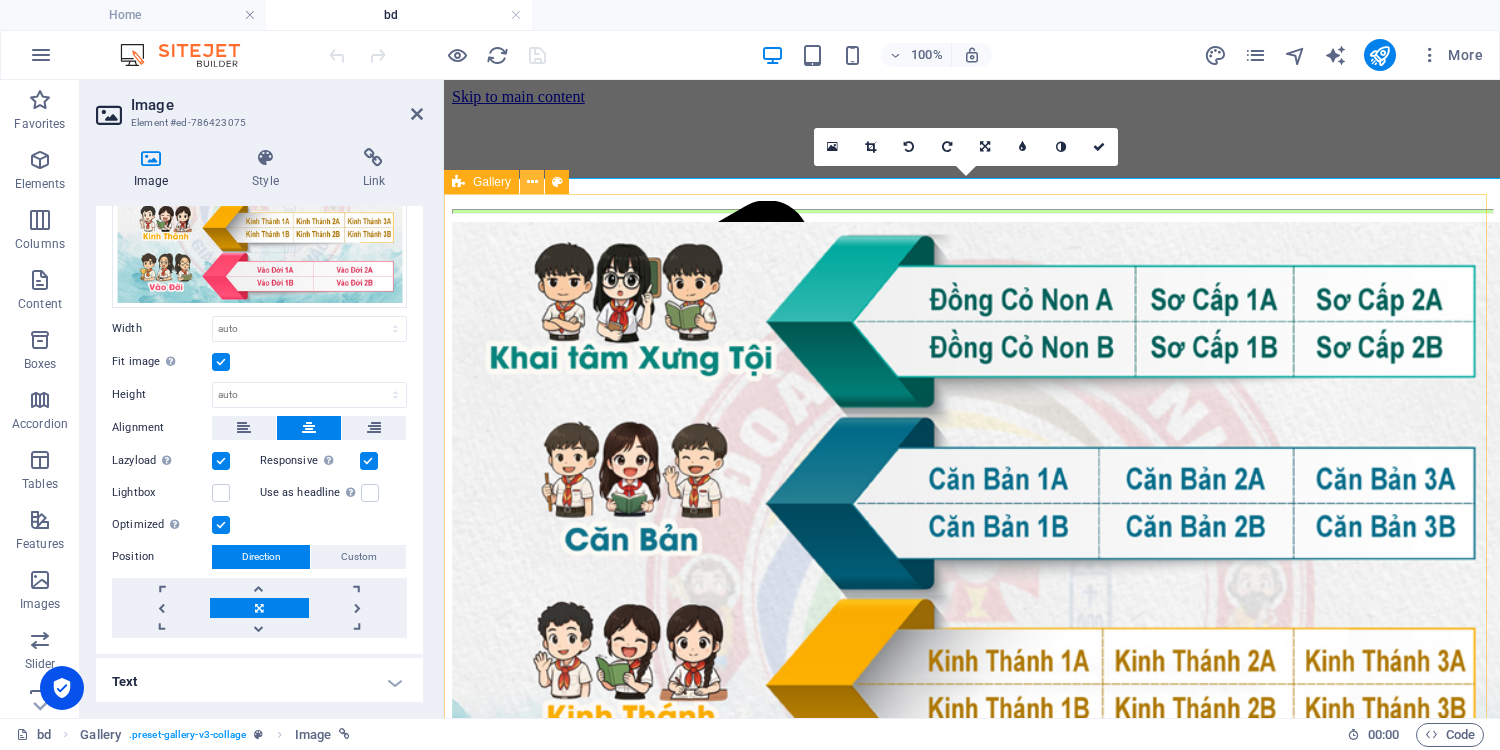 click at bounding box center [532, 182] 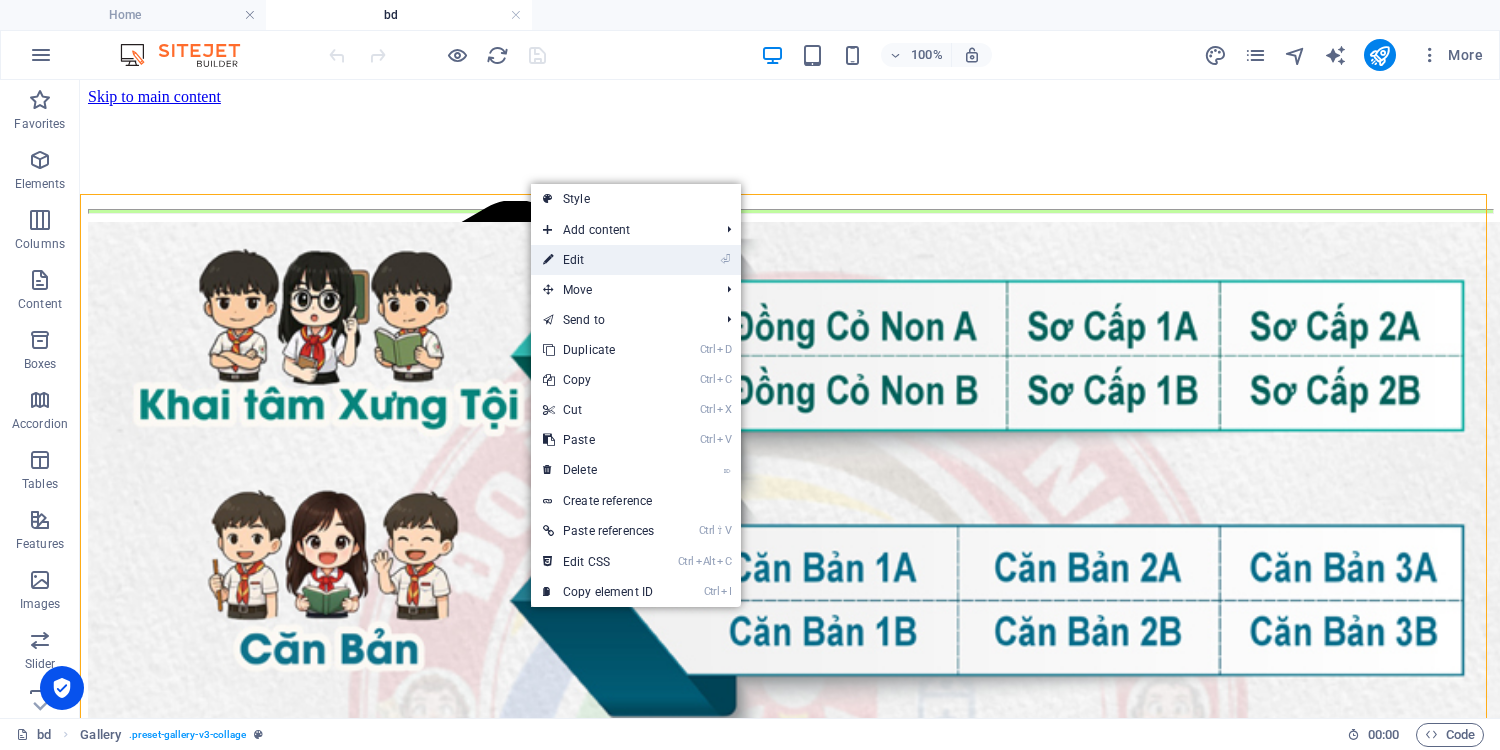 click on "⏎  Edit" at bounding box center (598, 260) 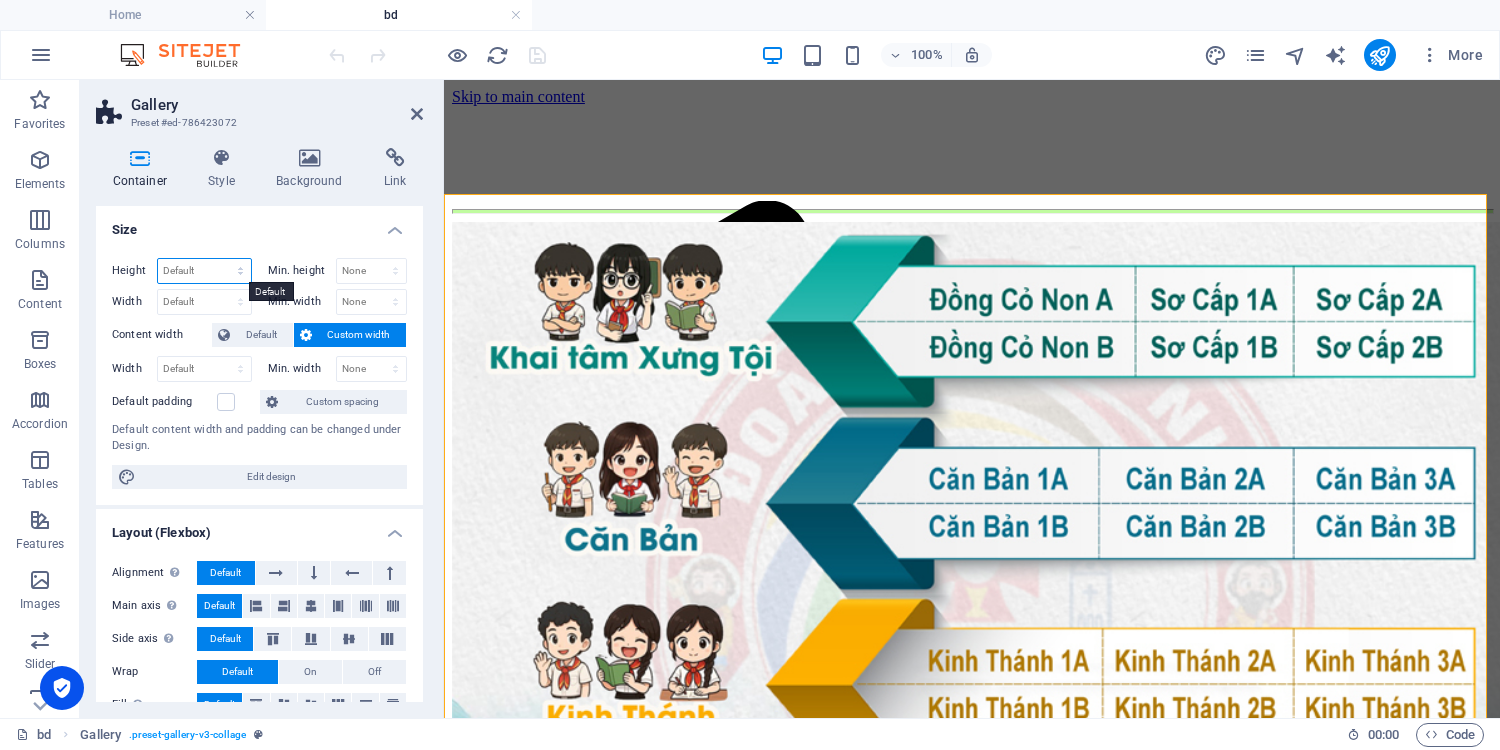click on "Default px rem % vh vw" at bounding box center [204, 271] 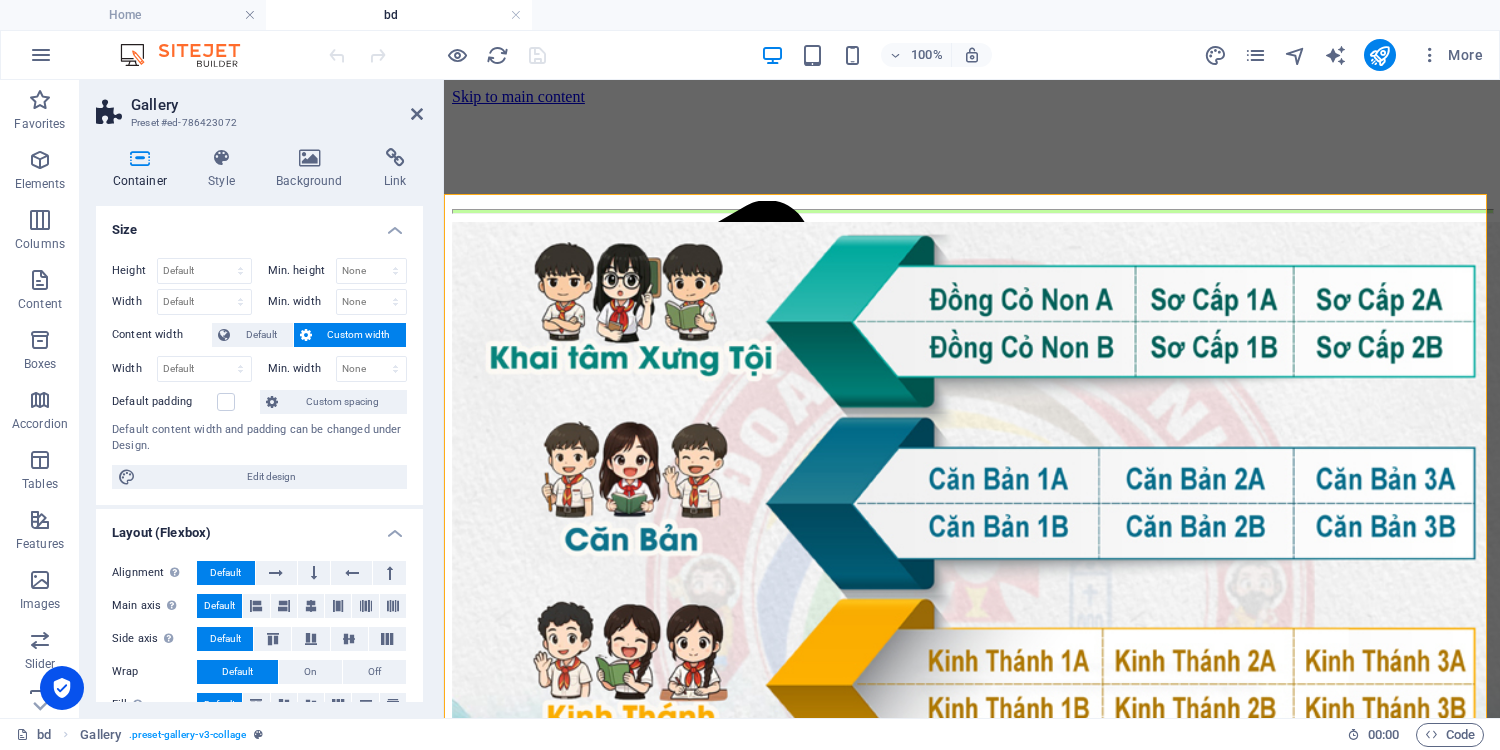 click on "Min. width" at bounding box center [302, 368] 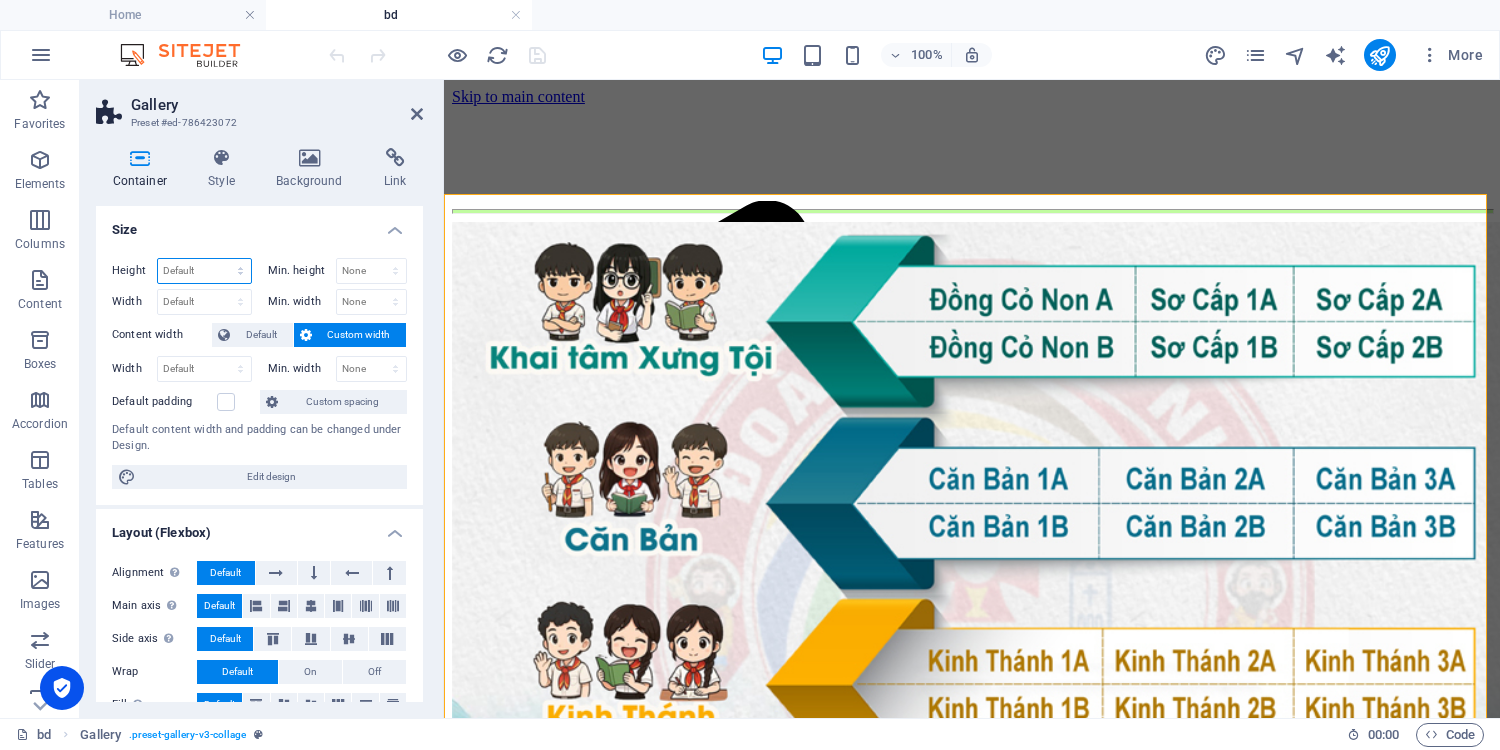 click on "Default px rem % vh vw" at bounding box center [204, 271] 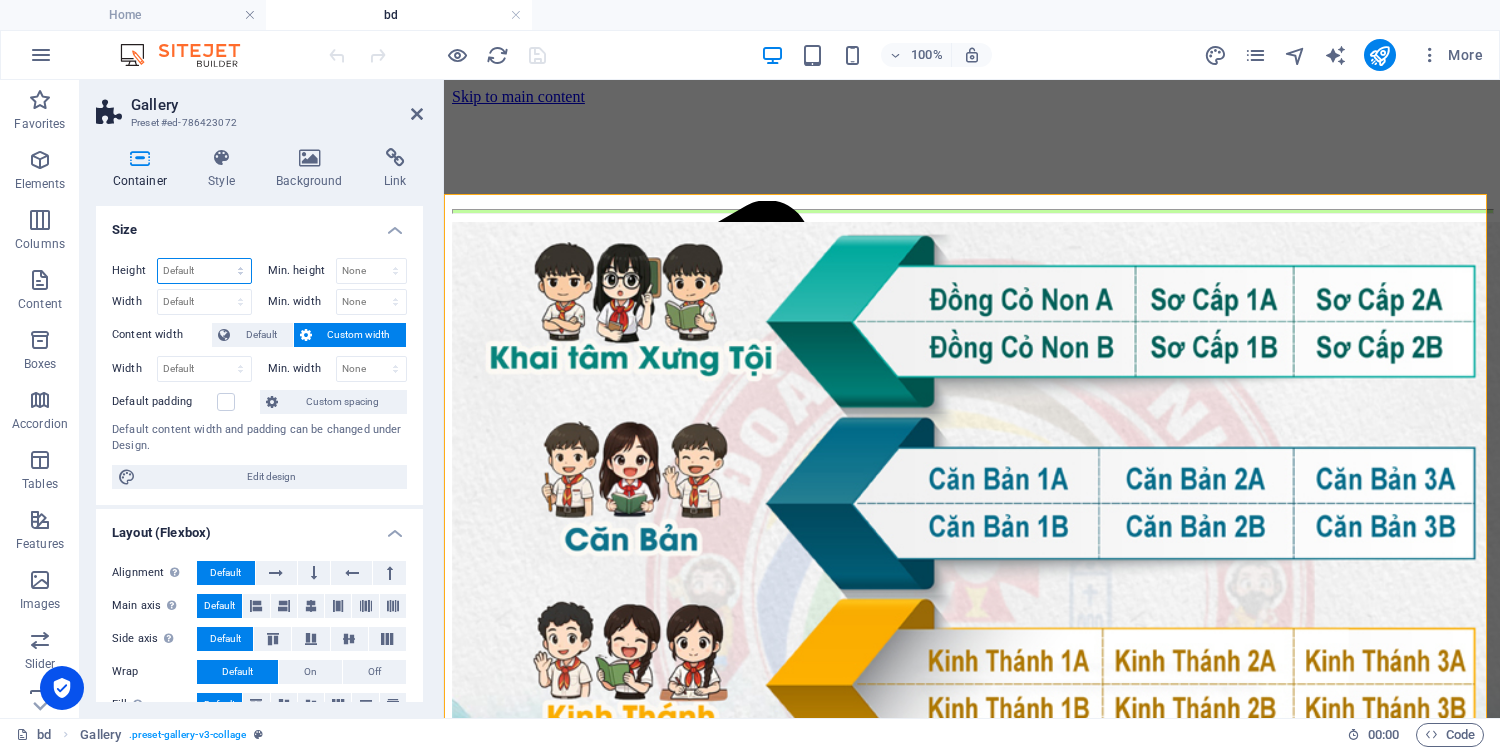 select on "%" 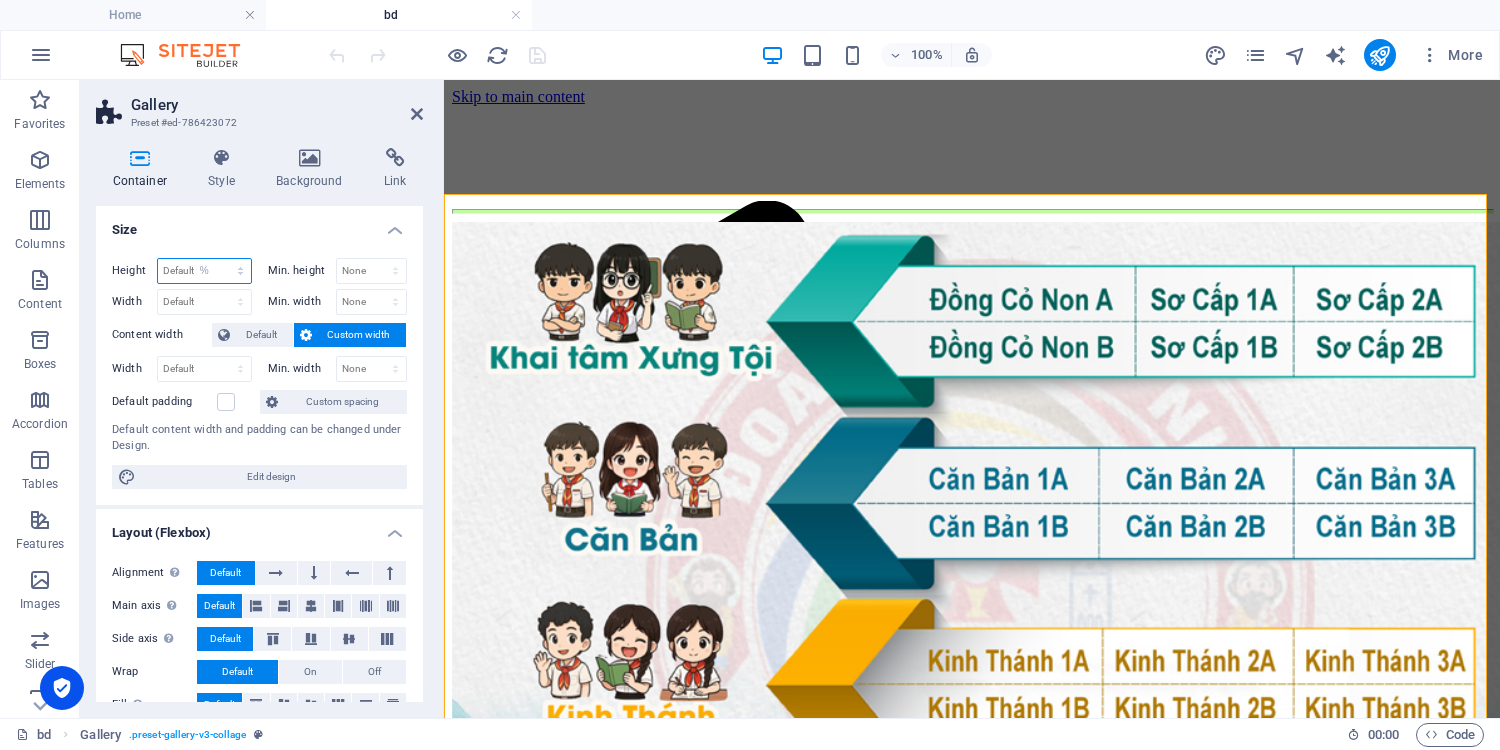 click on "Default px rem % vh vw" at bounding box center (204, 271) 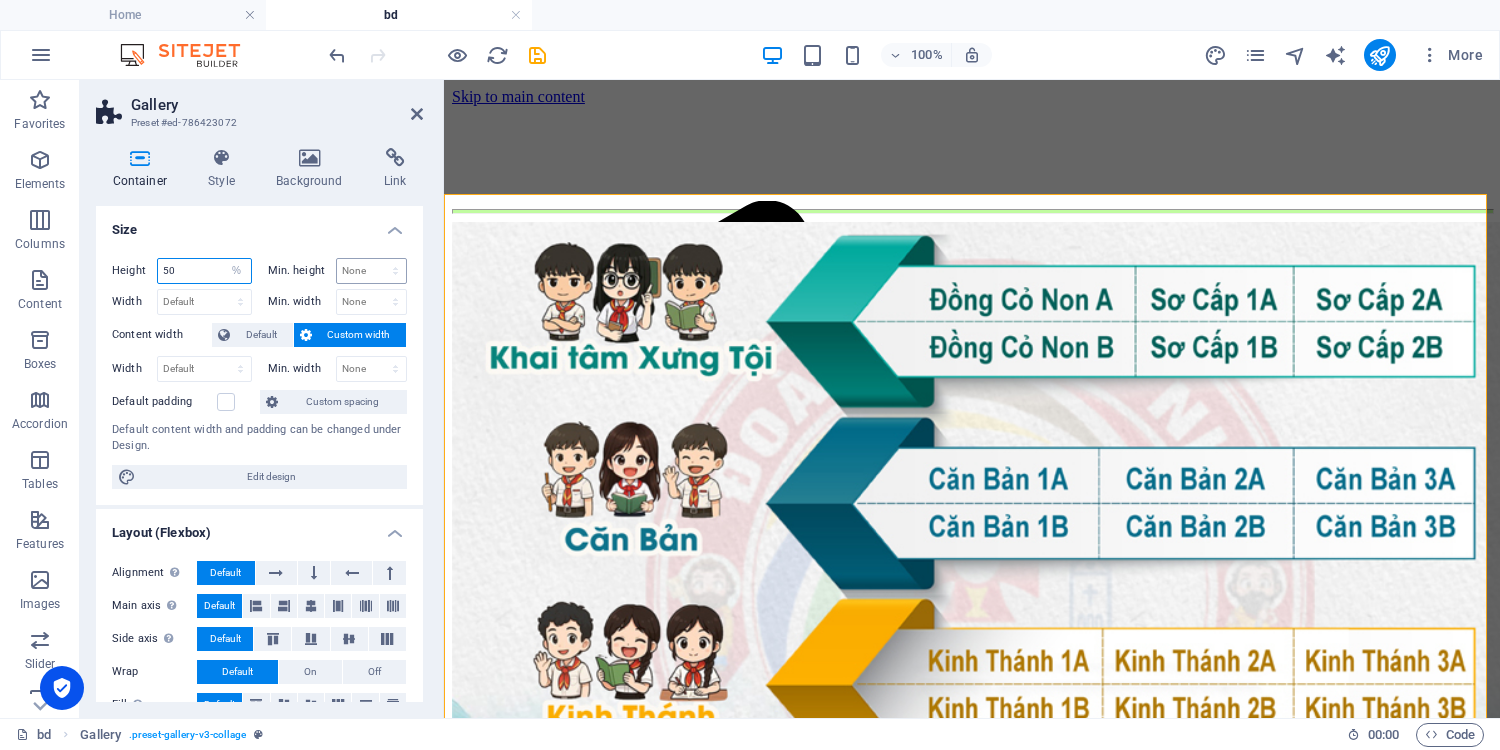 type on "50" 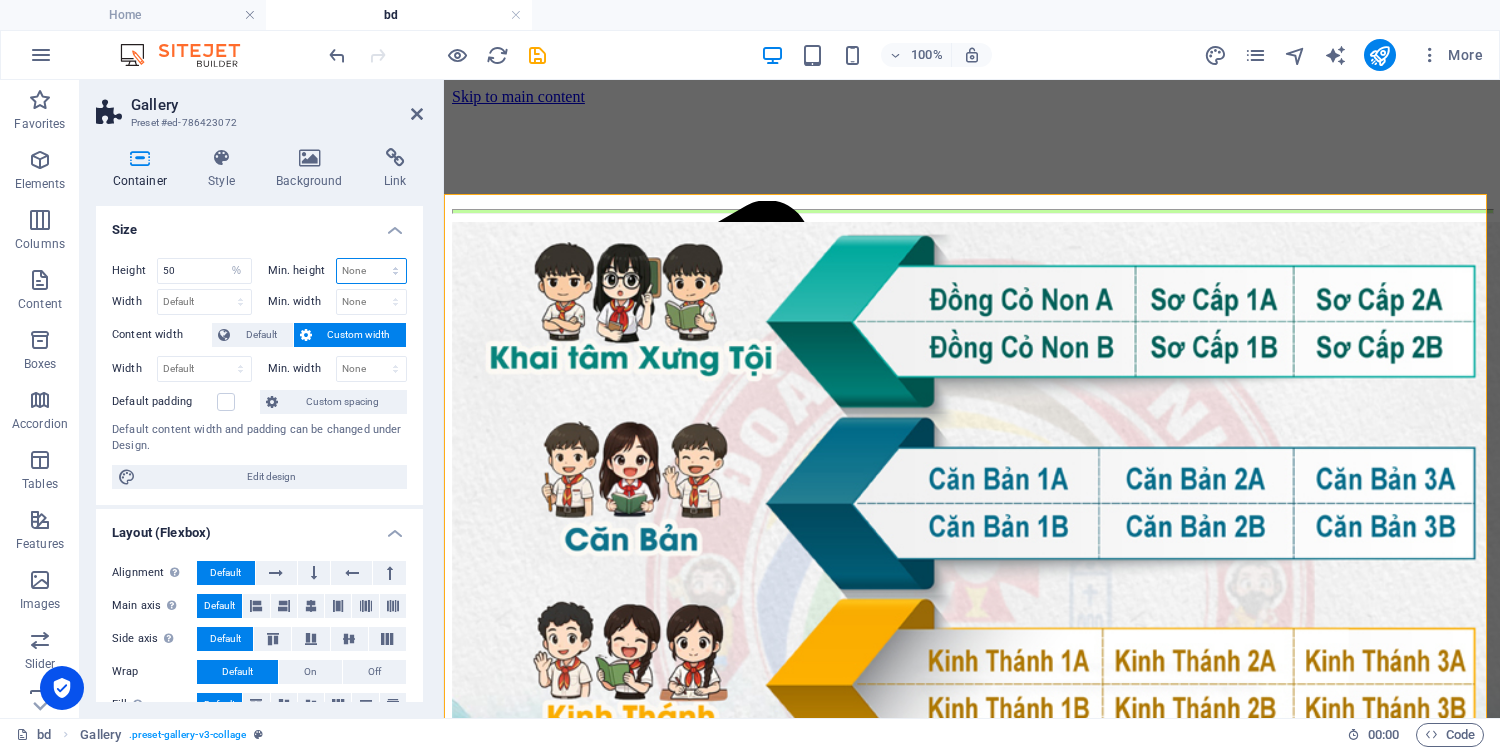 click on "None px rem % vh vw" at bounding box center (372, 271) 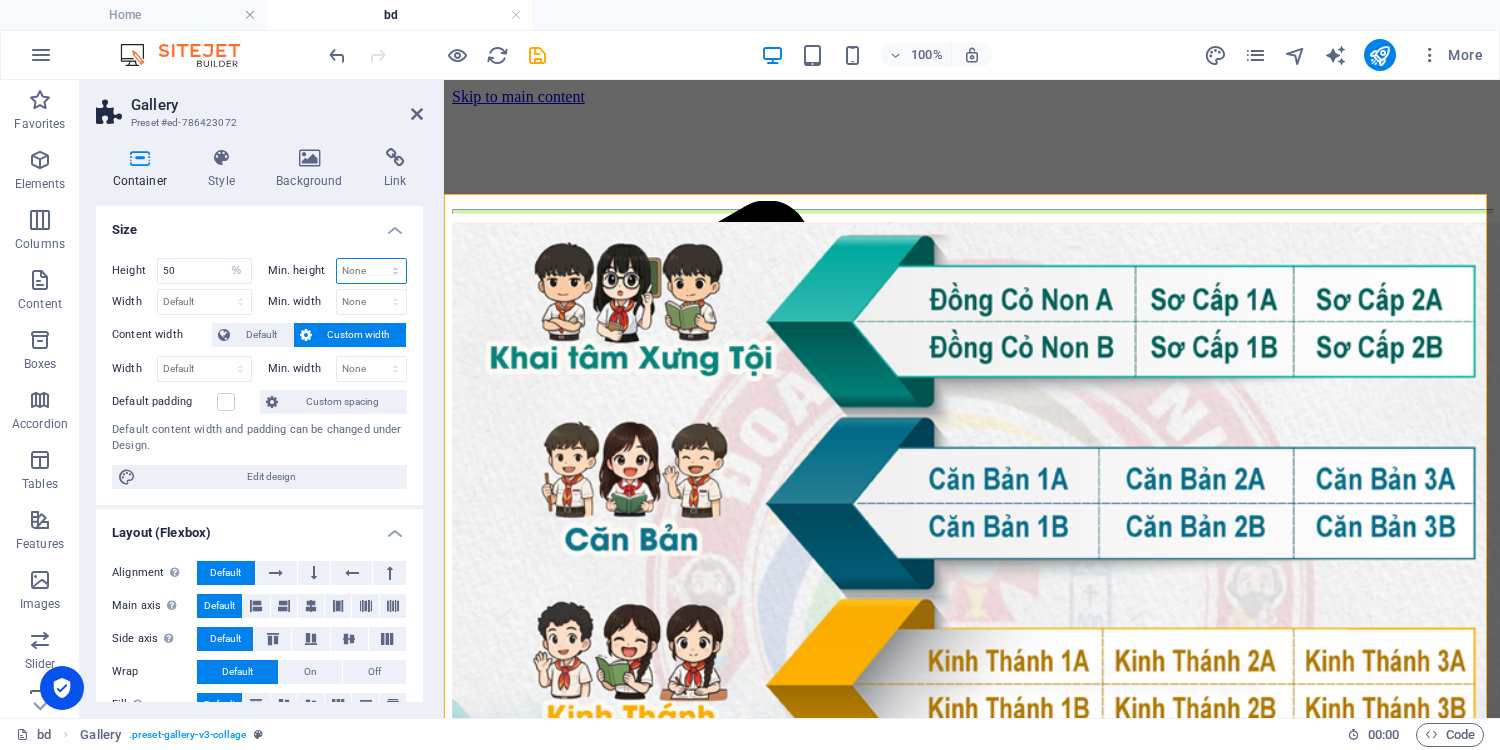 select on "%" 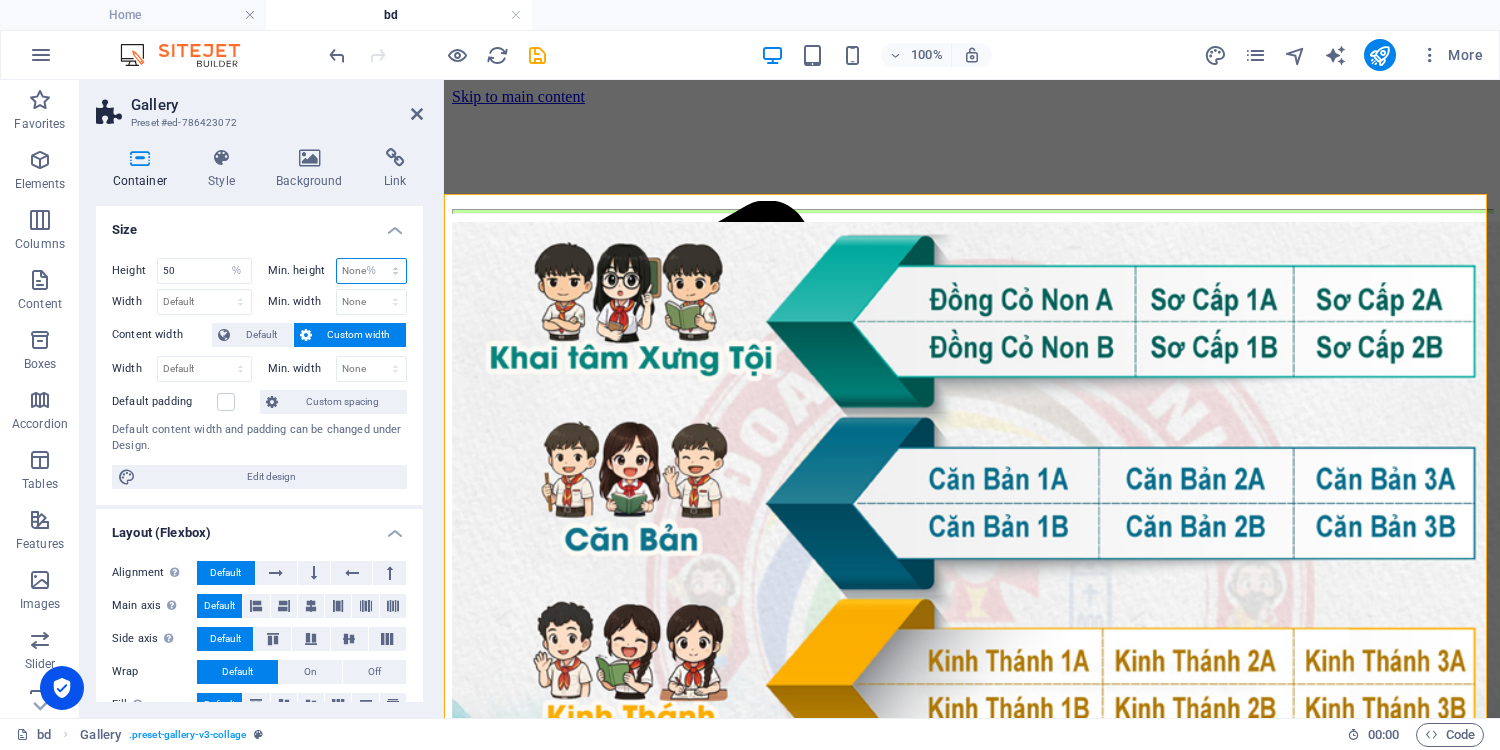click on "None px rem % vh vw" at bounding box center (372, 271) 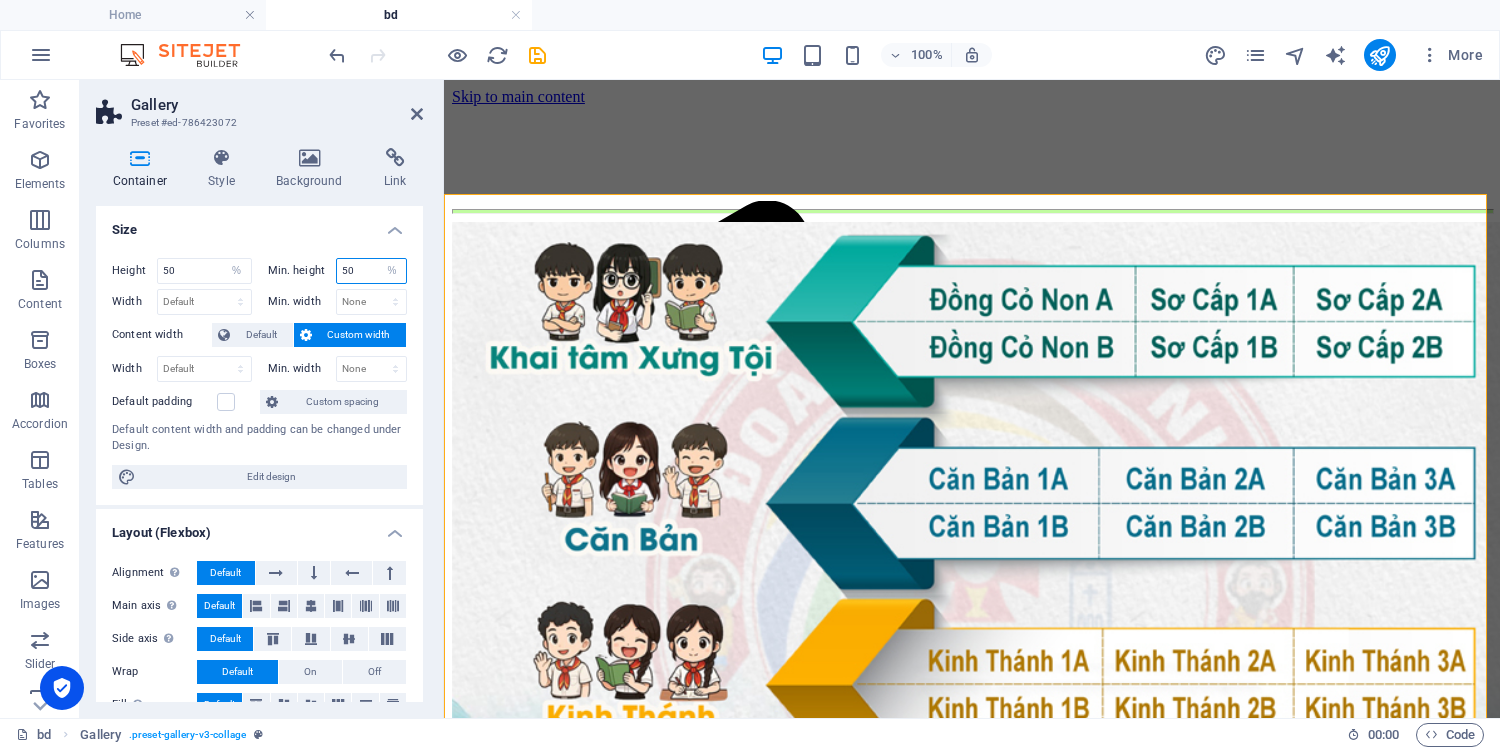 type on "5" 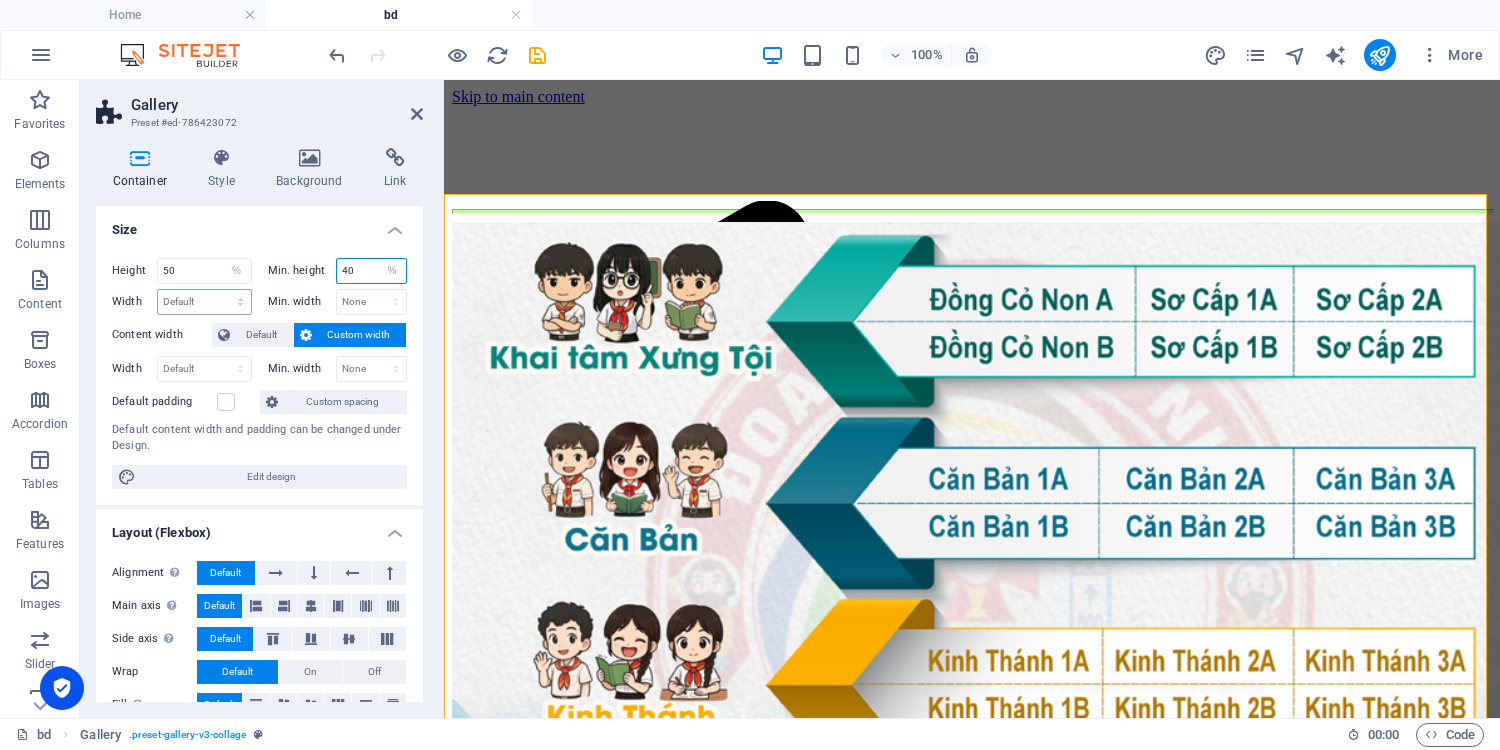 type on "40" 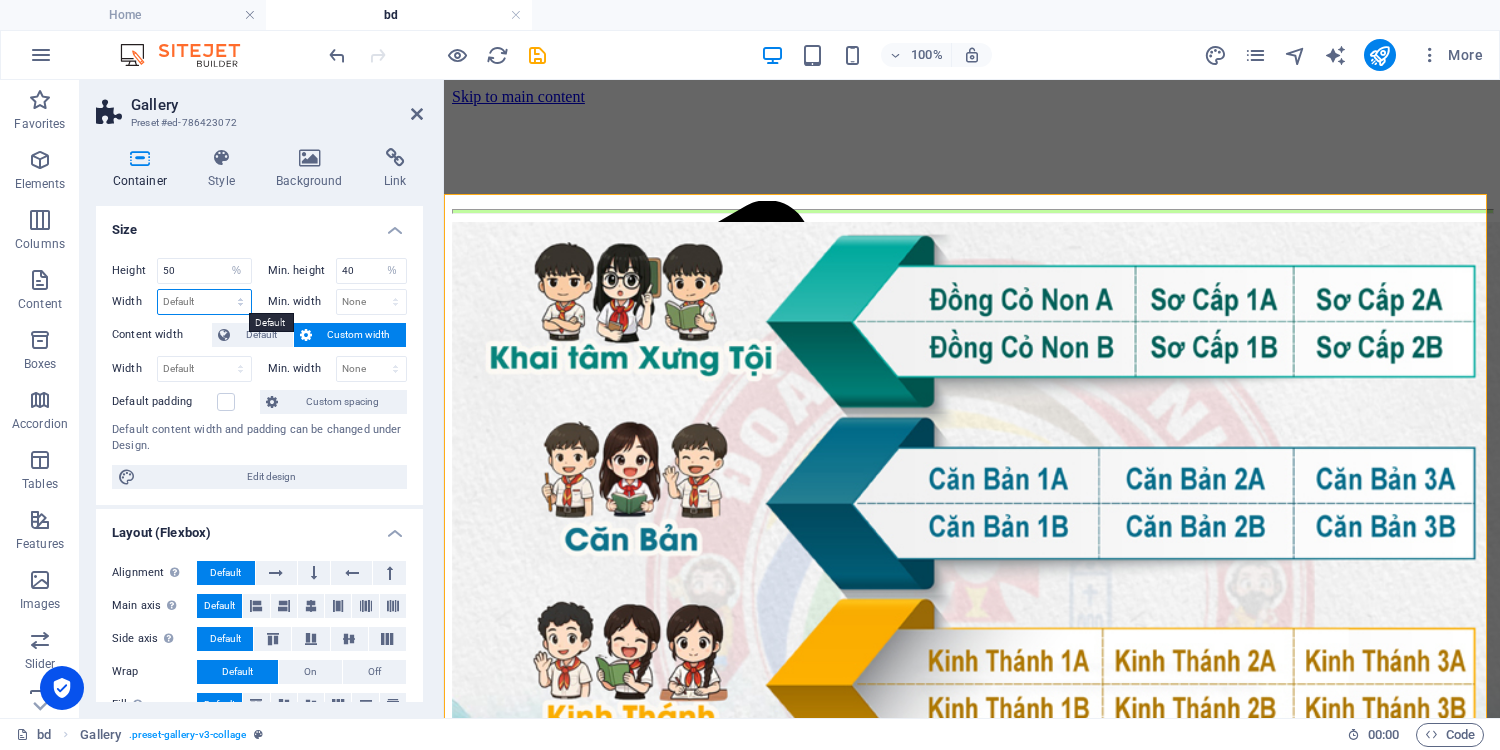 click on "Default px rem % em vh vw" at bounding box center [204, 302] 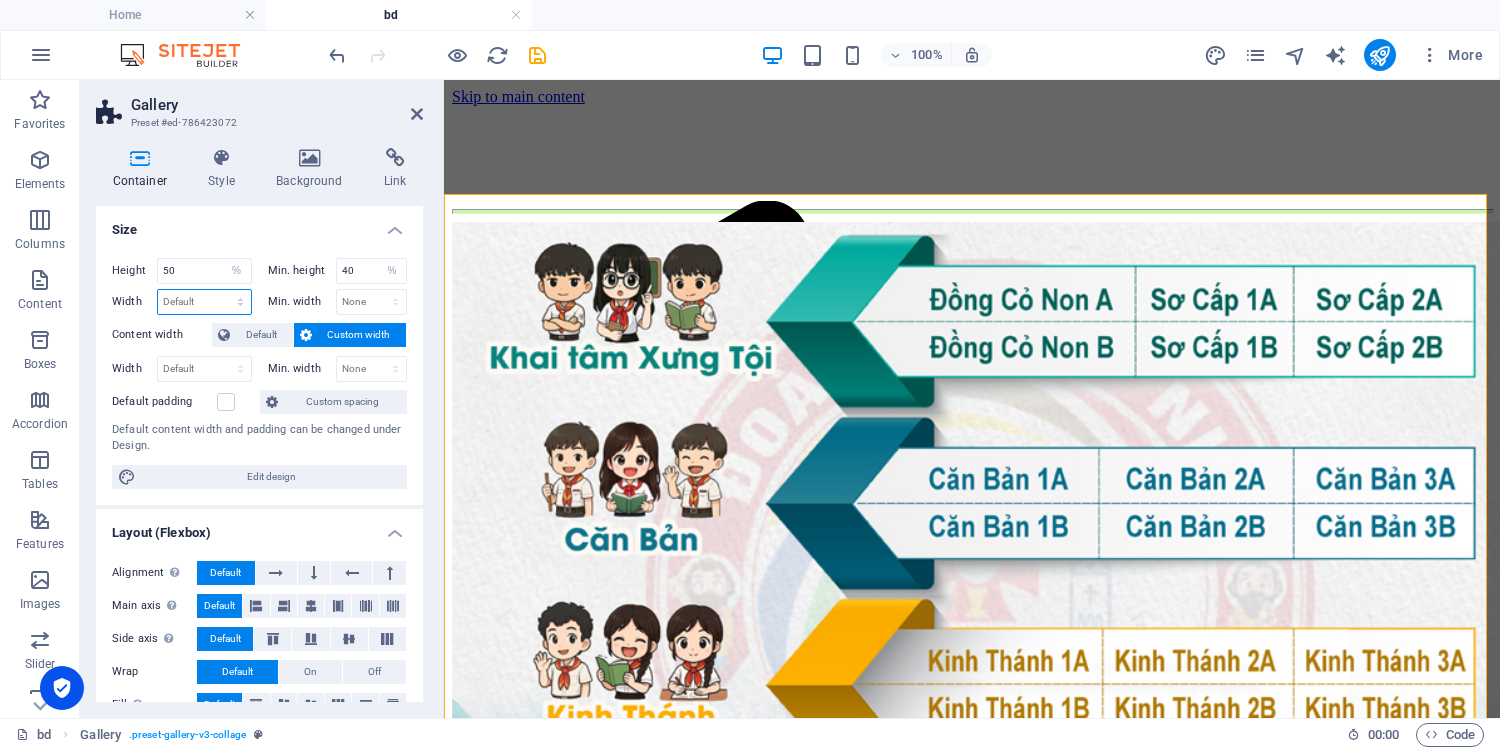 select on "%" 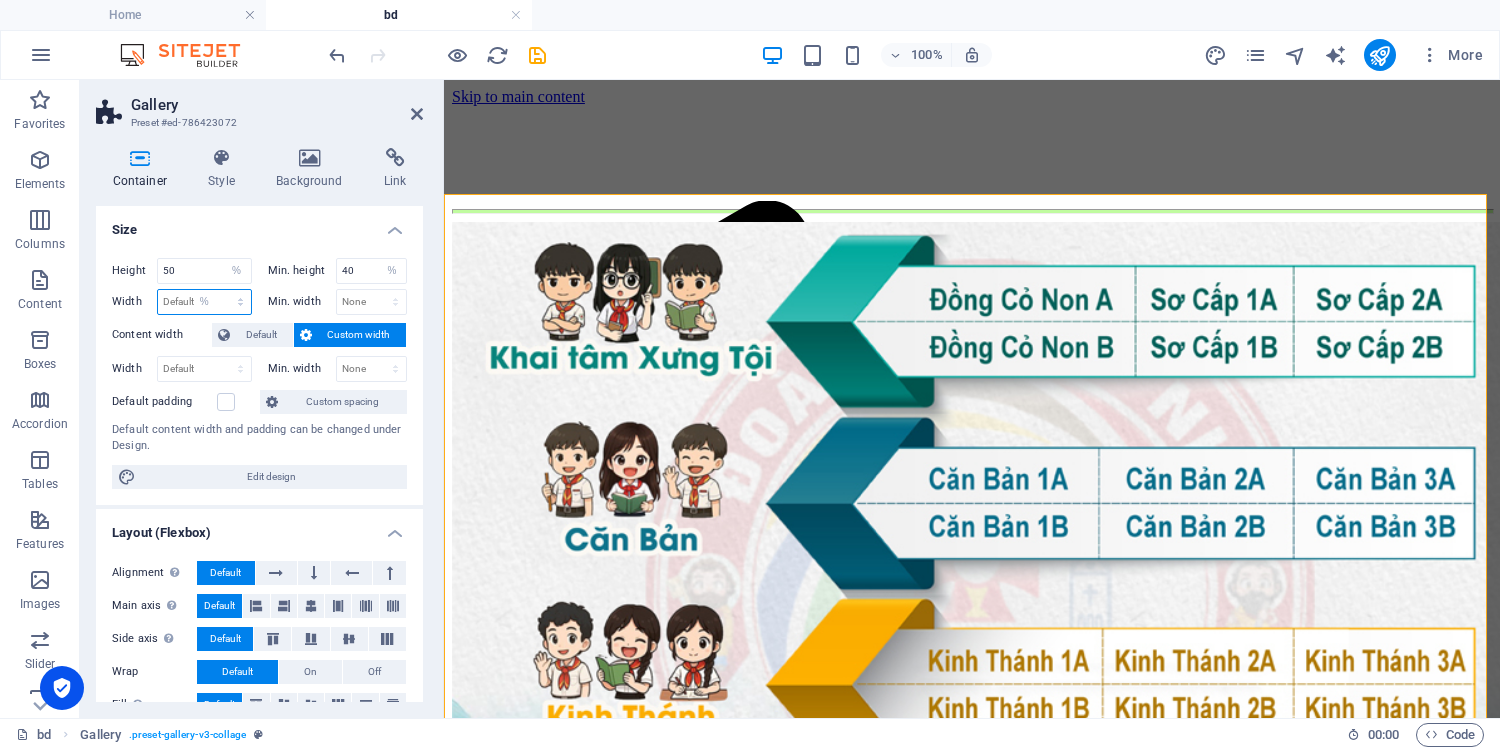 click on "Default px rem % em vh vw" at bounding box center [204, 302] 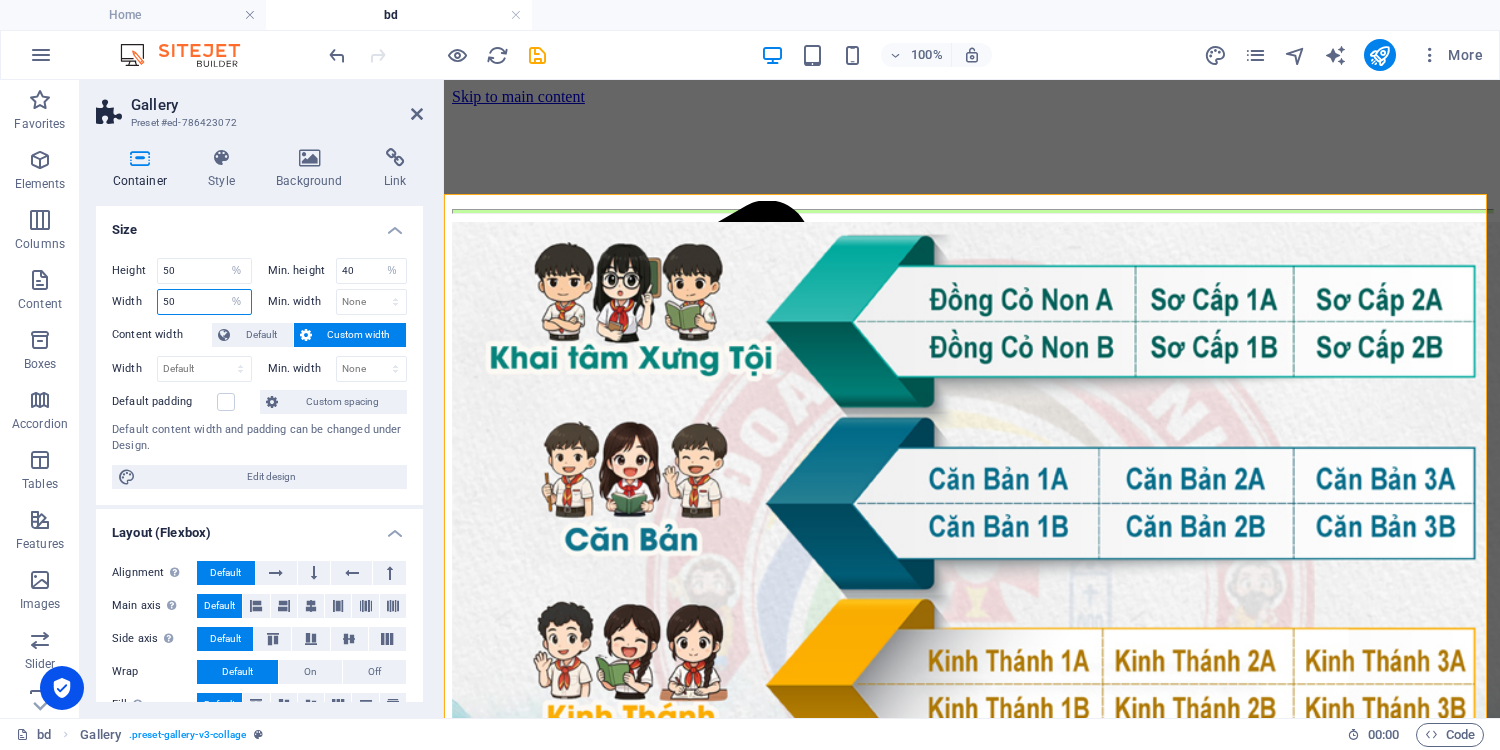 type on "50" 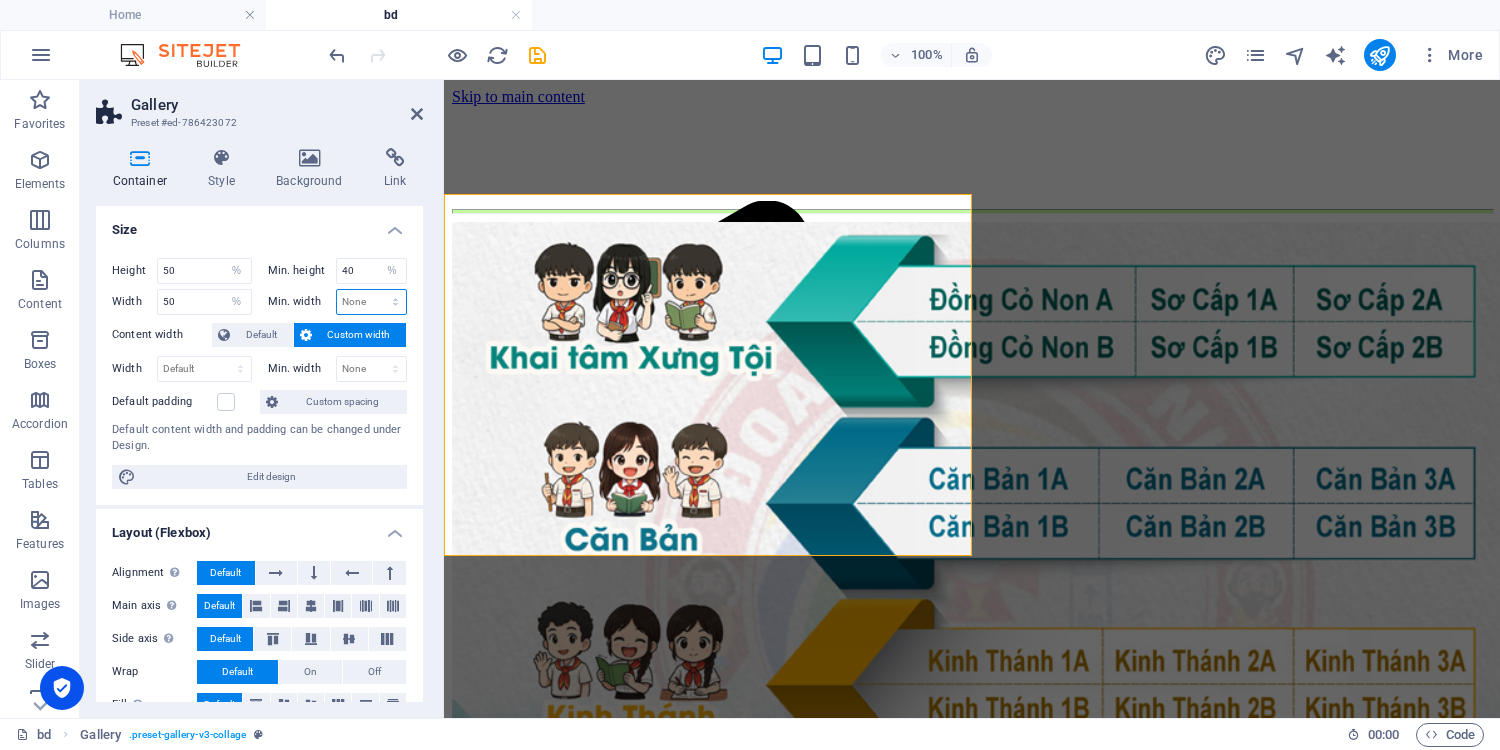 click on "None px rem % vh vw" at bounding box center [372, 302] 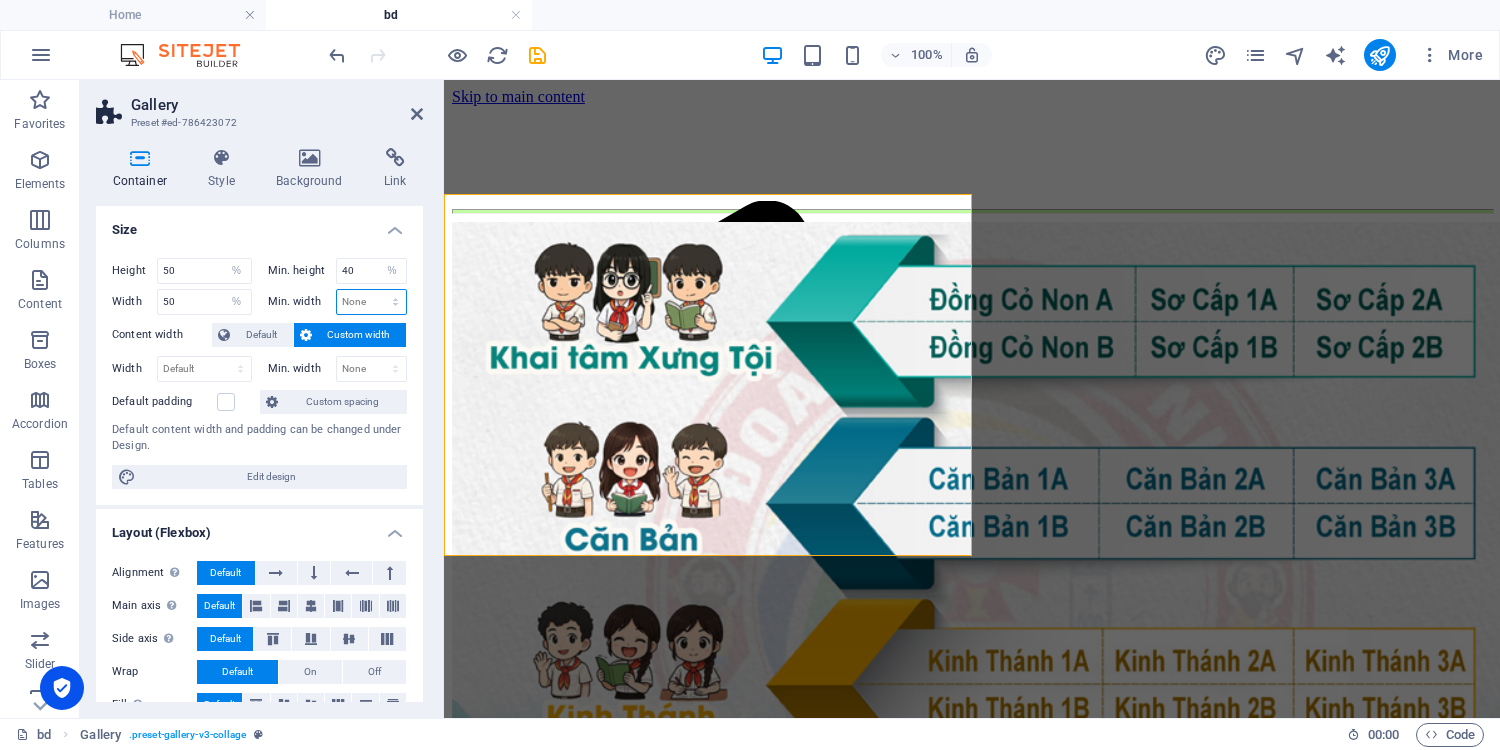 select on "%" 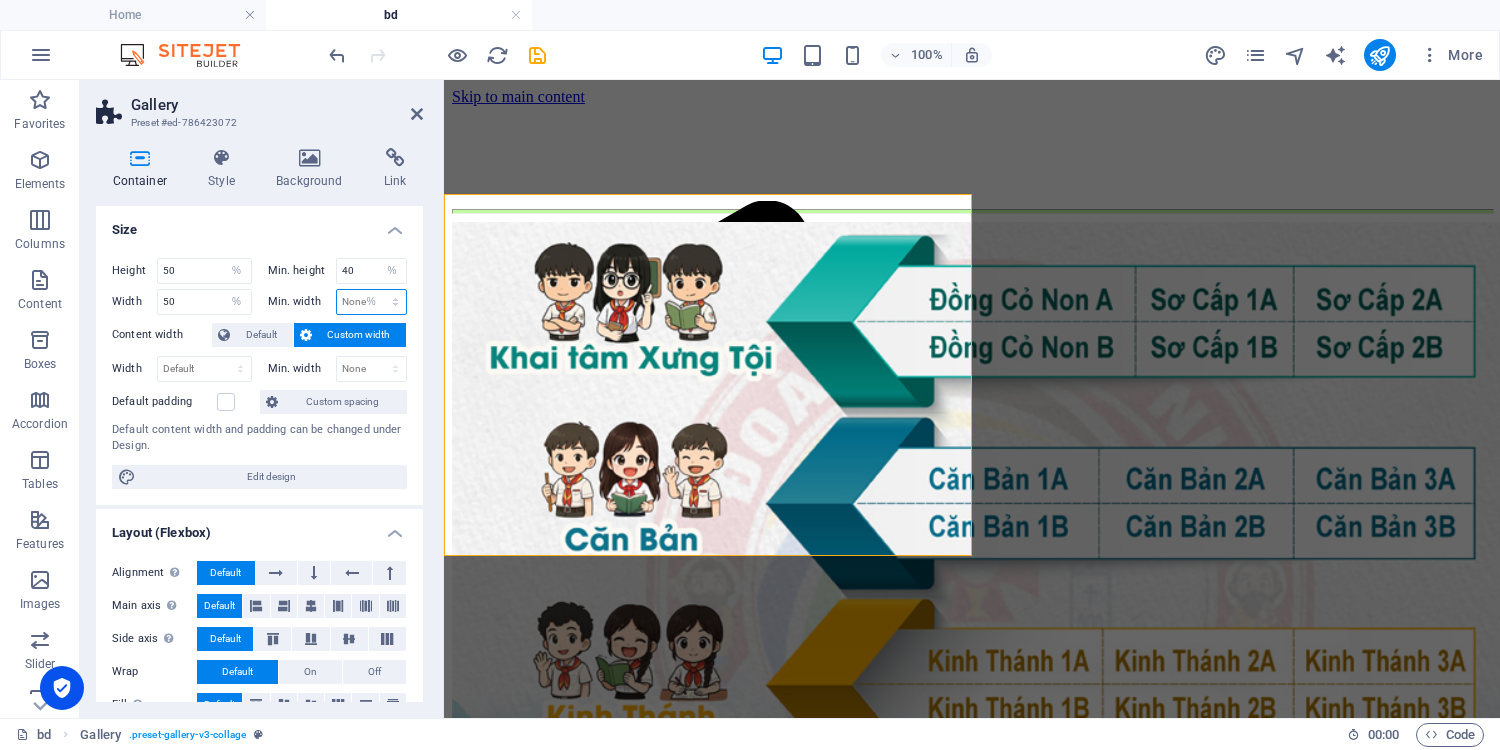 click on "None px rem % vh vw" at bounding box center [372, 302] 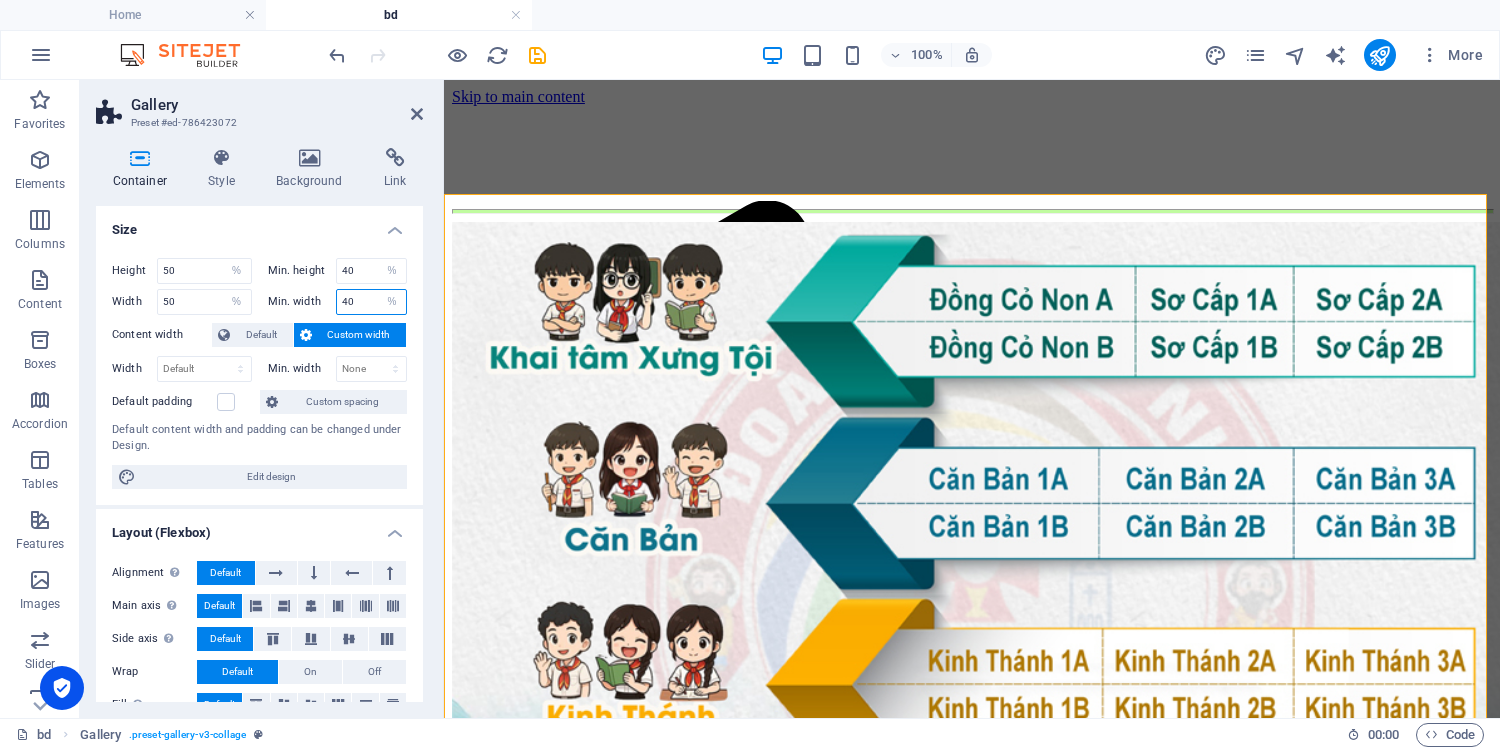 type on "40" 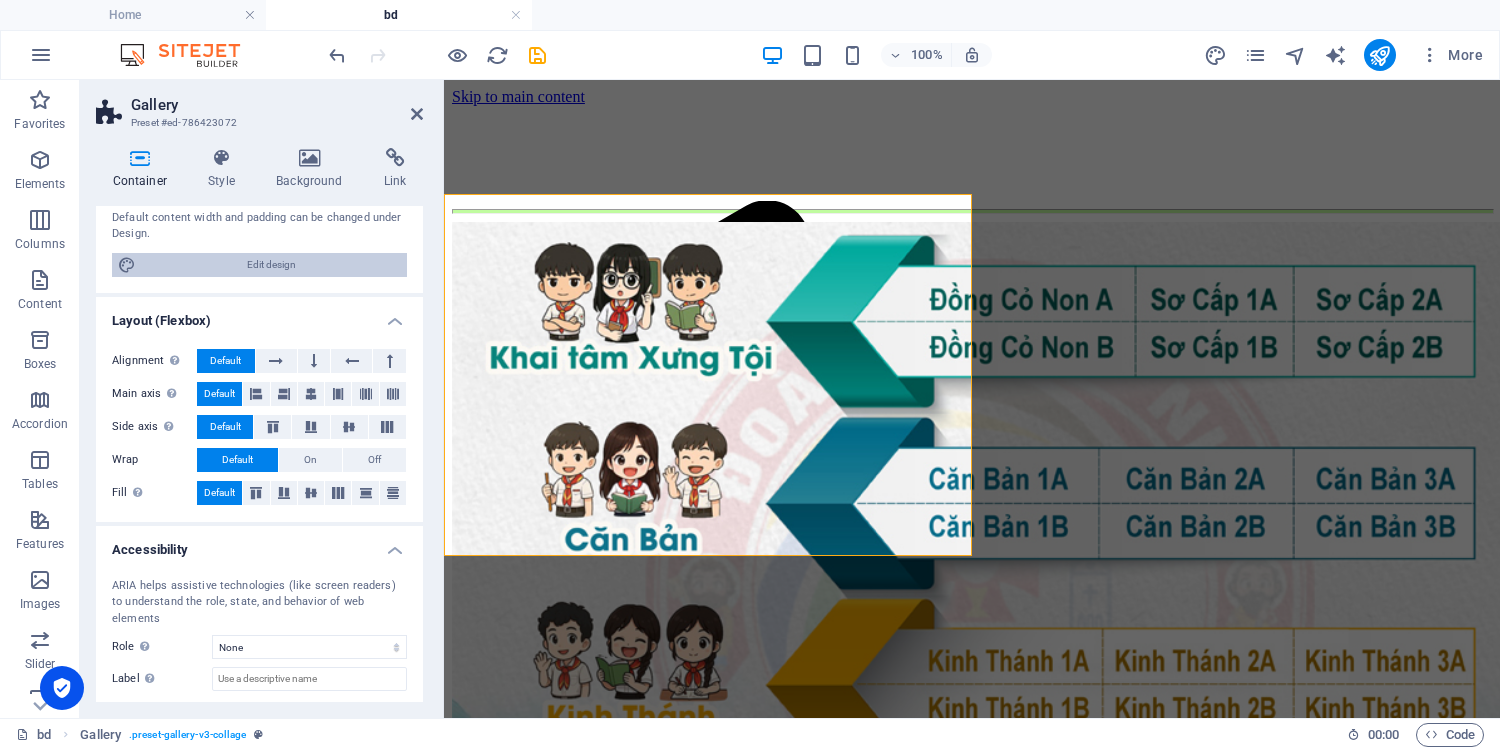 scroll, scrollTop: 296, scrollLeft: 0, axis: vertical 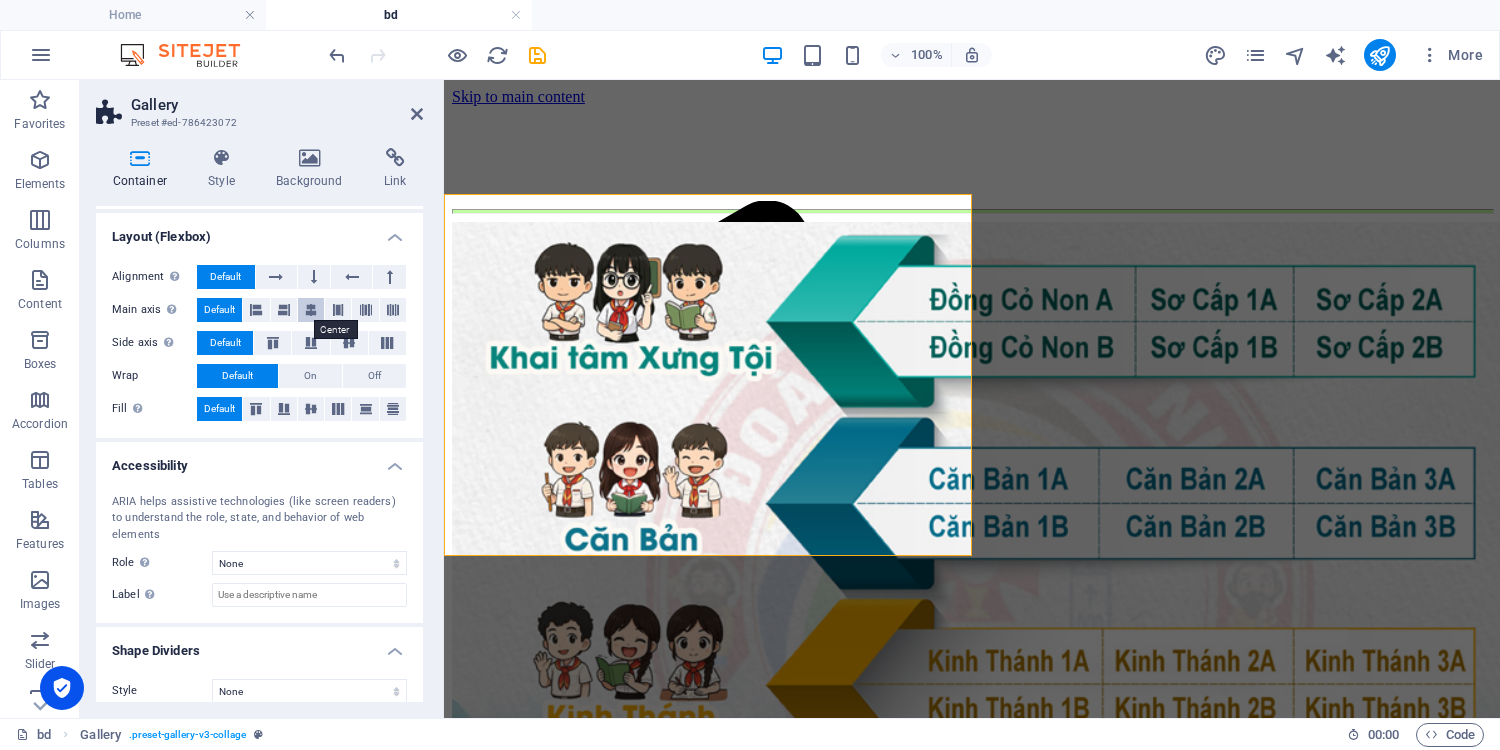 click at bounding box center (311, 310) 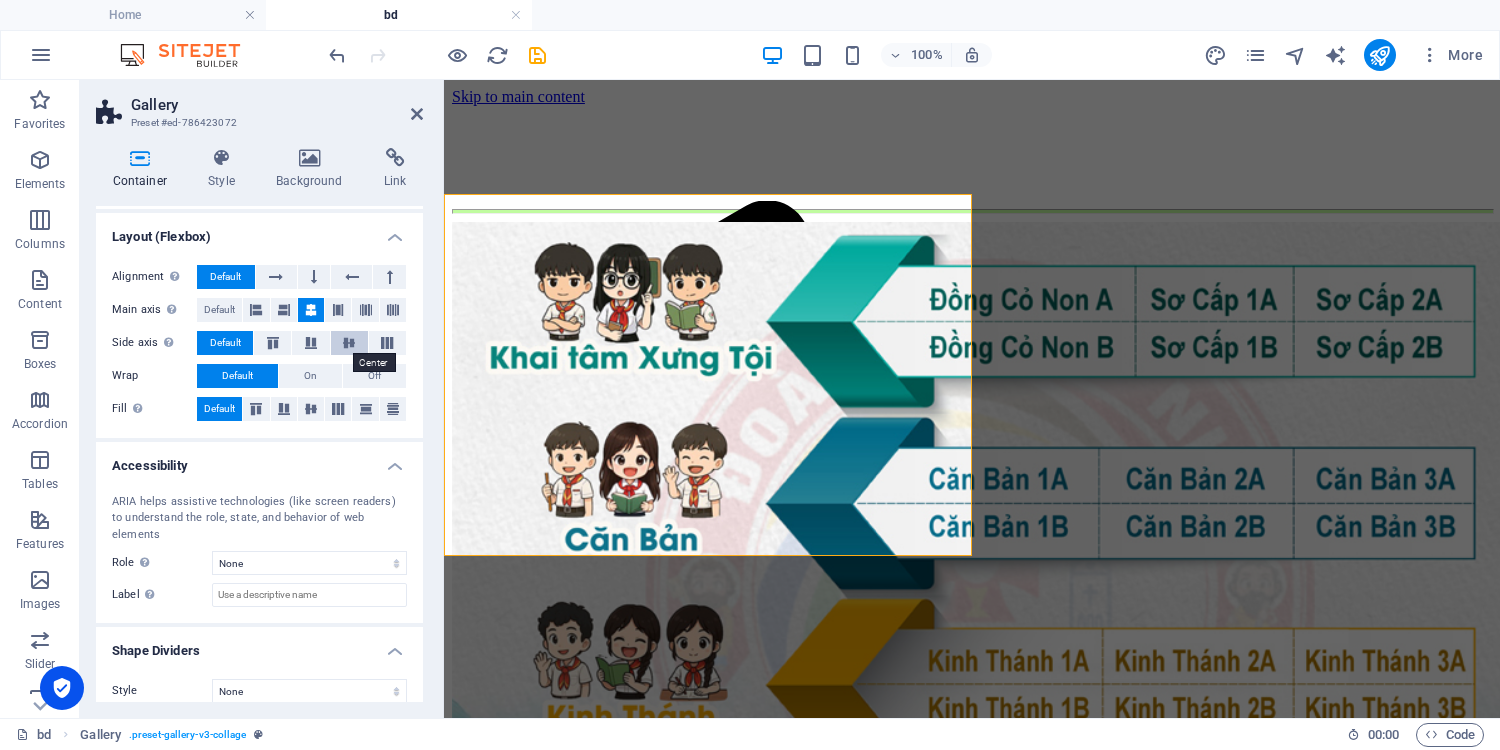 click at bounding box center [349, 343] 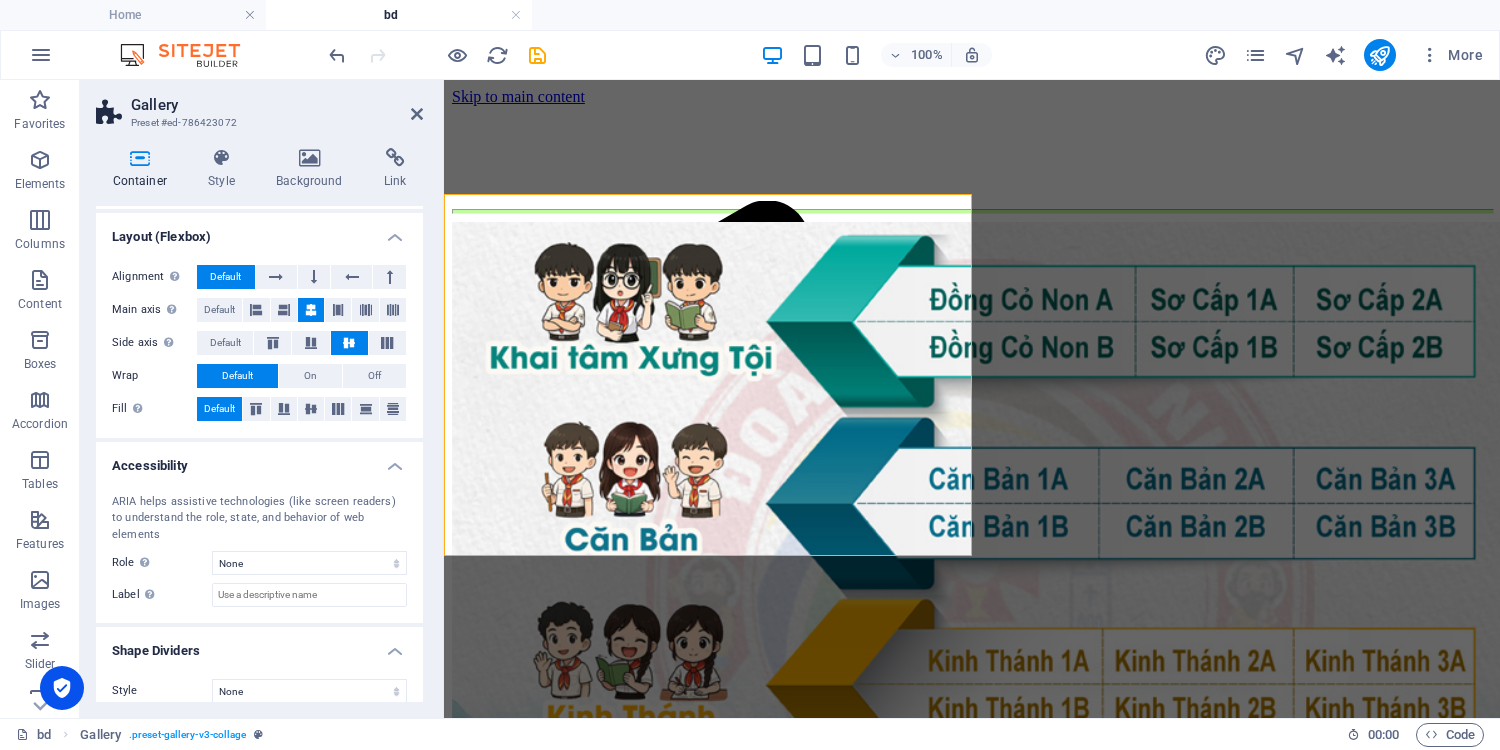 click on "Wrap" at bounding box center [154, 376] 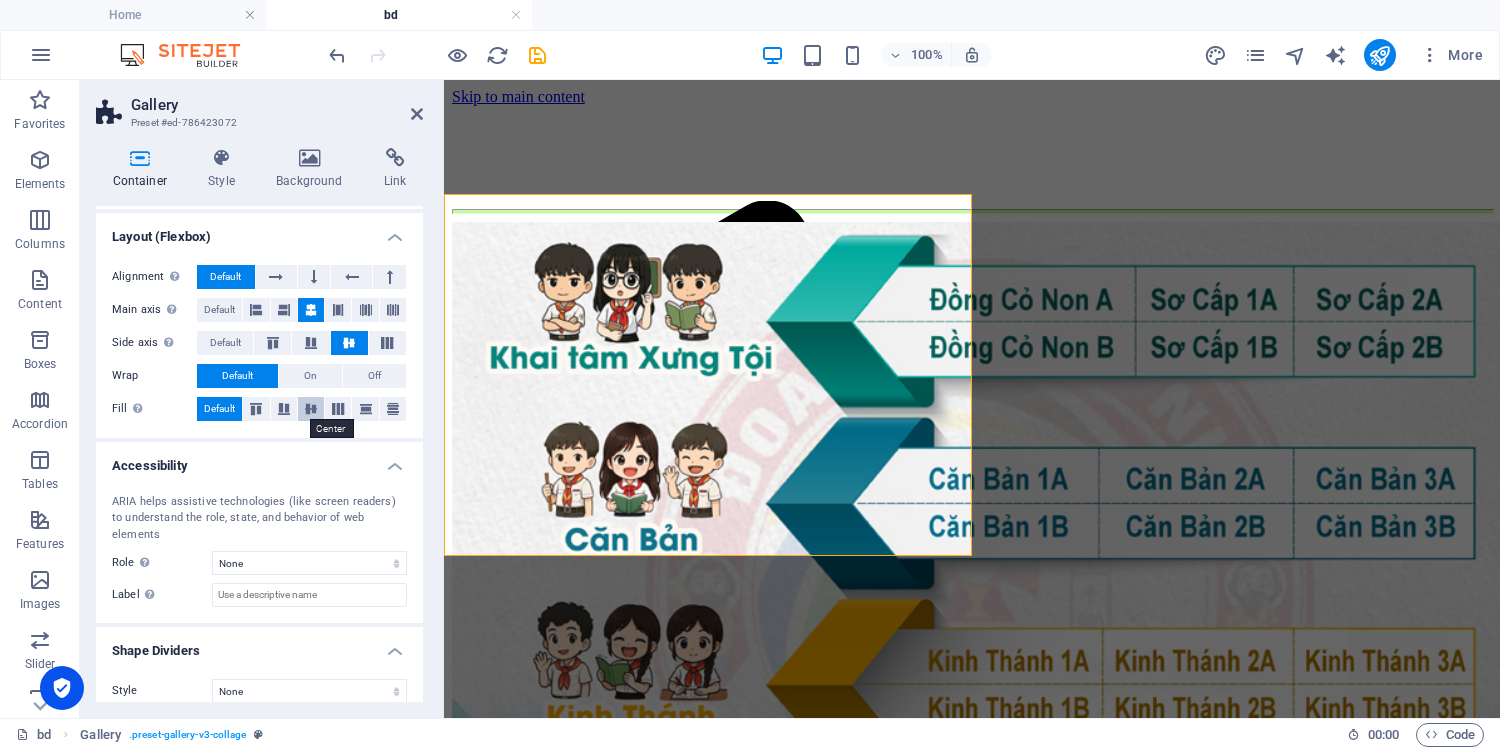click at bounding box center [311, 409] 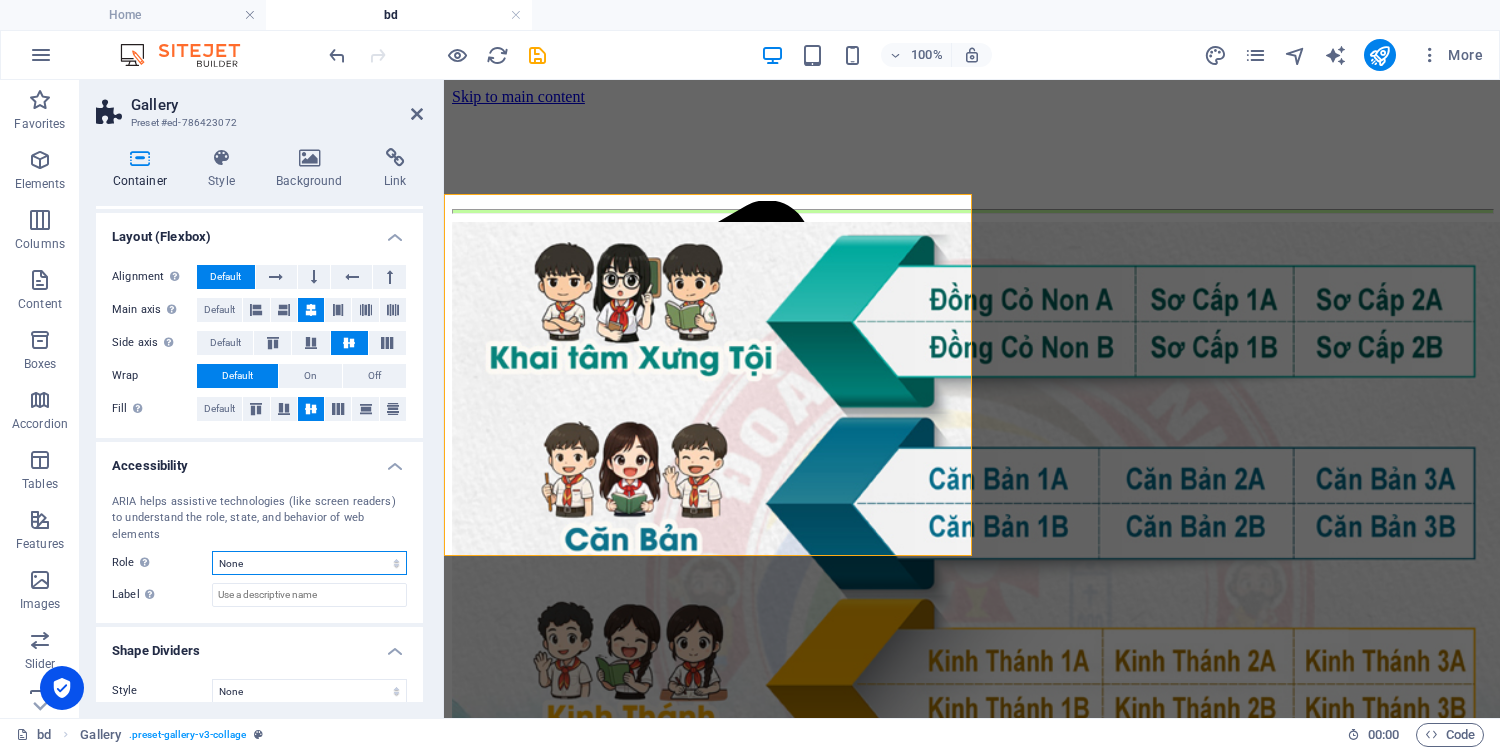 click on "None Alert Article Banner Comment Complementary Dialog Footer Header Marquee Presentation Region Section Separator Status Timer" at bounding box center [309, 563] 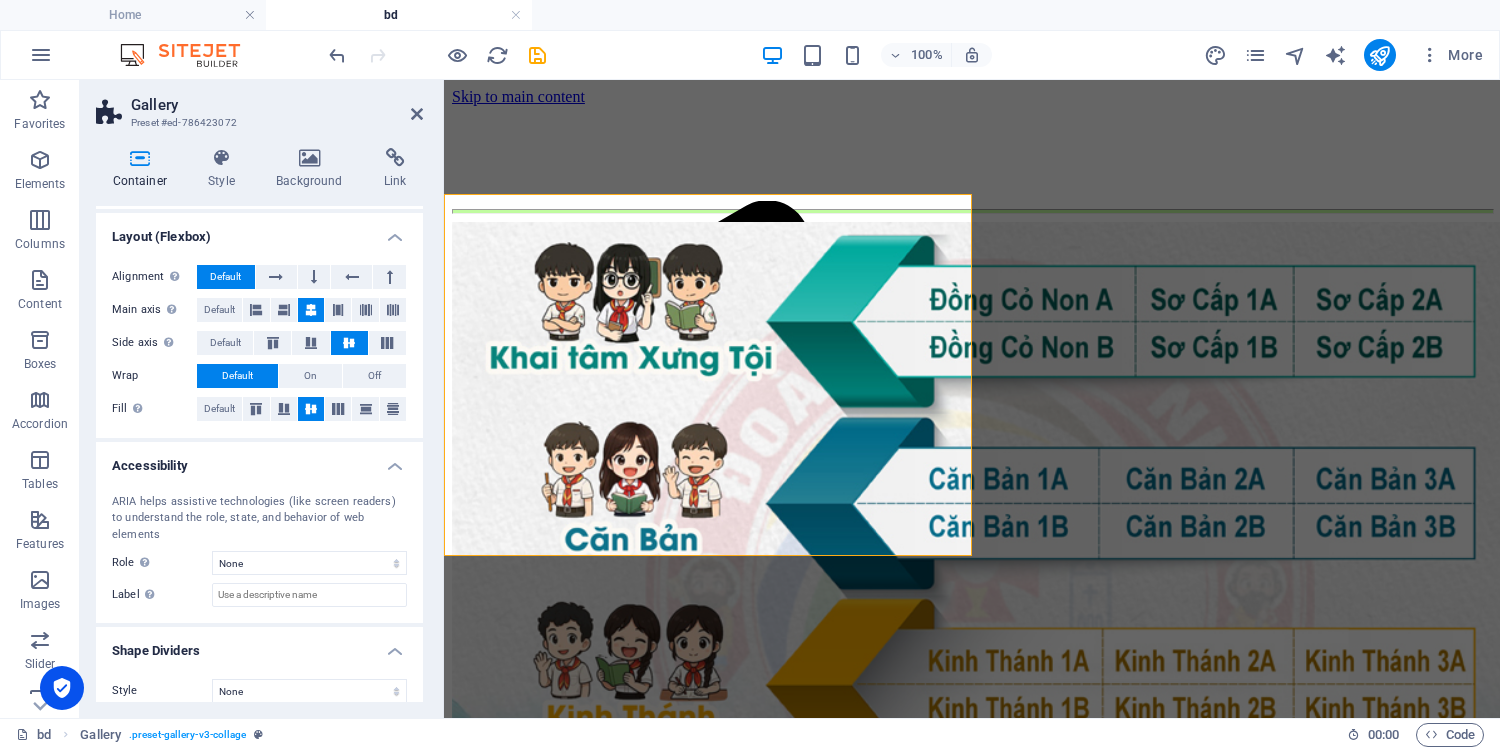 click on "Style None Triangle Square Diagonal Polygon 1 Polygon 2 Zigzag Multiple Zigzags Waves Multiple Waves Half Circle Circle Circle Shadow Blocks Hexagons Clouds Multiple Clouds Fan Pyramids Book Paint Drip Fire Shredded Paper Arrow Background Change background Color 2nd Color 3rd Color Width 100 % Height auto px rem em vh vw Horiz. Position 0 % Position Flip Invert Animation  - Direction  - Duration 60 s" at bounding box center [259, 691] 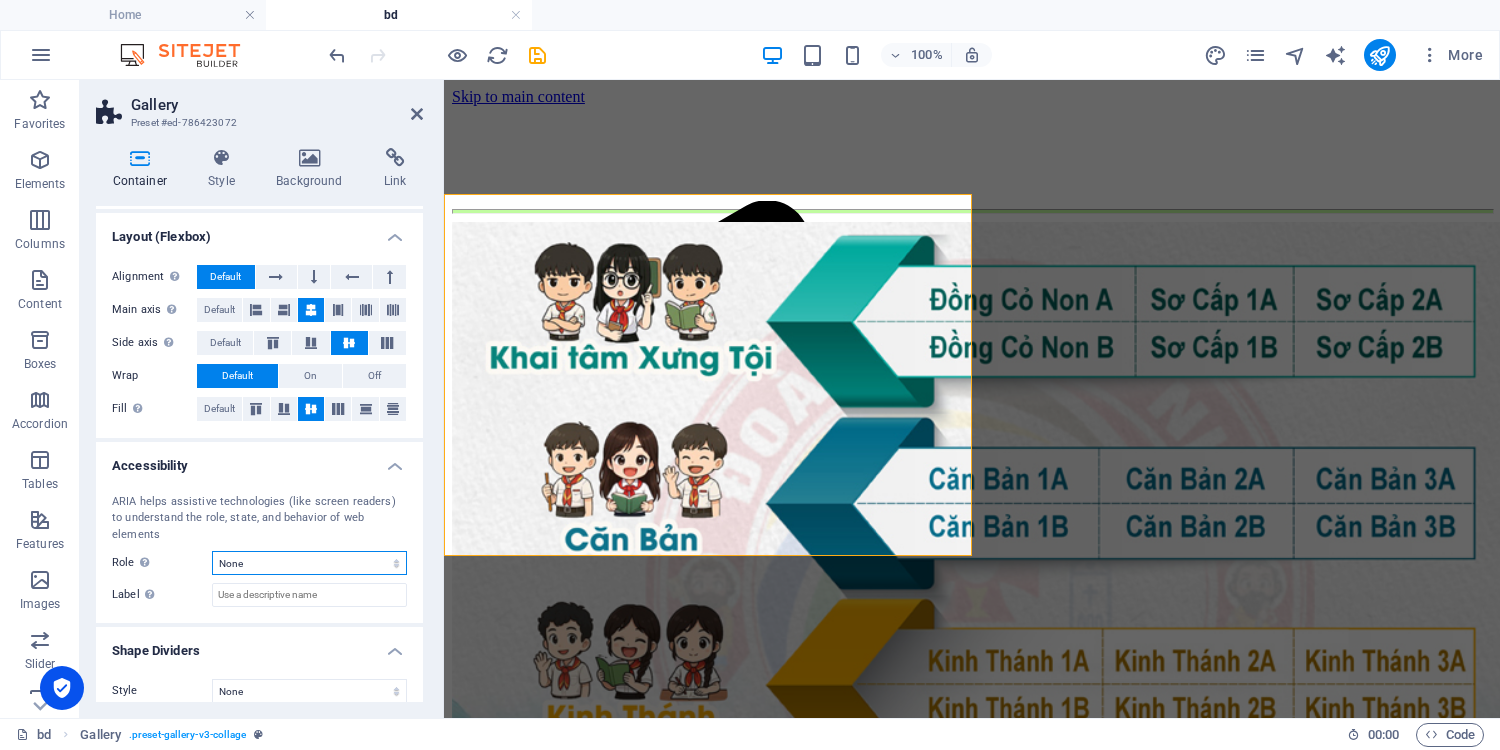 click on "None Alert Article Banner Comment Complementary Dialog Footer Header Marquee Presentation Region Section Separator Status Timer" at bounding box center (309, 563) 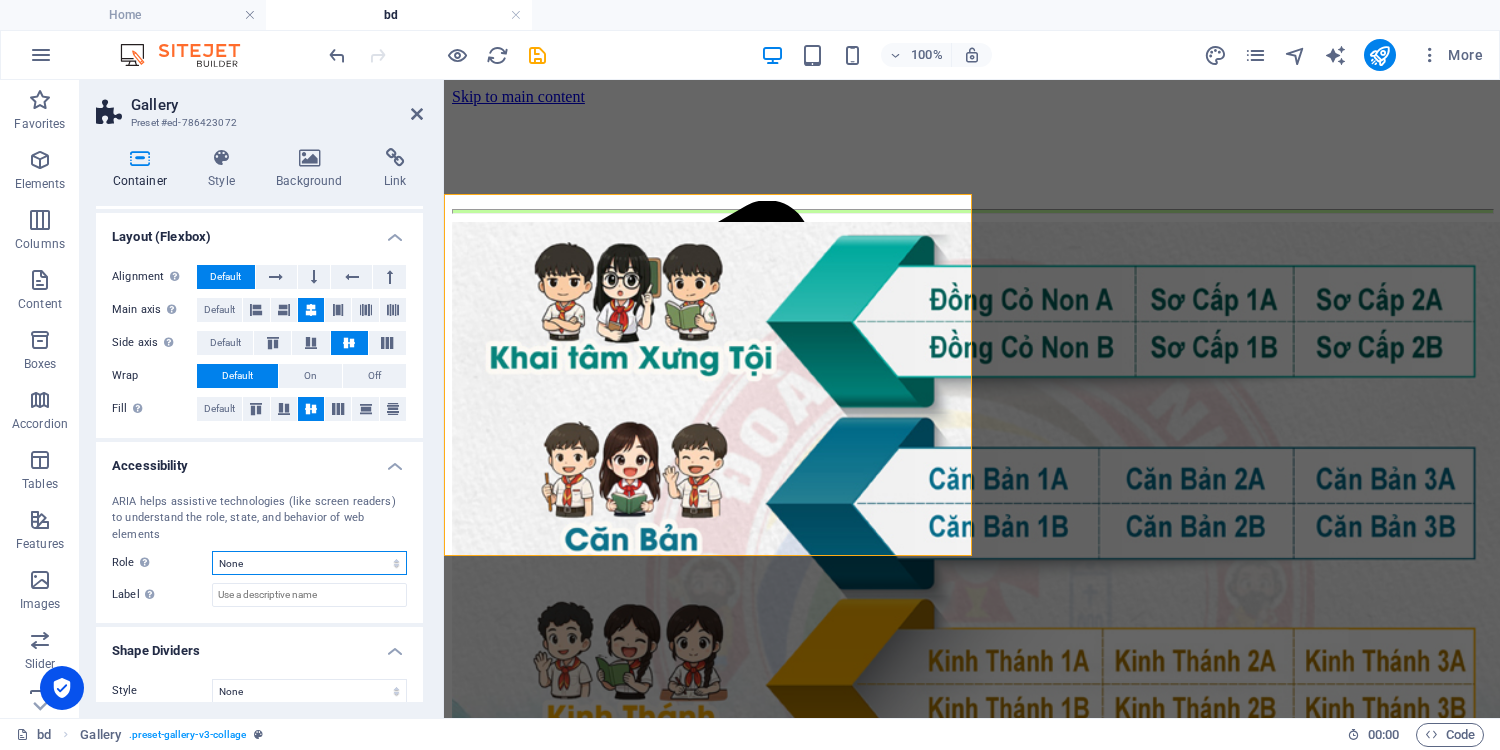 select on "dialog" 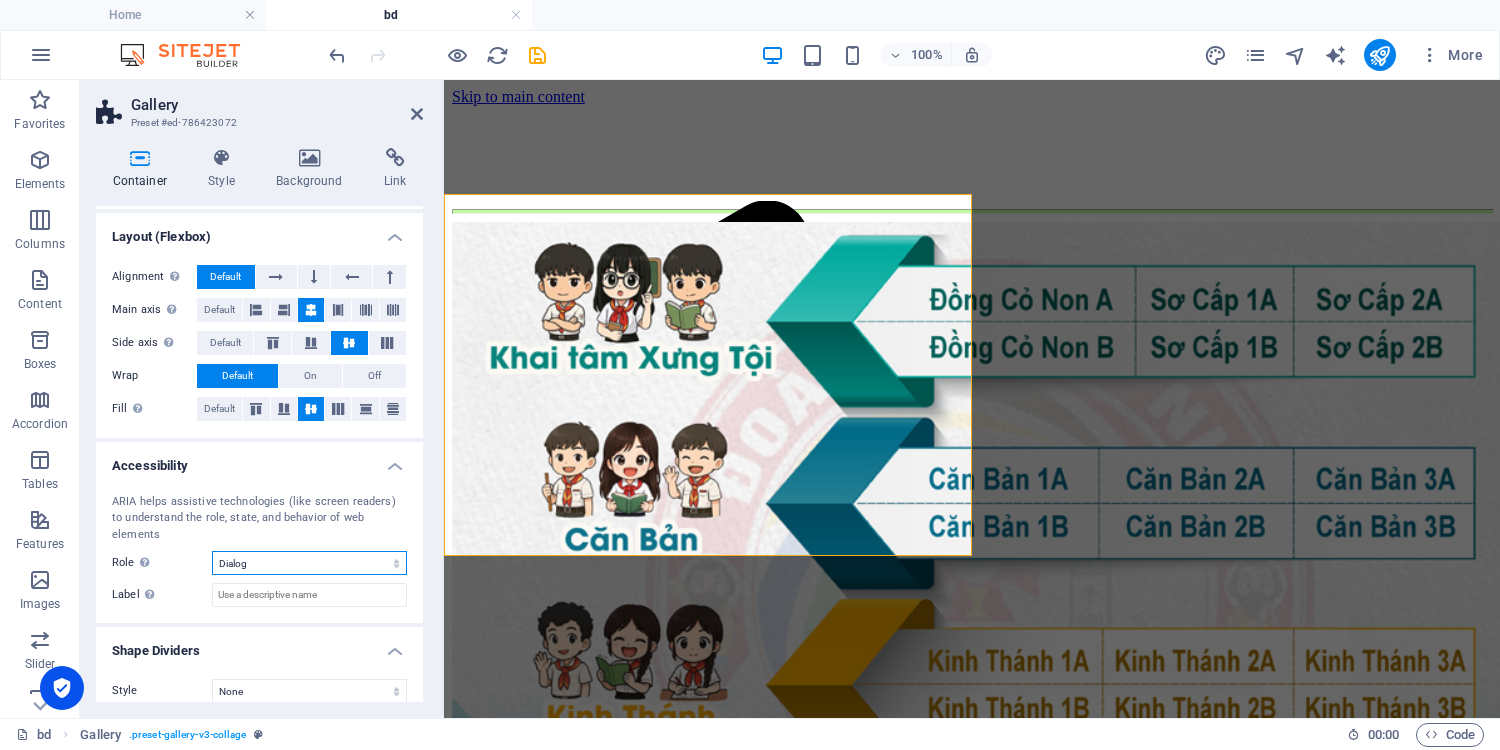 click on "None Alert Article Banner Comment Complementary Dialog Footer Header Marquee Presentation Region Section Separator Status Timer" at bounding box center [309, 563] 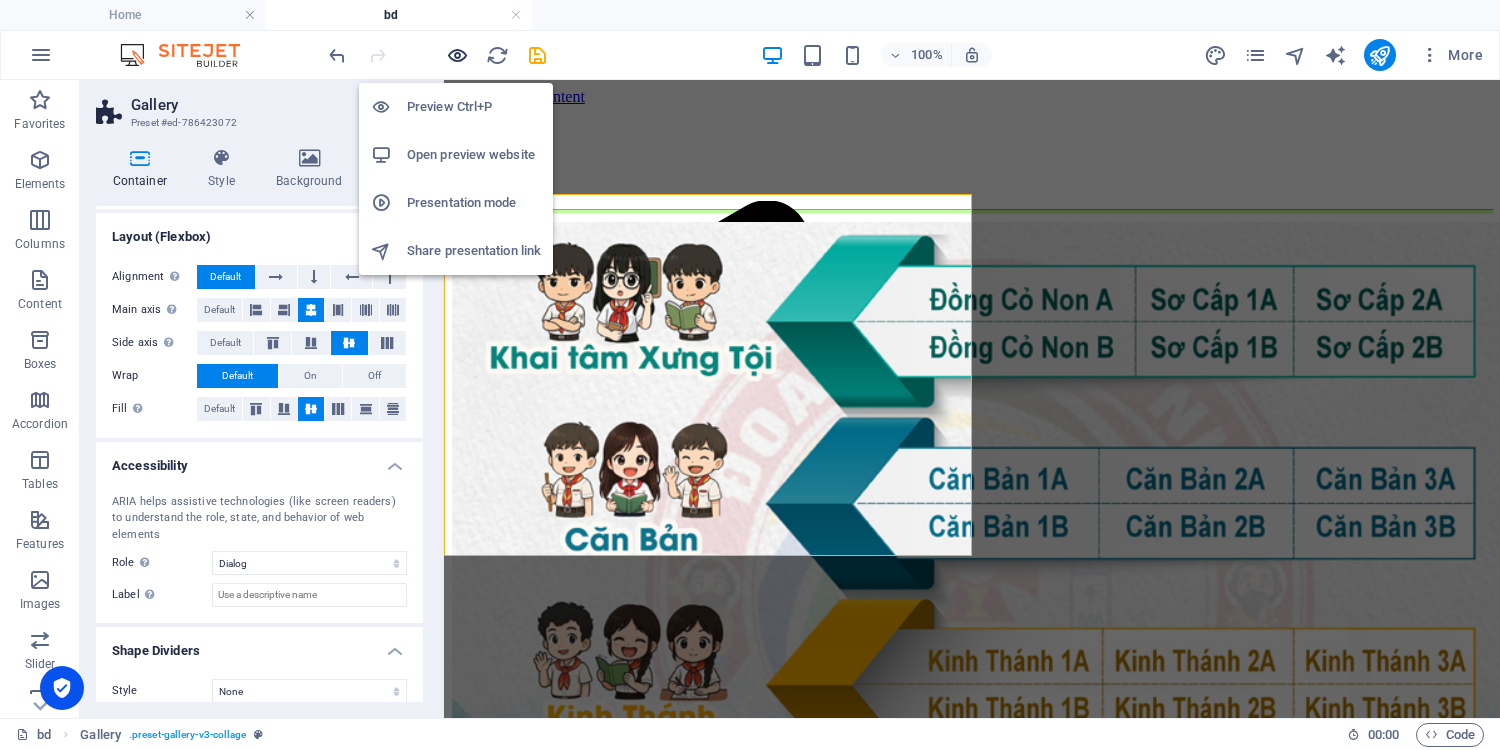 click at bounding box center [457, 55] 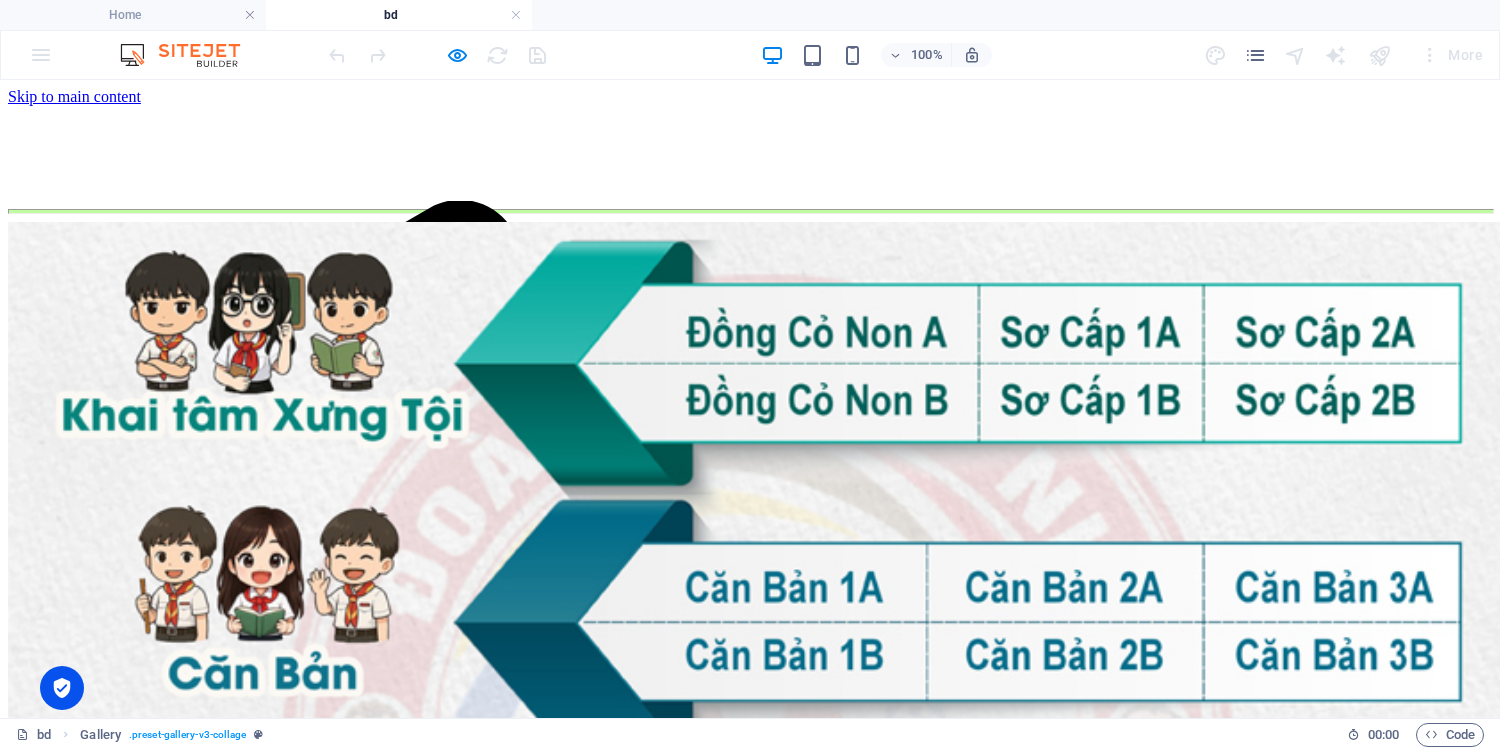 click on "khối lớp" at bounding box center [85, 2250] 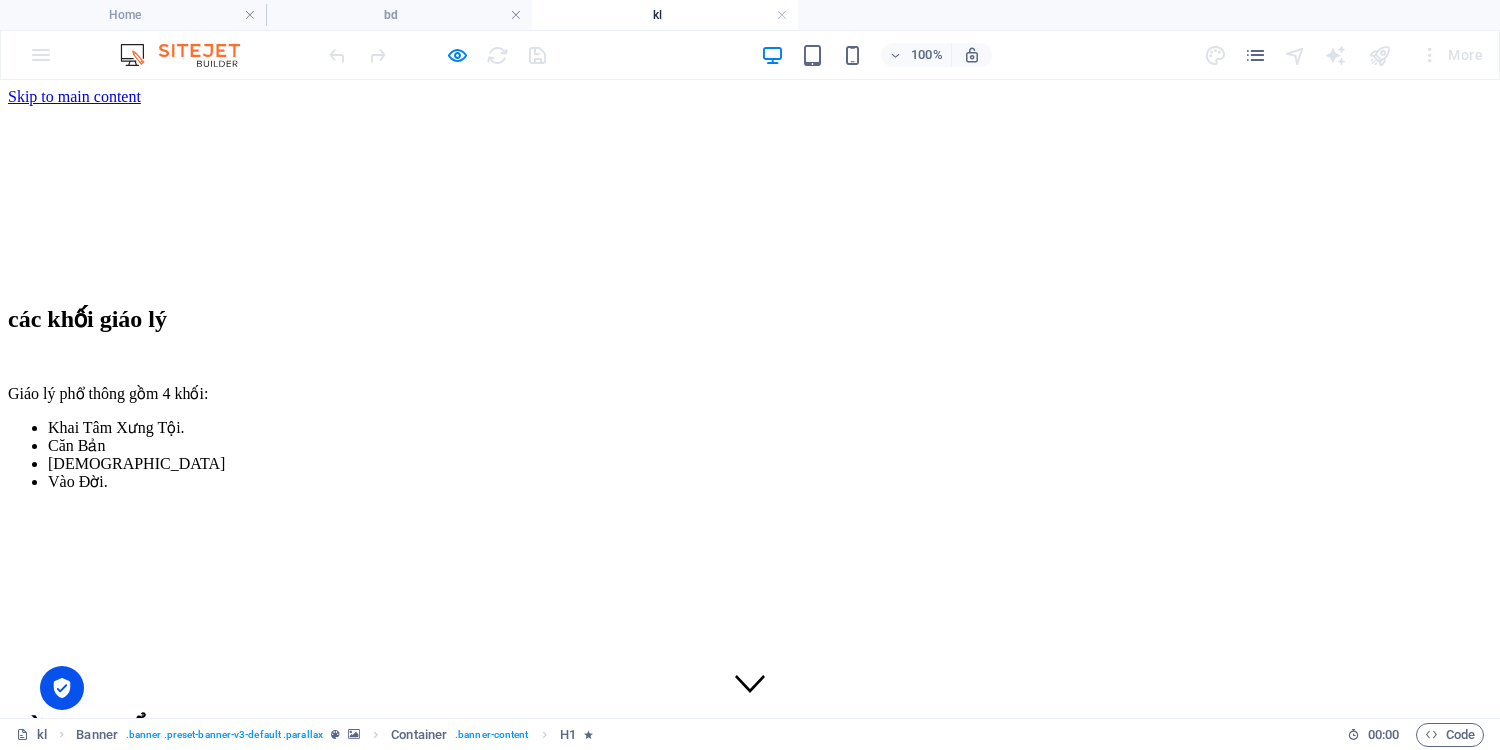 scroll, scrollTop: 0, scrollLeft: 0, axis: both 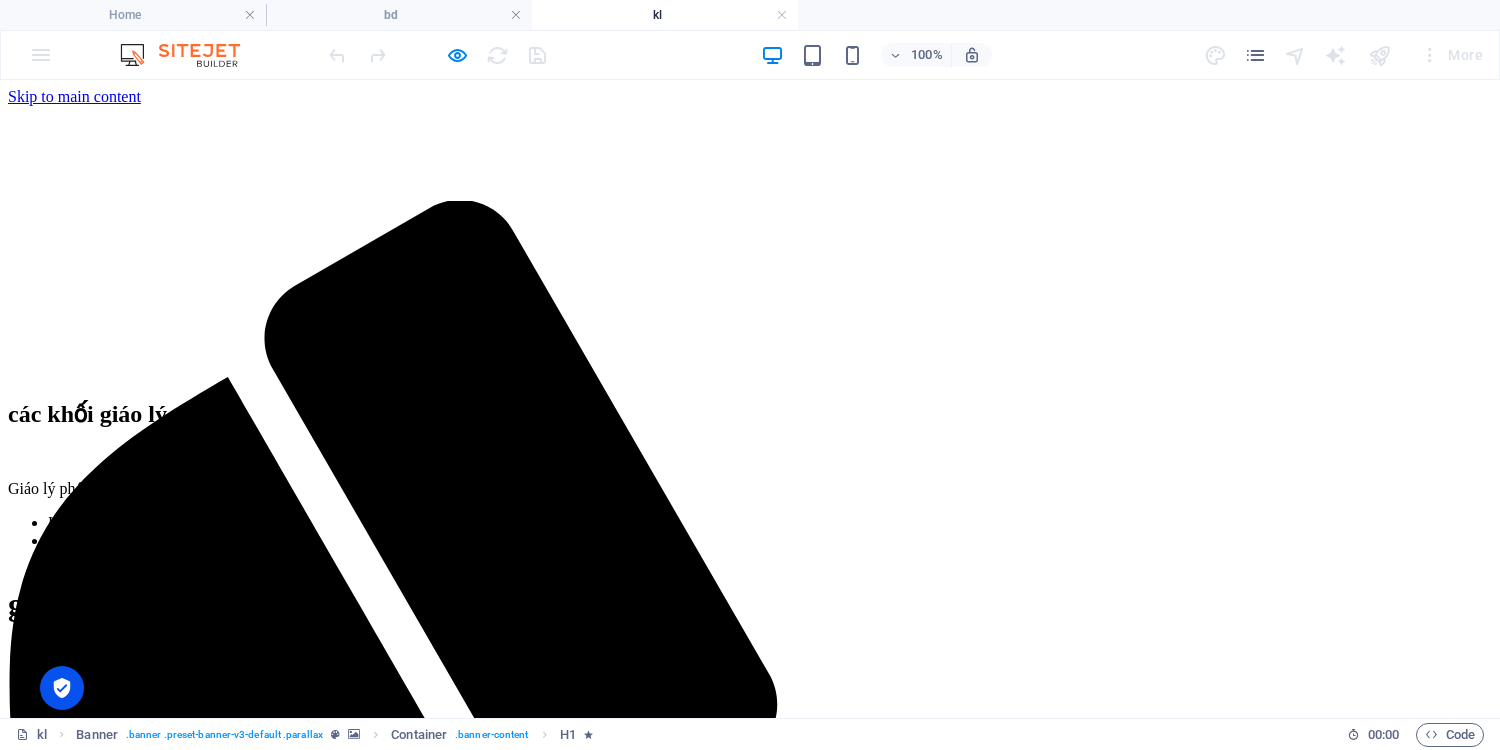 click on "Trang chủ lịch thông báo khối lớp bảng điểm liên hệ" at bounding box center [750, 2242] 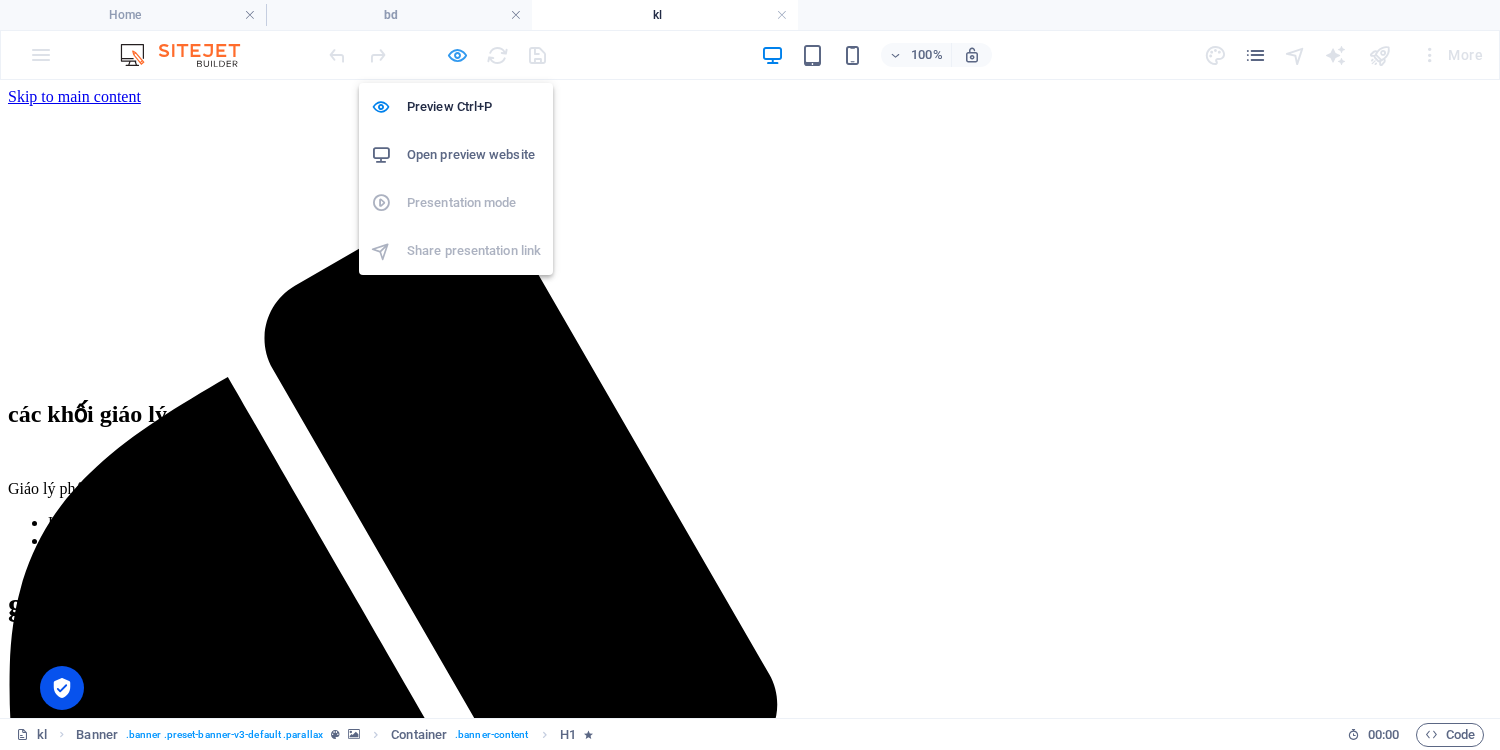 click at bounding box center (457, 55) 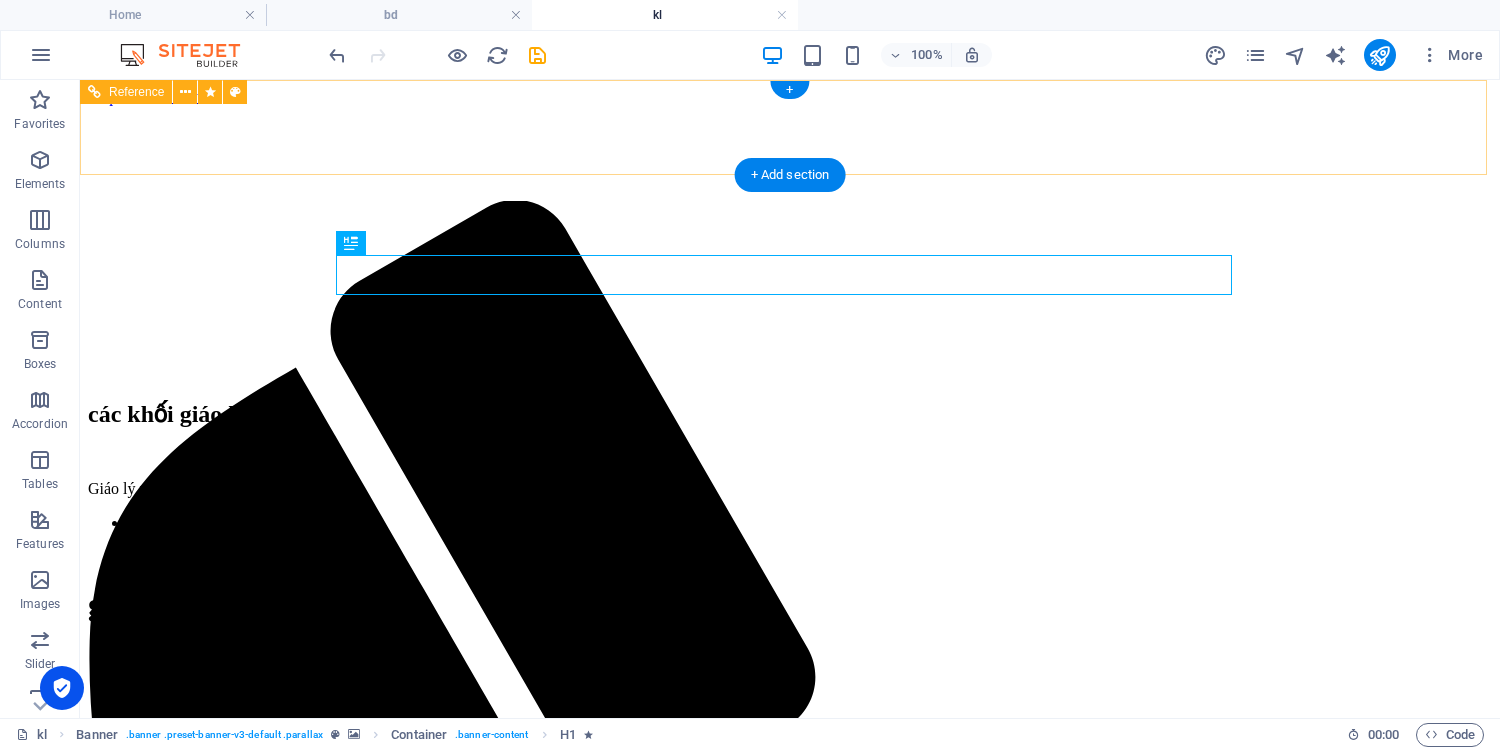 click on "Trang chủ lịch thông báo khối lớp bảng điểm liên hệ" at bounding box center [790, 2136] 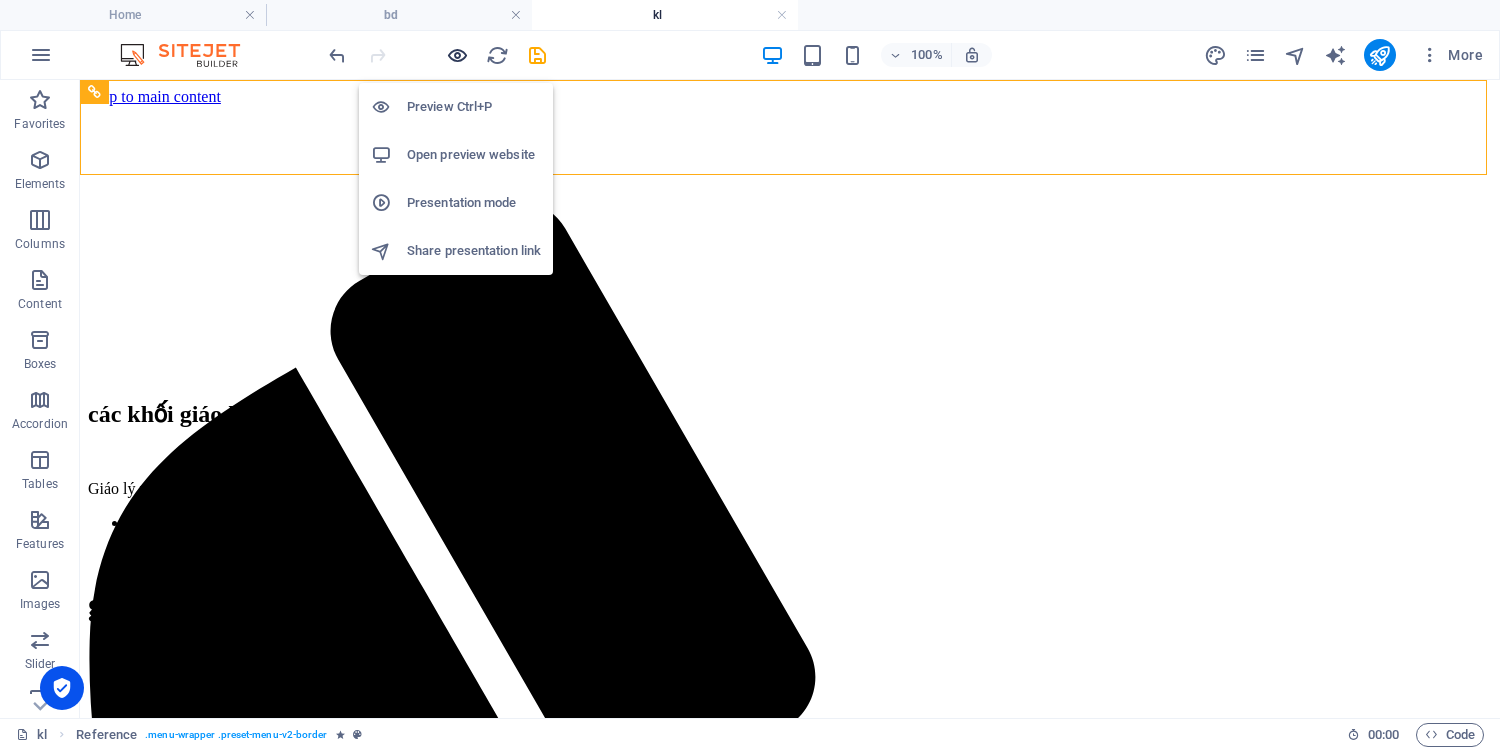 click at bounding box center [457, 55] 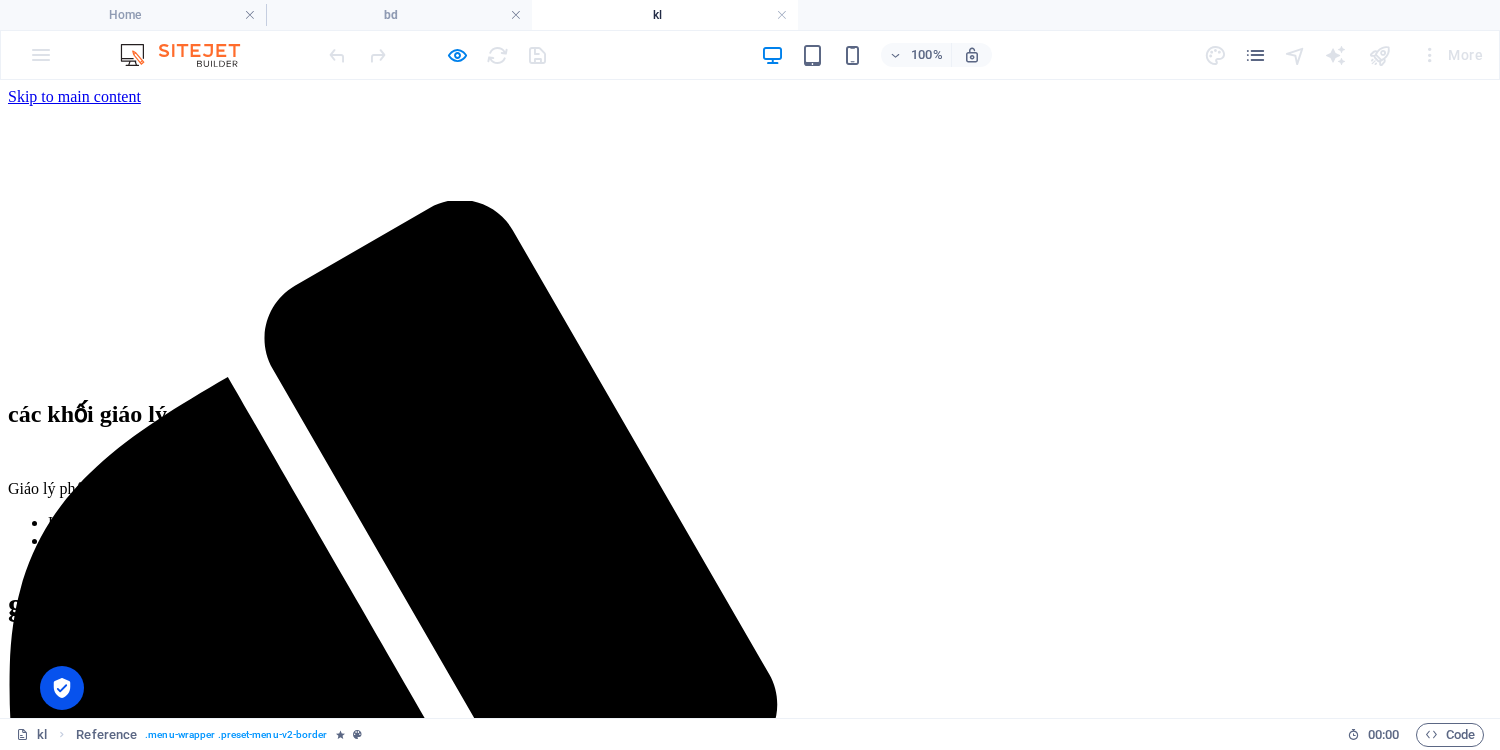 click on "bảng điểm" at bounding box center (93, 2268) 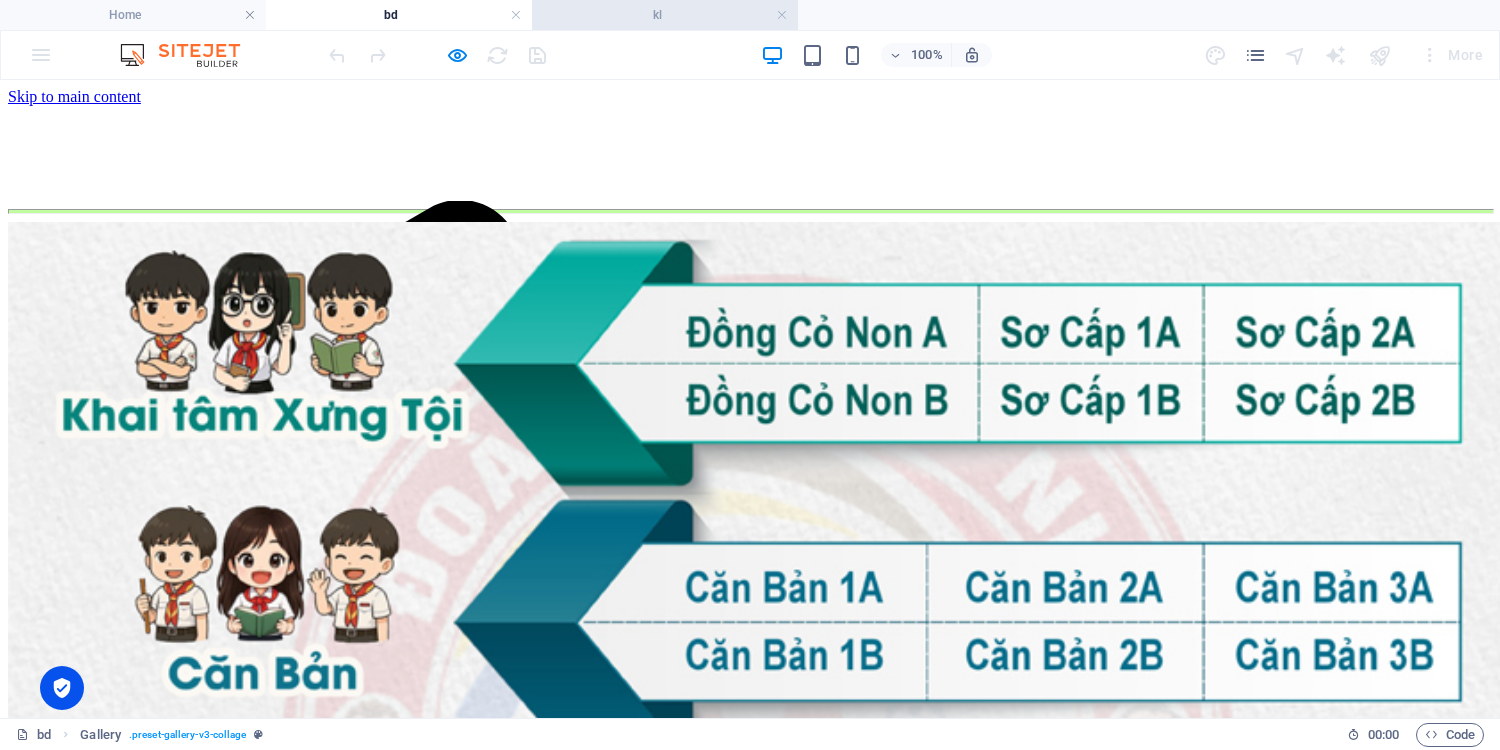click on "kl" at bounding box center (665, 15) 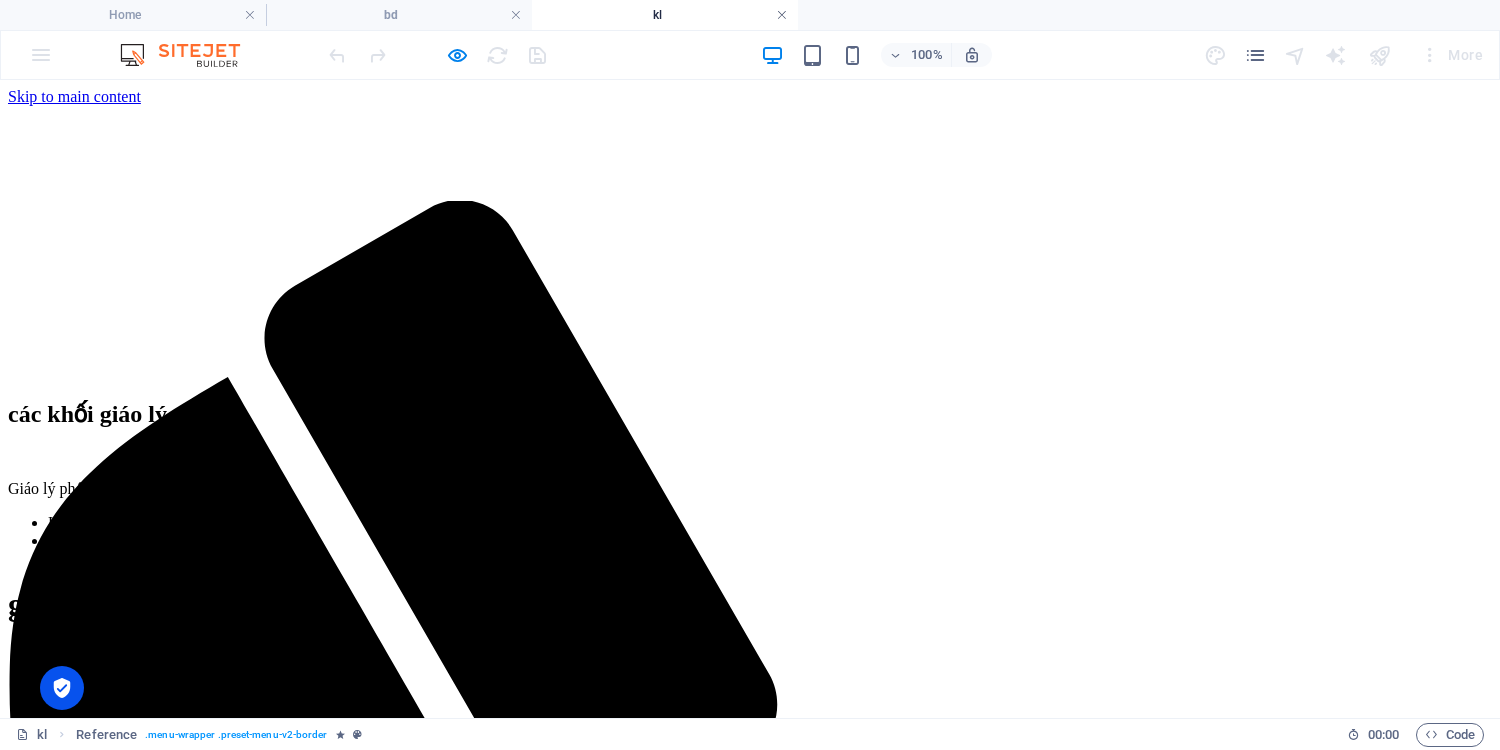 click at bounding box center [782, 15] 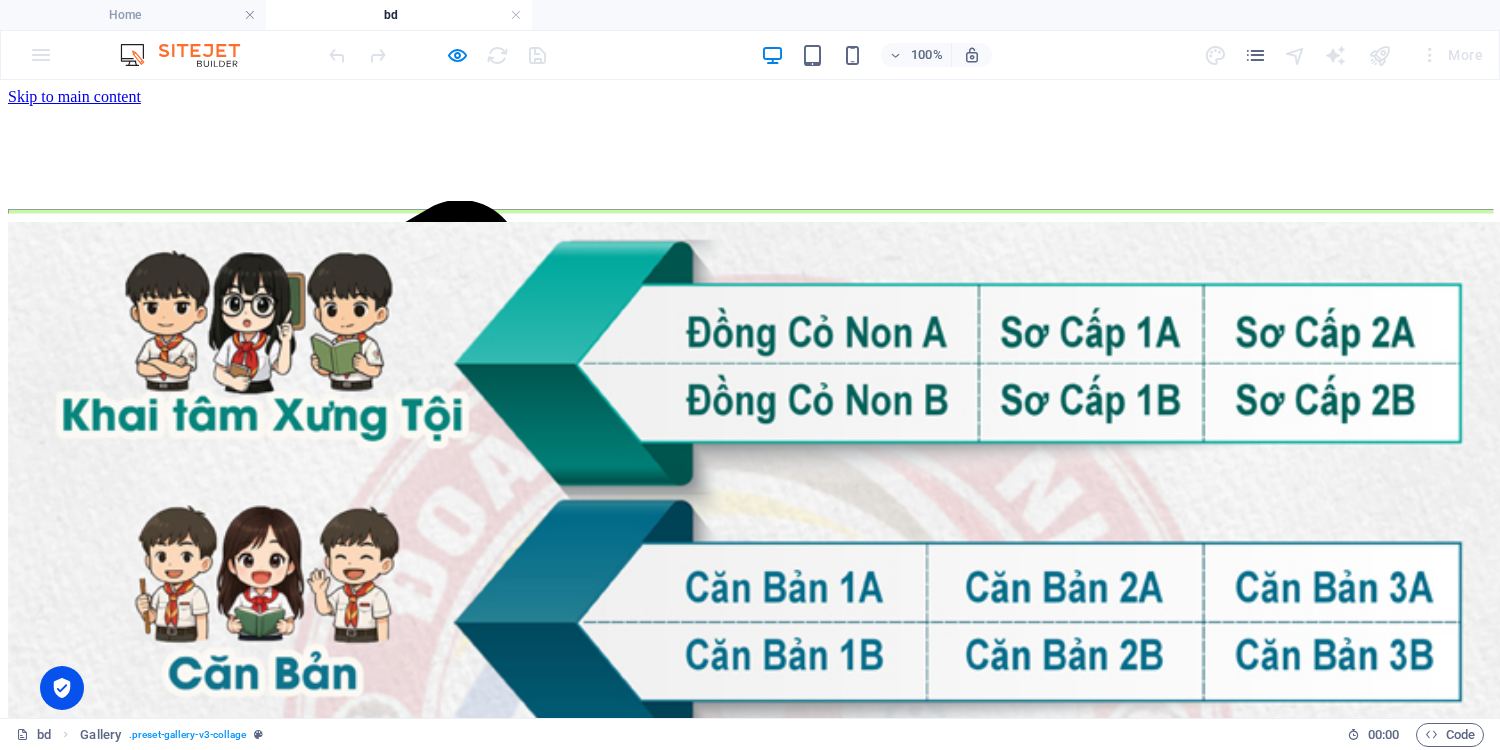 click at bounding box center (758, 749) 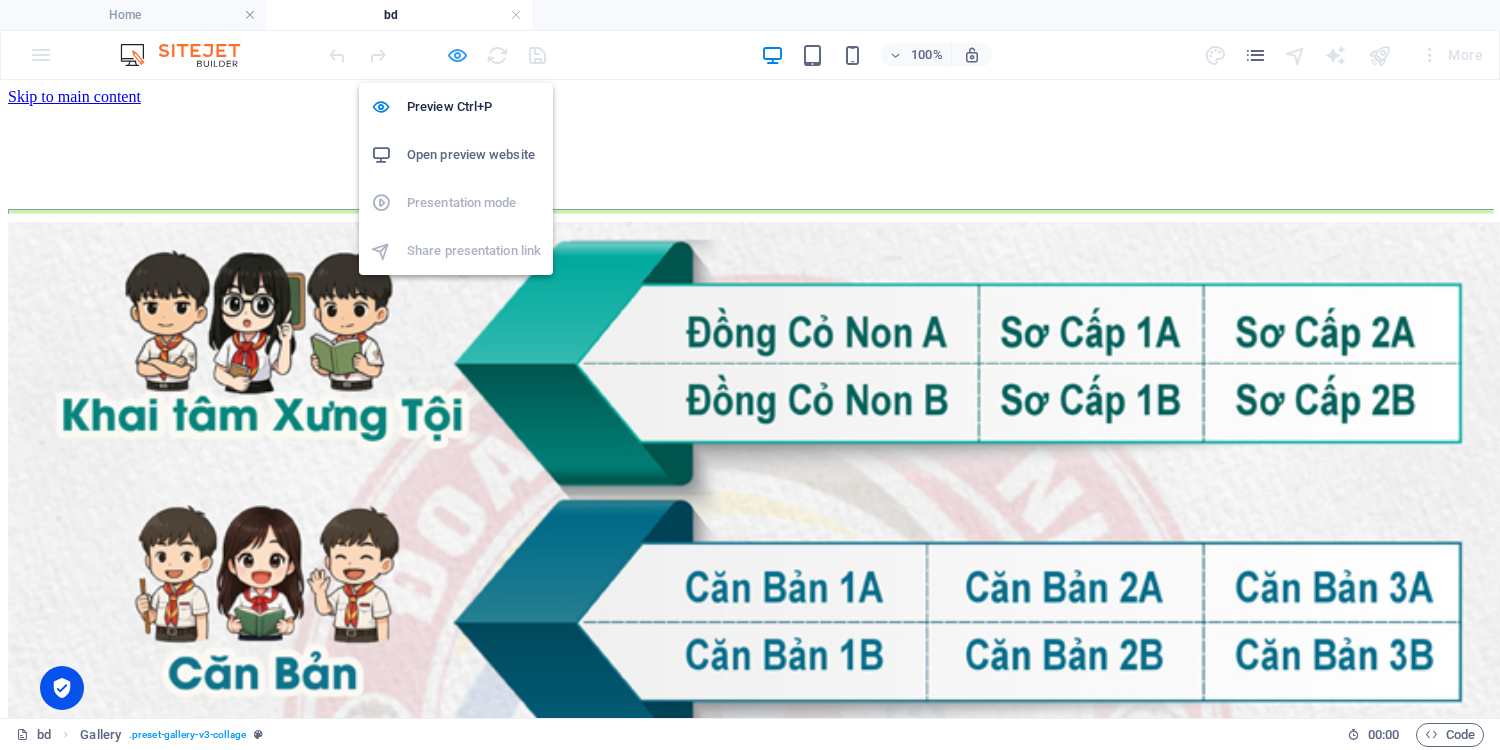 click at bounding box center (457, 55) 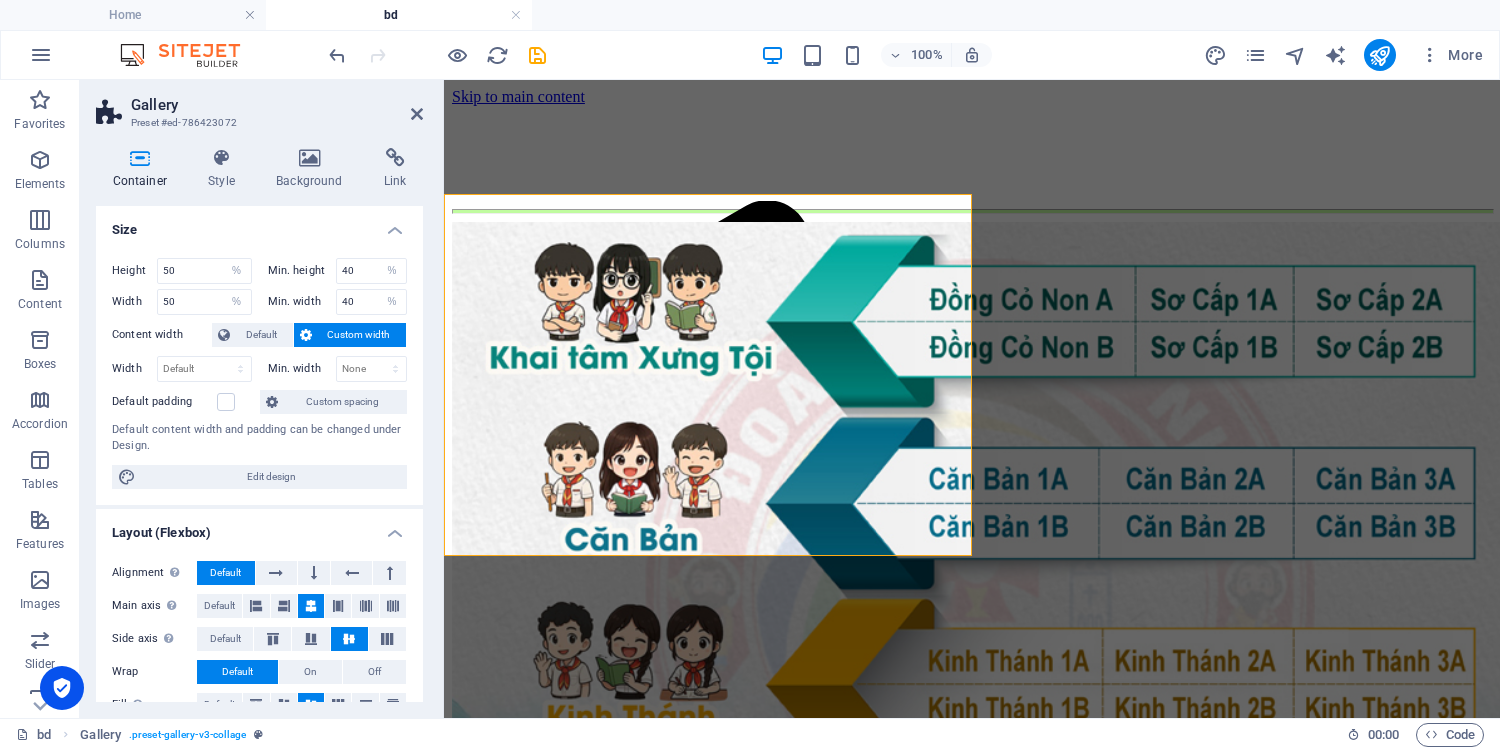 click on "Trang chủ lịch thông báo khối lớp bảng điểm liên hệ" at bounding box center (972, 537) 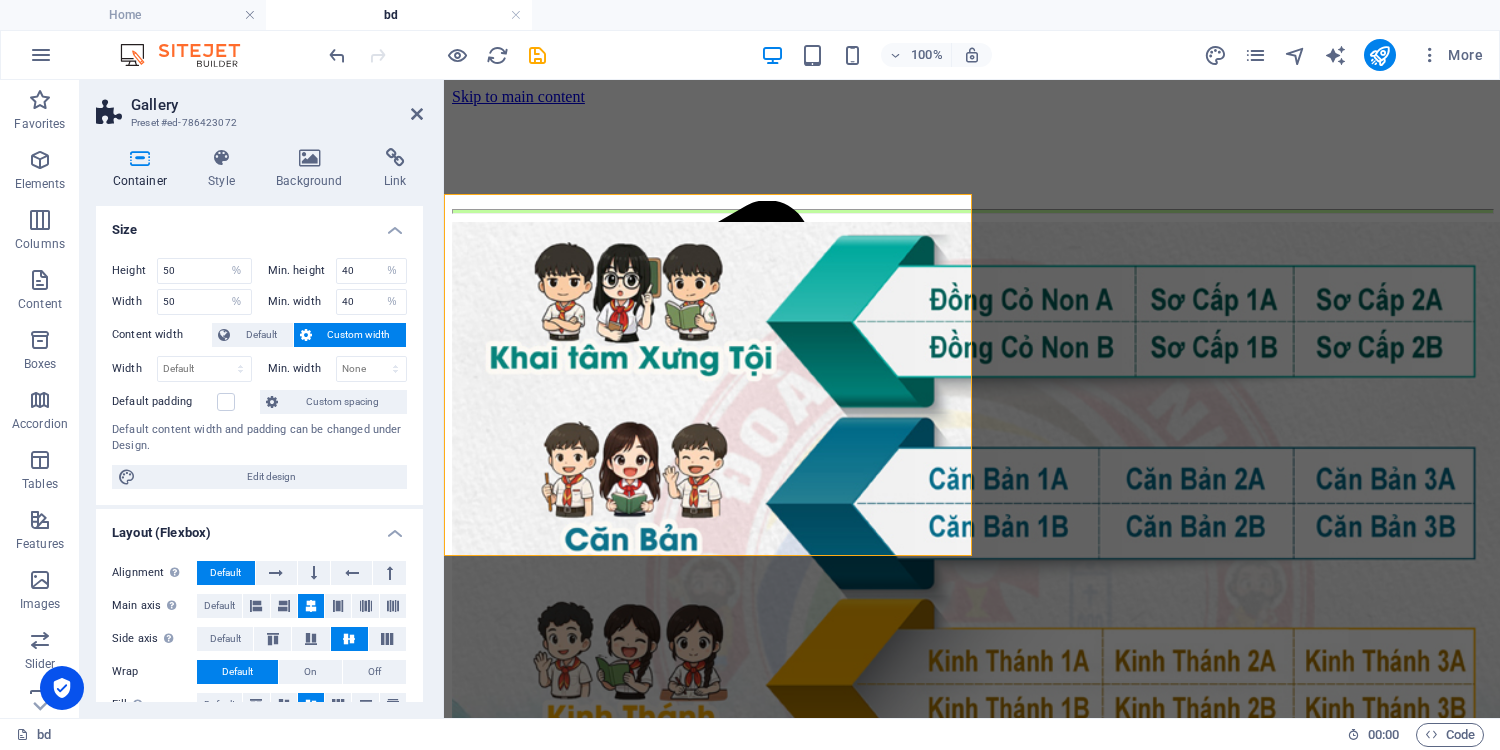click on "Trang chủ lịch thông báo khối lớp bảng điểm liên hệ" at bounding box center [972, 537] 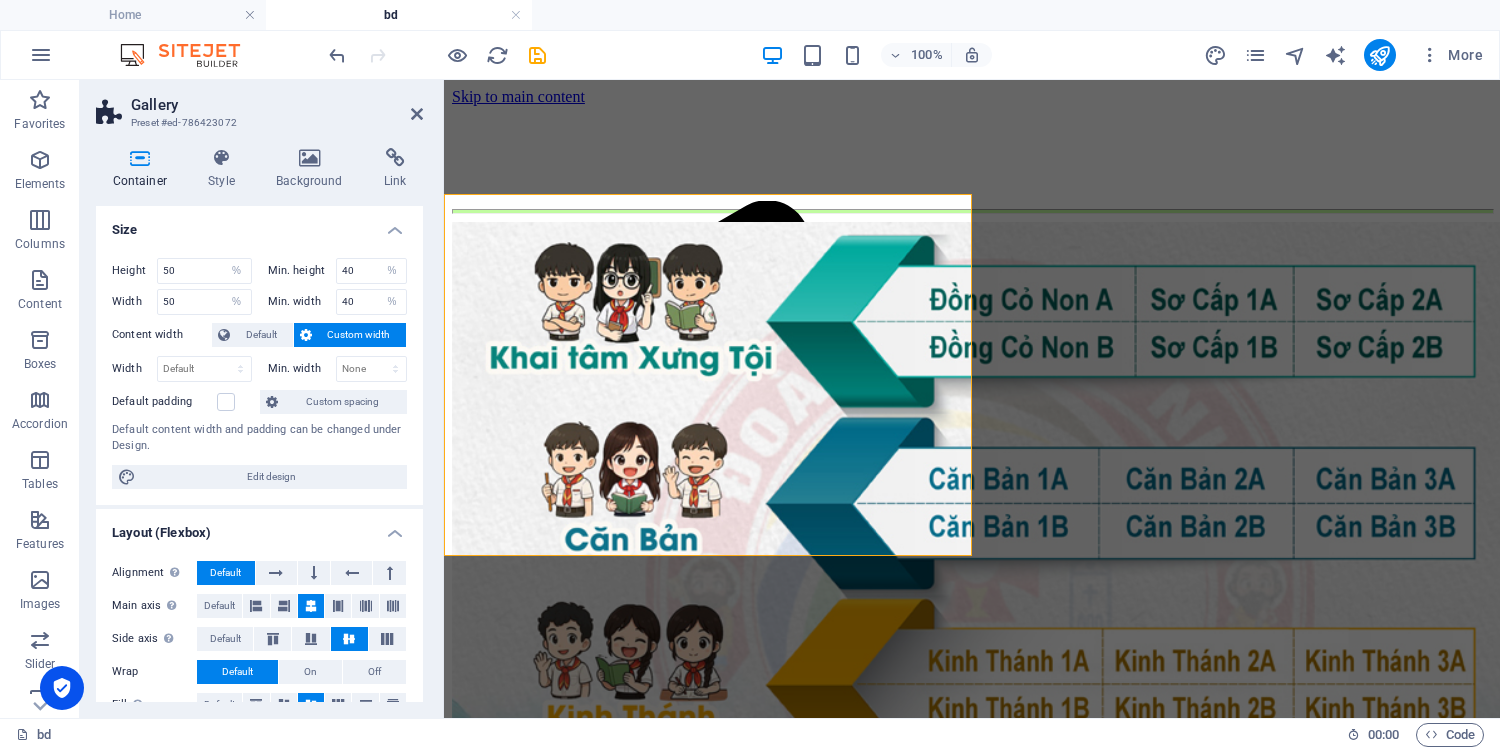 click on "Trang chủ lịch thông báo khối lớp bảng điểm liên hệ" at bounding box center (972, 537) 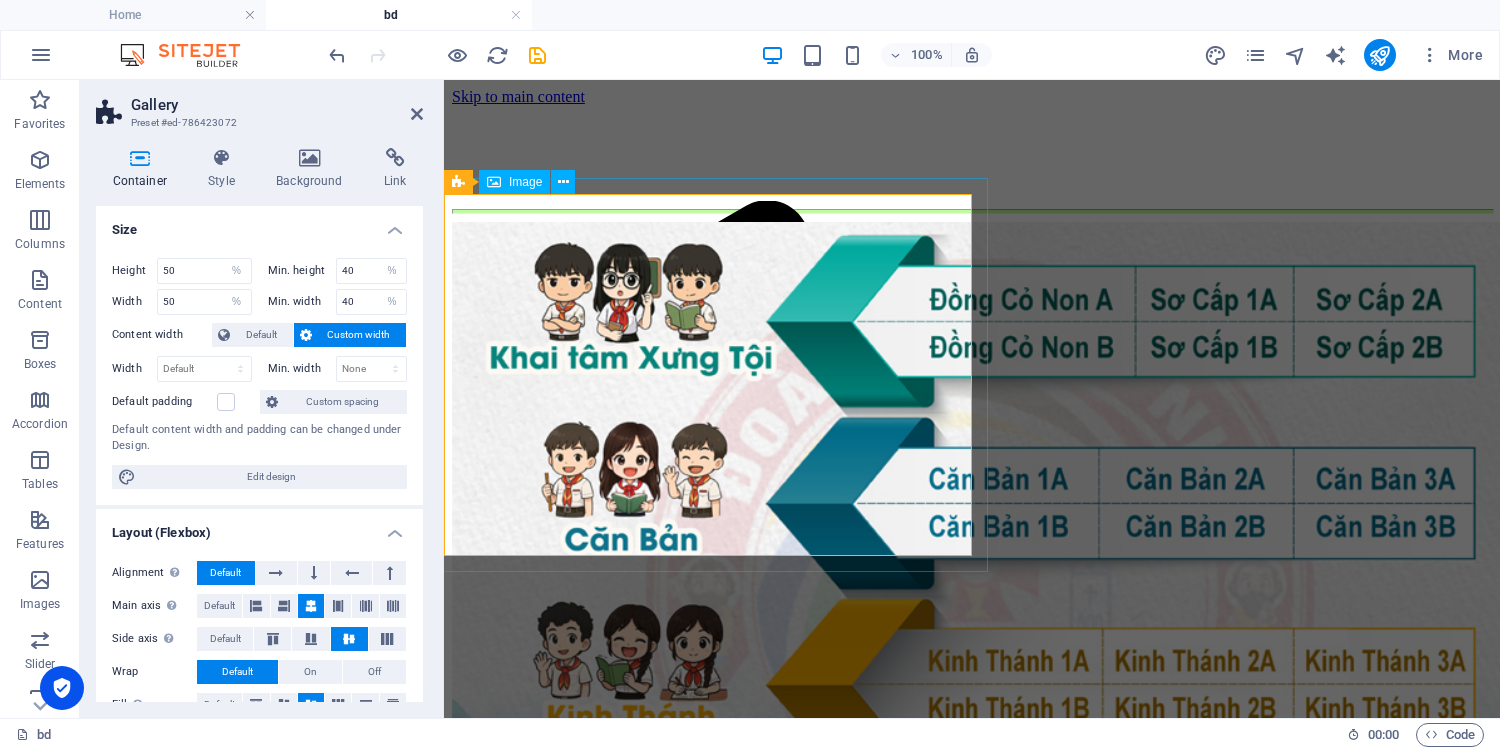 click at bounding box center [712, 595] 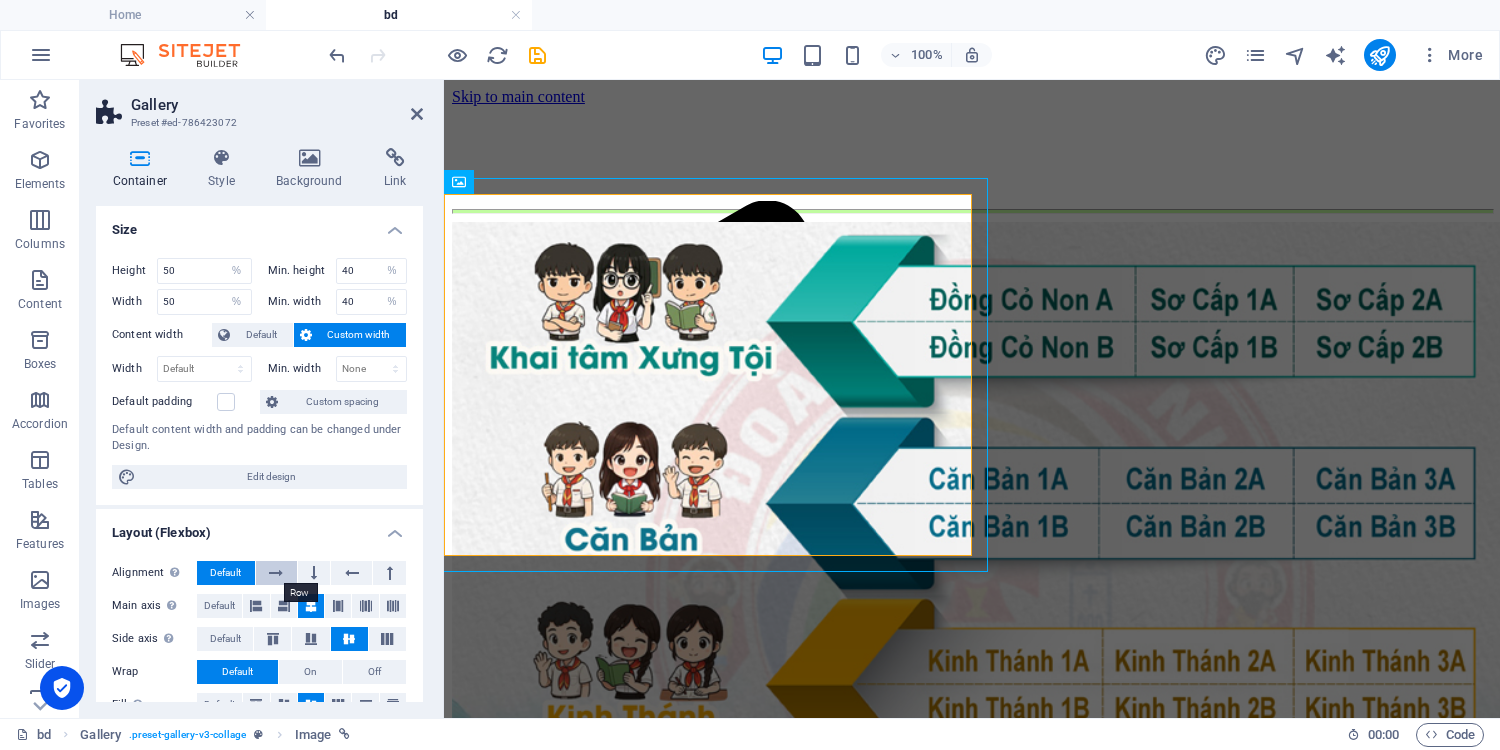 click at bounding box center [276, 573] 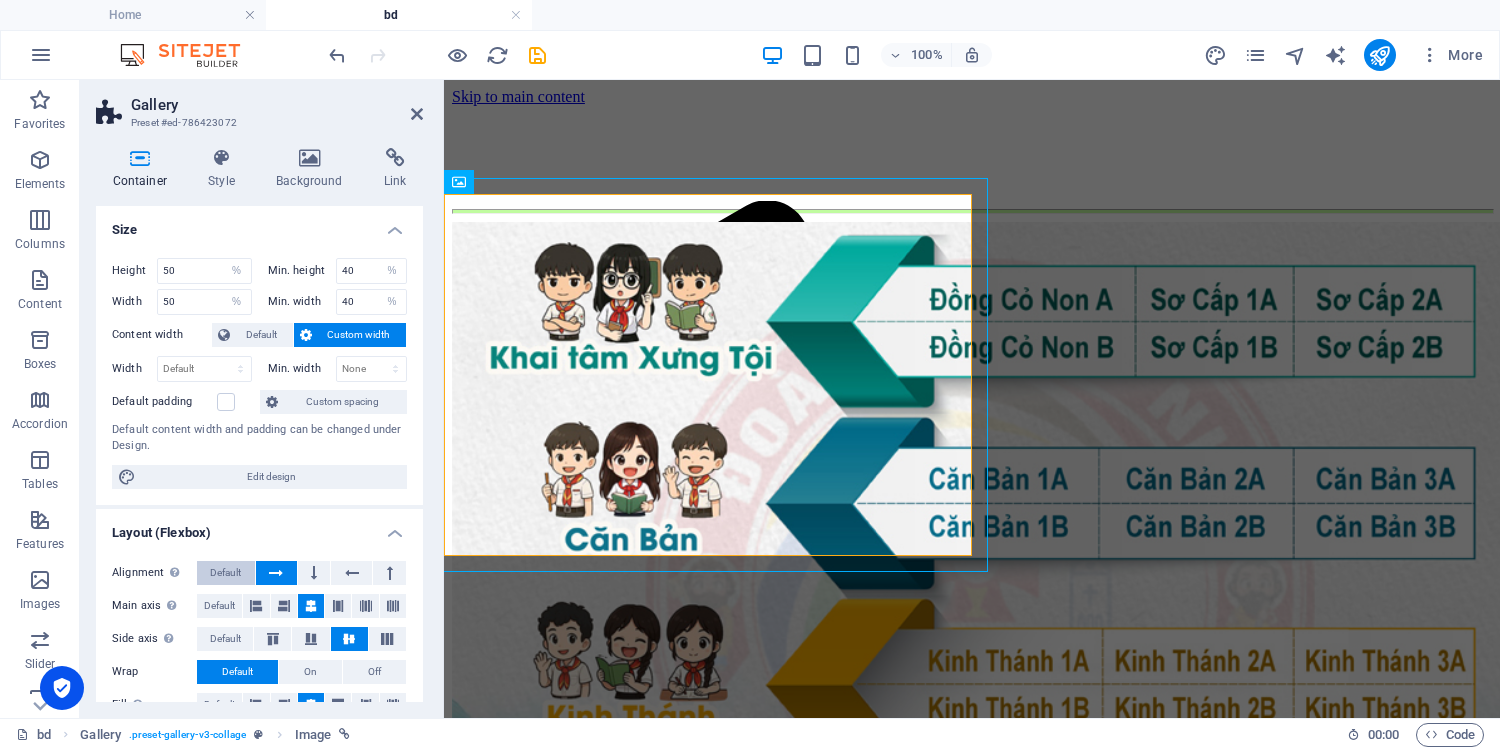 click on "Default" at bounding box center [225, 573] 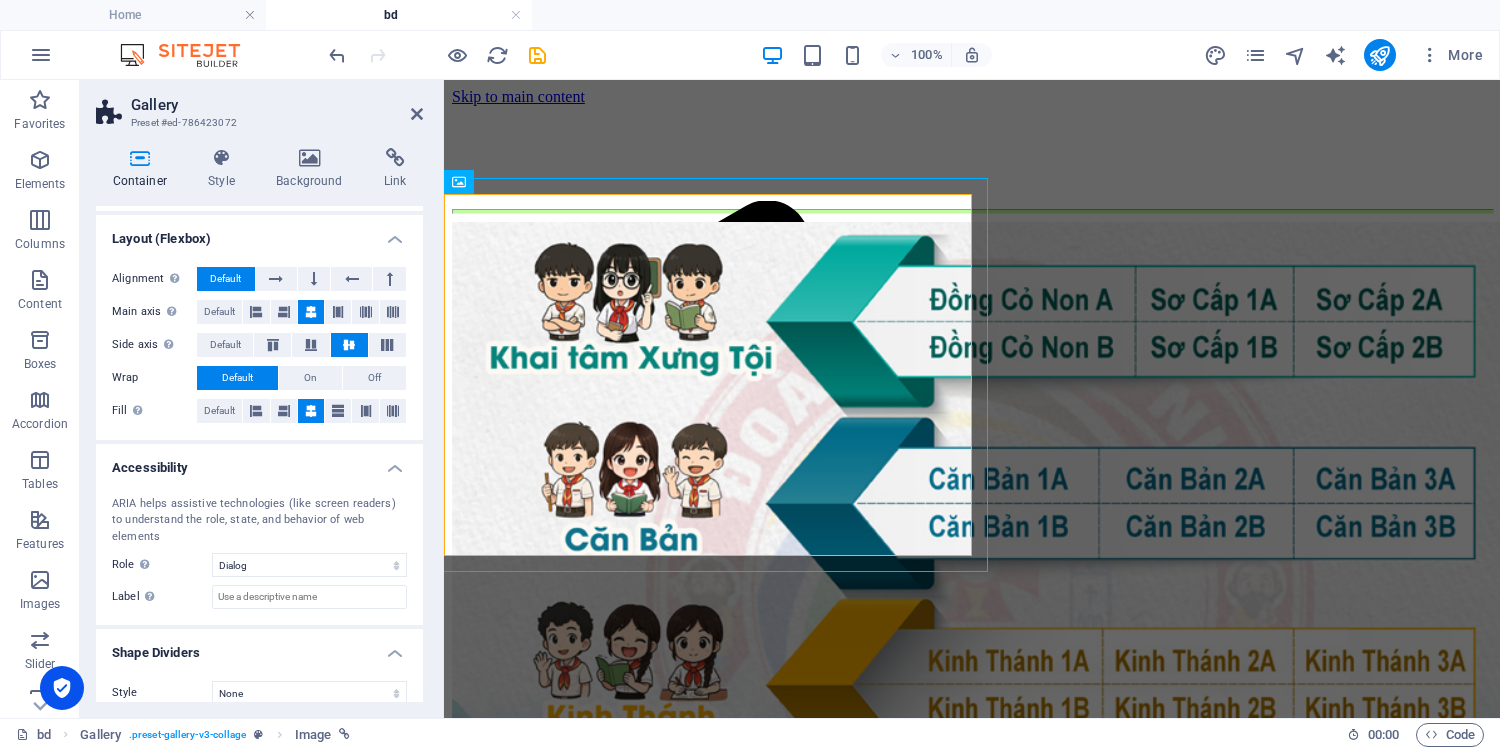 scroll, scrollTop: 296, scrollLeft: 0, axis: vertical 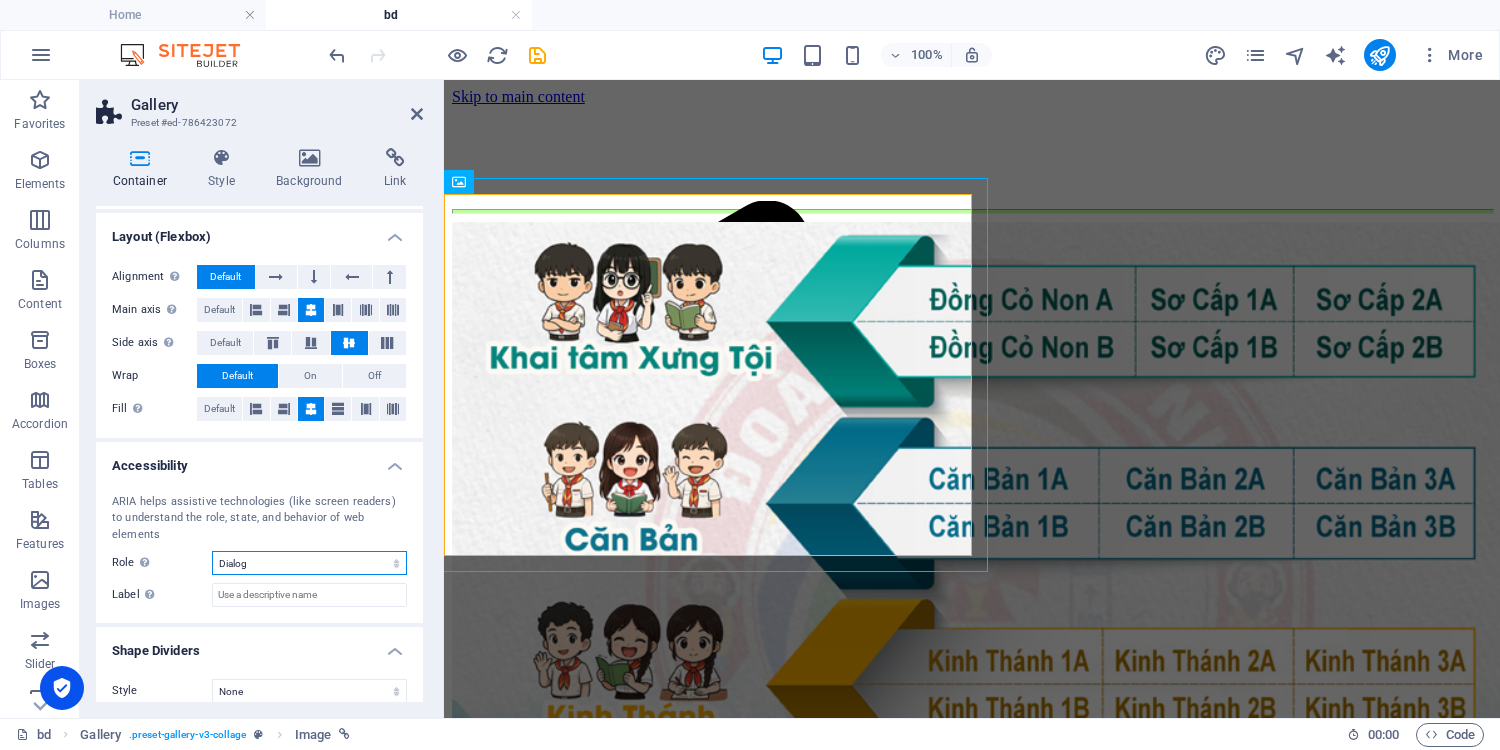 click on "None Alert Article Banner Comment Complementary Dialog Footer Header Marquee Presentation Region Section Separator Status Timer" at bounding box center [309, 563] 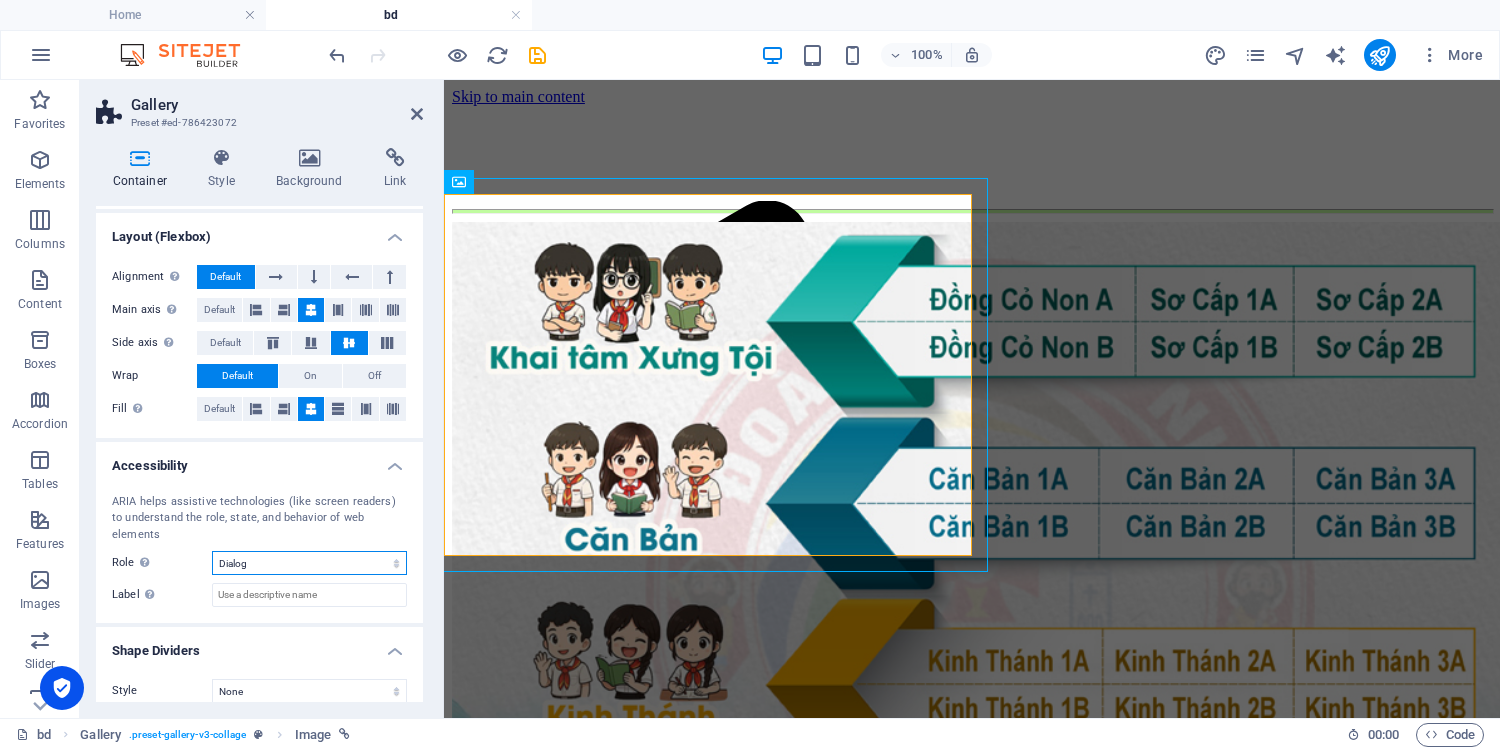 select on "none" 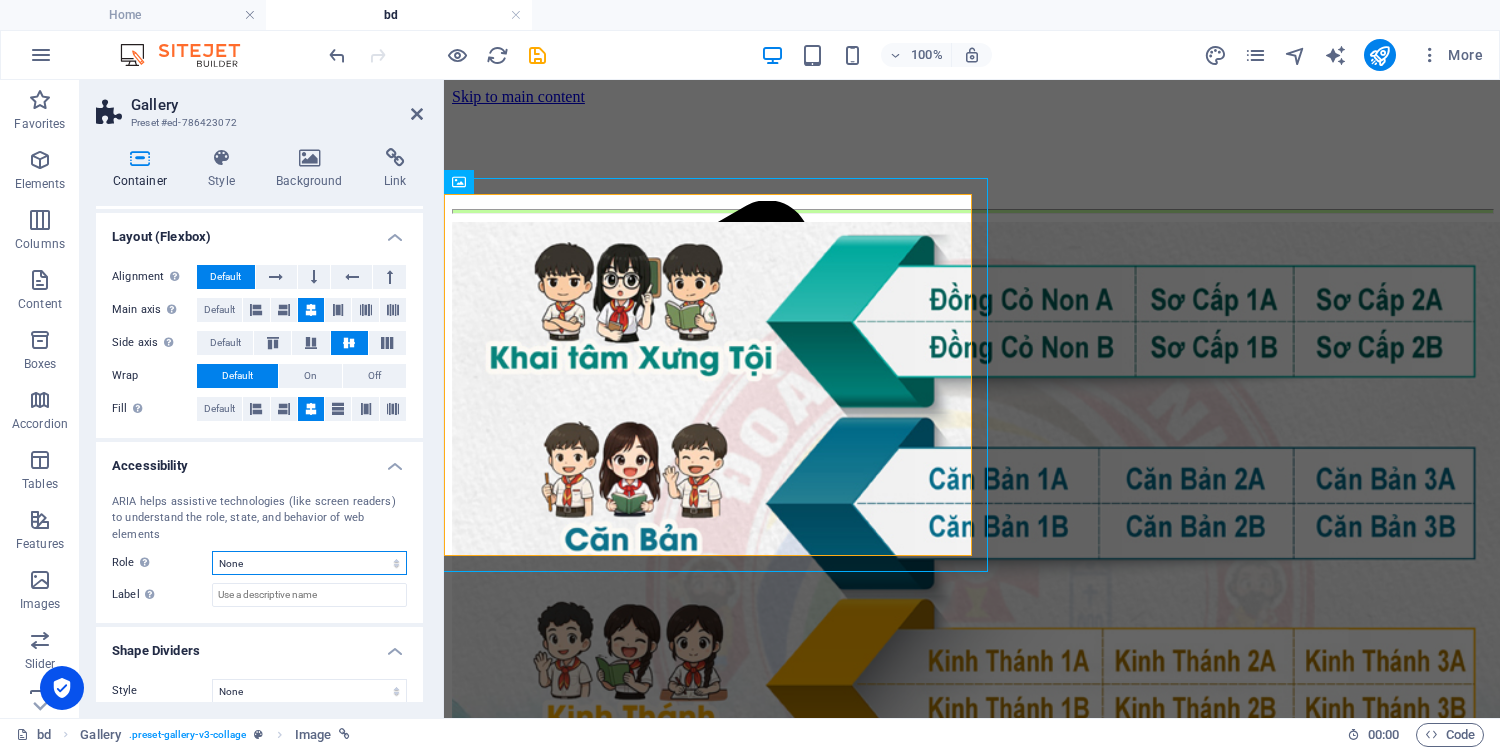 click on "None Alert Article Banner Comment Complementary Dialog Footer Header Marquee Presentation Region Section Separator Status Timer" at bounding box center (309, 563) 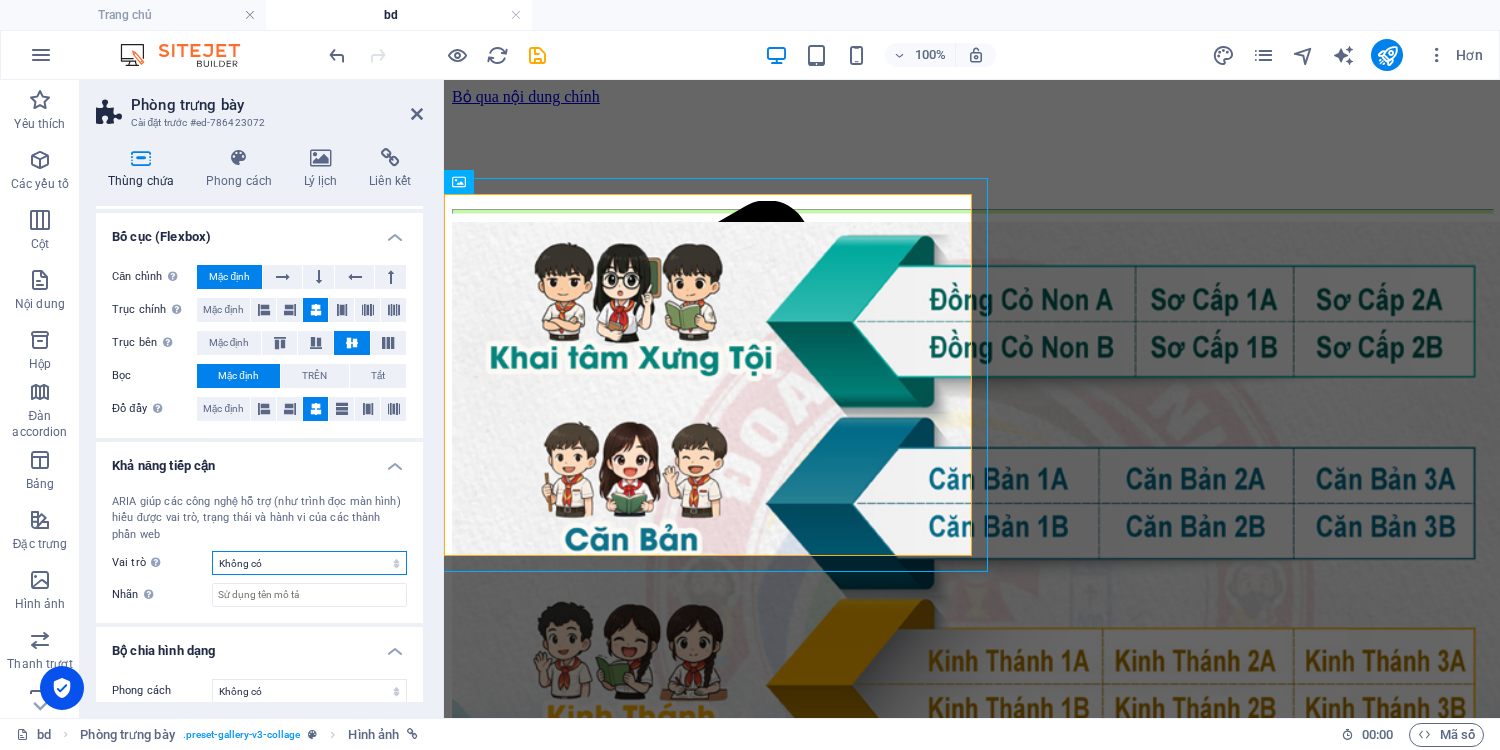 click on "Không có Báo động Bài báo Ngọn cờ Bình luận Bổ sung Đối thoại Chân trang Tiêu đề Lều bạt Bài thuyết trình Vùng đất Phần Bộ tách Trạng thái Bộ hẹn giờ" at bounding box center [309, 563] 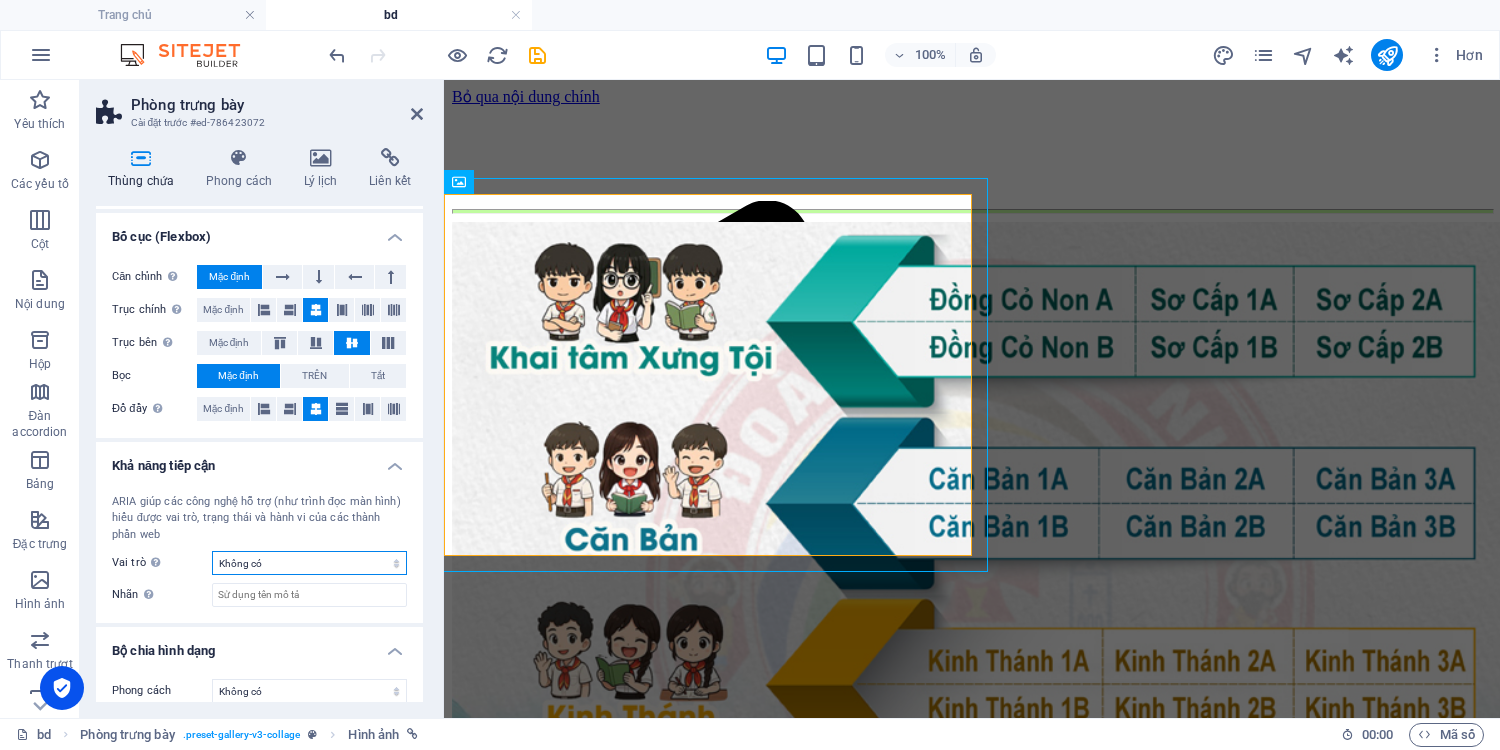 click on "Không có Báo động Bài báo Ngọn cờ Bình luận Bổ sung Đối thoại Chân trang Tiêu đề Lều bạt Bài thuyết trình Vùng đất Phần Bộ tách Trạng thái Bộ hẹn giờ" at bounding box center [309, 563] 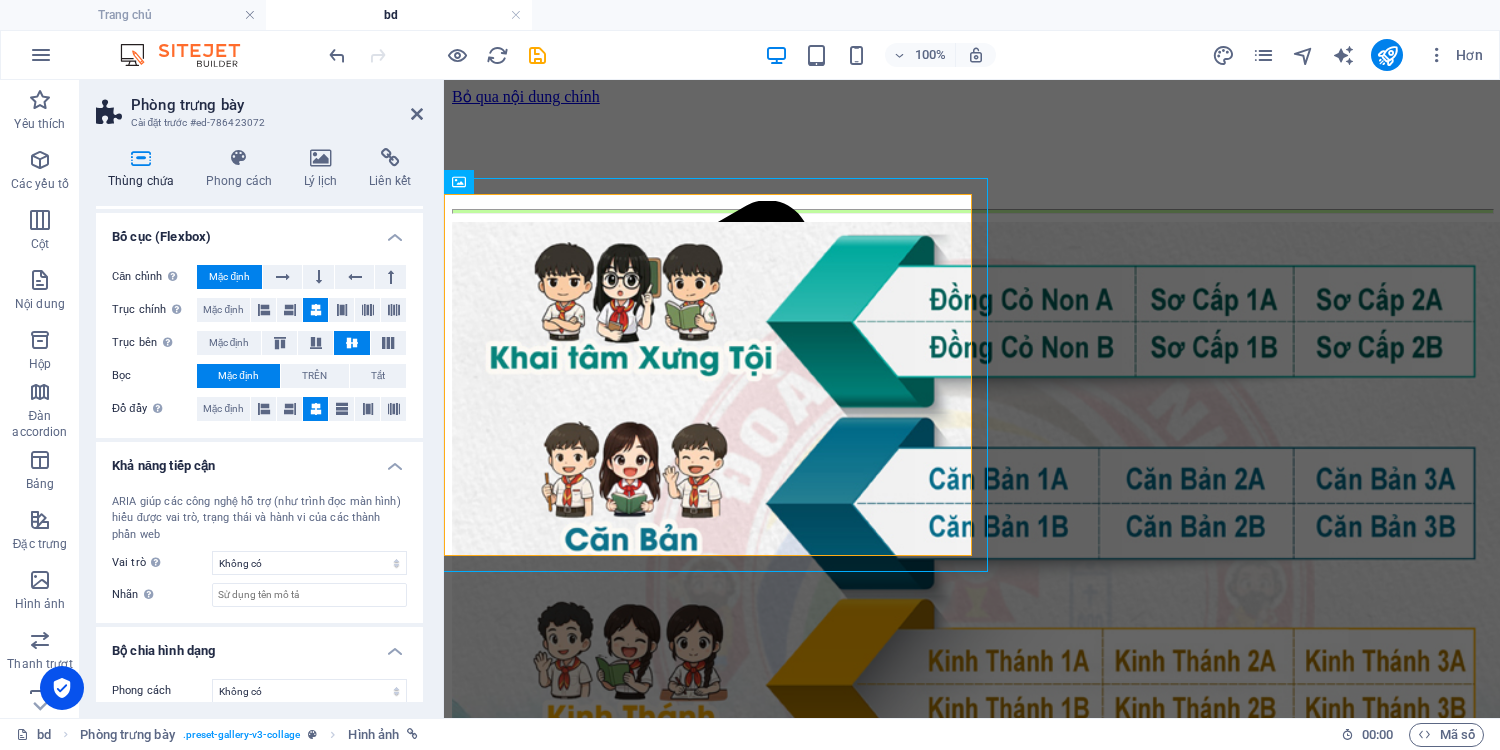 click on "Bộ chia hình dạng" at bounding box center [259, 645] 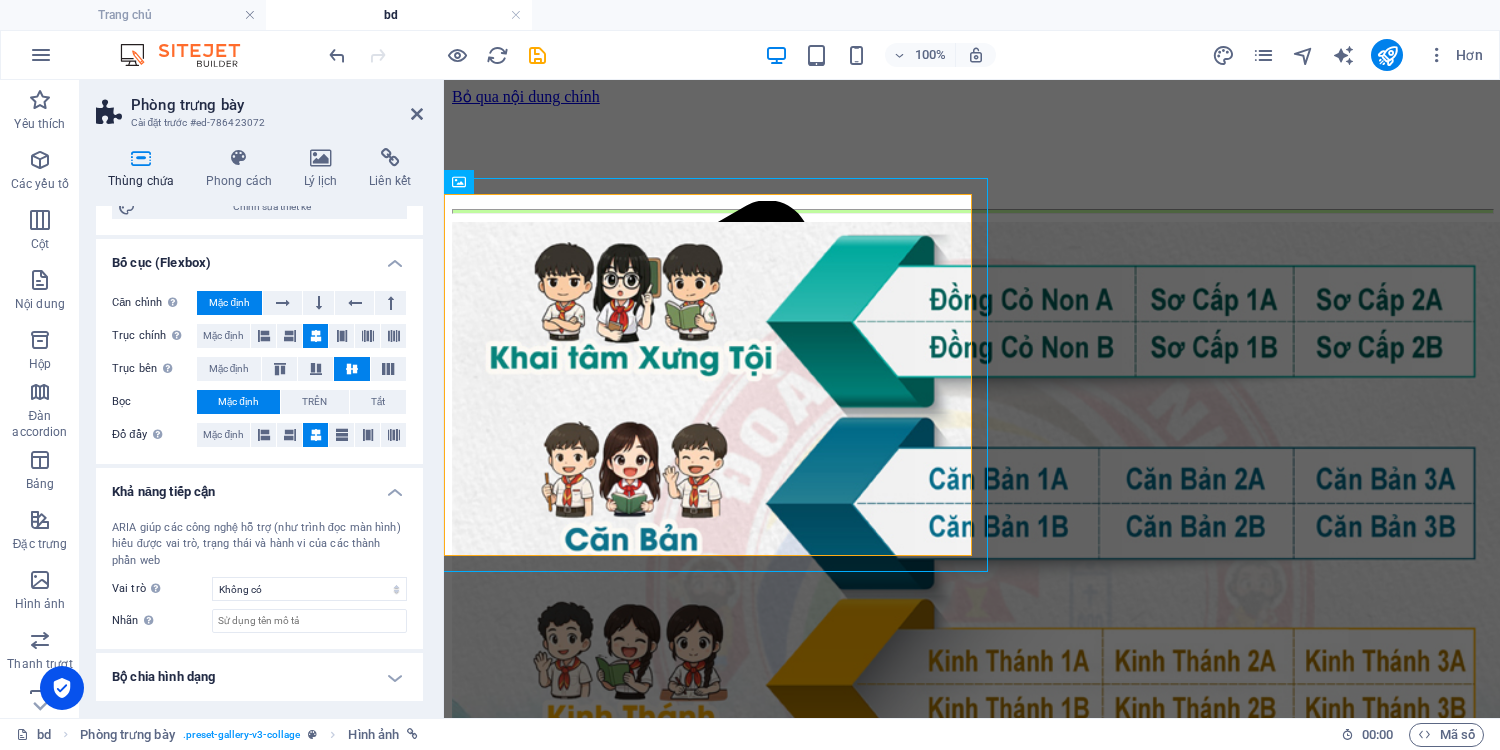 scroll, scrollTop: 268, scrollLeft: 0, axis: vertical 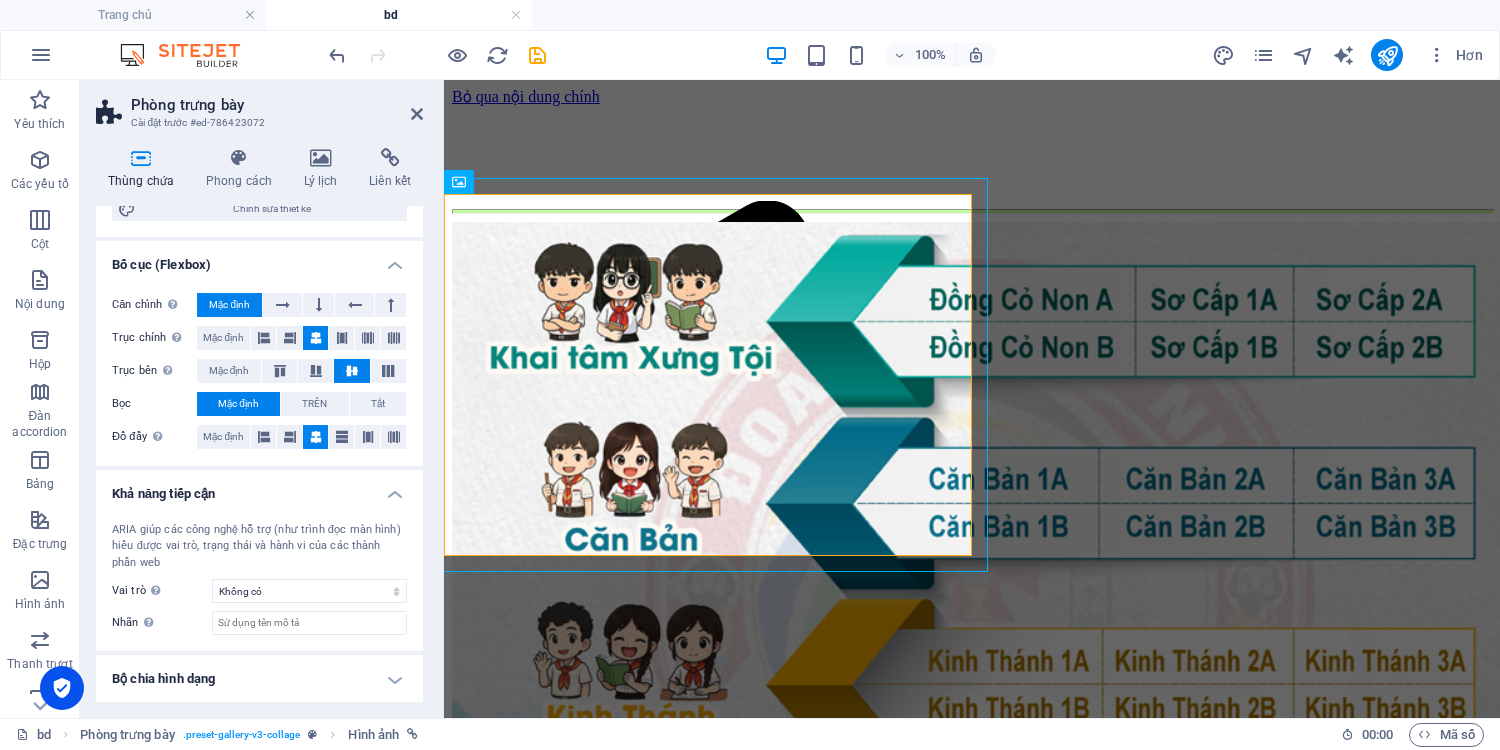 click on "Bộ chia hình dạng" at bounding box center [259, 679] 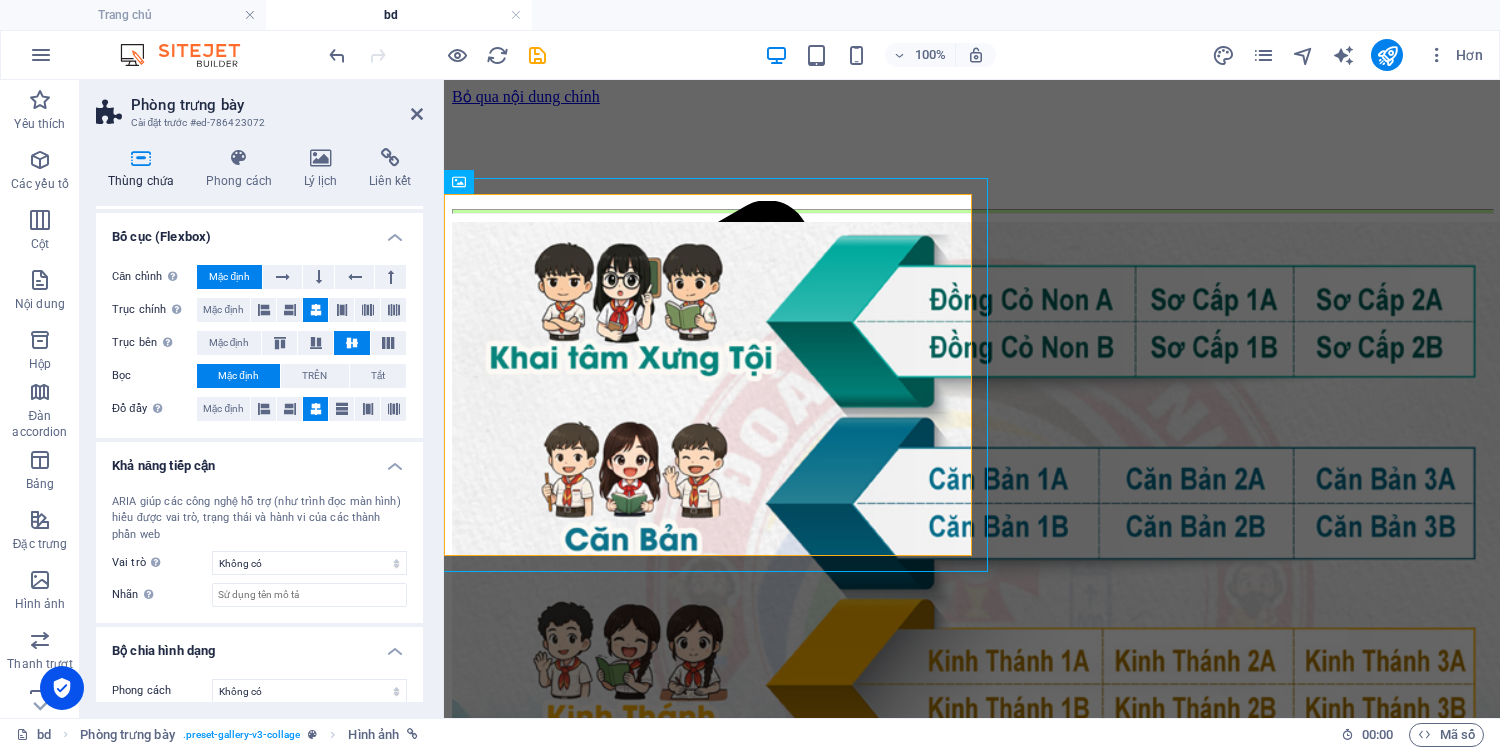 scroll, scrollTop: 312, scrollLeft: 0, axis: vertical 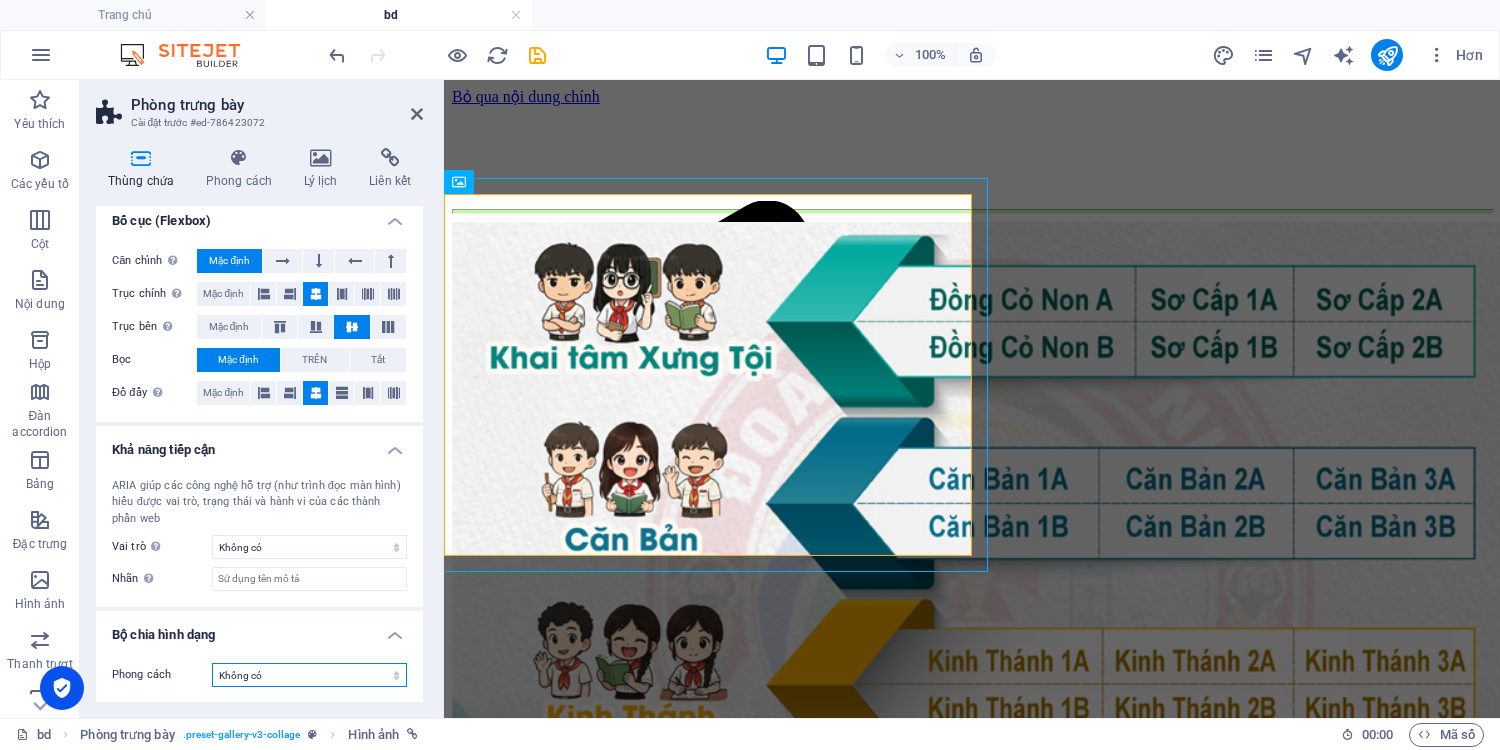click on "Không có Hình tam giác Quảng trường Đường chéo Đa giác 1 Đa giác 2 Đường ngoằn ngoèo Nhiều đường ngoằn ngoèo Sóng Nhiều Sóng Nửa vòng tròn Vòng tròn Bóng tròn Khối Hình lục giác Mây Nhiều đám mây Cái quạt Kim tự tháp Sách Sơn nhỏ giọt Ngọn lửa Giấy vụn Mũi tên" at bounding box center (309, 675) 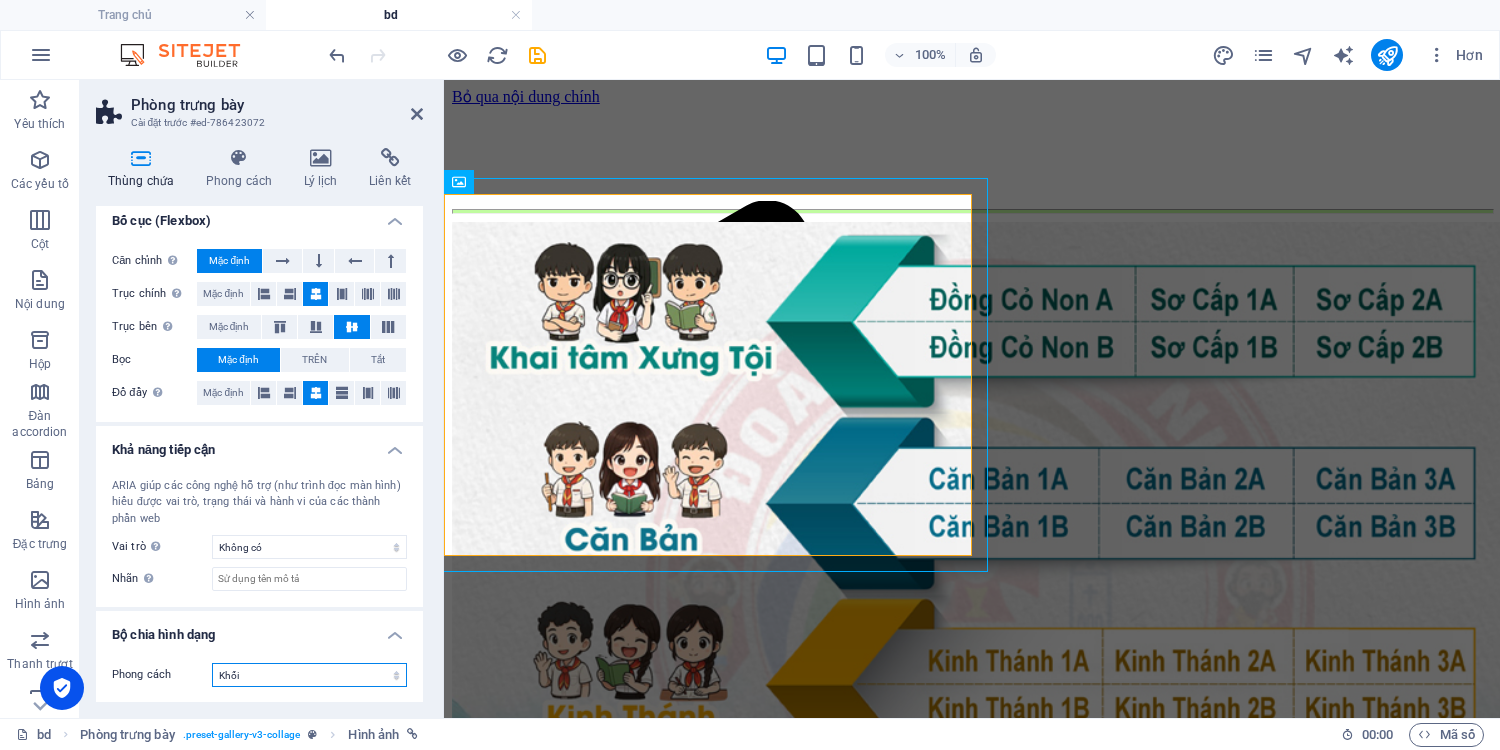 click on "Không có Hình tam giác Quảng trường Đường chéo Đa giác 1 Đa giác 2 Đường ngoằn ngoèo Nhiều đường ngoằn ngoèo Sóng Nhiều Sóng Nửa vòng tròn Vòng tròn Bóng tròn Khối Hình lục giác Mây Nhiều đám mây Cái quạt Kim tự tháp Sách Sơn nhỏ giọt Ngọn lửa Giấy vụn Mũi tên" at bounding box center [309, 675] 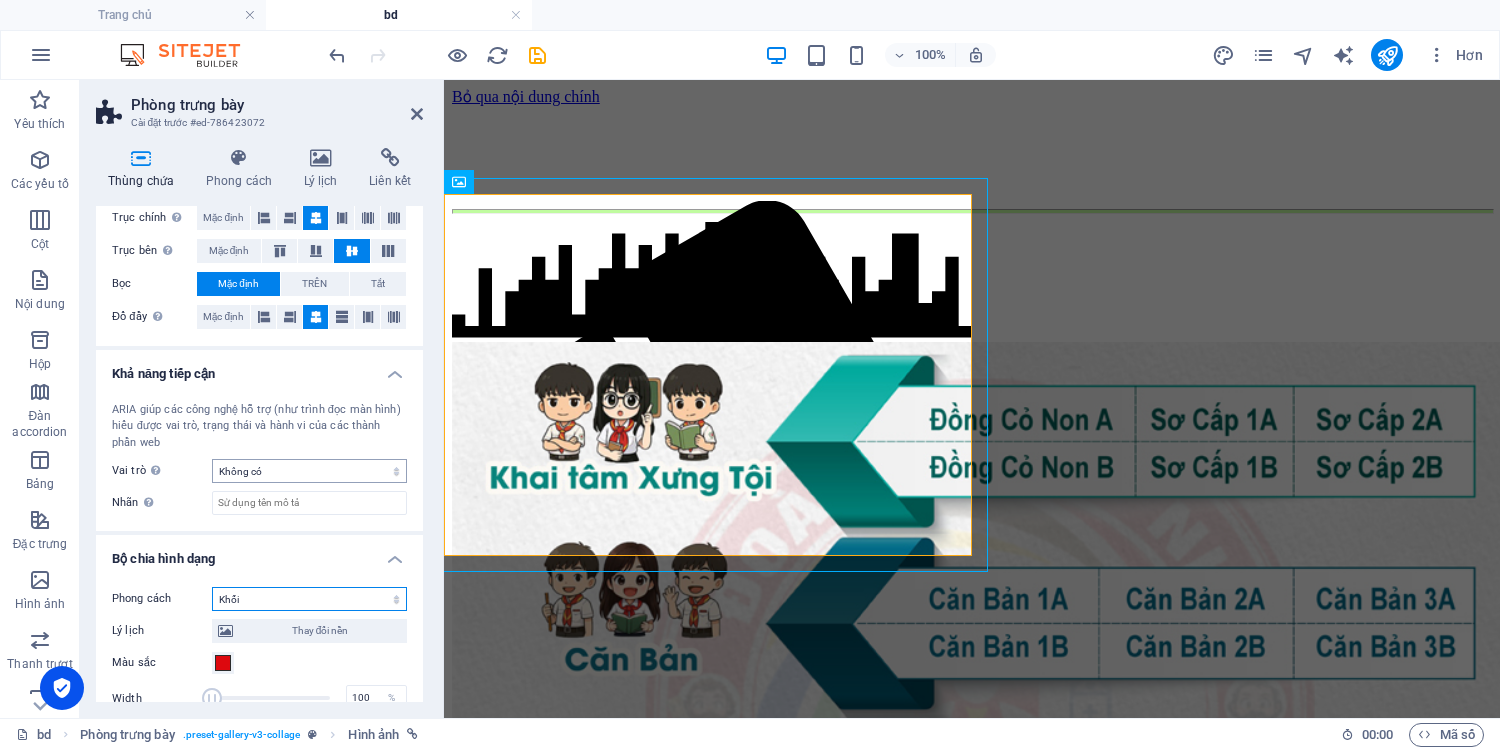 scroll, scrollTop: 584, scrollLeft: 0, axis: vertical 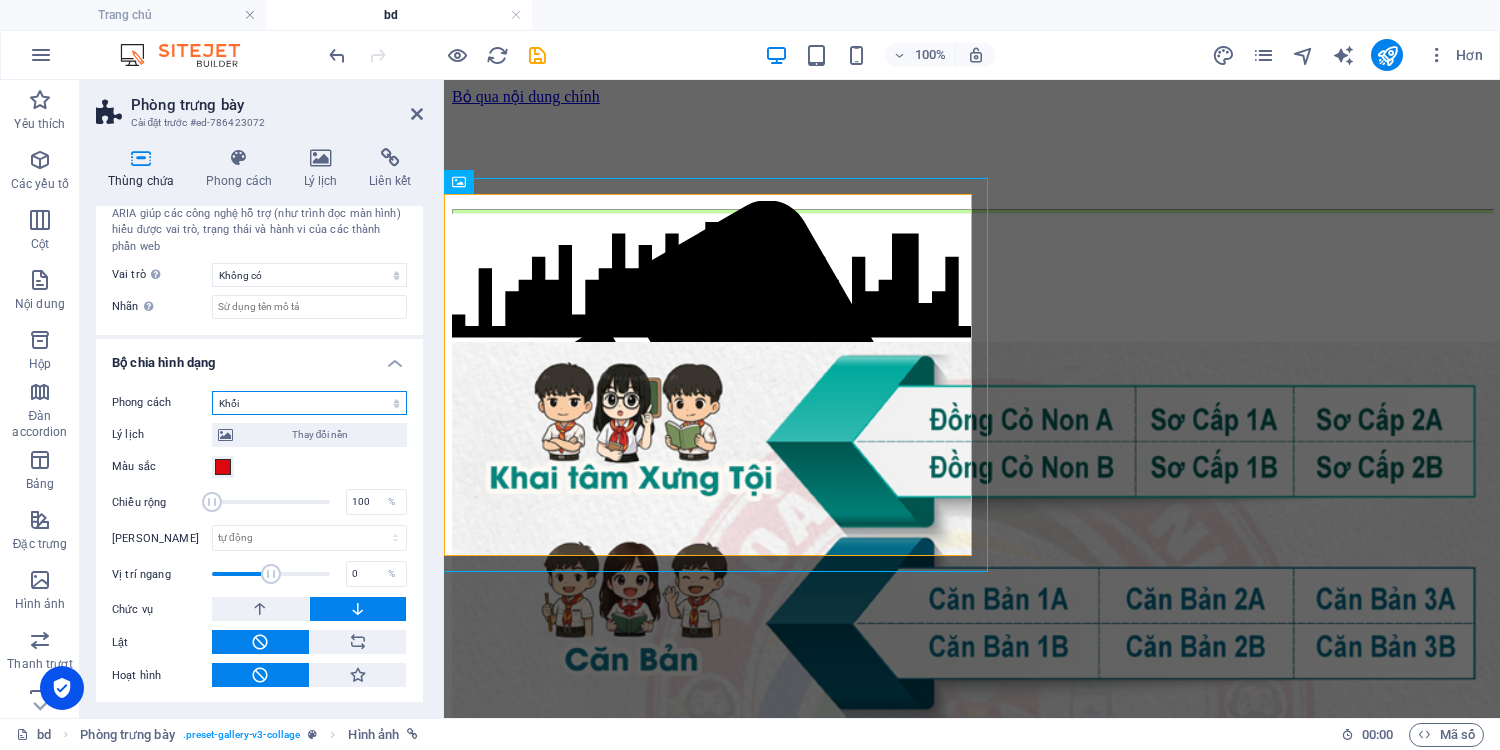 click on "Không có Hình tam giác Quảng trường Đường chéo Đa giác 1 Đa giác 2 Đường ngoằn ngoèo Nhiều đường ngoằn ngoèo Sóng Nhiều Sóng Nửa vòng tròn Vòng tròn Bóng tròn Khối Hình lục giác Mây Nhiều đám mây Cái quạt Kim tự tháp Sách Sơn nhỏ giọt Ngọn lửa Giấy vụn Mũi tên" at bounding box center [309, 403] 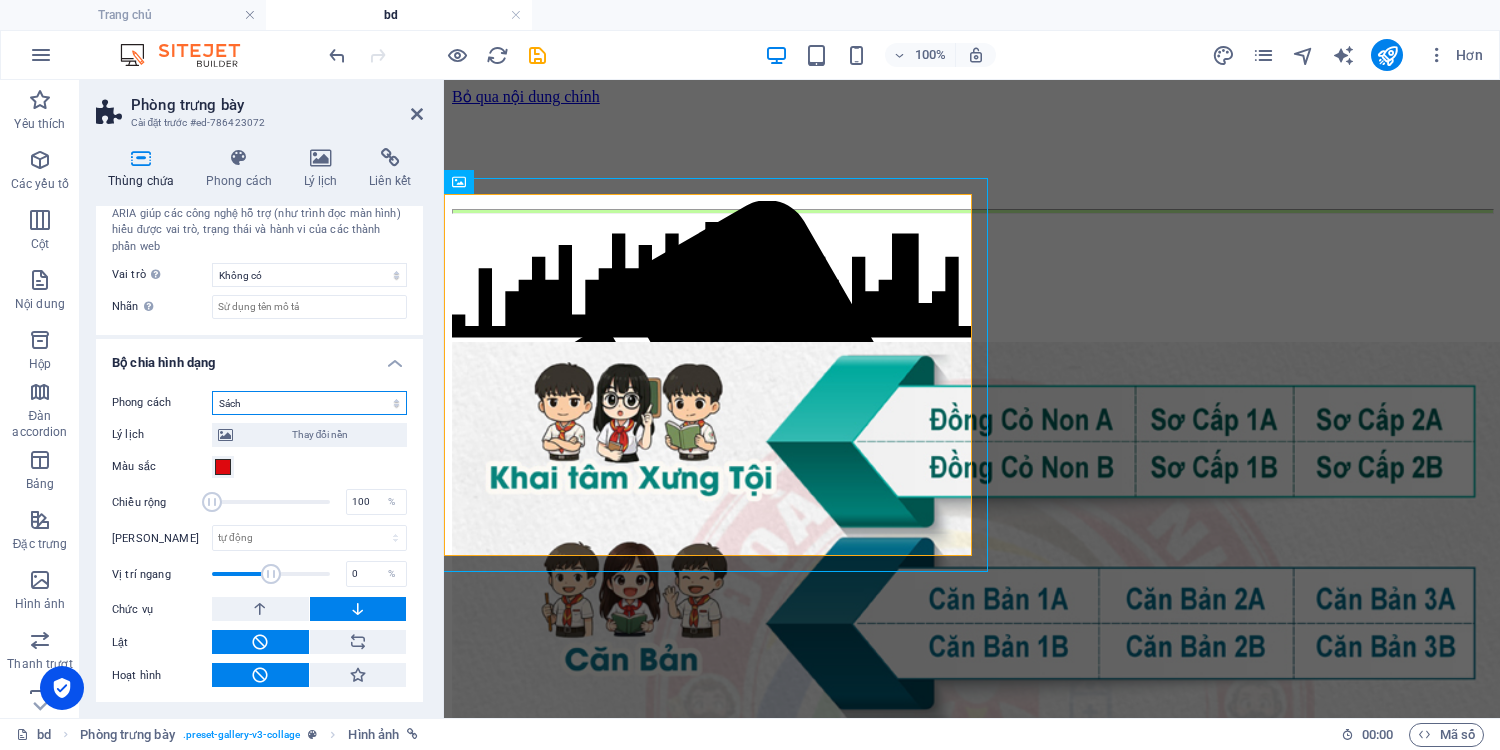 click on "Không có Hình tam giác Quảng trường Đường chéo Đa giác 1 Đa giác 2 Đường ngoằn ngoèo Nhiều đường ngoằn ngoèo Sóng Nhiều Sóng Nửa vòng tròn Vòng tròn Bóng tròn Khối Hình lục giác Mây Nhiều đám mây Cái quạt Kim tự tháp Sách Sơn nhỏ giọt Ngọn lửa Giấy vụn Mũi tên" at bounding box center (309, 403) 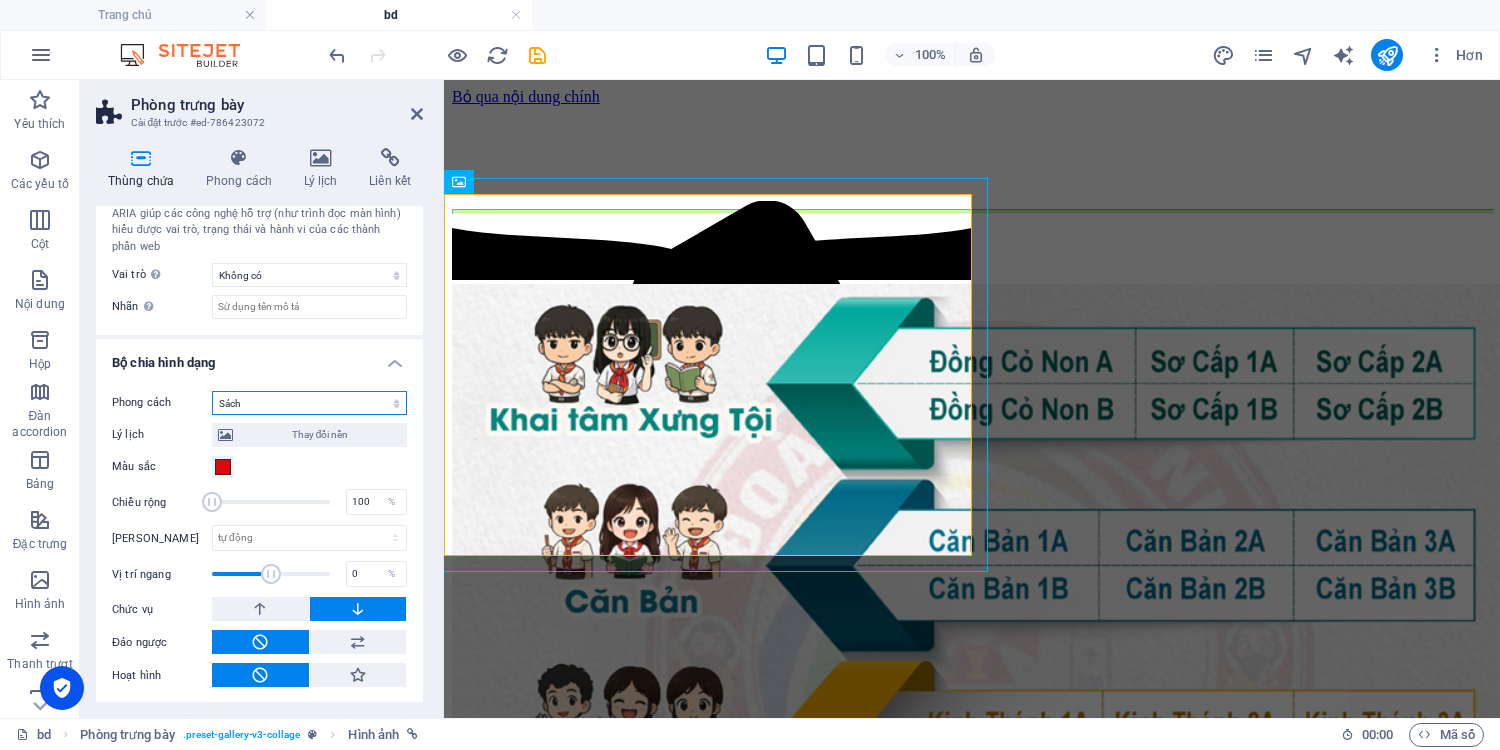 click on "Không có Hình tam giác Quảng trường Đường chéo Đa giác 1 Đa giác 2 Đường ngoằn ngoèo Nhiều đường ngoằn ngoèo Sóng Nhiều Sóng Nửa vòng tròn Vòng tròn Bóng tròn Khối Hình lục giác Mây Nhiều đám mây Cái quạt Kim tự tháp Sách Sơn nhỏ giọt Ngọn lửa Giấy vụn Mũi tên" at bounding box center [309, 403] 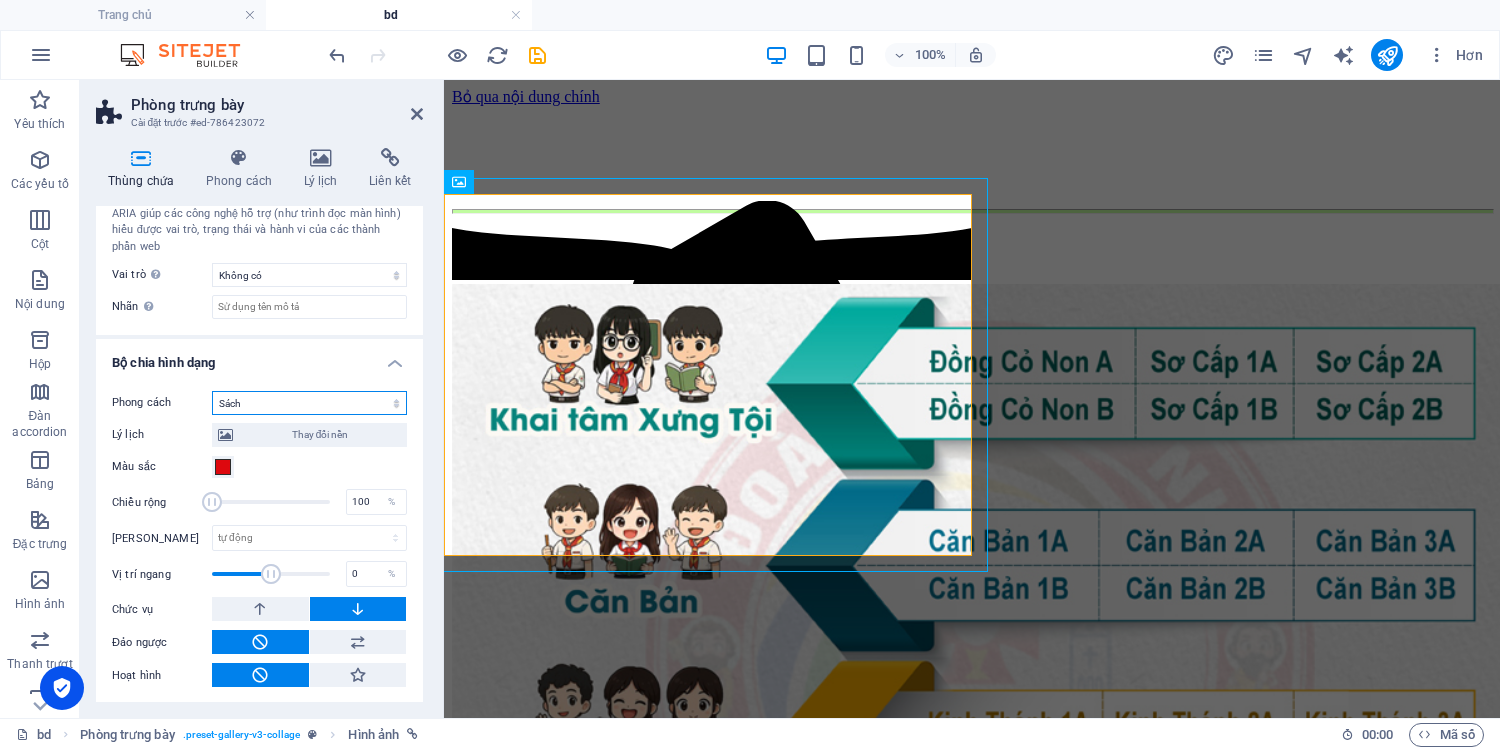 select on "none" 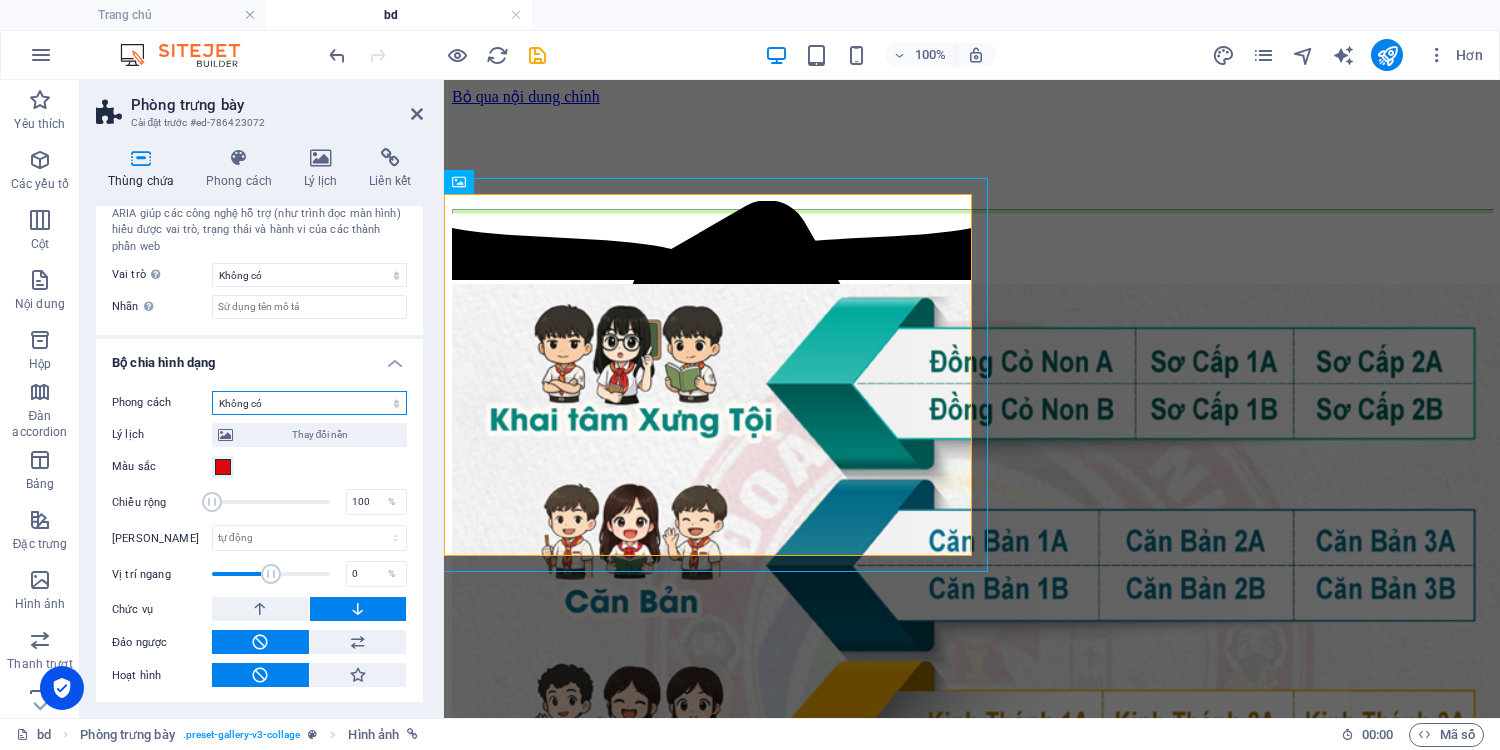 click on "Không có Hình tam giác Quảng trường Đường chéo Đa giác 1 Đa giác 2 Đường ngoằn ngoèo Nhiều đường ngoằn ngoèo Sóng Nhiều Sóng Nửa vòng tròn Vòng tròn Bóng tròn Khối Hình lục giác Mây Nhiều đám mây Cái quạt Kim tự tháp Sách Sơn nhỏ giọt Ngọn lửa Giấy vụn Mũi tên" at bounding box center [309, 403] 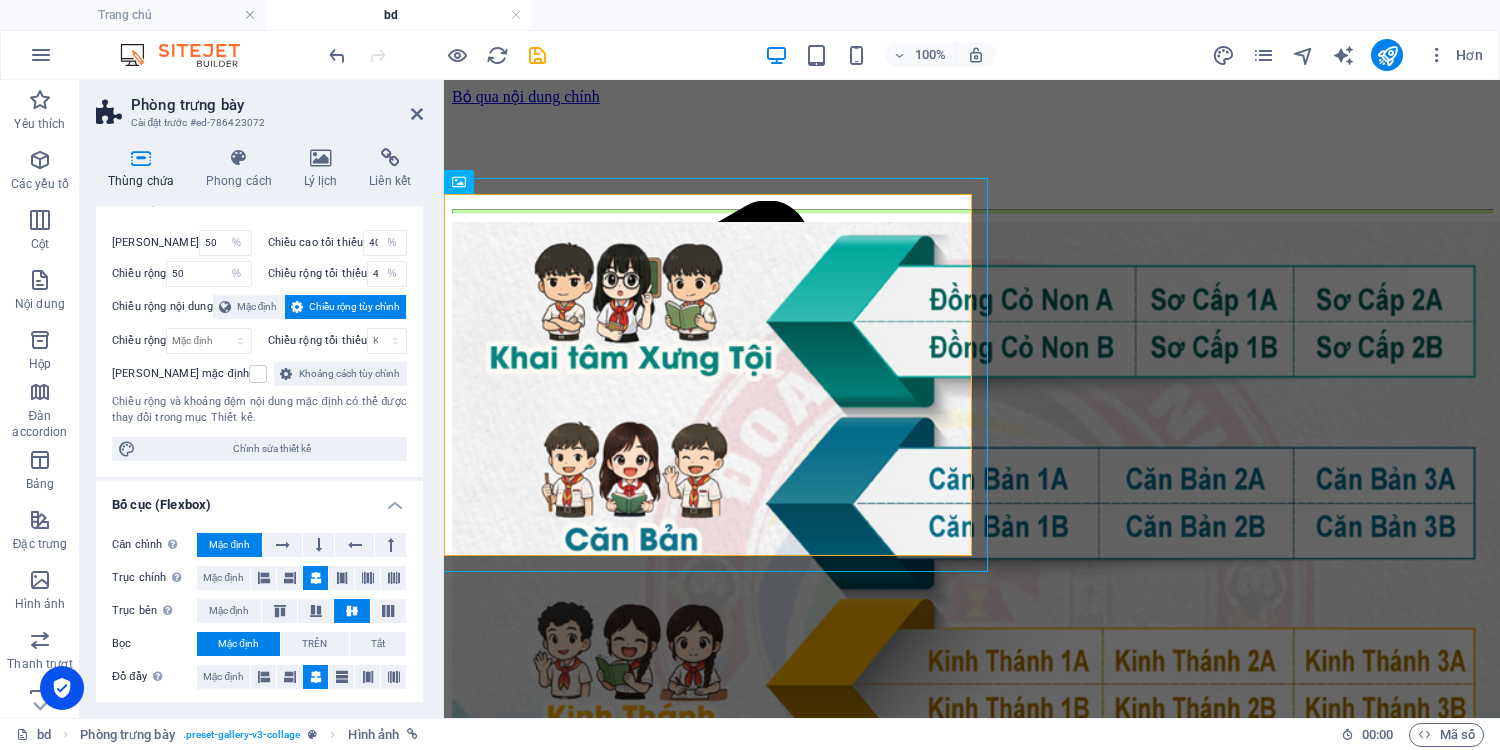 scroll, scrollTop: 0, scrollLeft: 0, axis: both 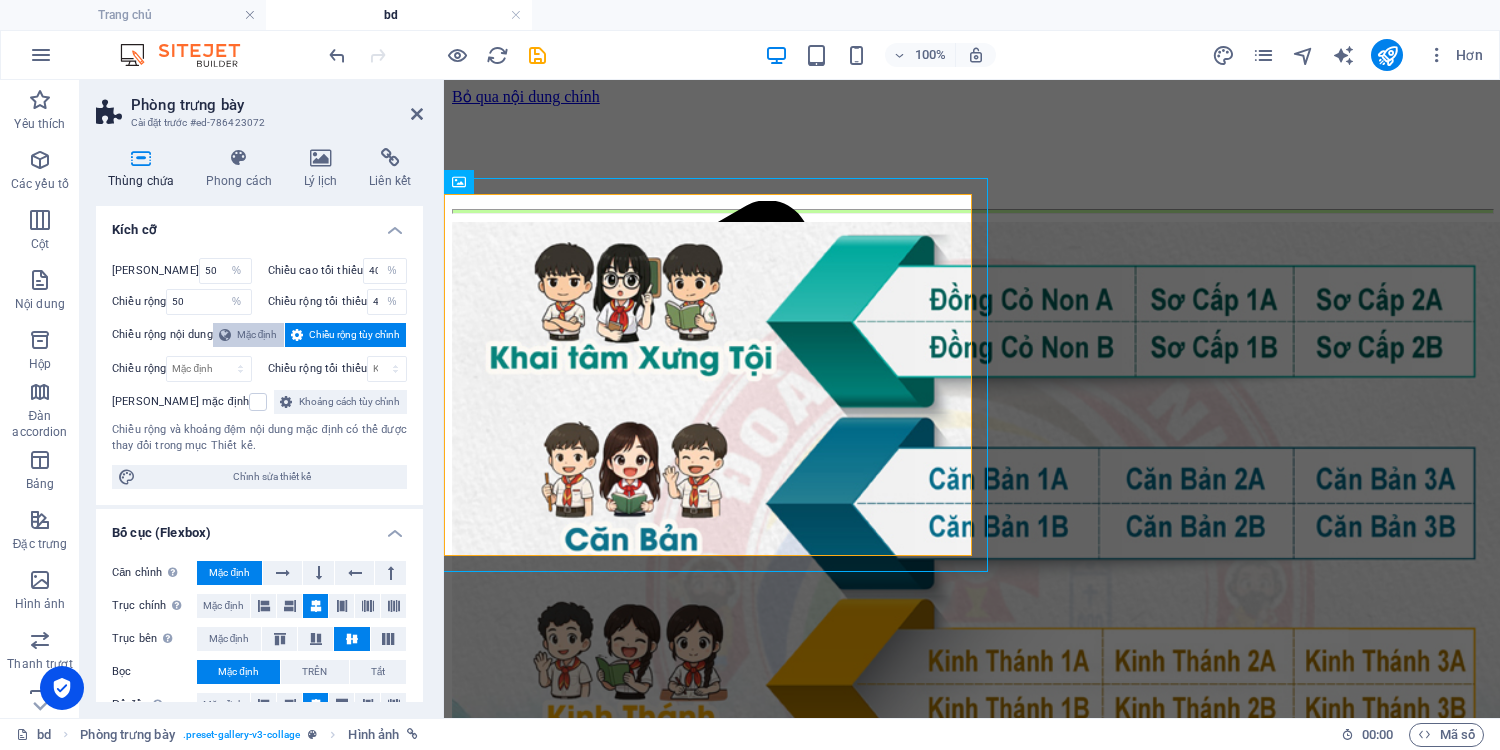 click on "Mặc định" at bounding box center (257, 334) 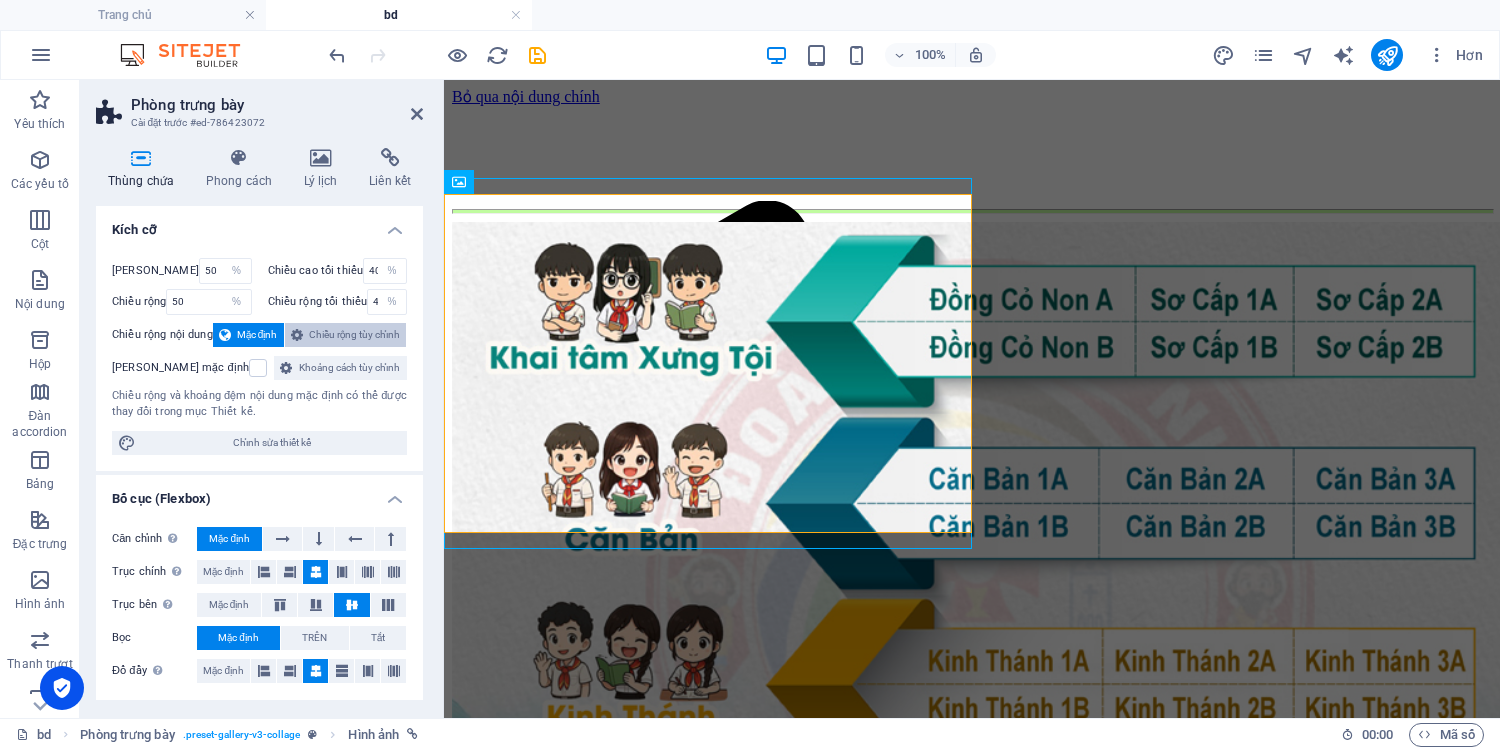 click on "Chiều rộng tùy chỉnh" at bounding box center [354, 334] 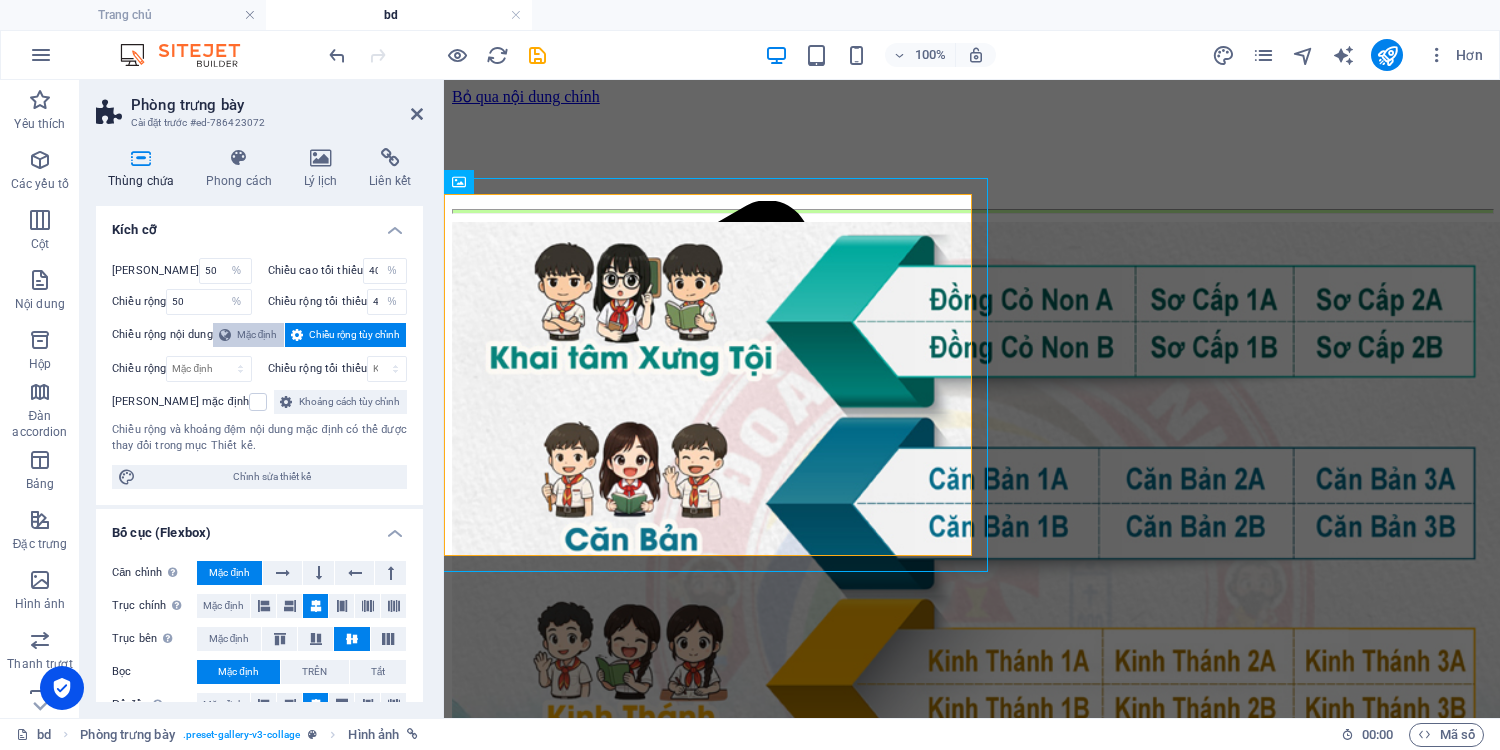 click on "Mặc định" at bounding box center (257, 334) 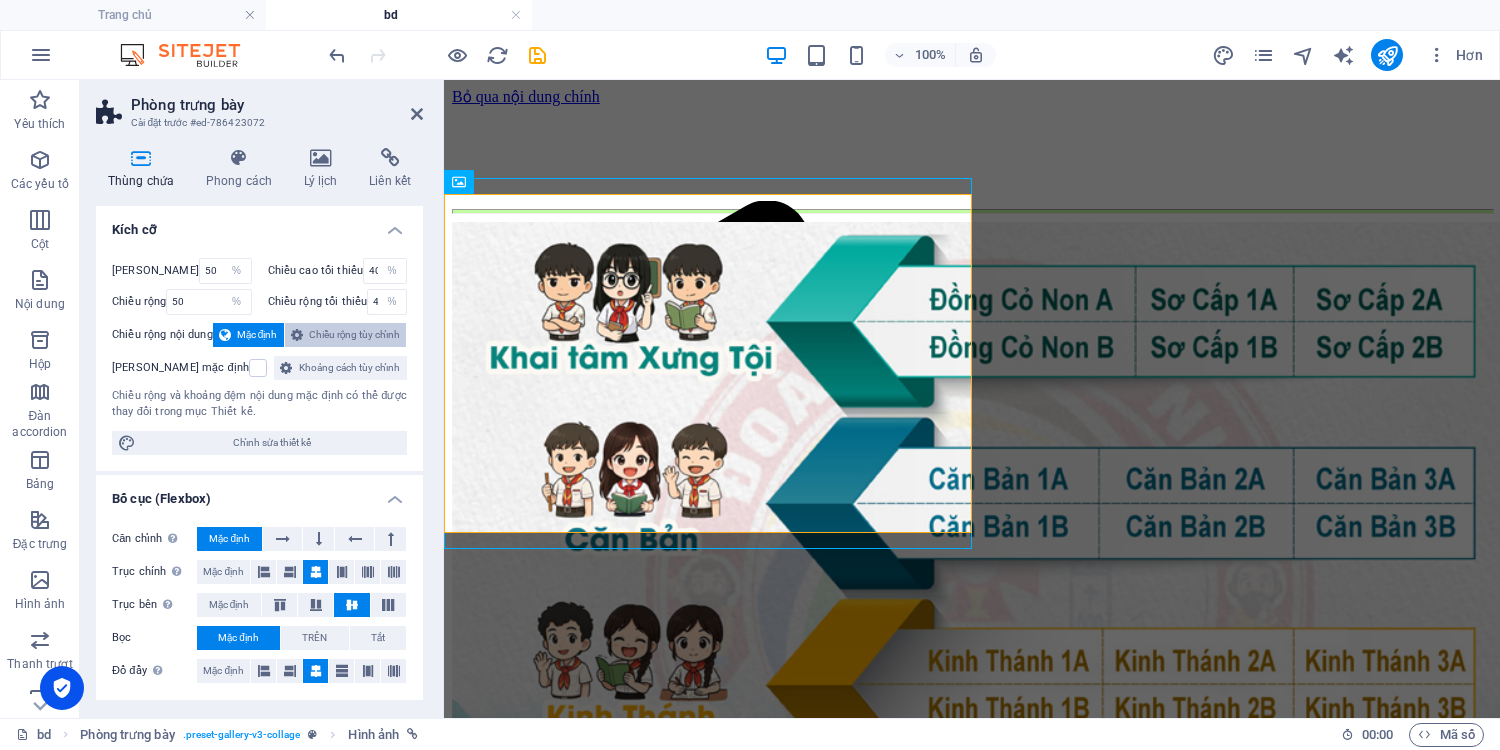 click on "Chiều rộng tùy chỉnh" at bounding box center (354, 334) 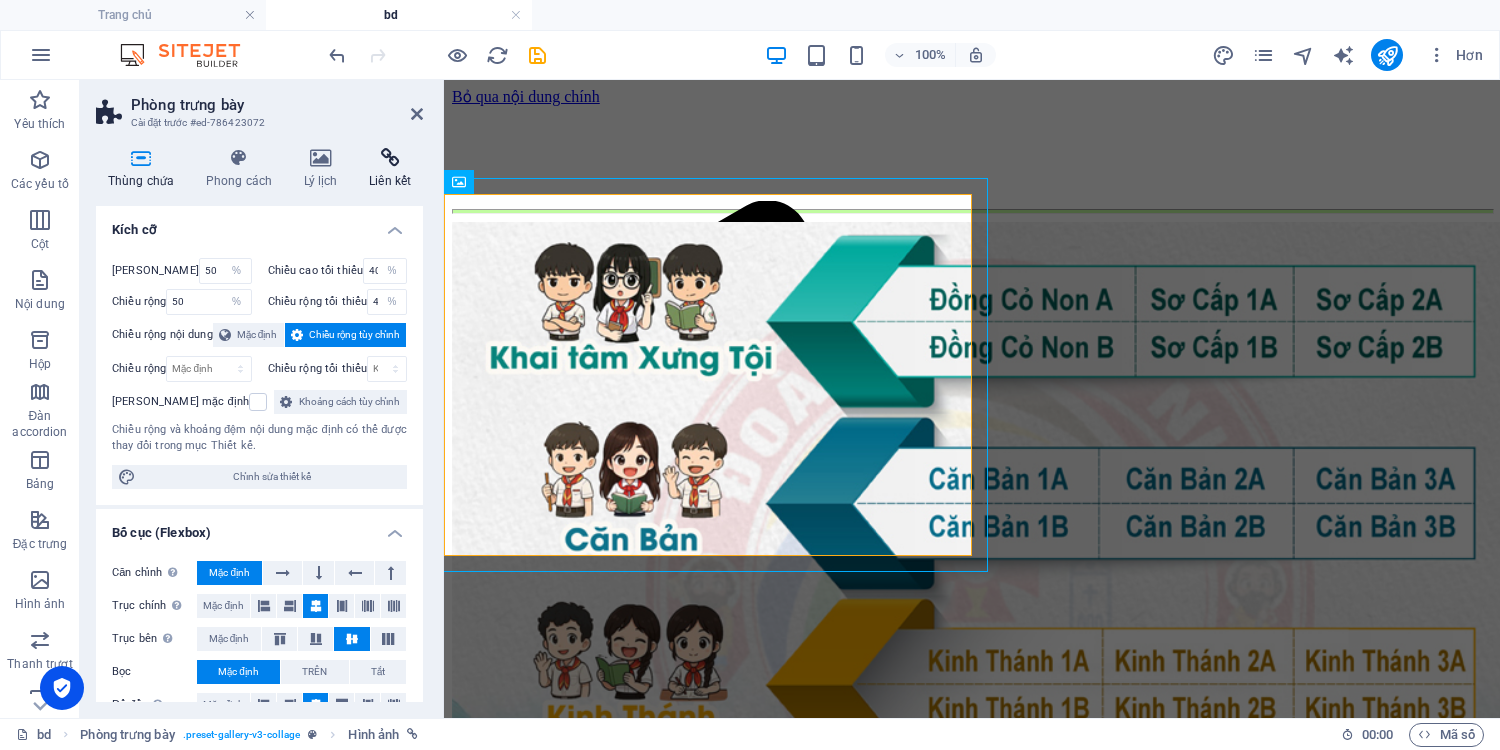 click at bounding box center (390, 158) 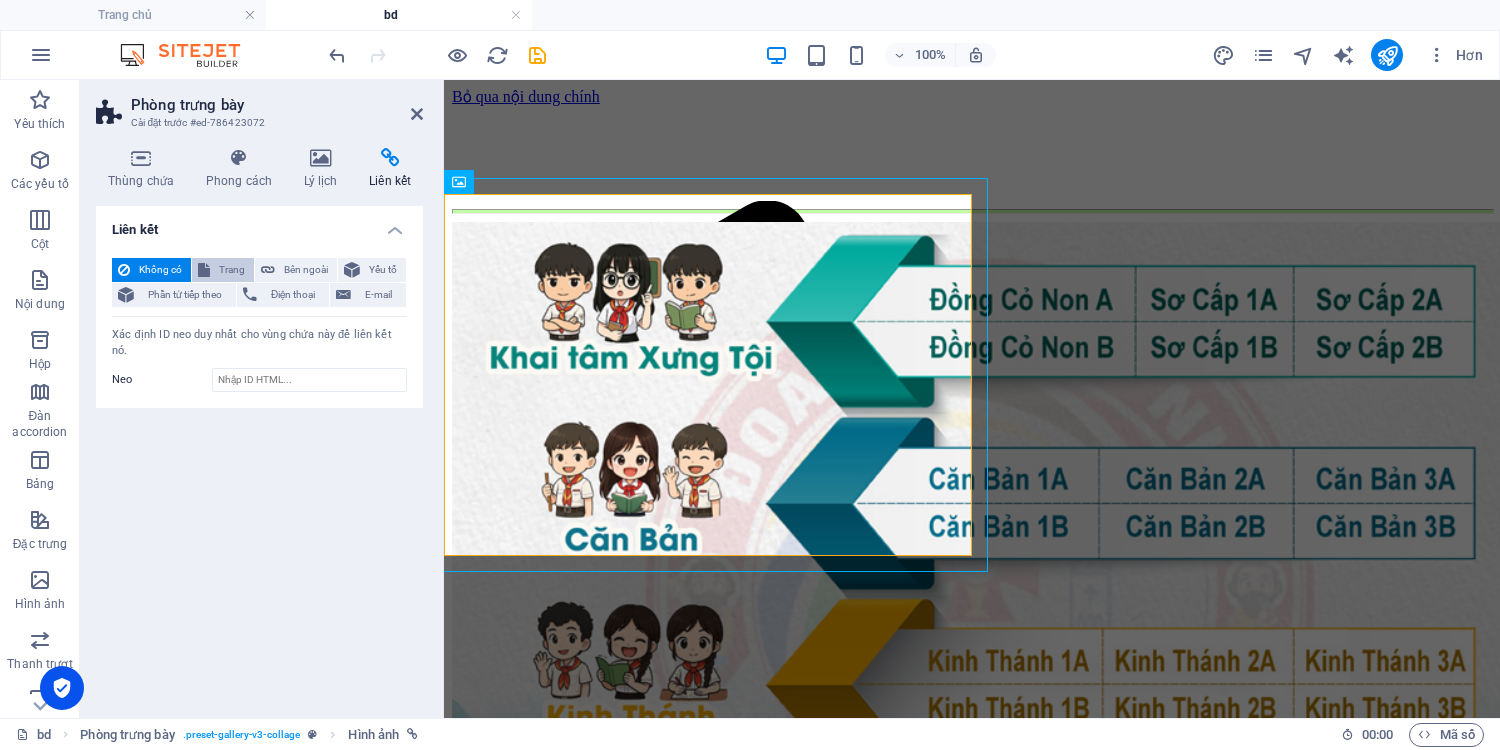 click on "Trang" at bounding box center [232, 269] 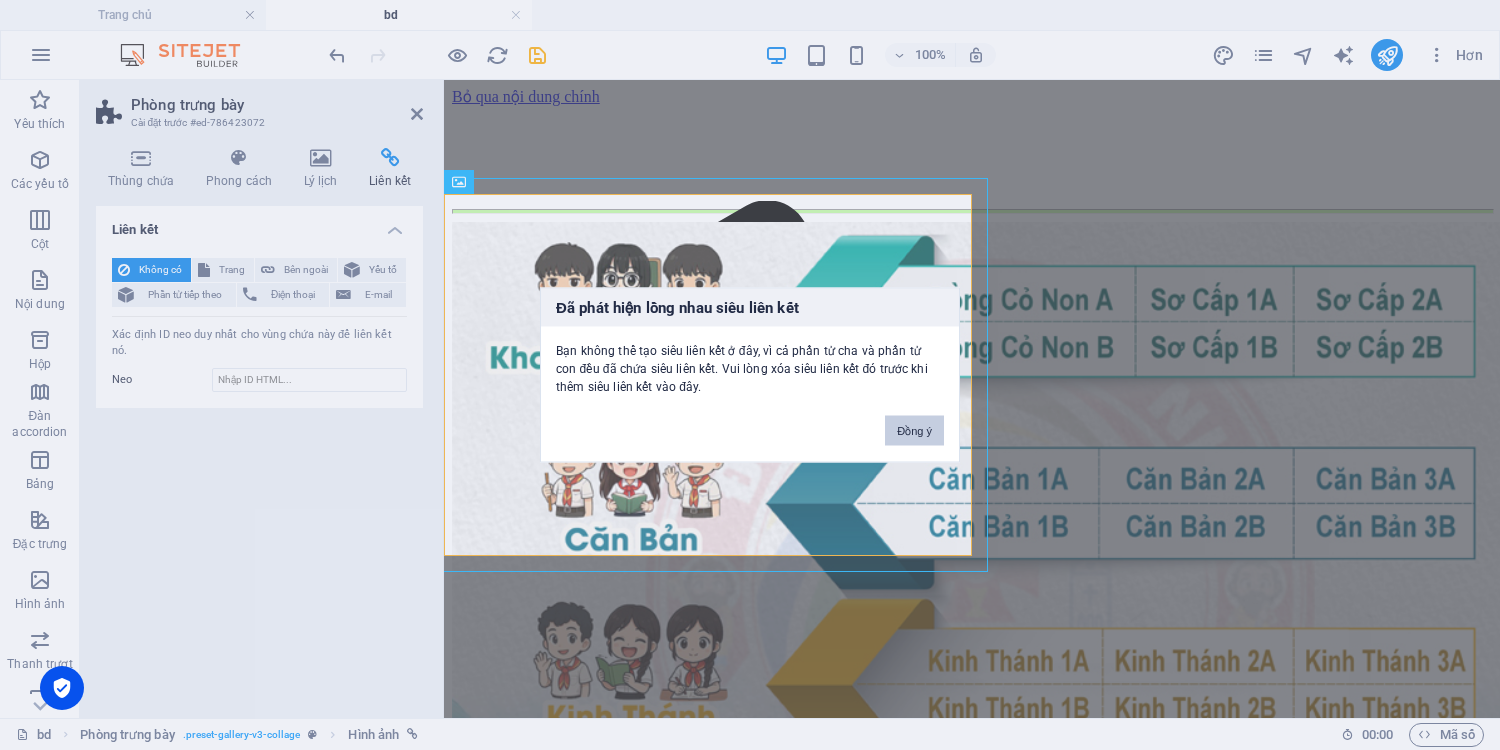 click on "Đồng ý" at bounding box center (914, 431) 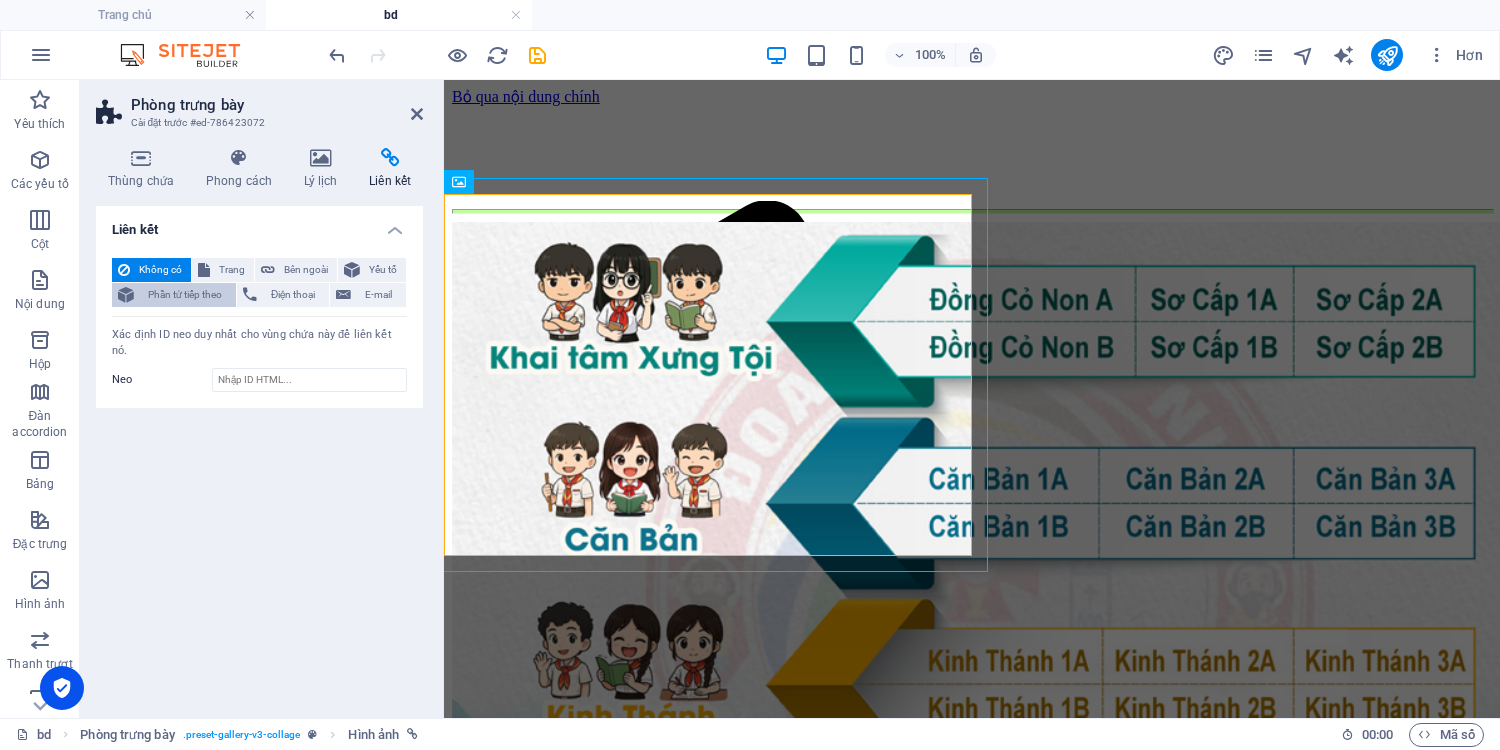 click on "Phần tử tiếp theo" at bounding box center (185, 294) 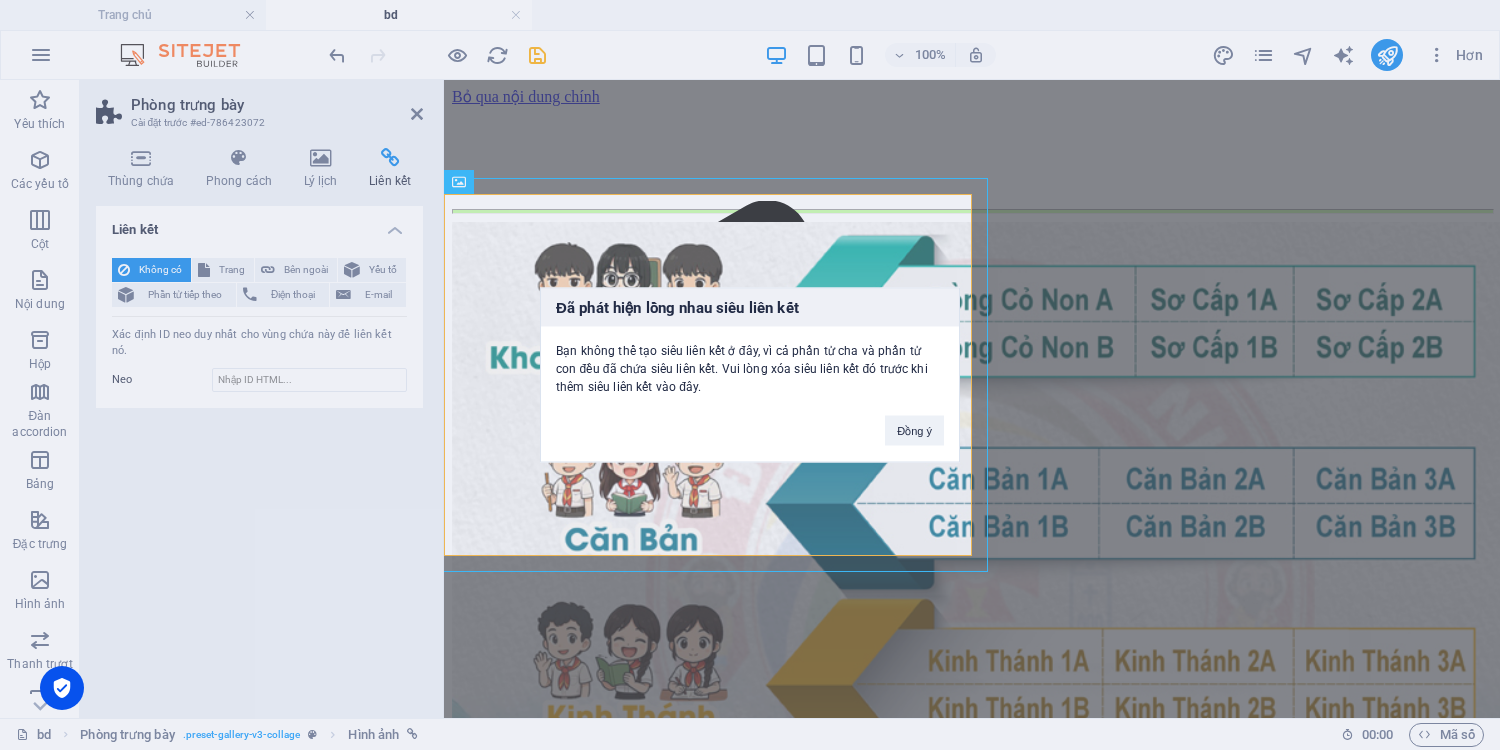 click on "Đồng ý" at bounding box center (914, 421) 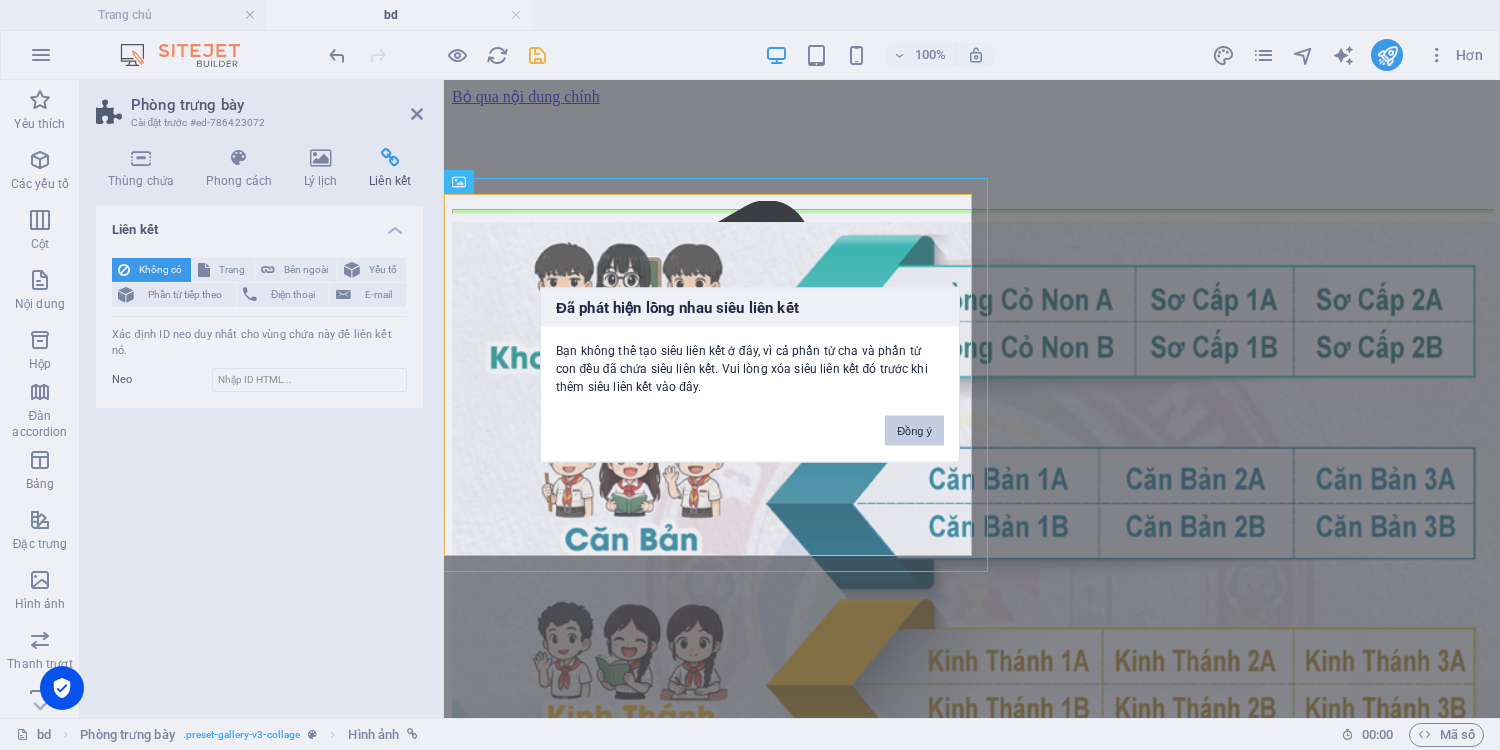 click on "Đồng ý" at bounding box center (914, 431) 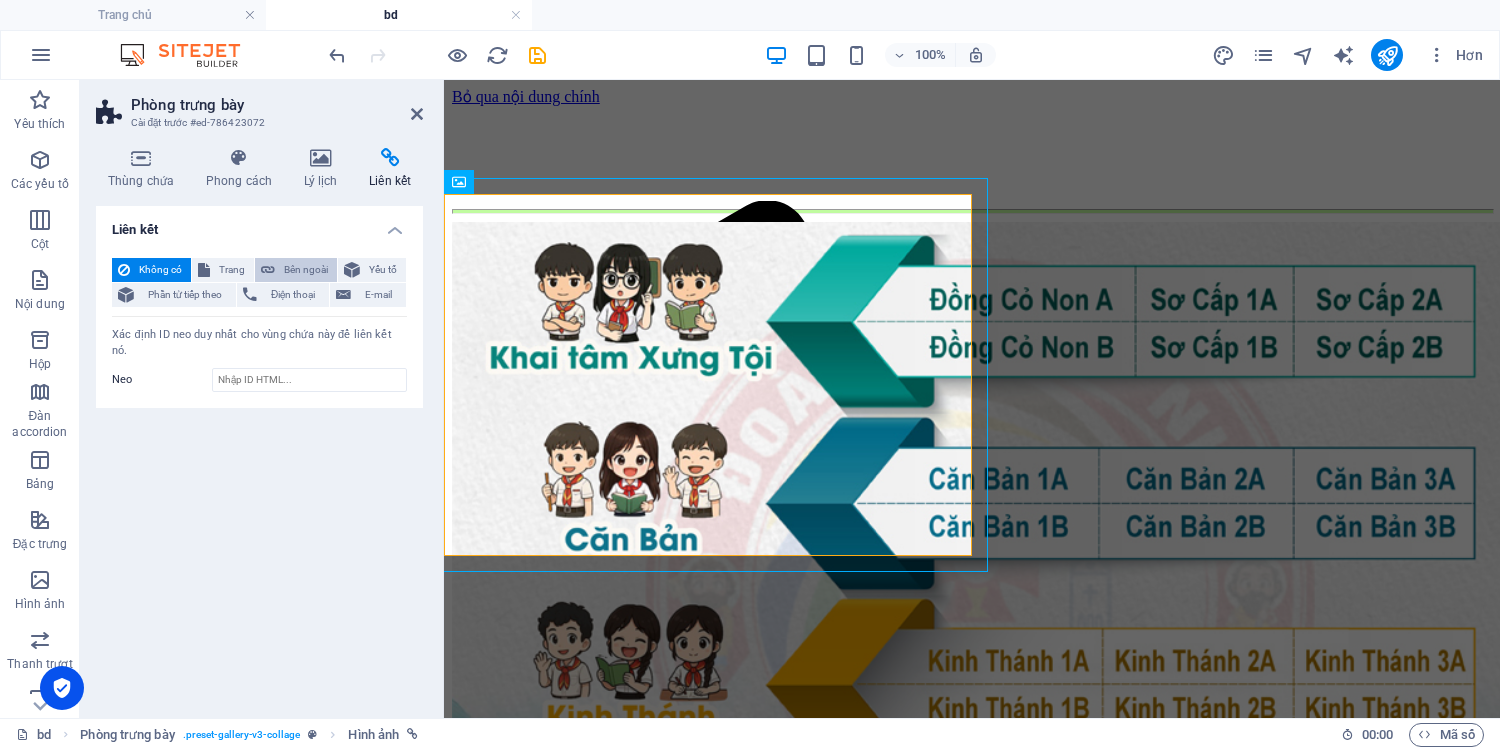 click on "Bên ngoài" at bounding box center (306, 269) 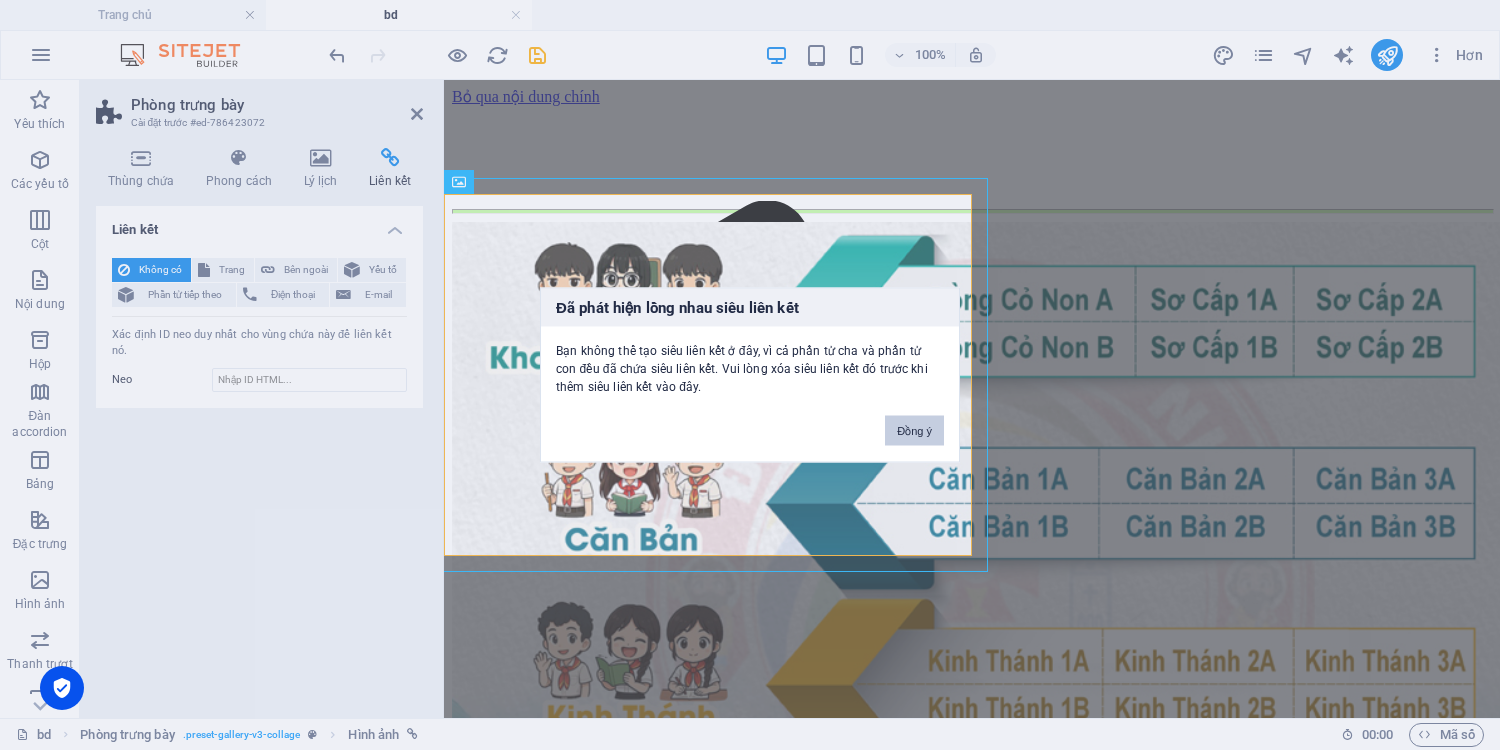 click on "Đồng ý" at bounding box center [914, 431] 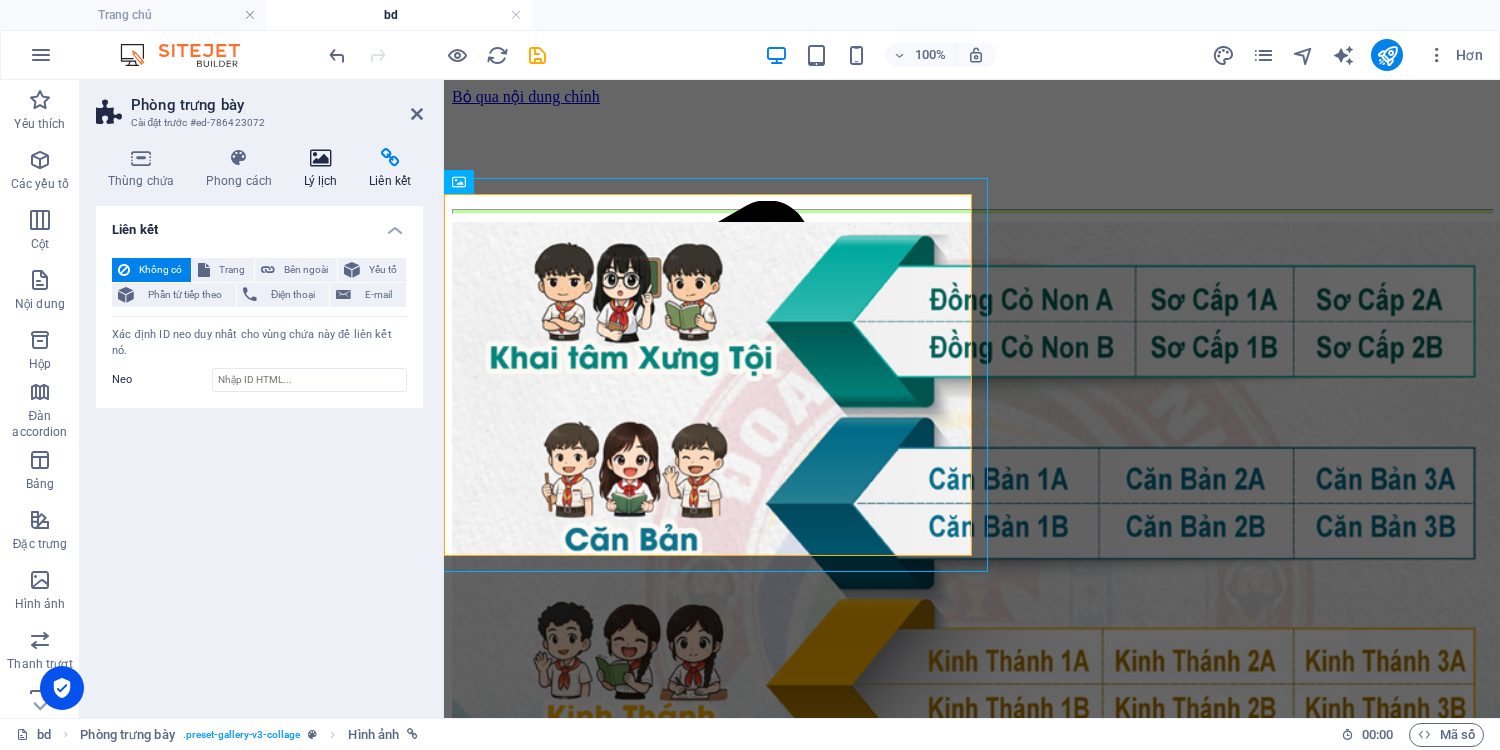 click at bounding box center [321, 158] 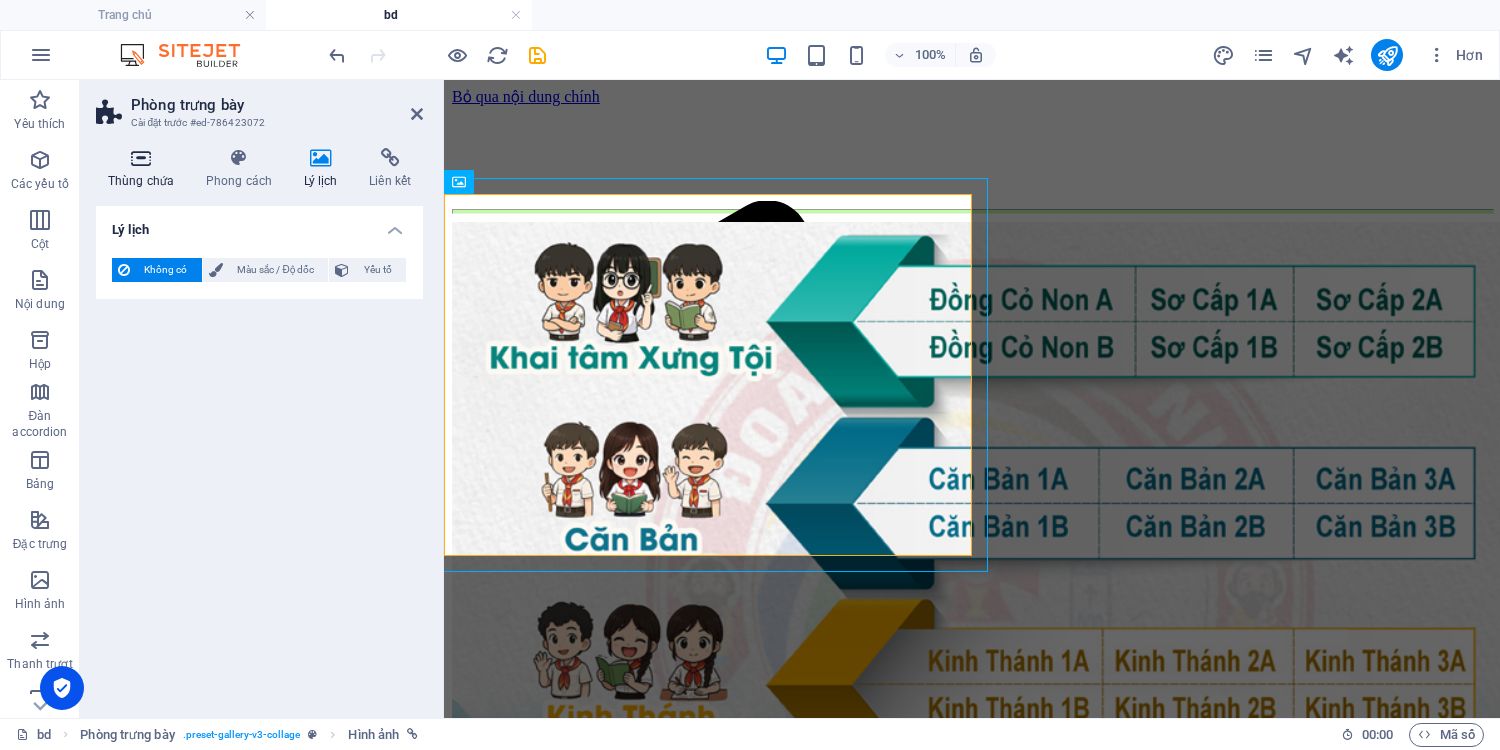 click at bounding box center (141, 158) 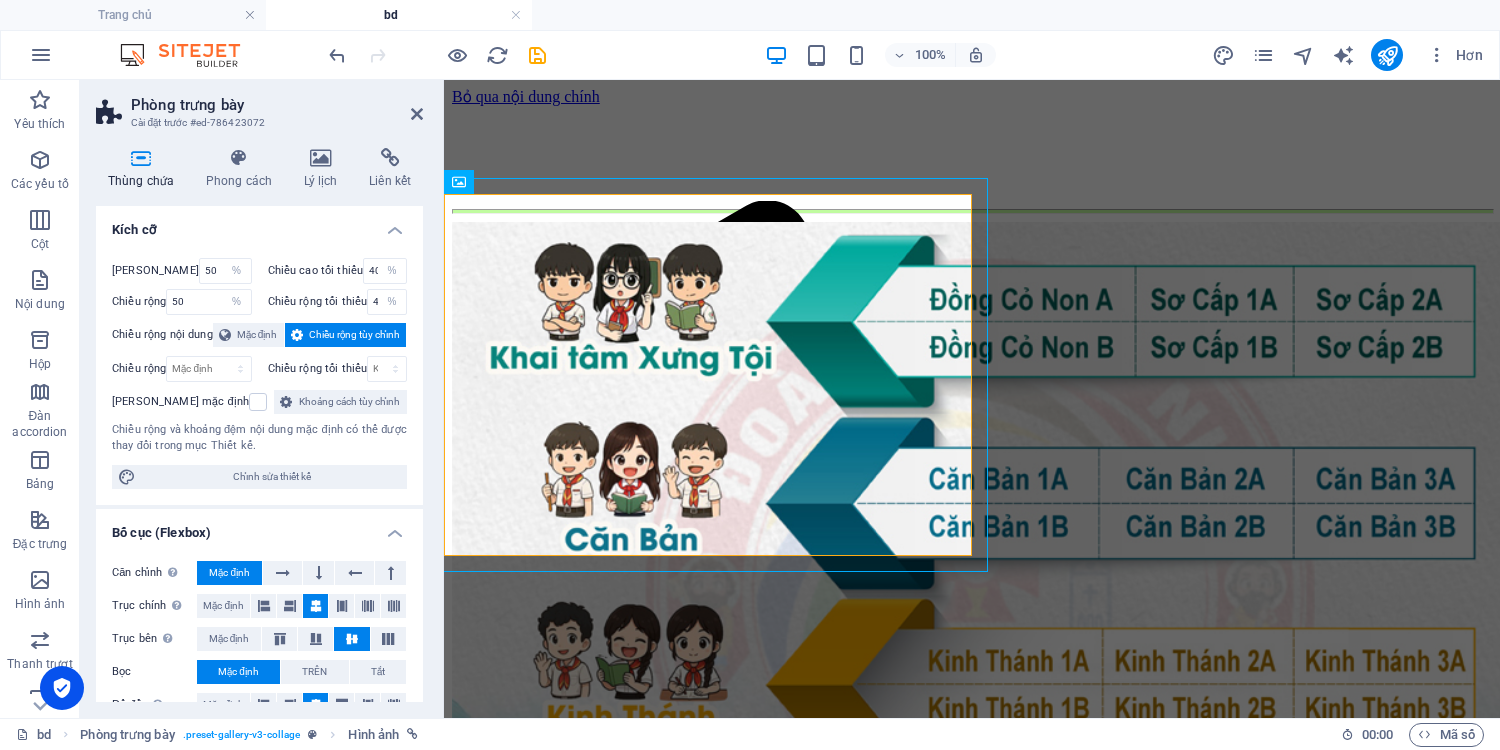 scroll, scrollTop: 312, scrollLeft: 0, axis: vertical 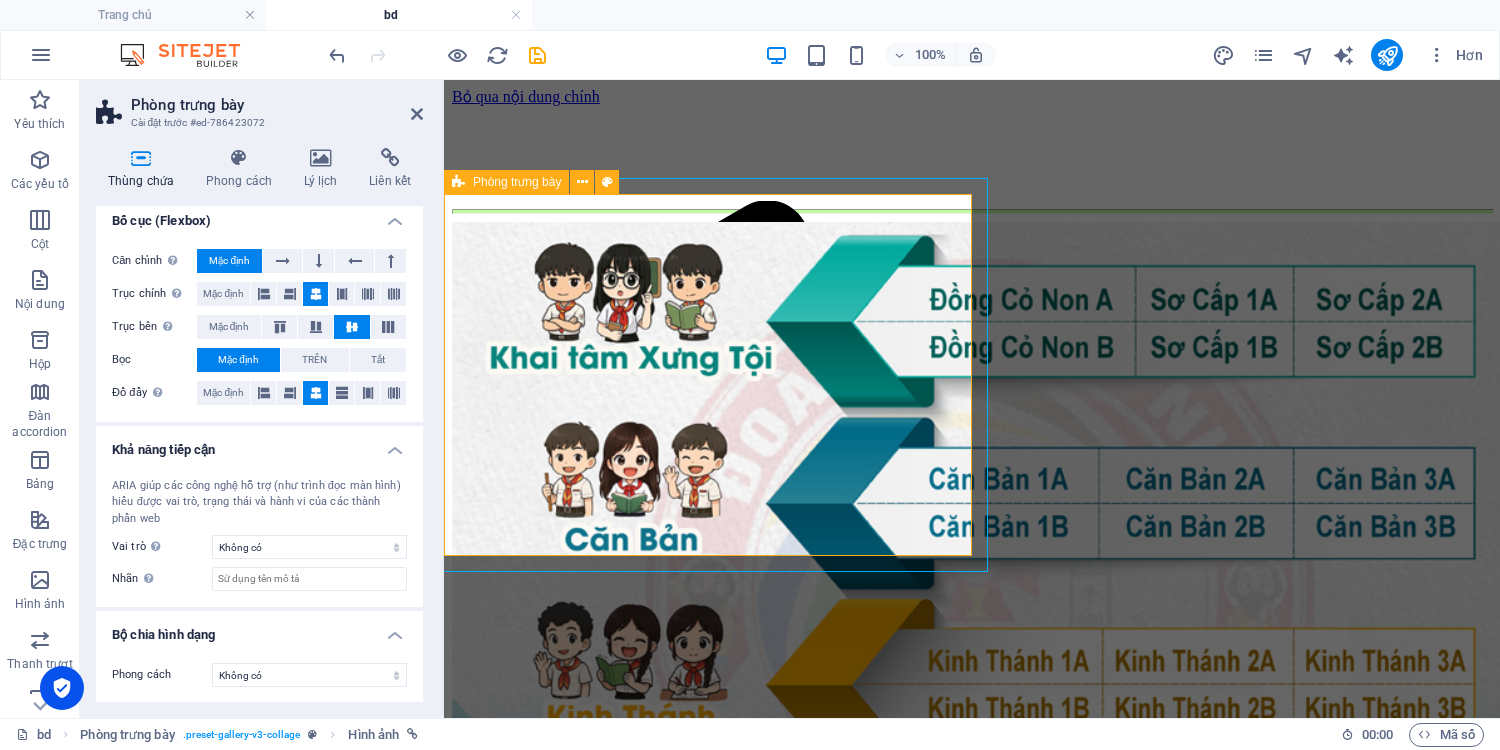 click at bounding box center [458, 182] 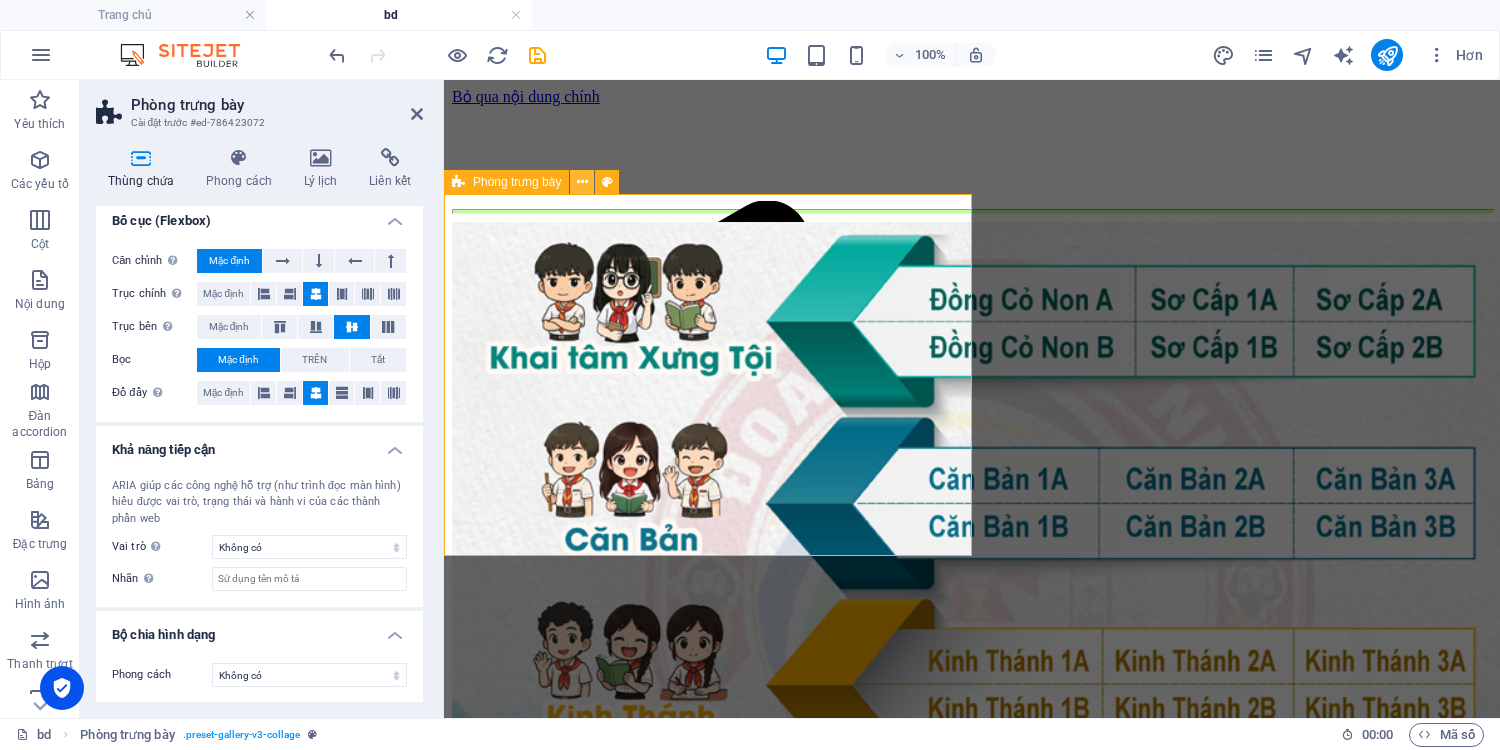 click at bounding box center (582, 182) 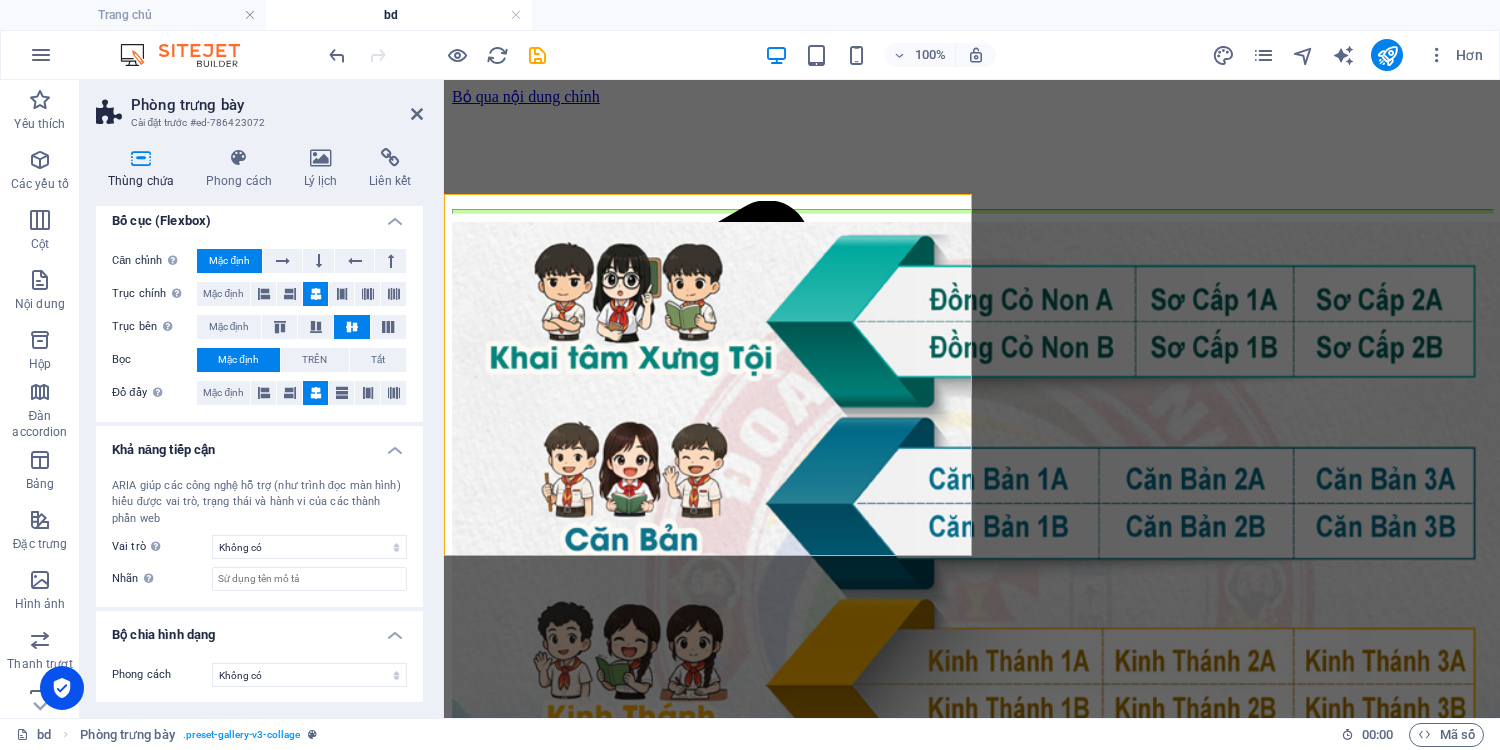 click on "Trang chủ lịch thông báo khối lớp bảng điểm liên hệ" at bounding box center [972, 537] 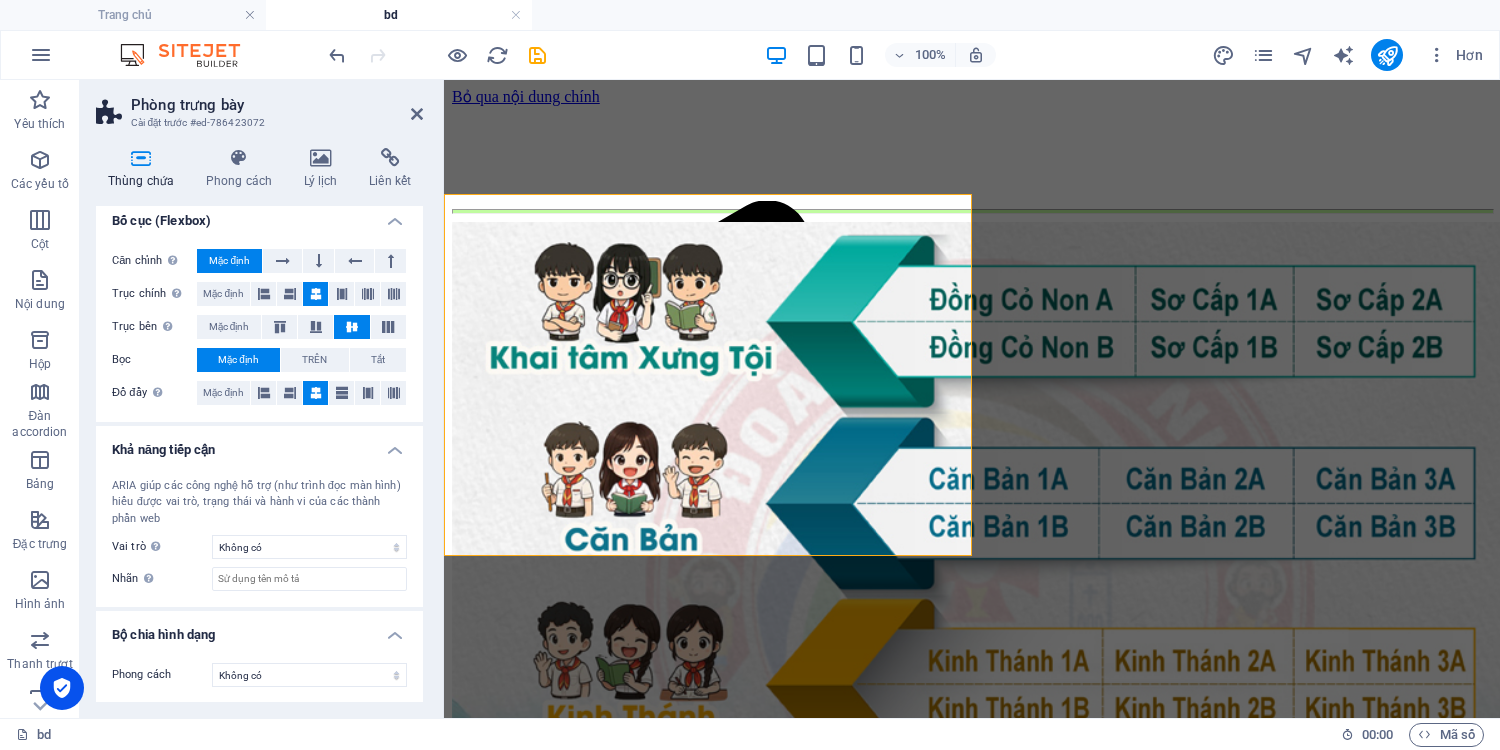 click on "Trang chủ lịch thông báo khối lớp bảng điểm liên hệ" at bounding box center (972, 537) 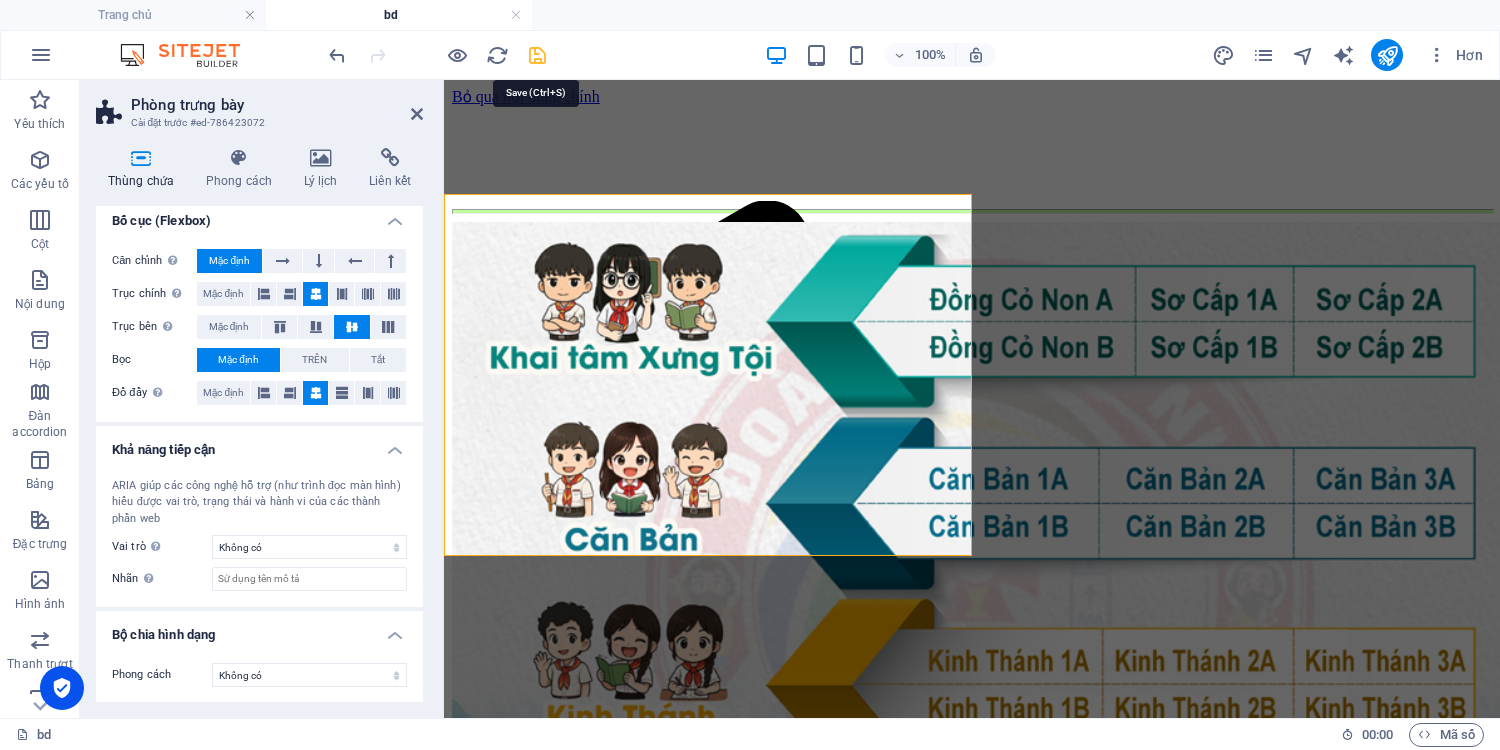 click at bounding box center [537, 55] 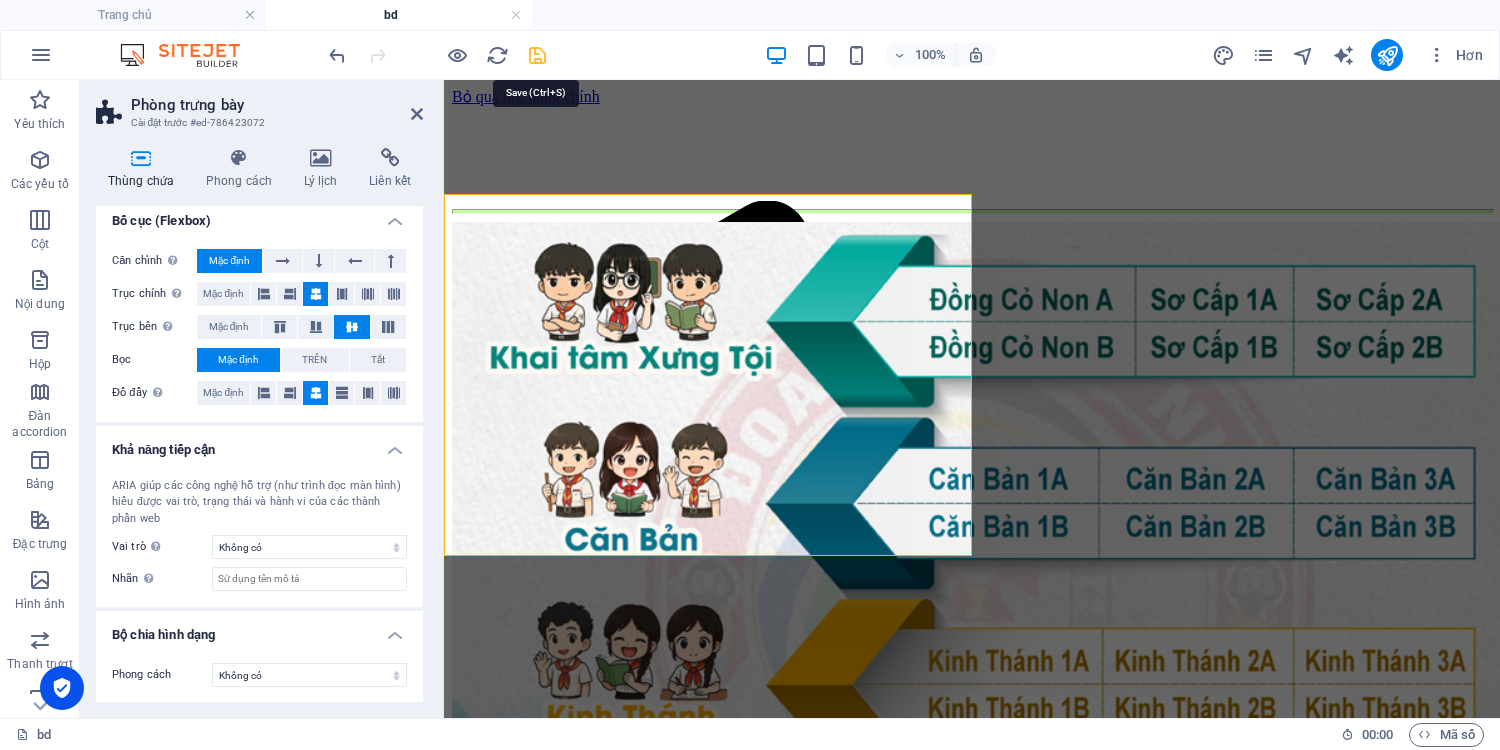 select on "%" 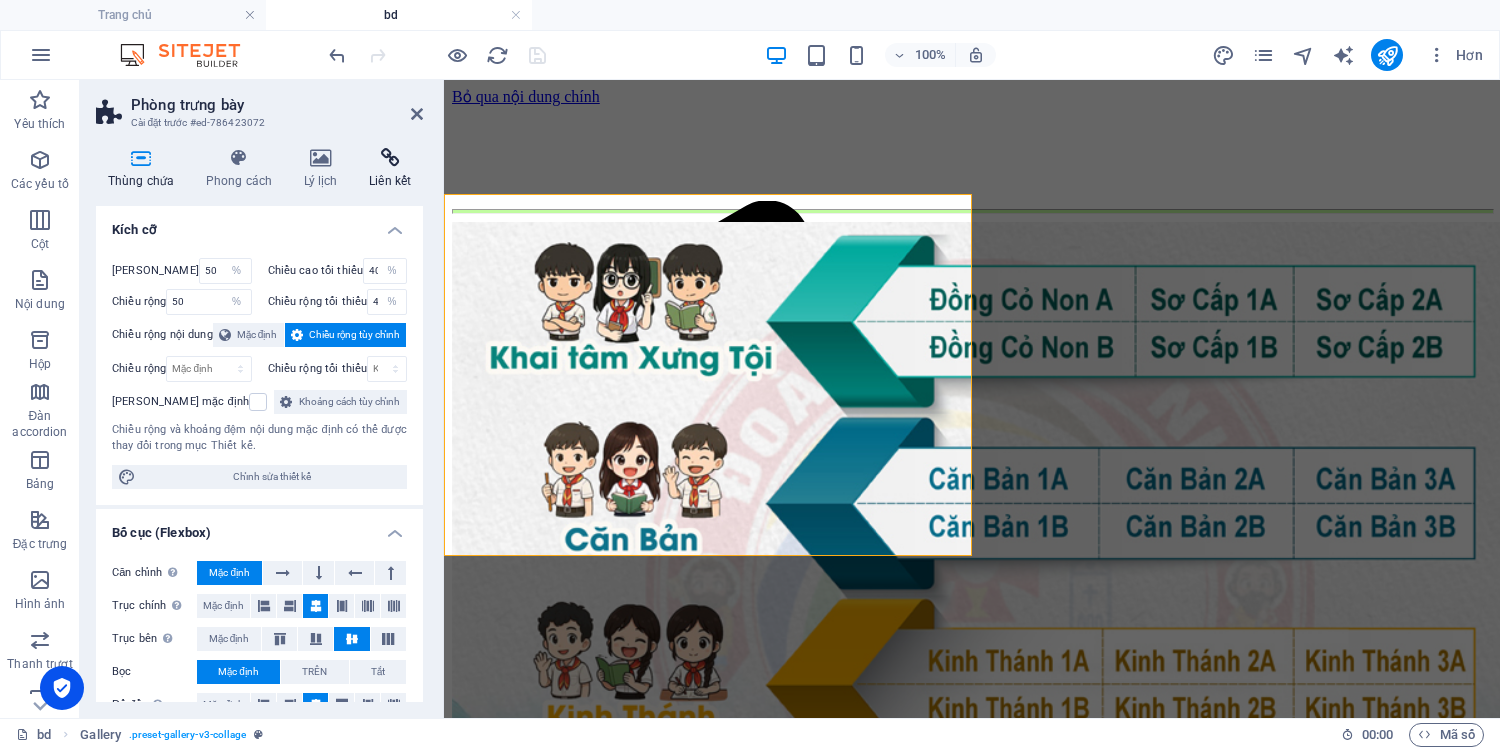 click at bounding box center (390, 158) 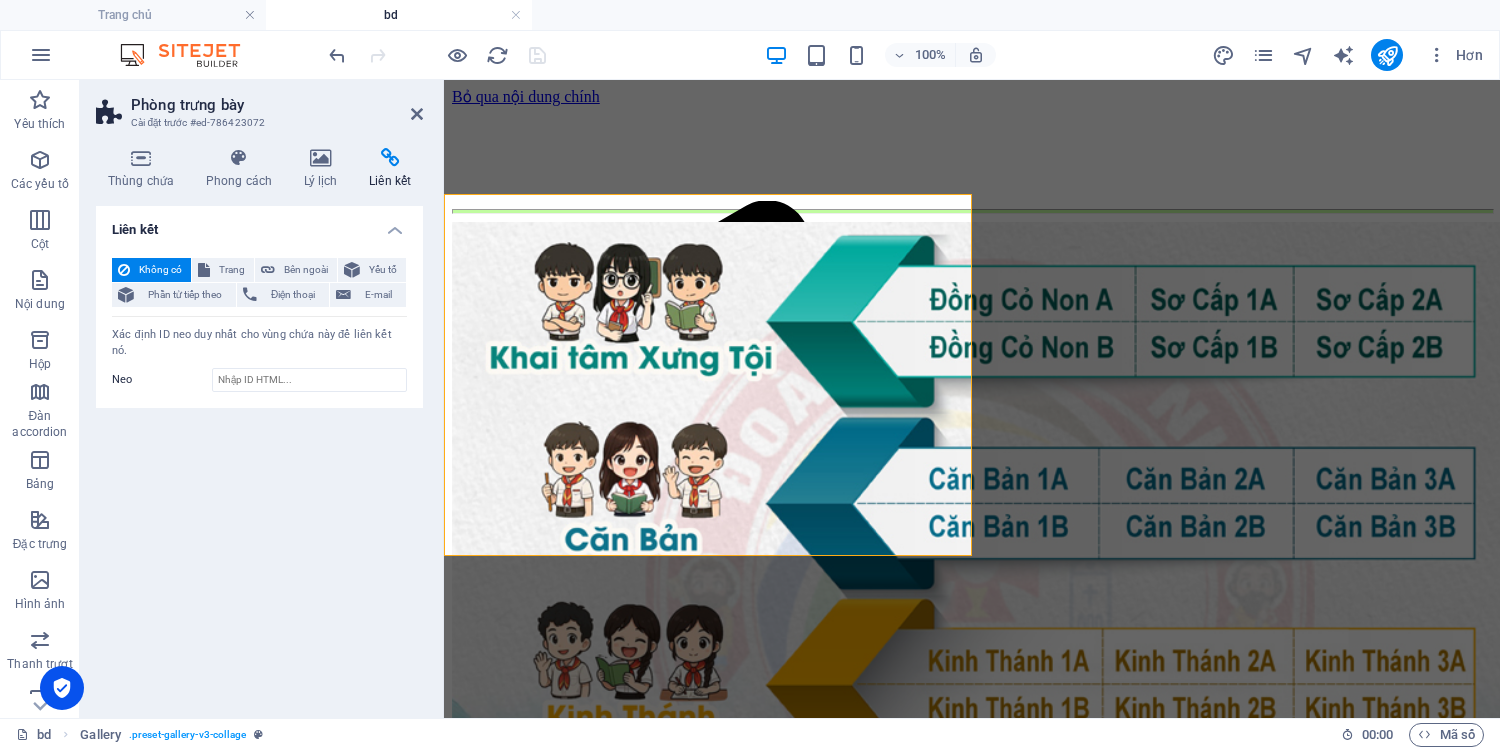 click on "Phòng trưng bày" at bounding box center (277, 105) 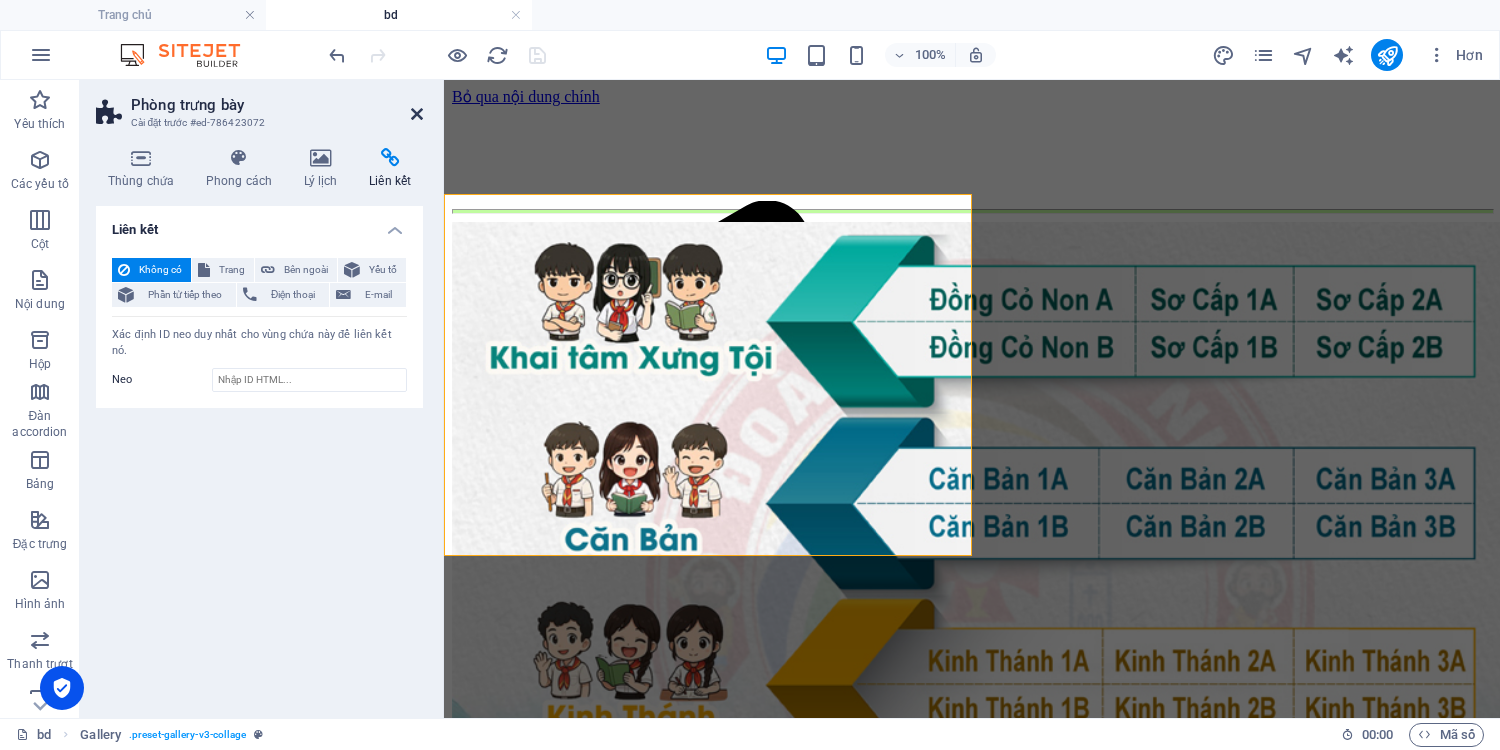drag, startPoint x: 416, startPoint y: 115, endPoint x: 337, endPoint y: 35, distance: 112.432205 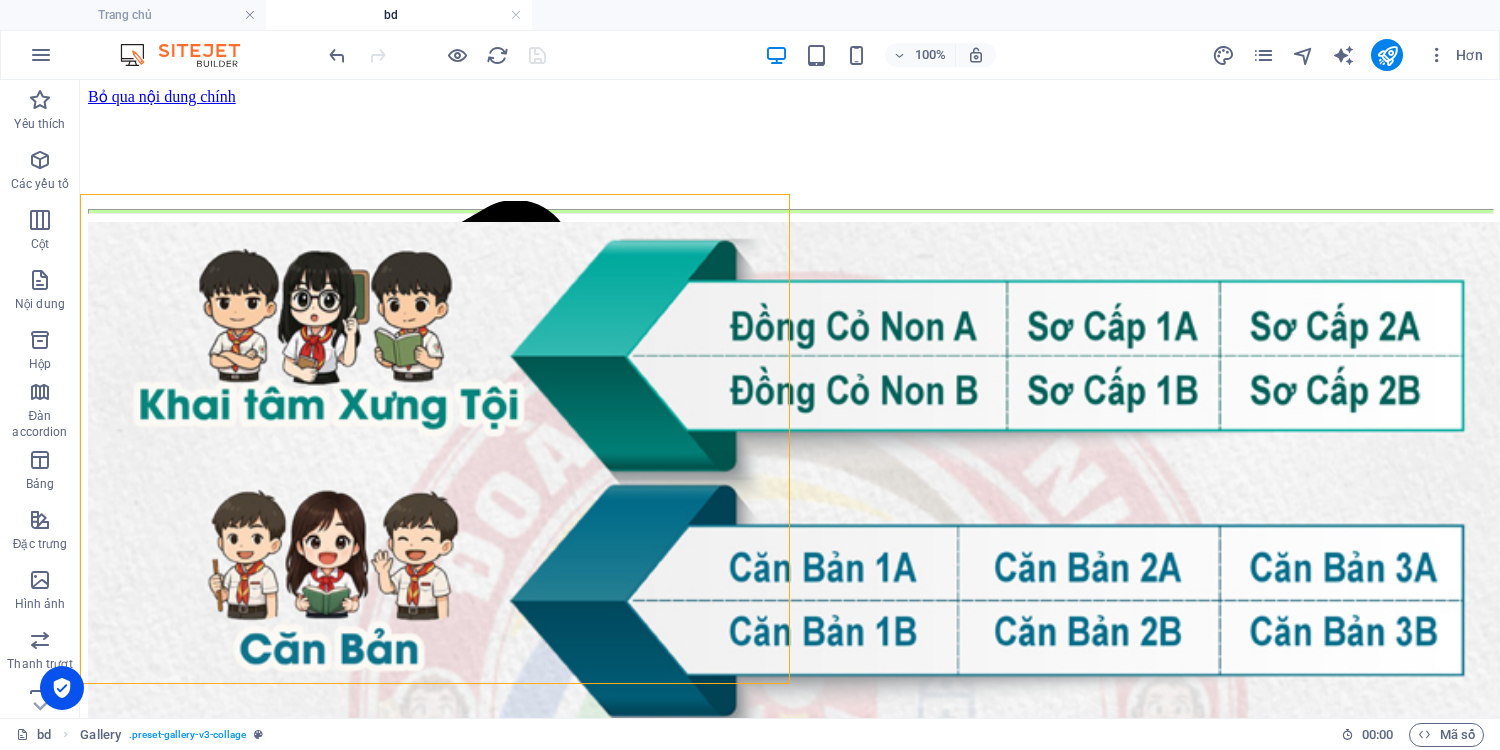 click on "Trang chủ lịch thông báo khối lớp bảng điểm liên hệ" at bounding box center (790, 665) 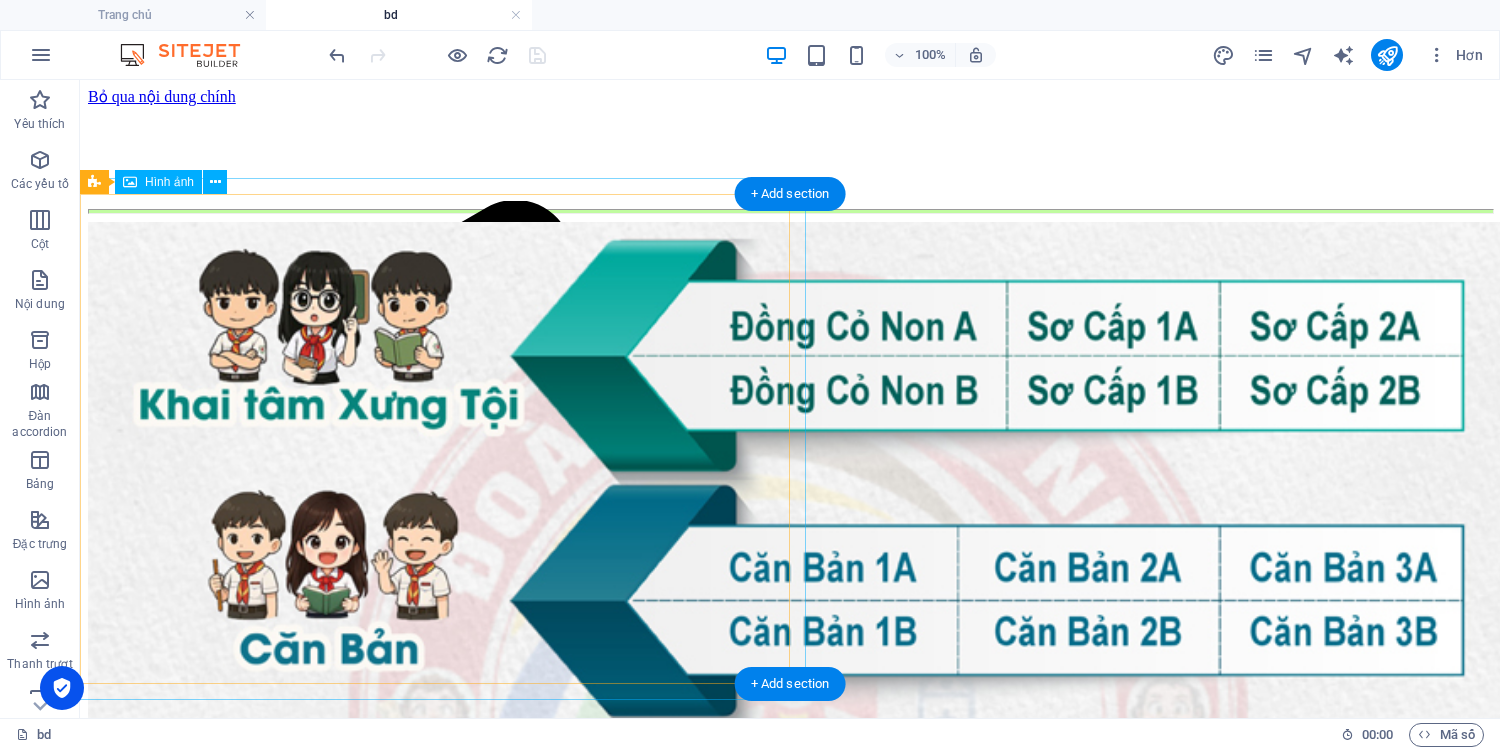 click at bounding box center (439, 723) 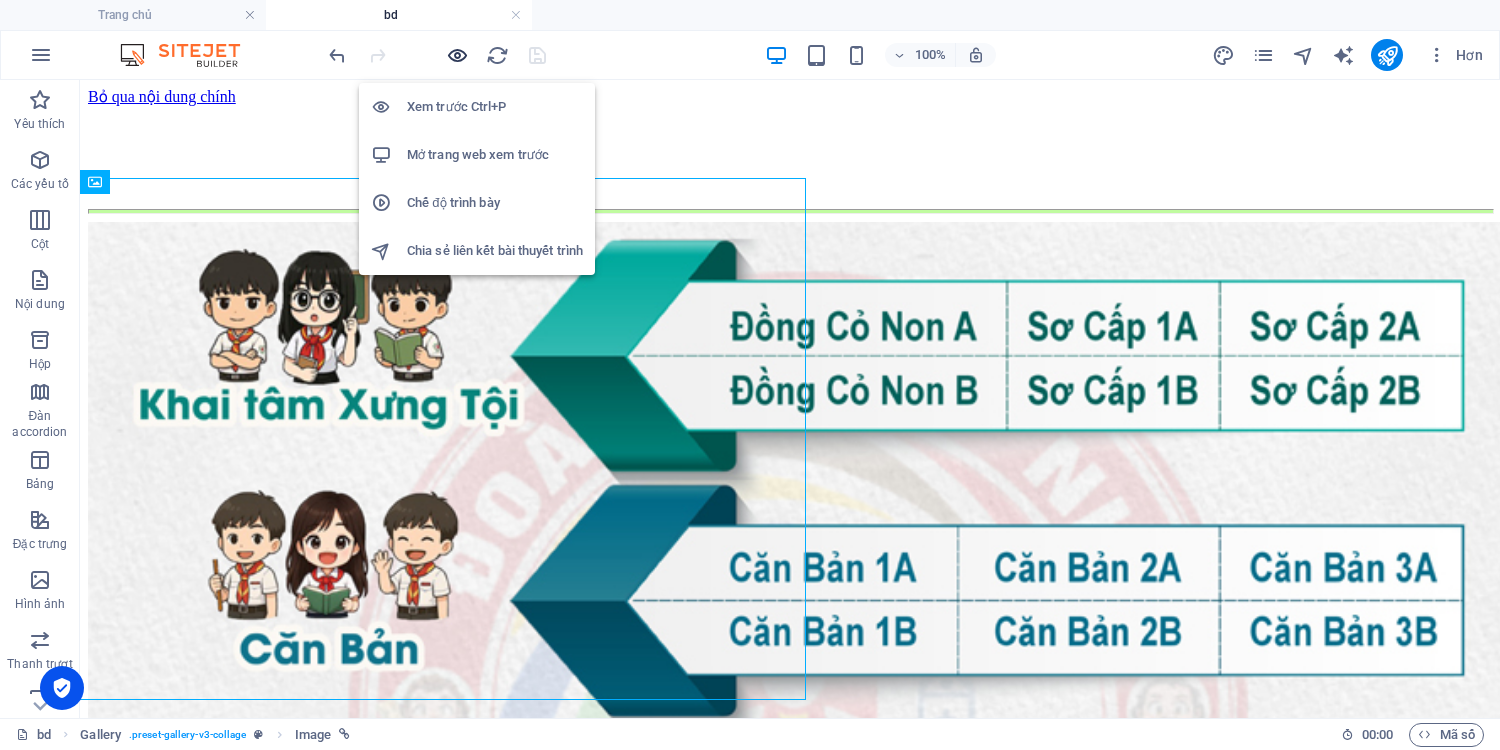 click at bounding box center [457, 55] 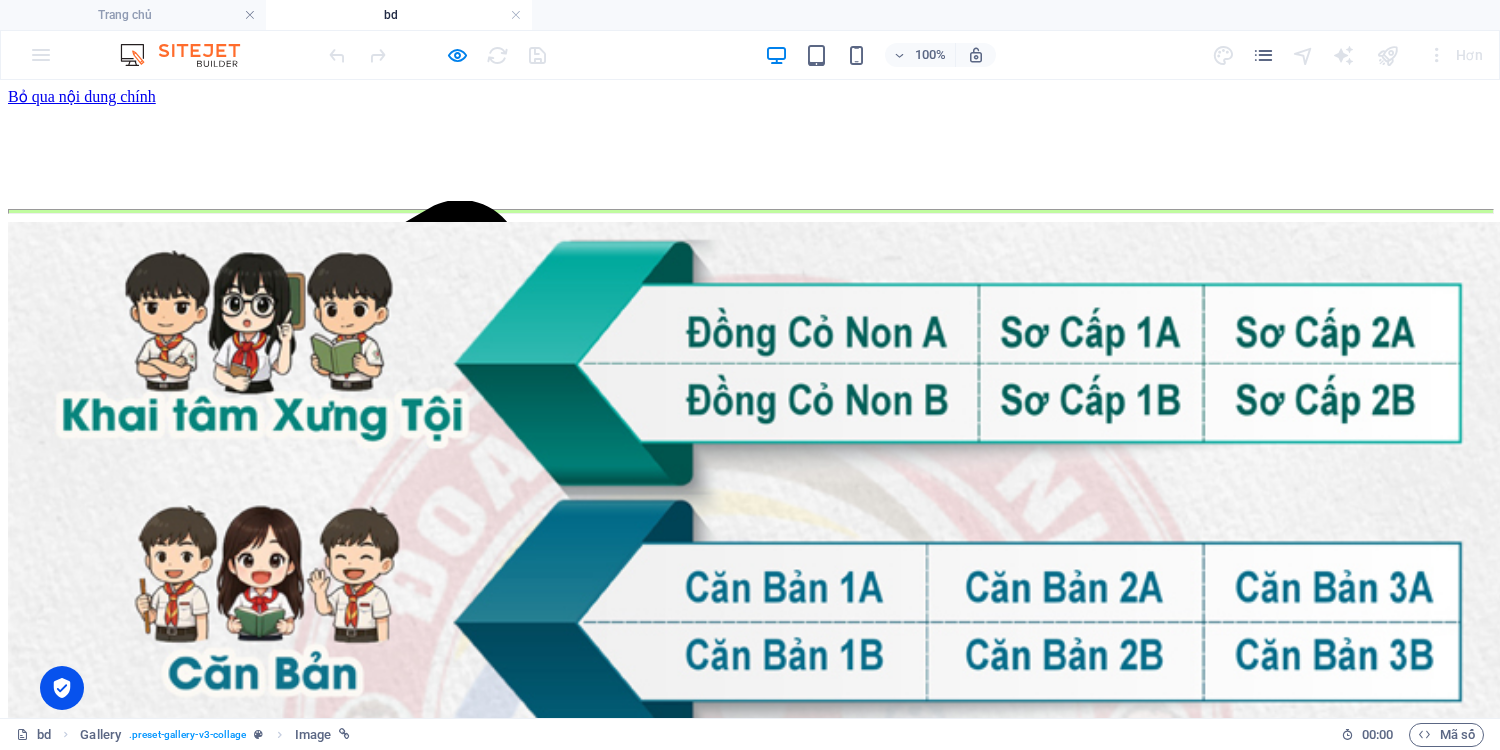 click at bounding box center (758, 749) 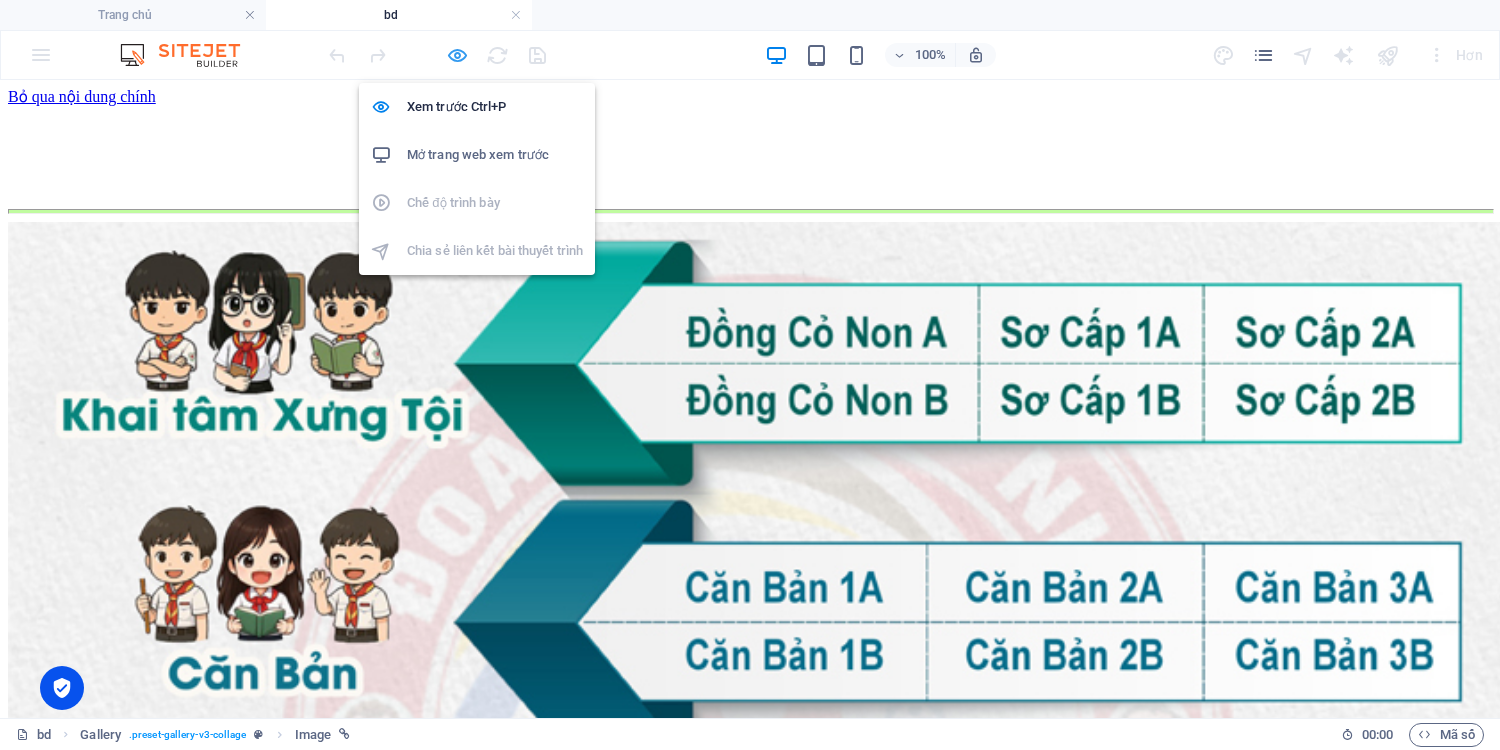 click at bounding box center [457, 55] 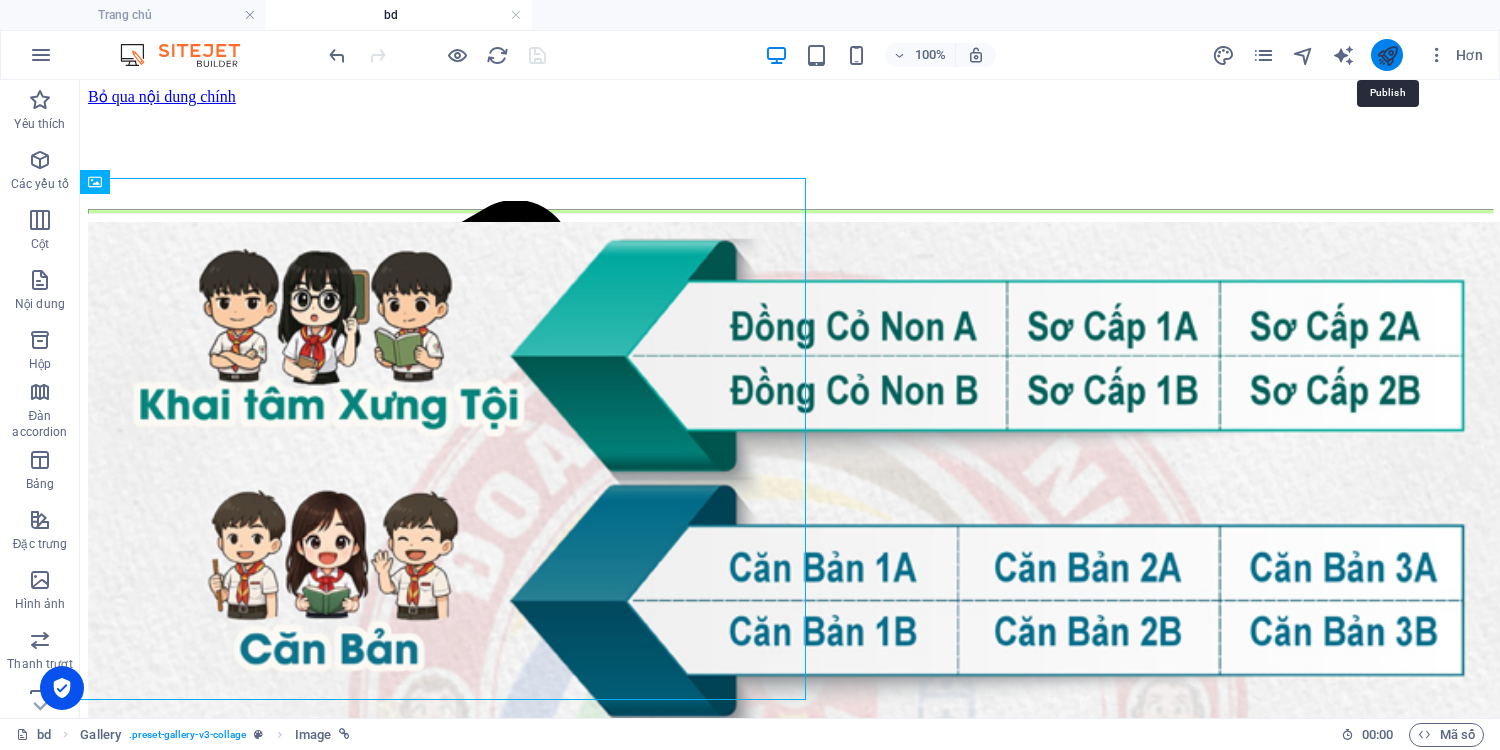 click at bounding box center [1387, 55] 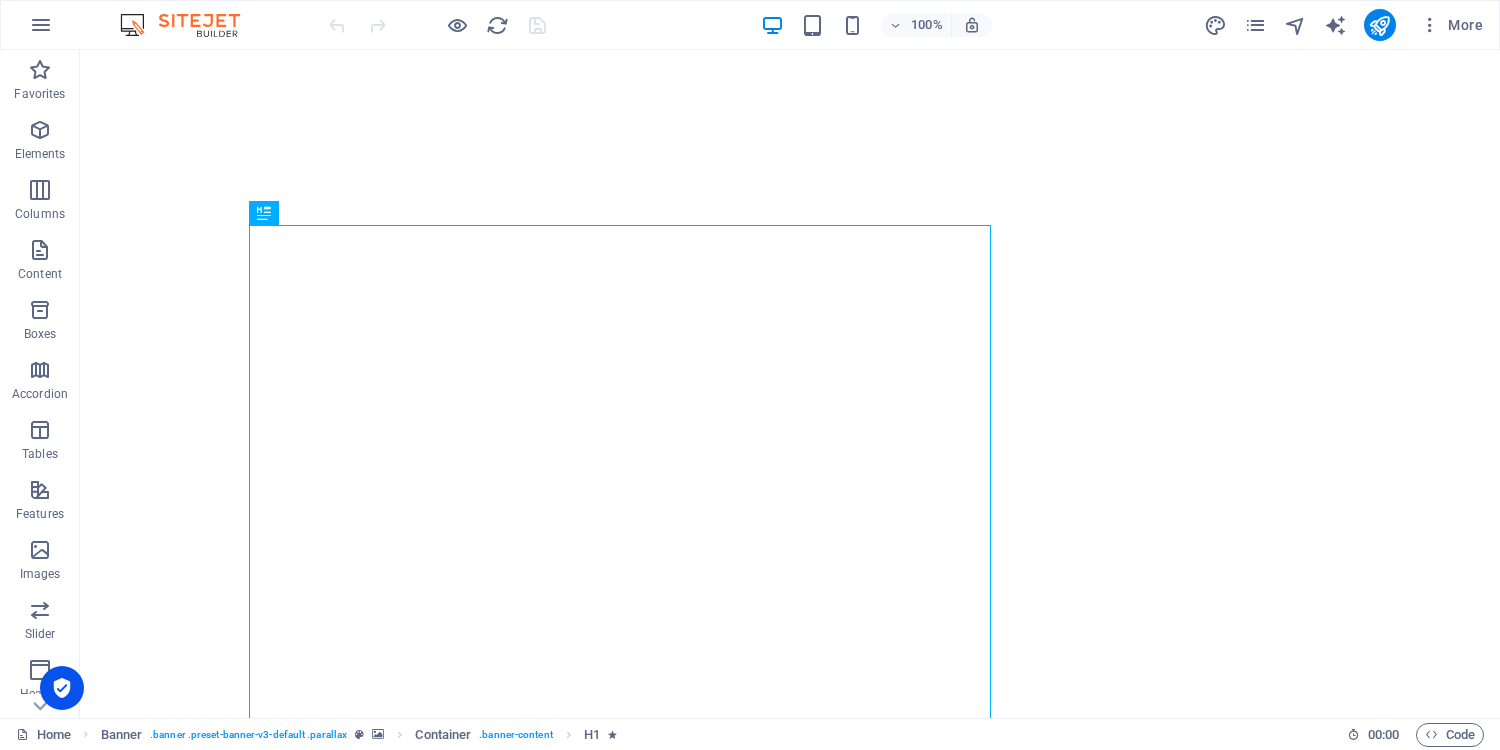 scroll, scrollTop: 0, scrollLeft: 0, axis: both 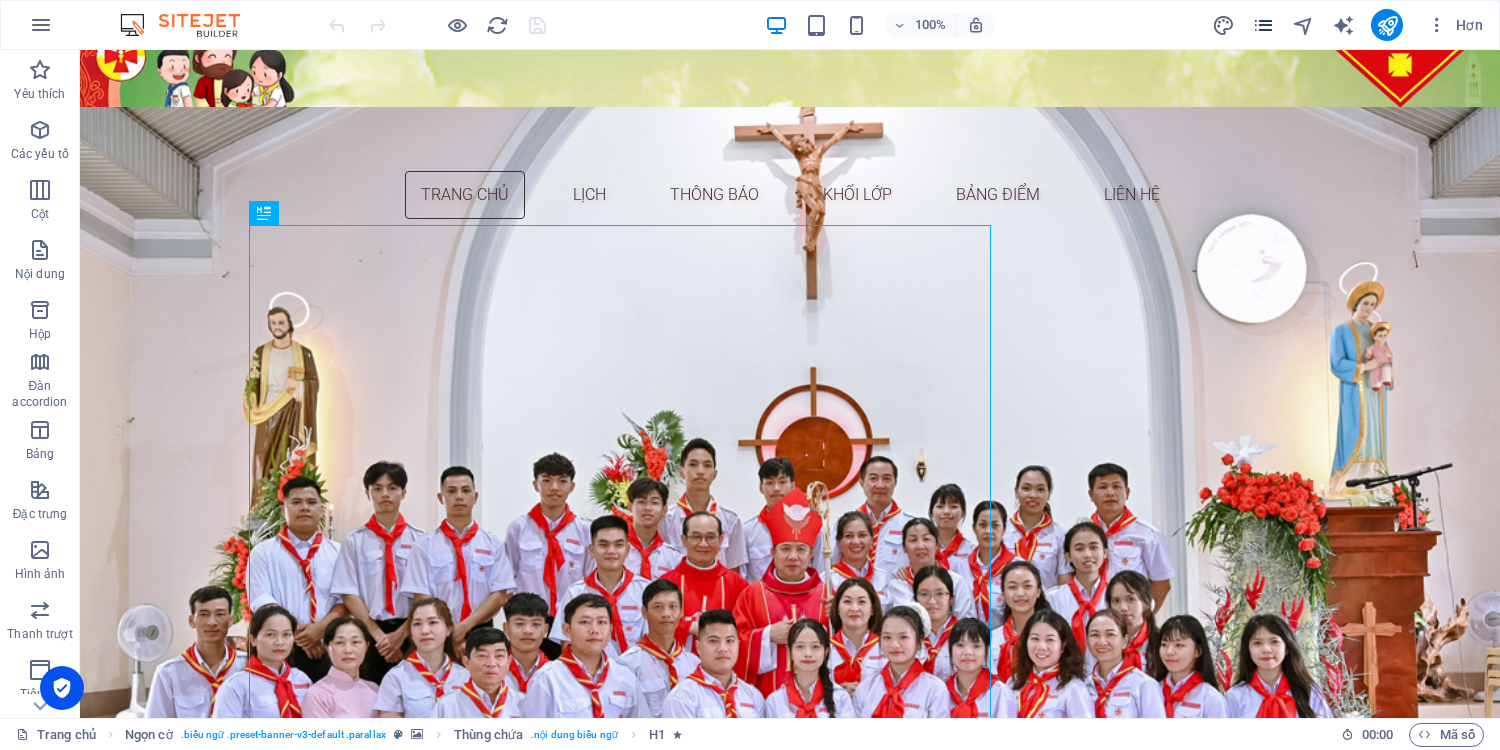 click at bounding box center [1263, 25] 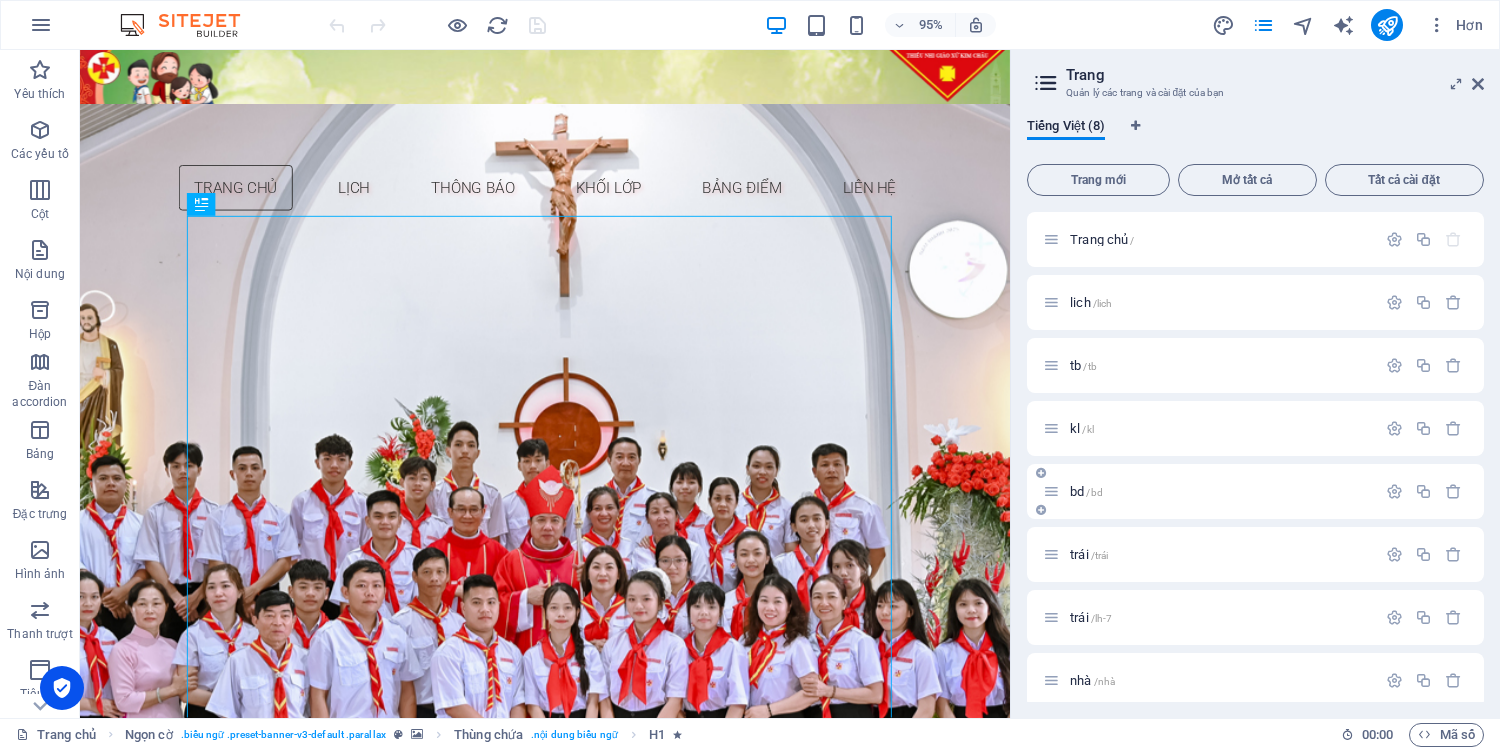 click at bounding box center [1051, 491] 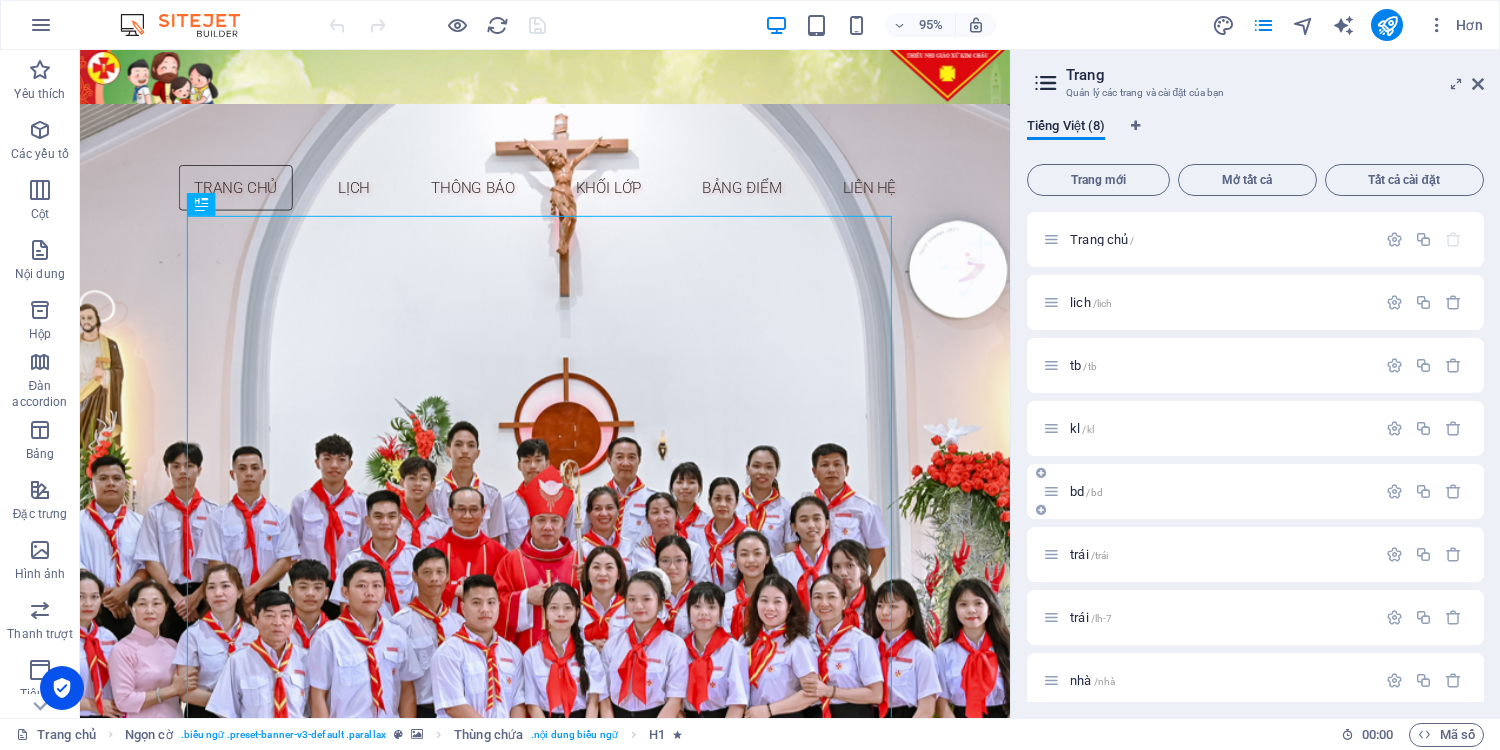 click on "bd" at bounding box center (1077, 491) 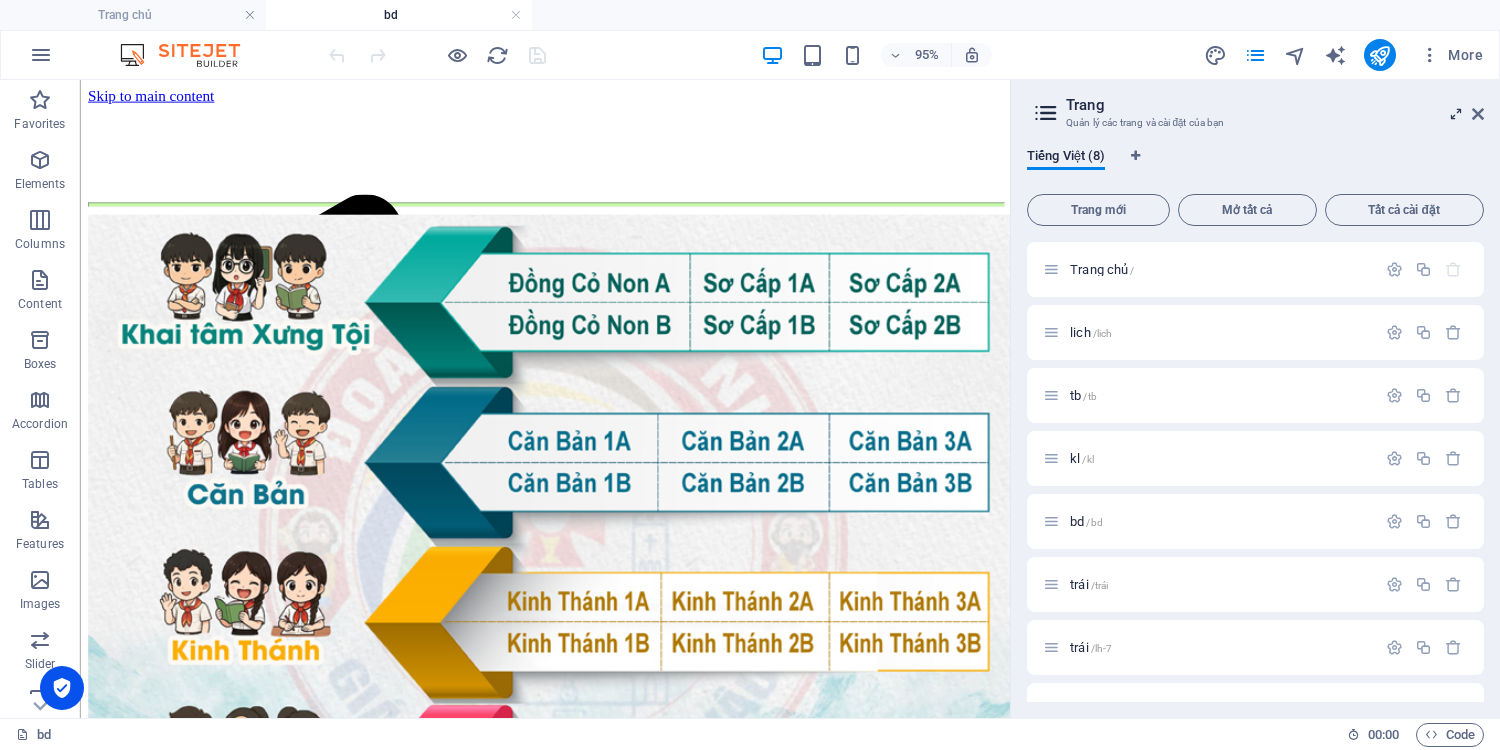 scroll, scrollTop: 0, scrollLeft: 0, axis: both 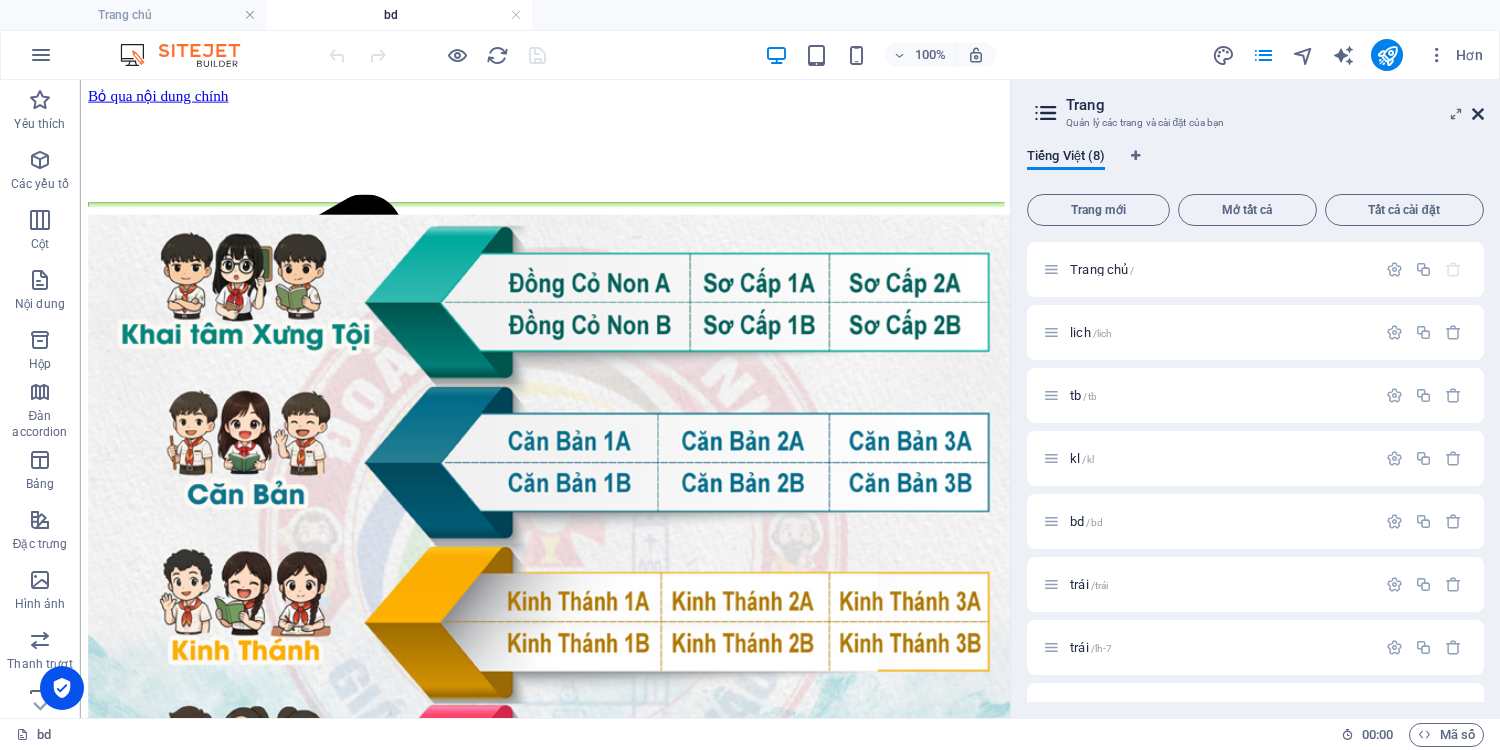 click at bounding box center [1478, 114] 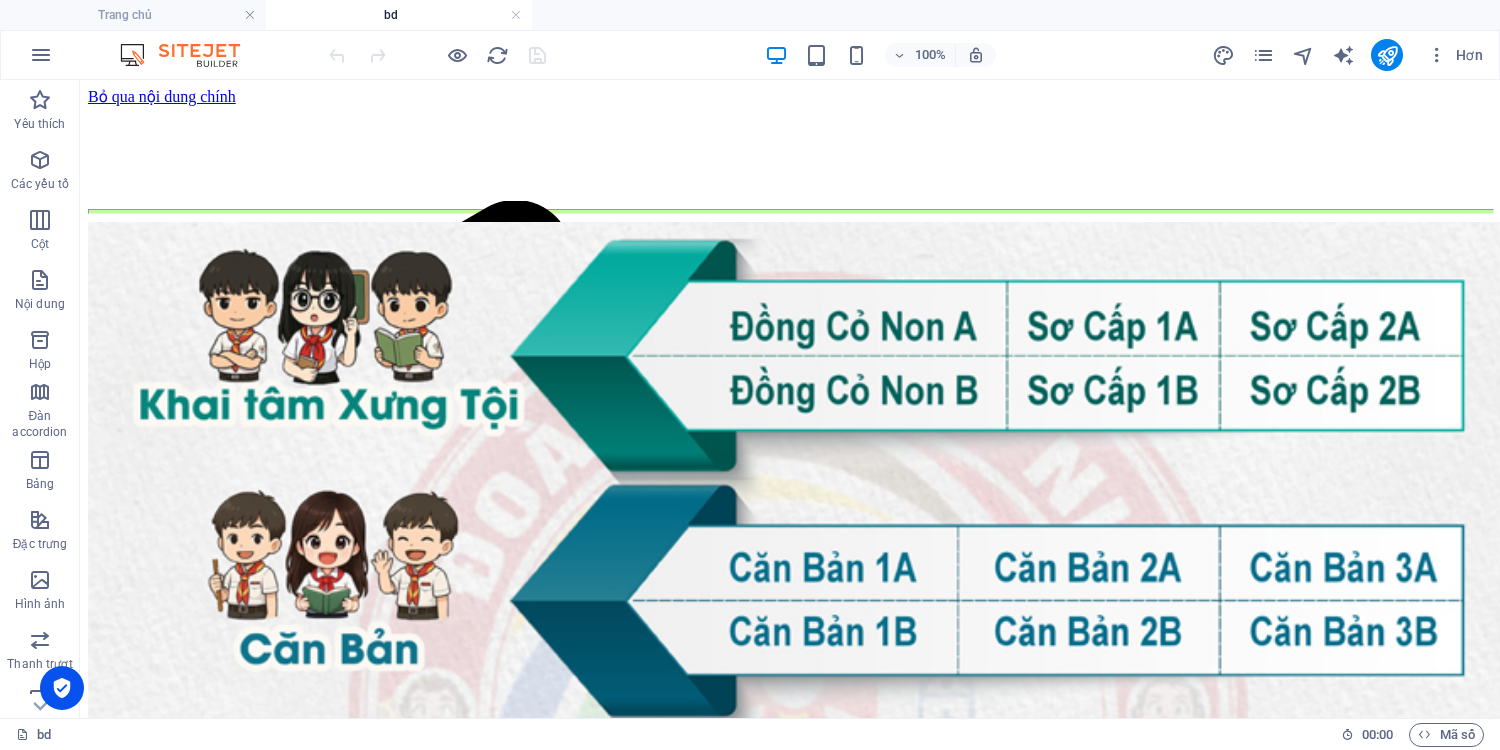 click on "Trang chủ lịch thông báo khối lớp bảng điểm liên hệ" at bounding box center (790, 665) 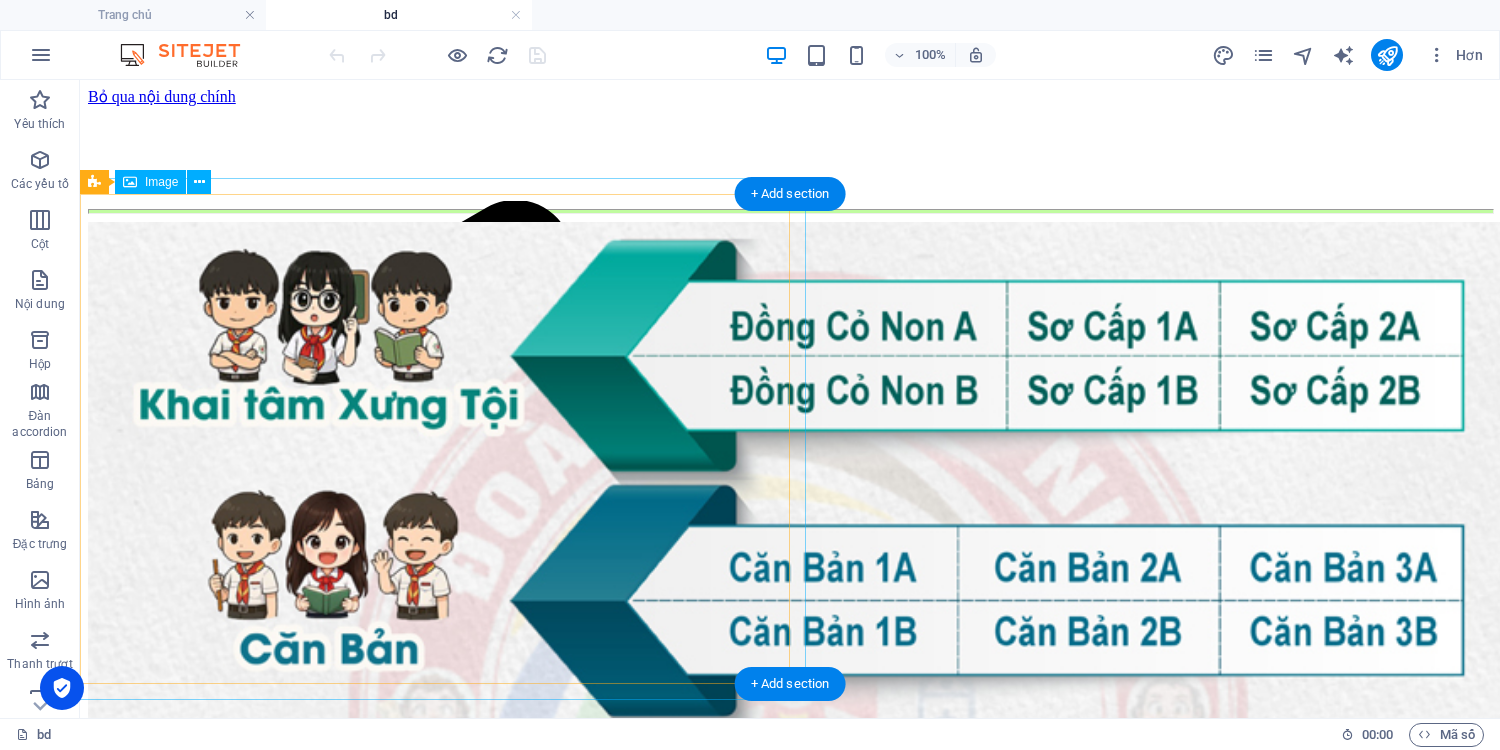 click at bounding box center (439, 723) 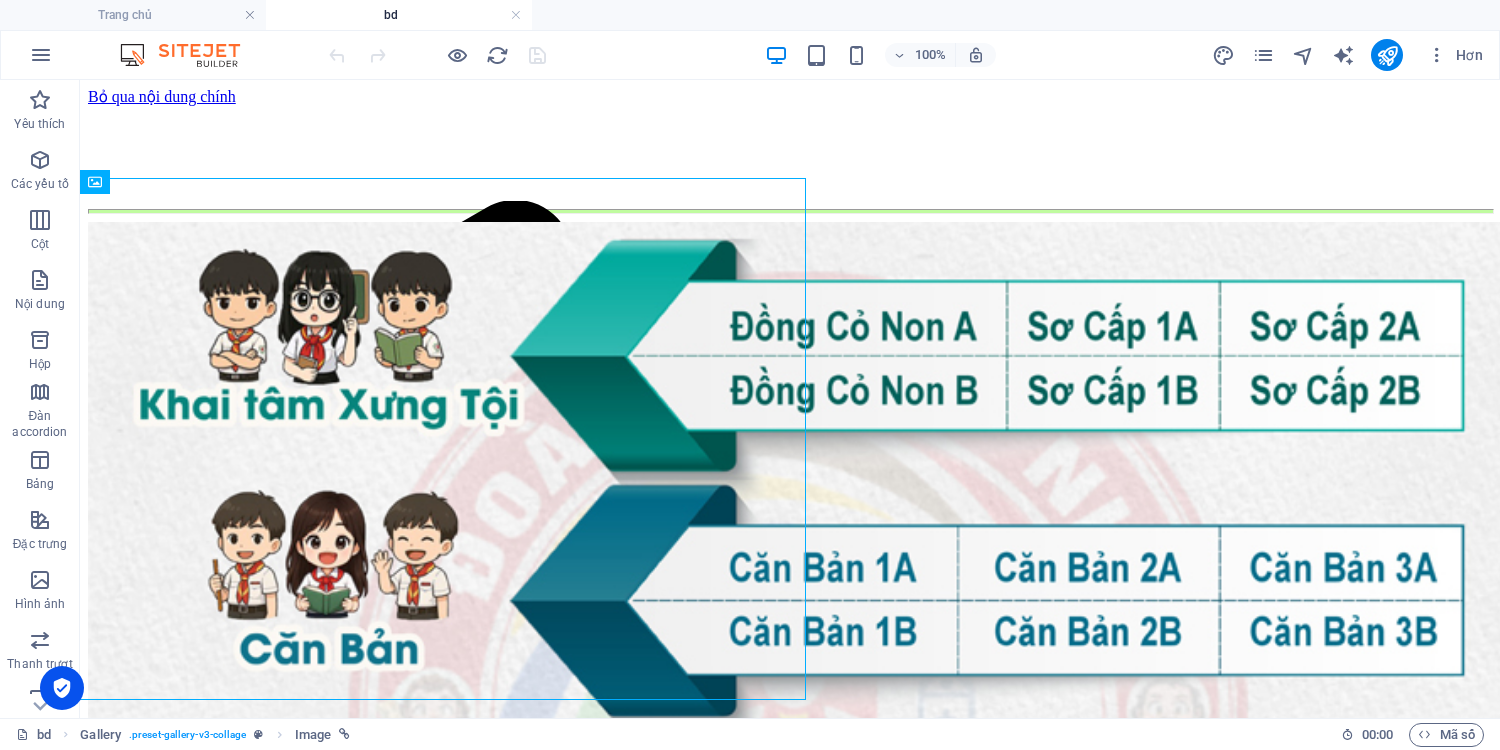 click on "Trang chủ lịch thông báo khối lớp bảng điểm liên hệ" at bounding box center [790, 665] 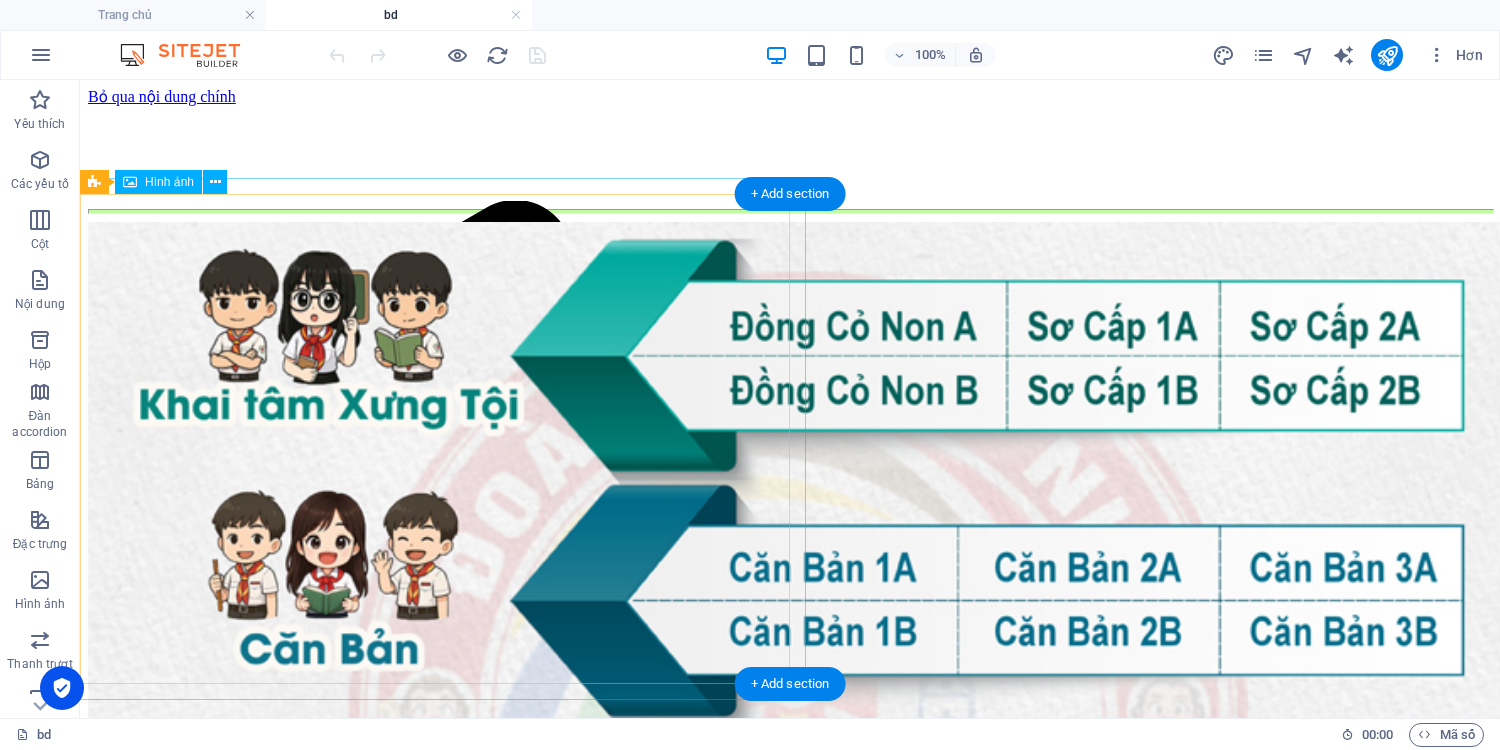 click at bounding box center (439, 723) 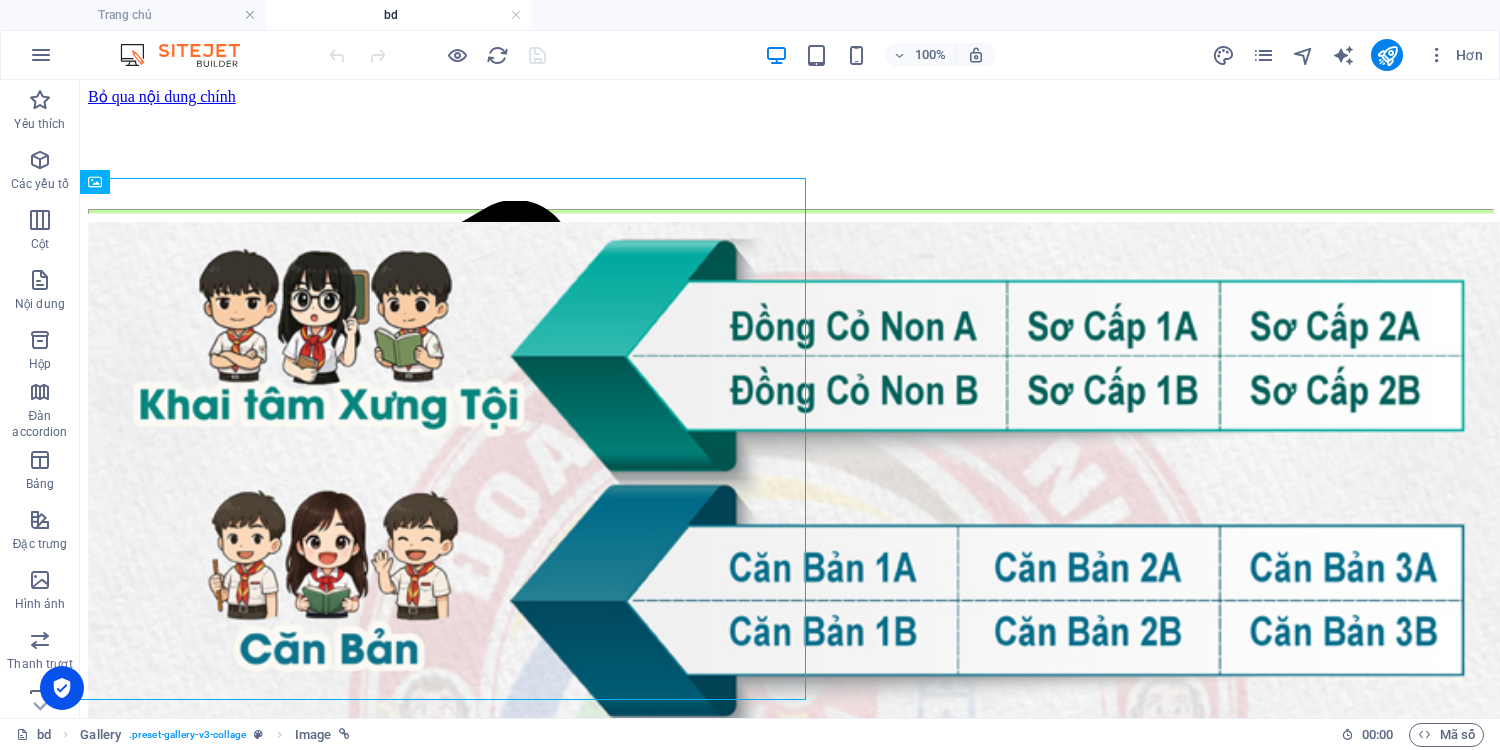 click on "Trang chủ lịch thông báo khối lớp bảng điểm liên hệ" at bounding box center (790, 665) 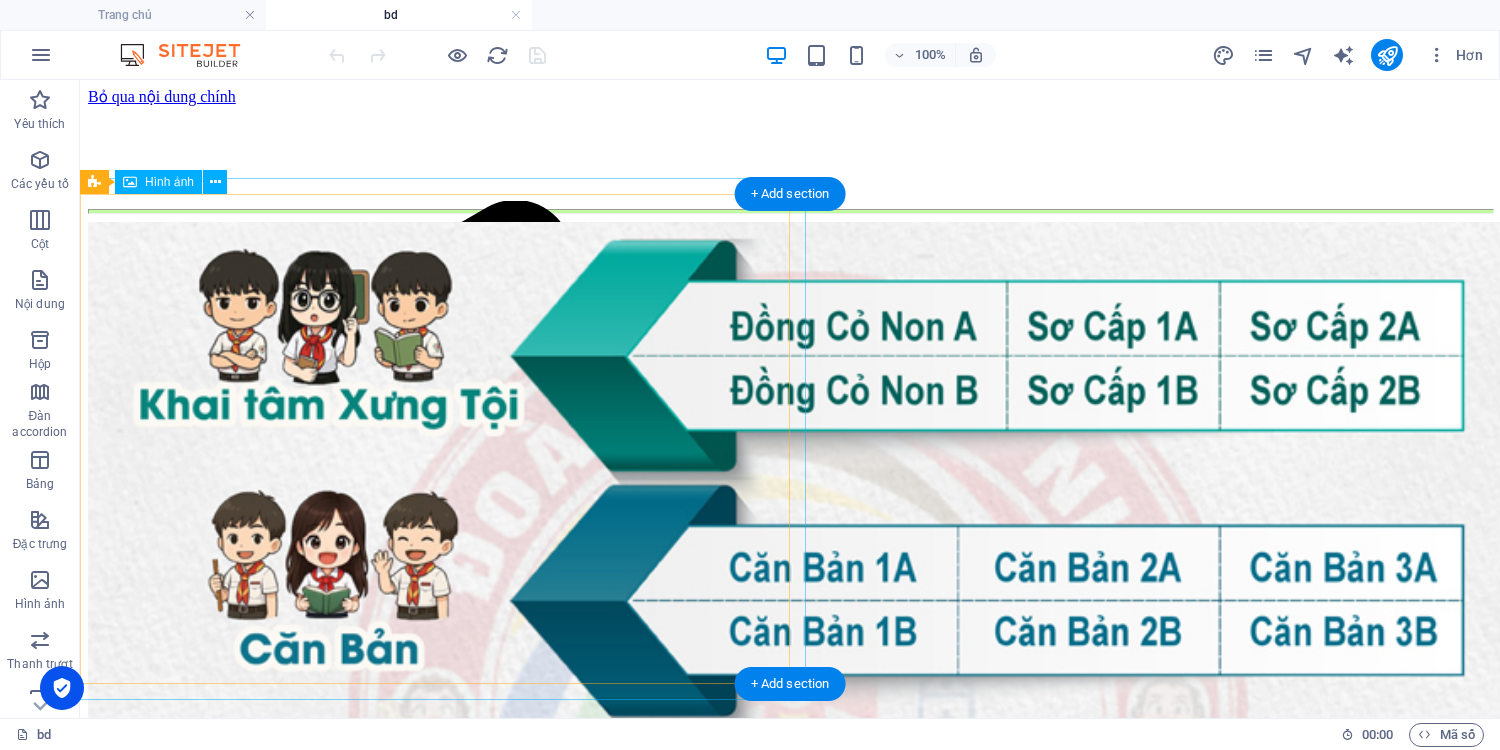 click at bounding box center [439, 723] 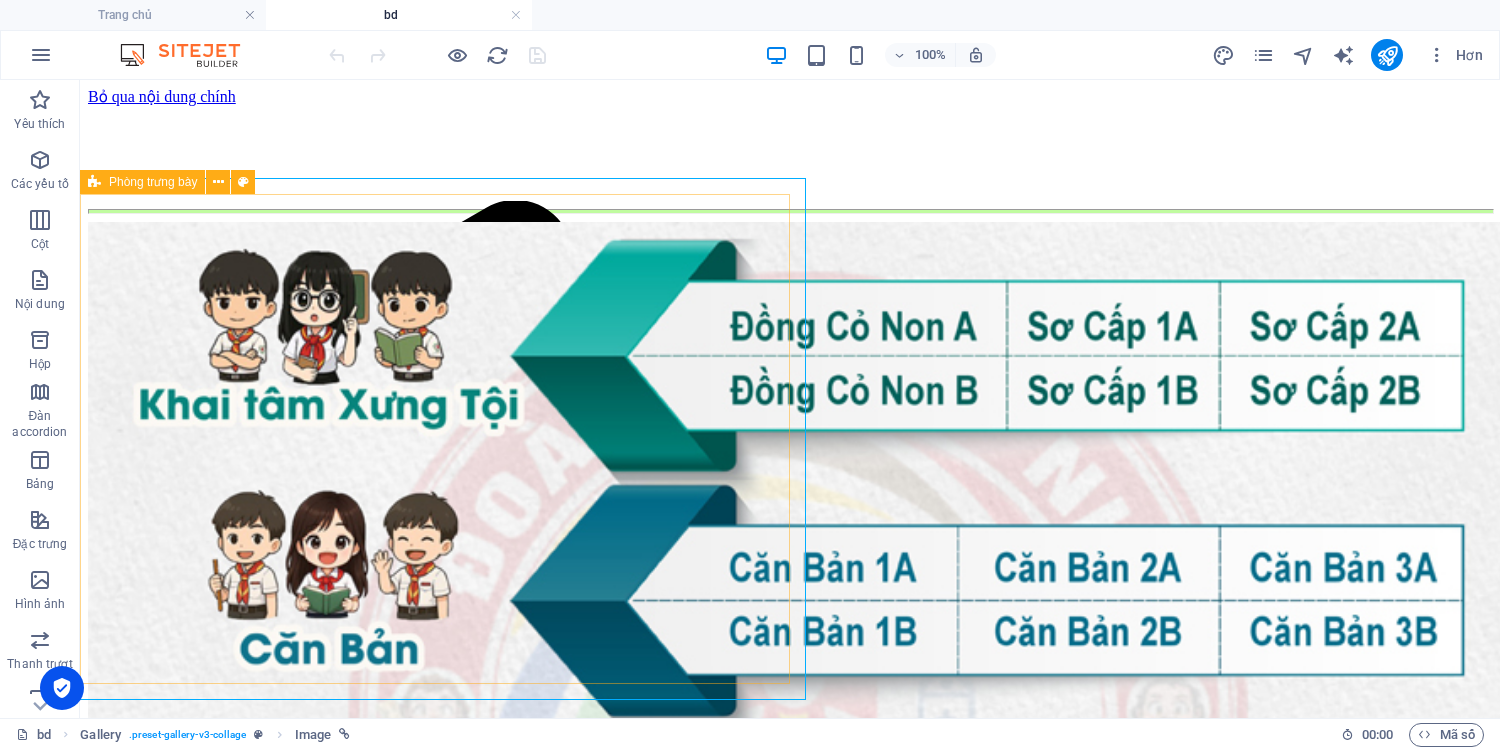 click at bounding box center [94, 182] 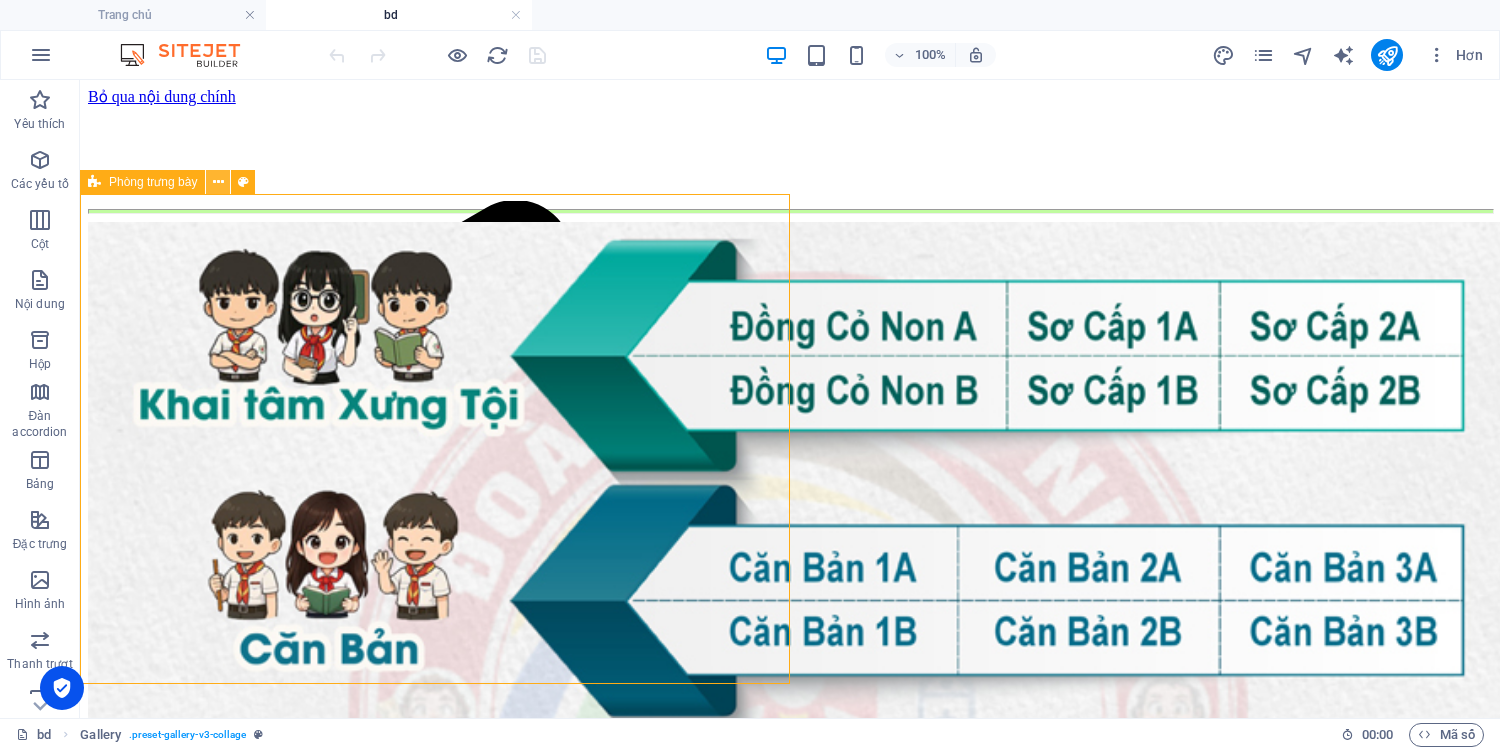 click at bounding box center (218, 182) 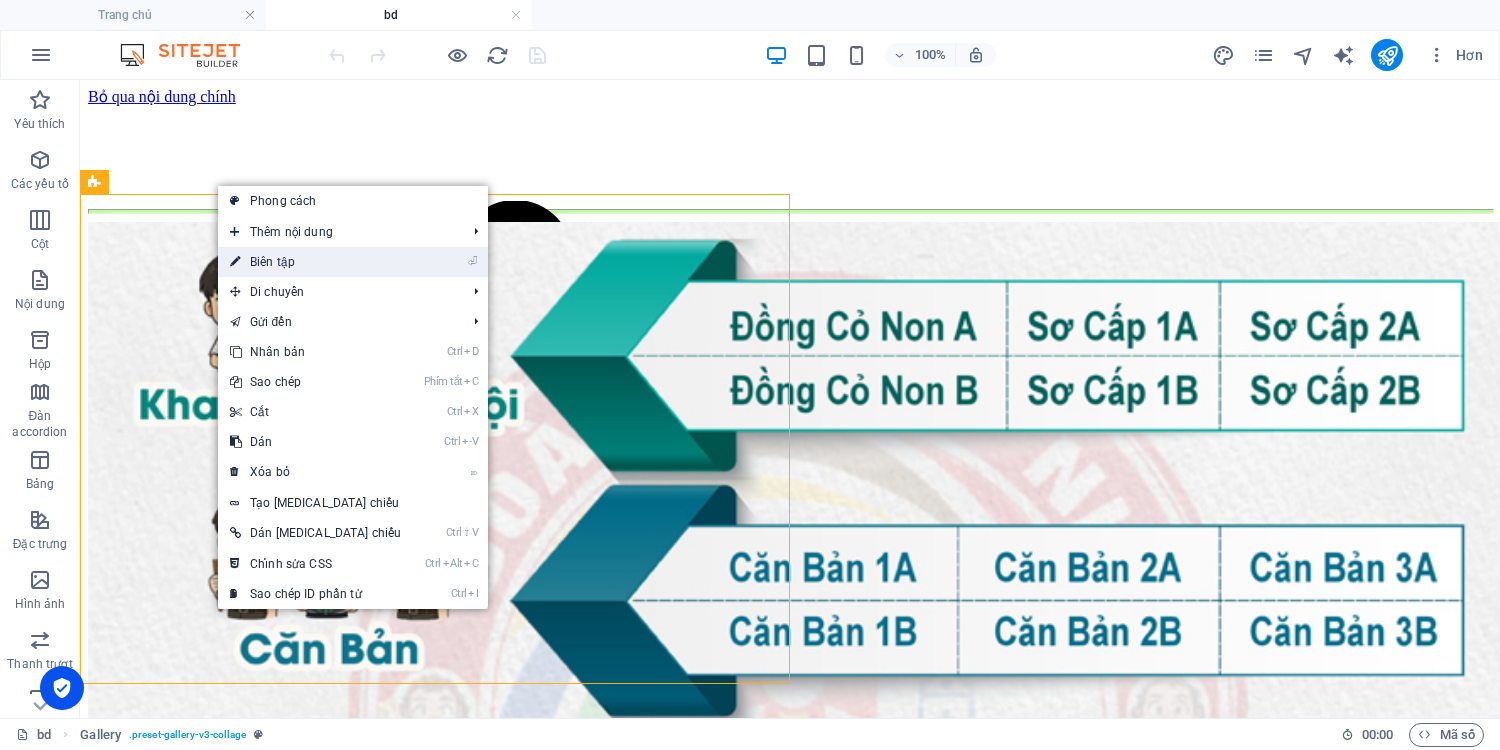 click on "Biên tập" at bounding box center [272, 262] 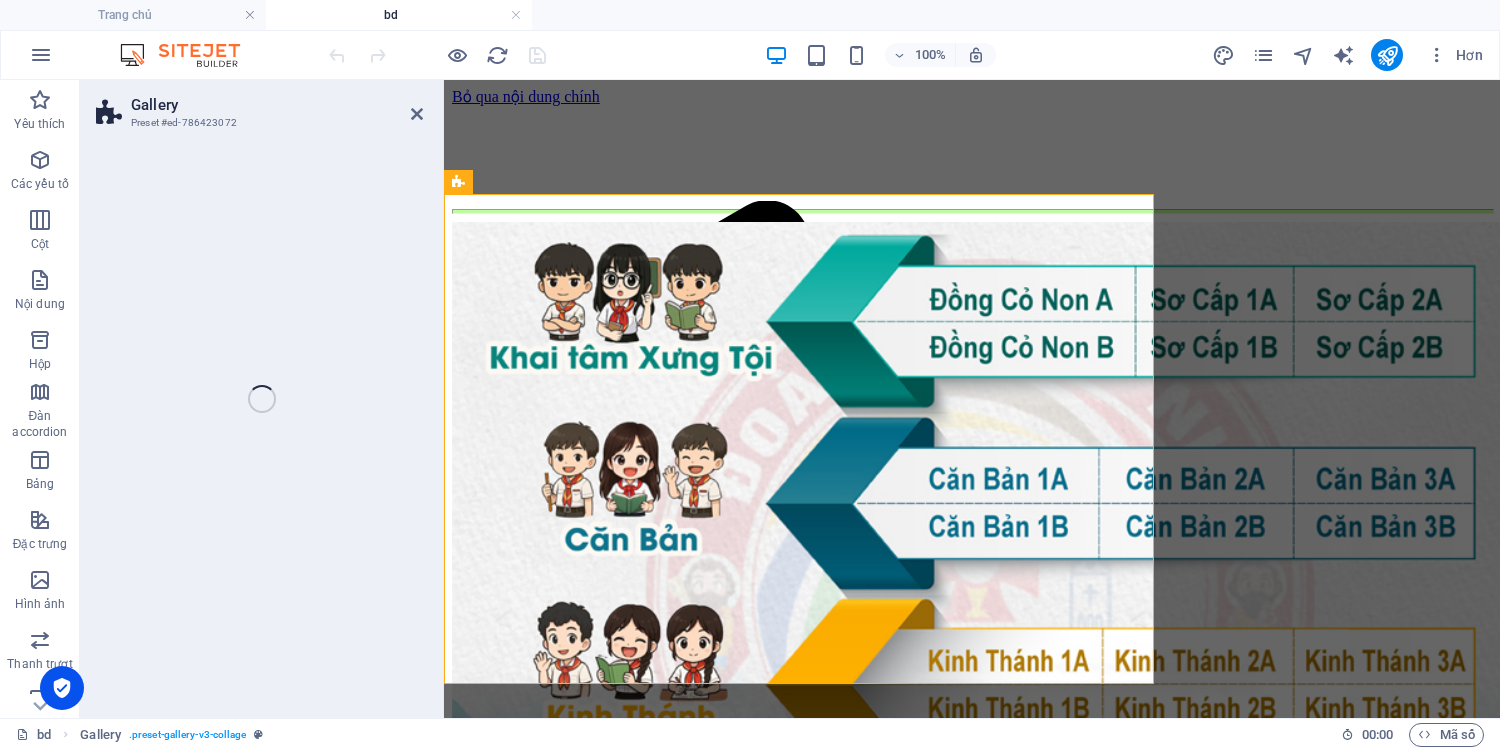 select on "%" 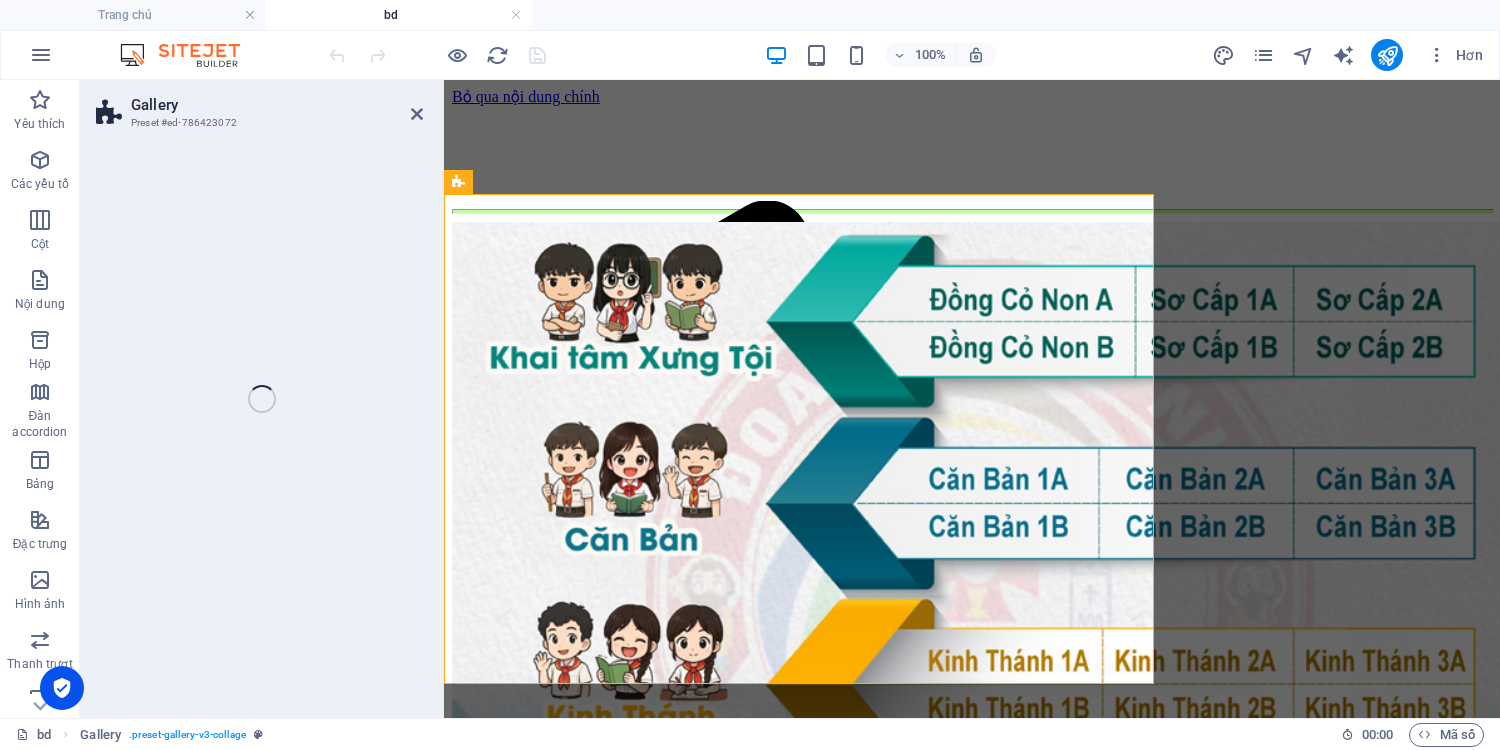 select on "%" 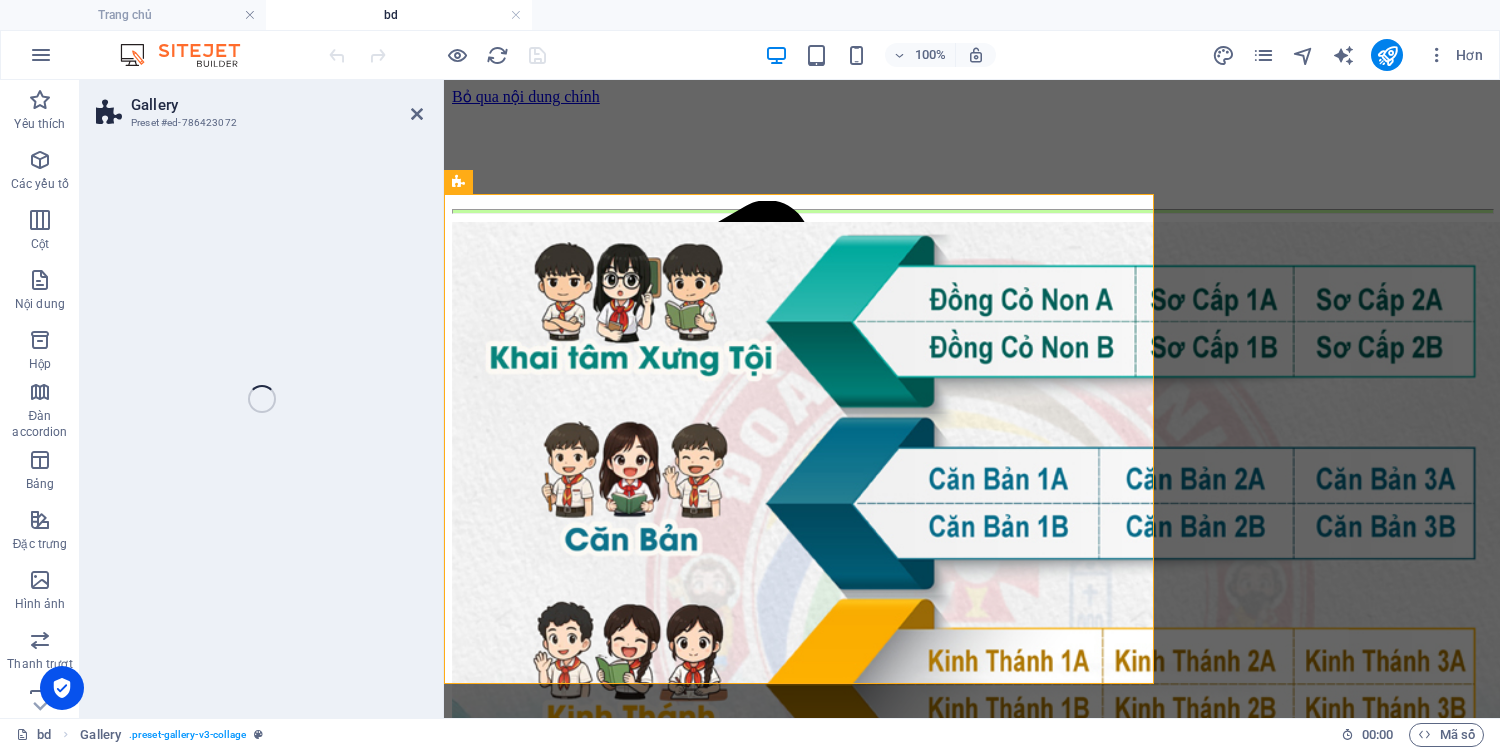 select on "%" 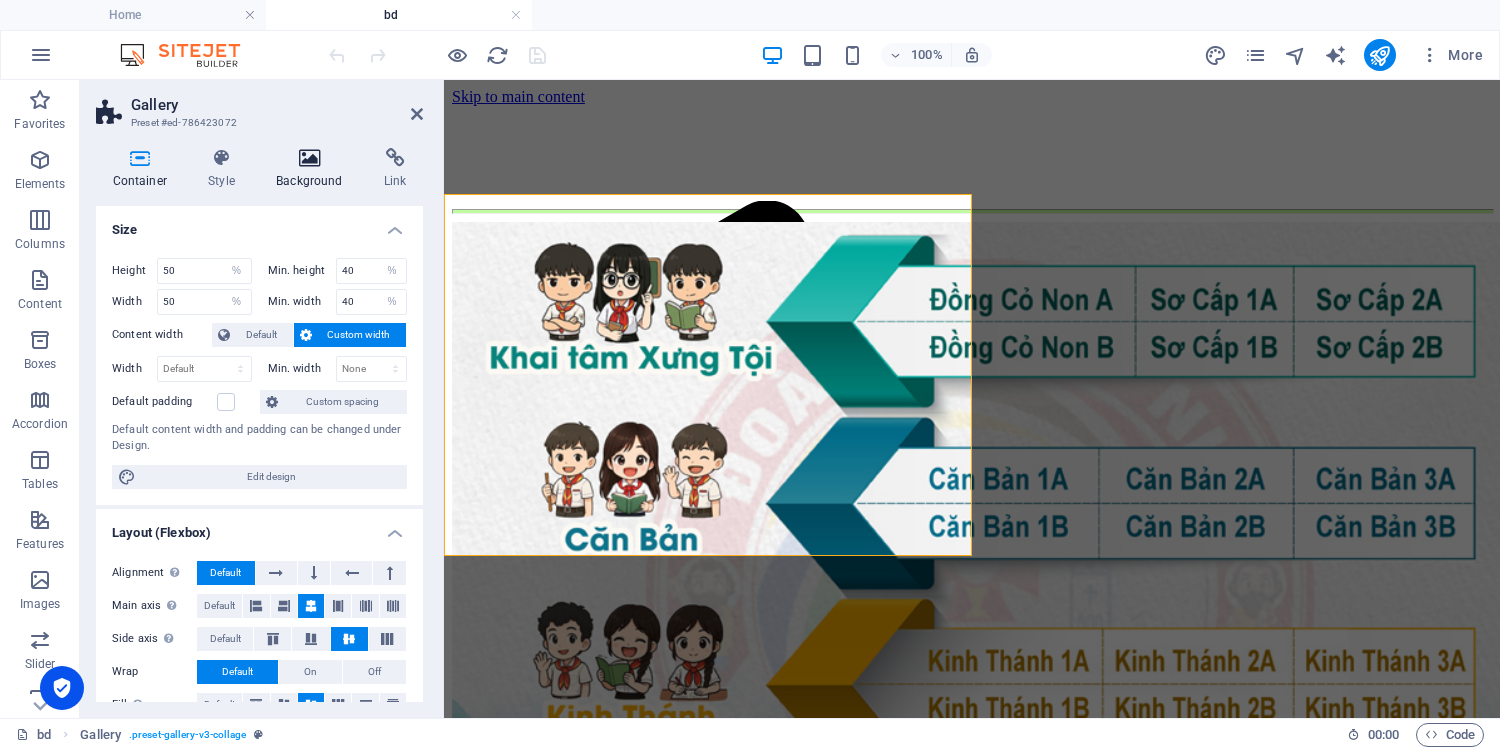 click on "Background" at bounding box center [314, 169] 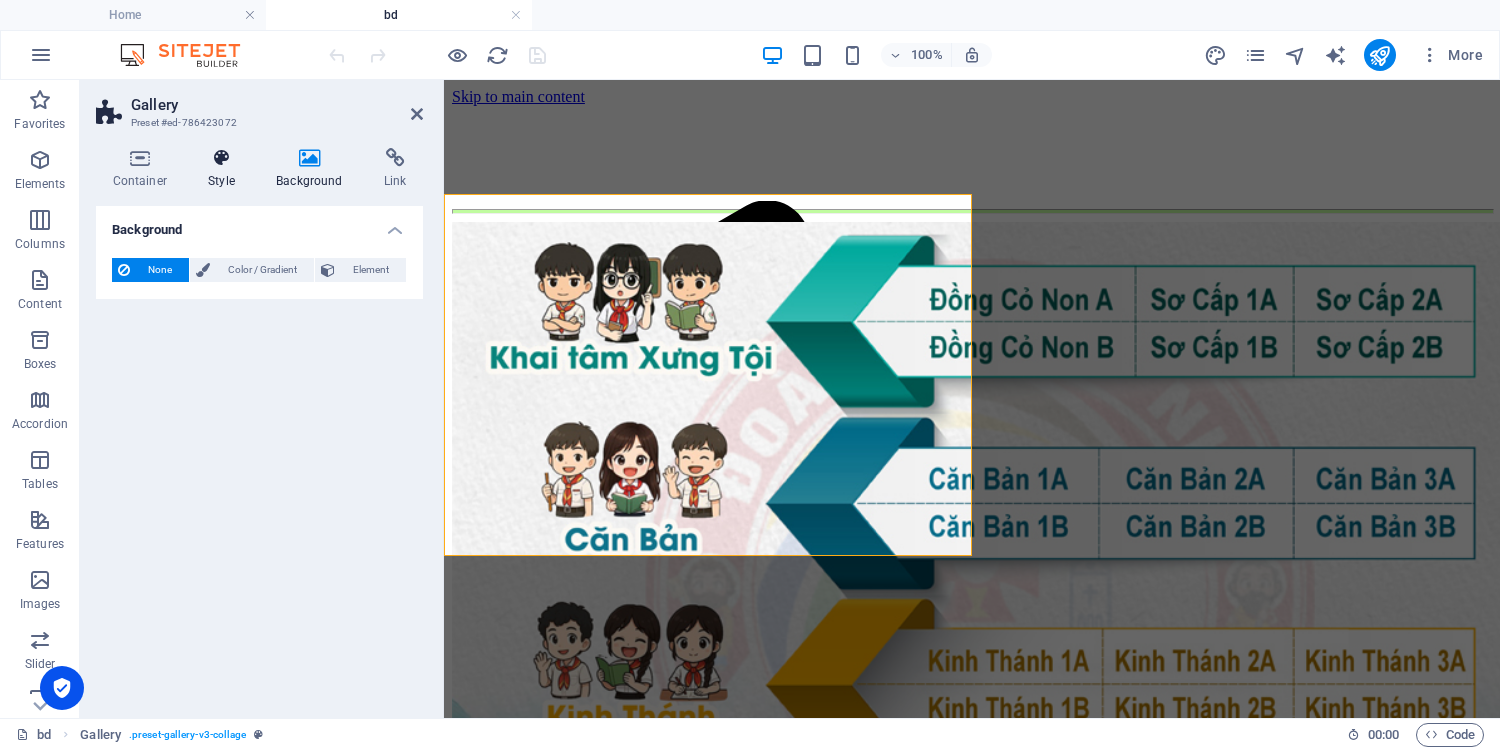 click on "Style" at bounding box center (226, 169) 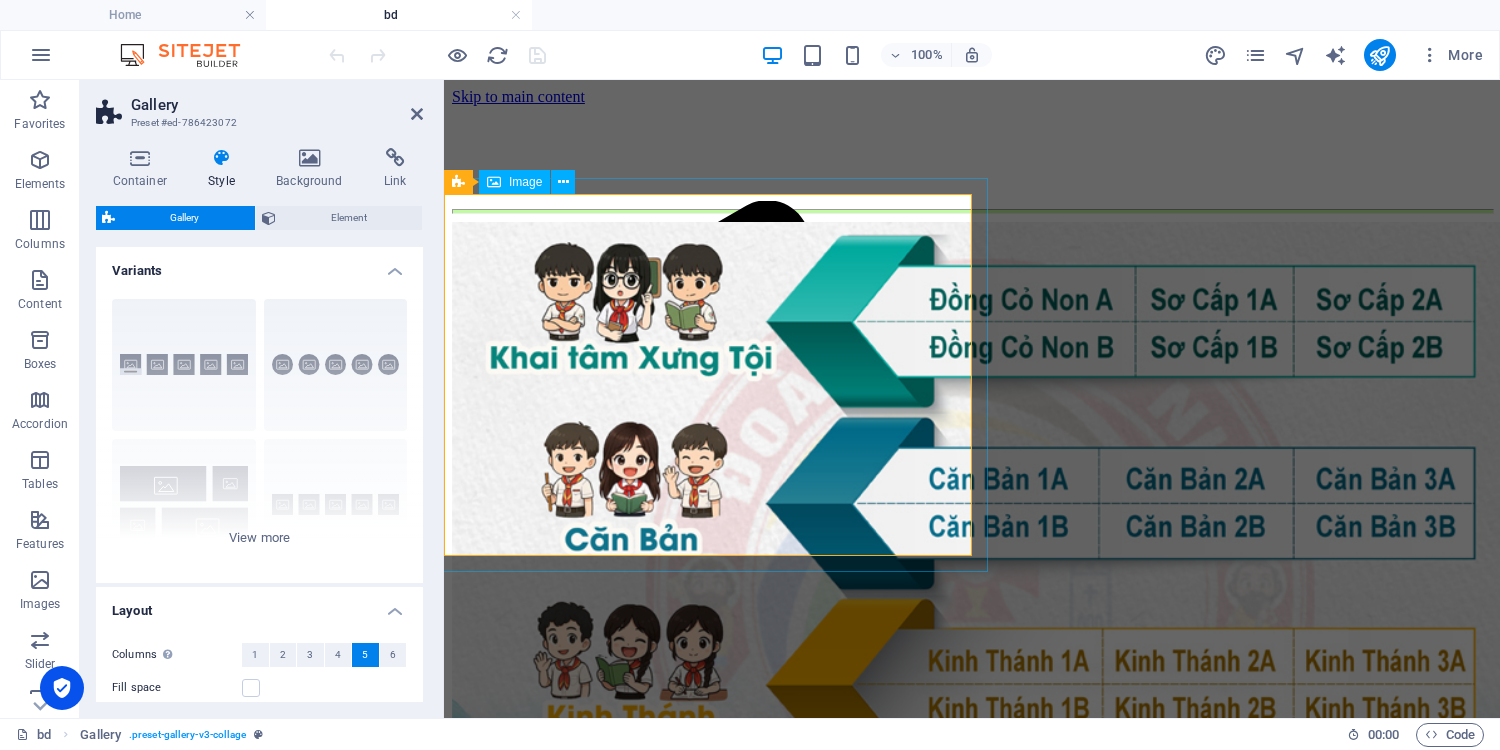 click at bounding box center (712, 595) 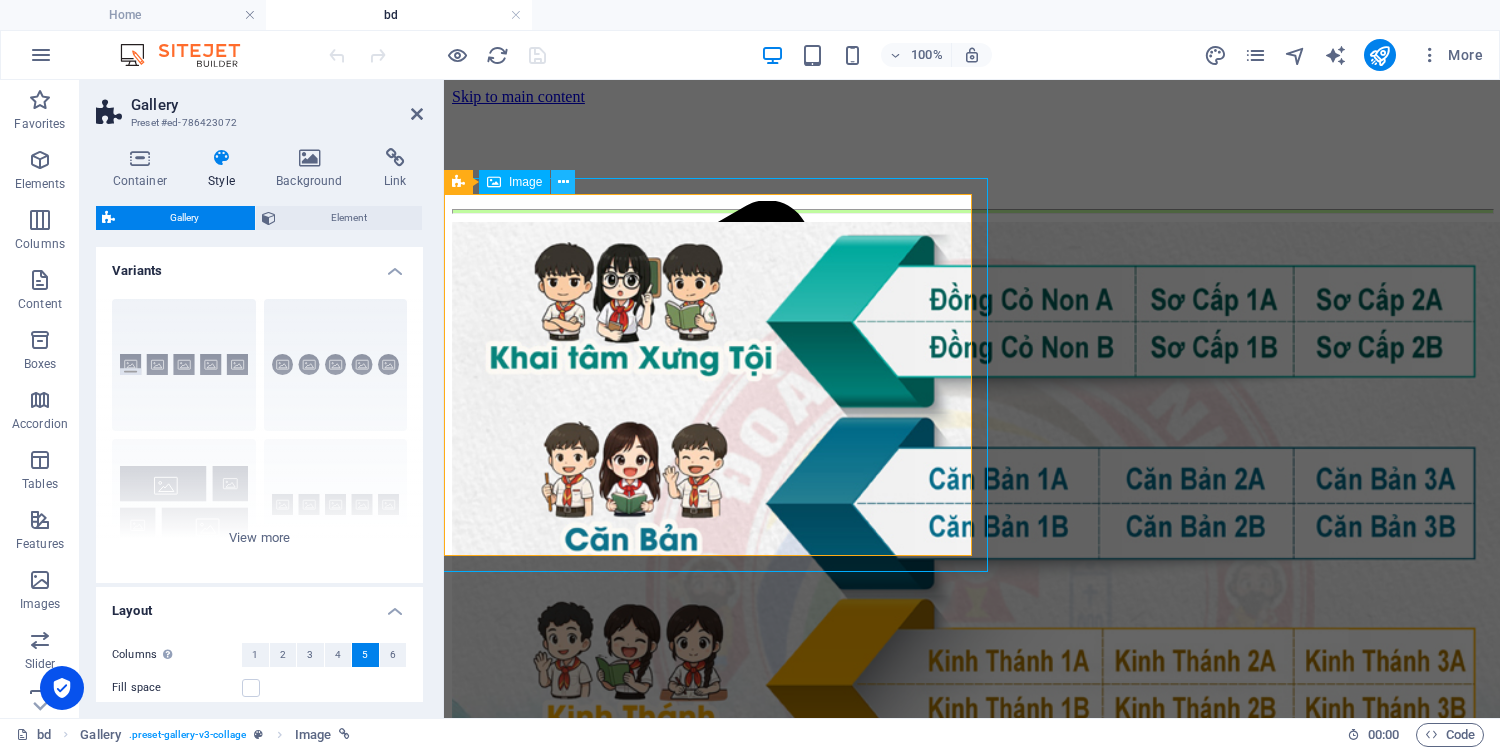 click at bounding box center (563, 182) 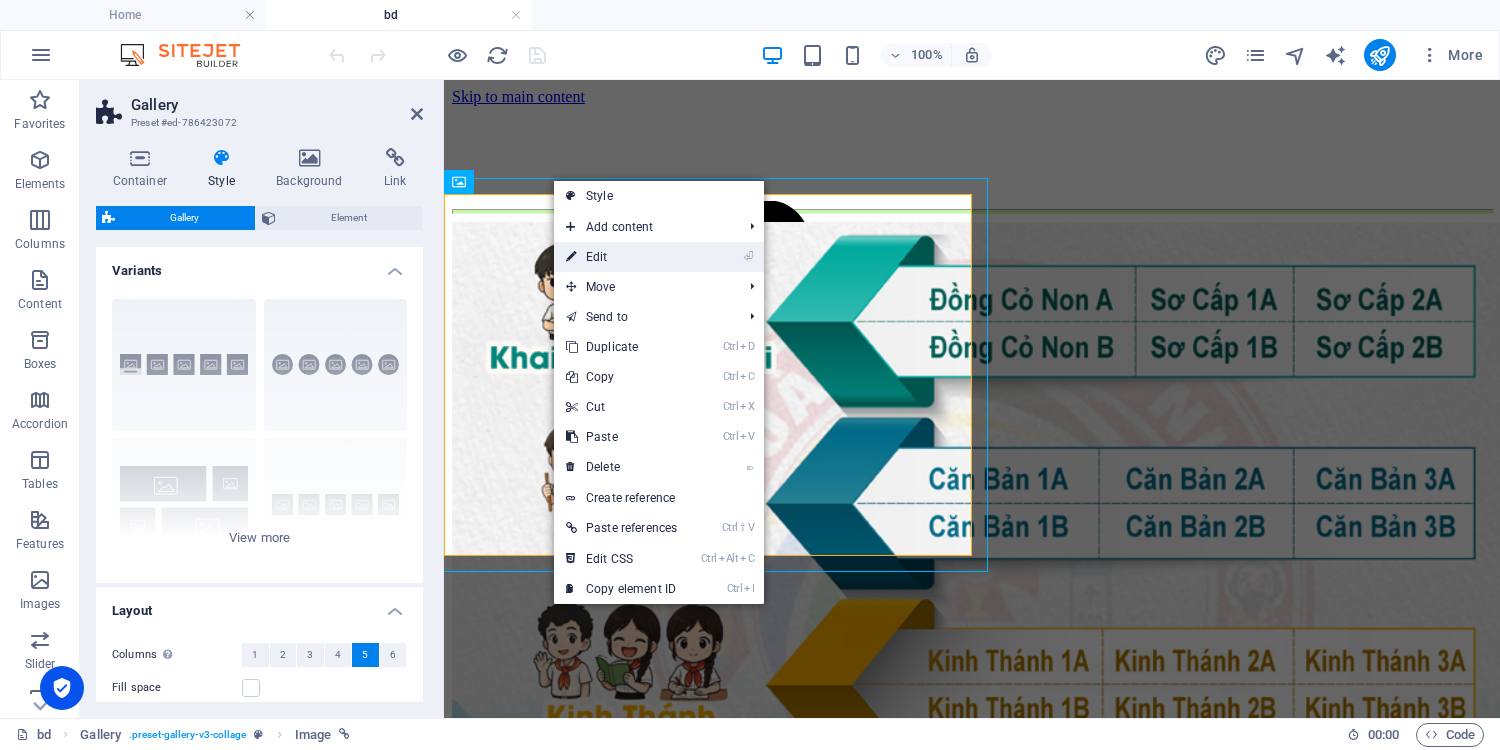 click on "⏎  Edit" at bounding box center [621, 257] 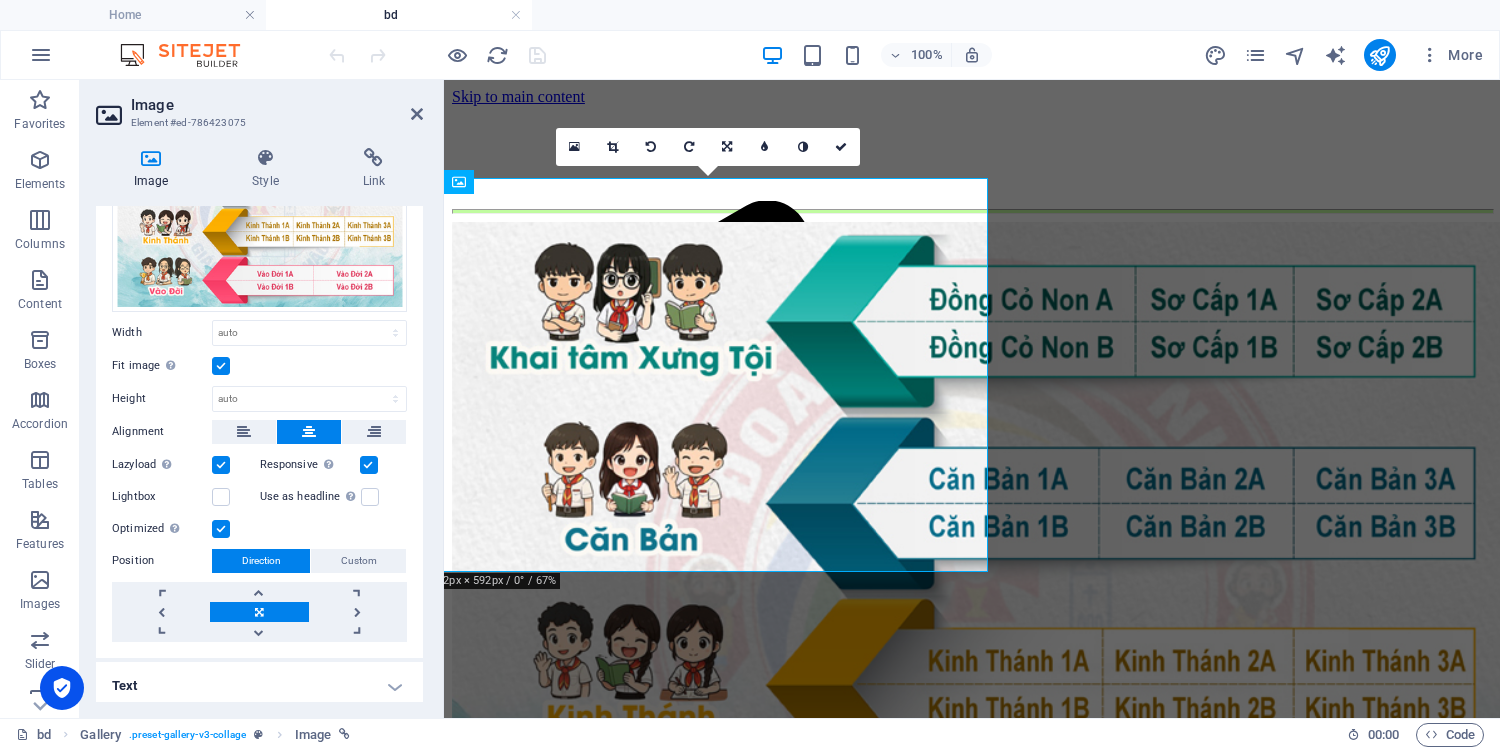 scroll, scrollTop: 160, scrollLeft: 0, axis: vertical 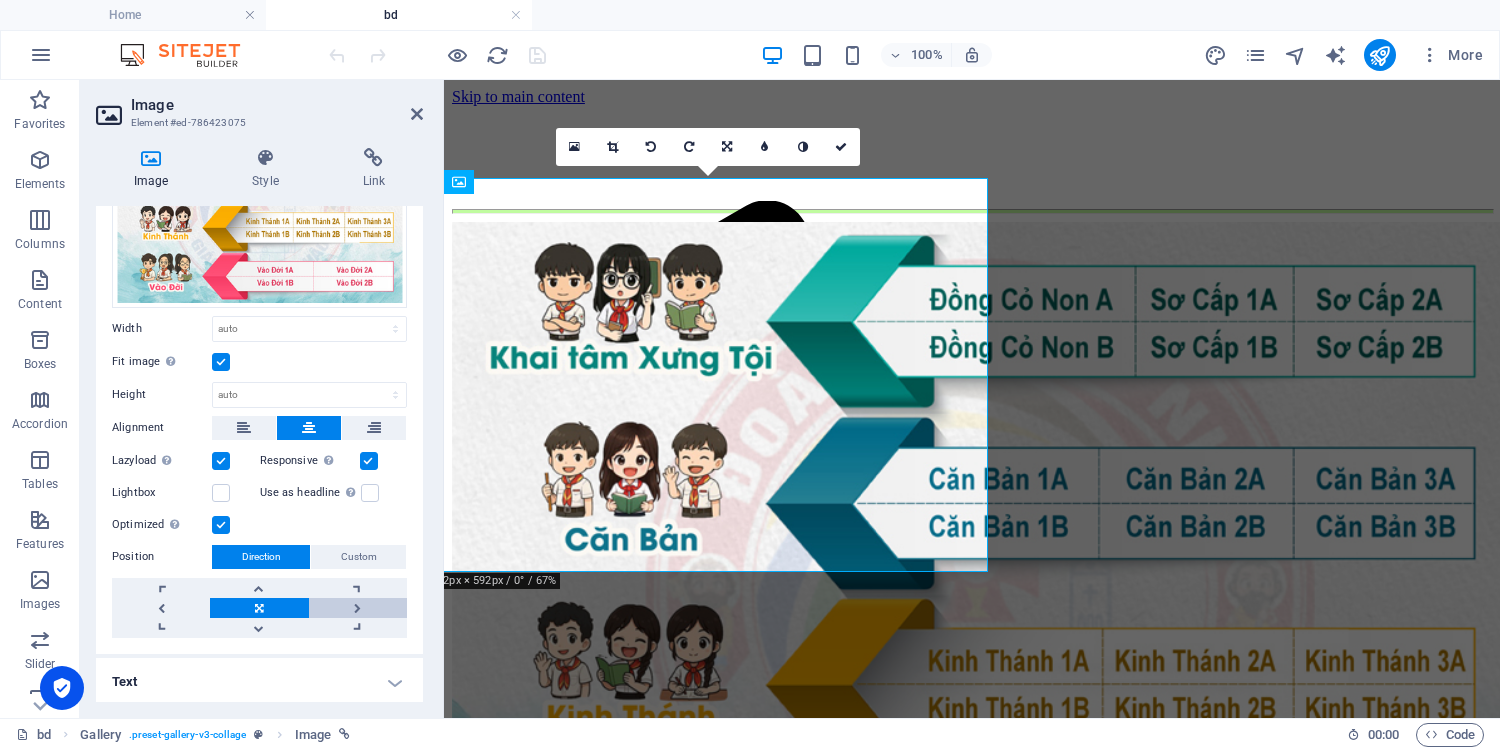 click at bounding box center [358, 608] 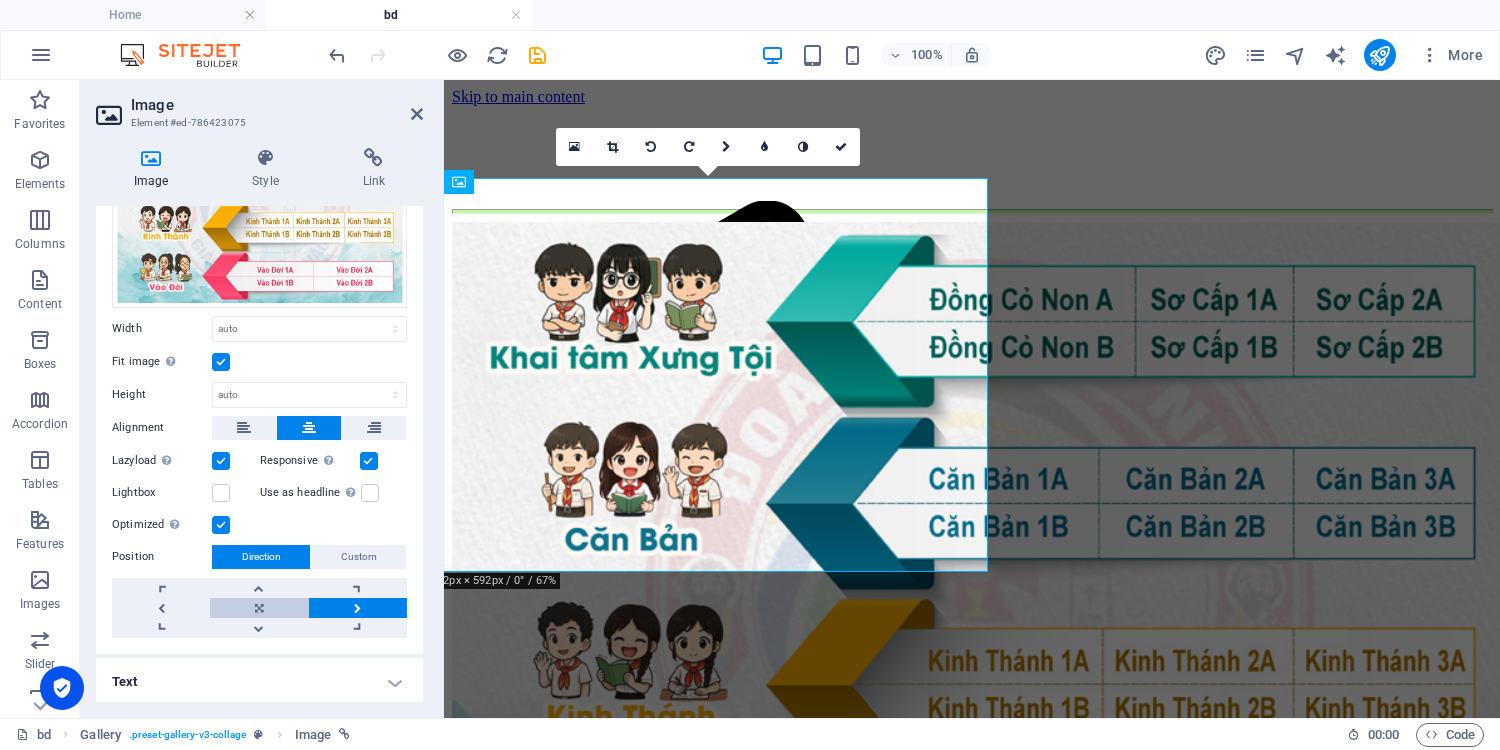 click at bounding box center (259, 608) 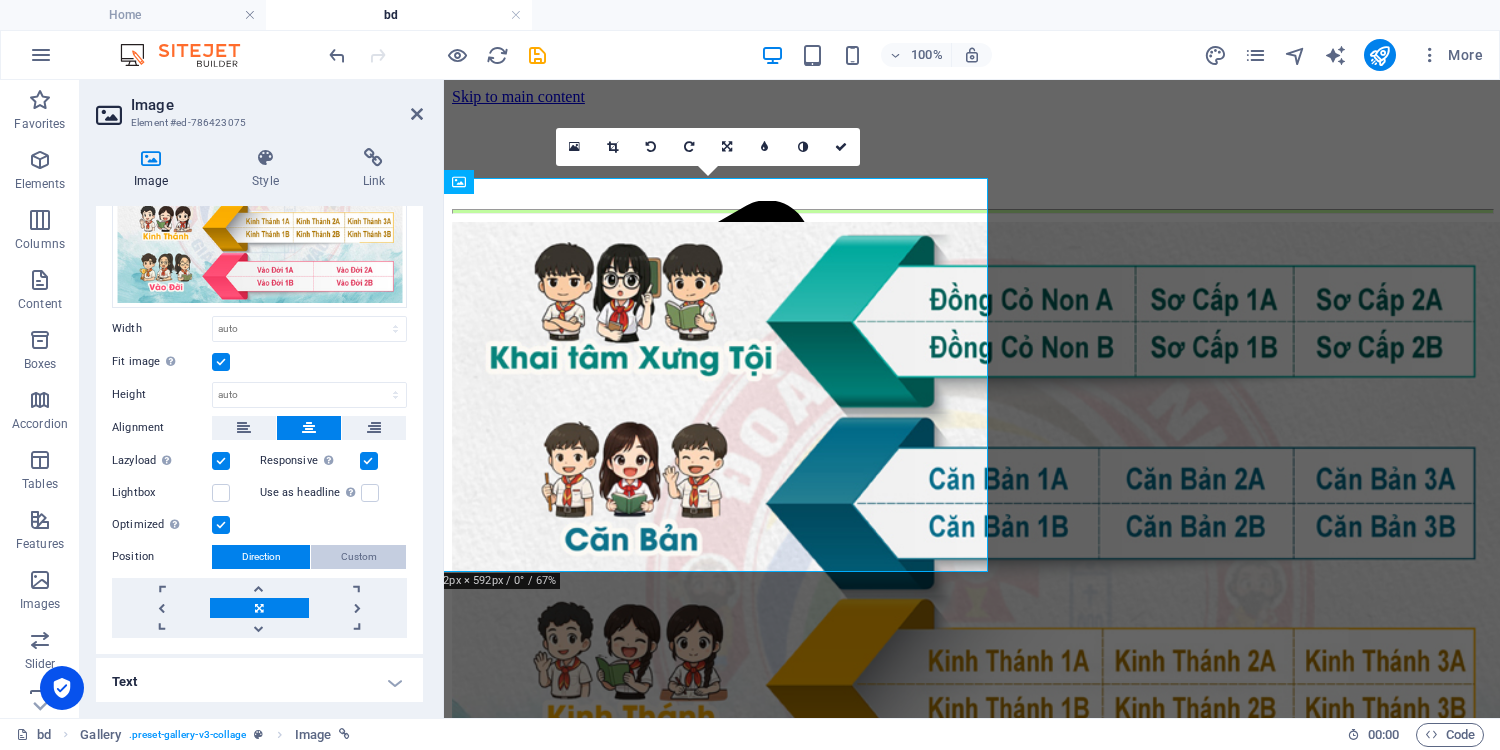 click on "Custom" at bounding box center [359, 557] 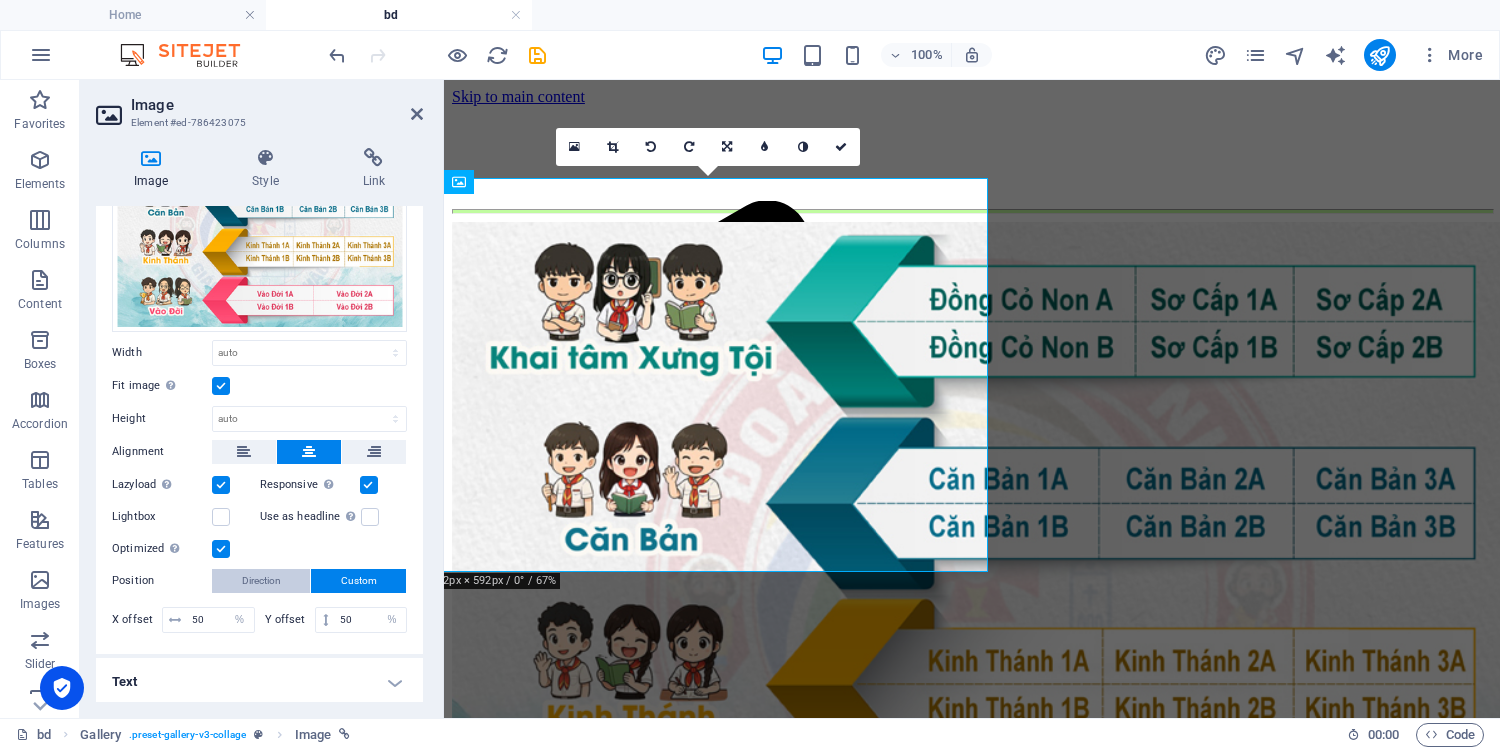 click on "Direction" at bounding box center [261, 581] 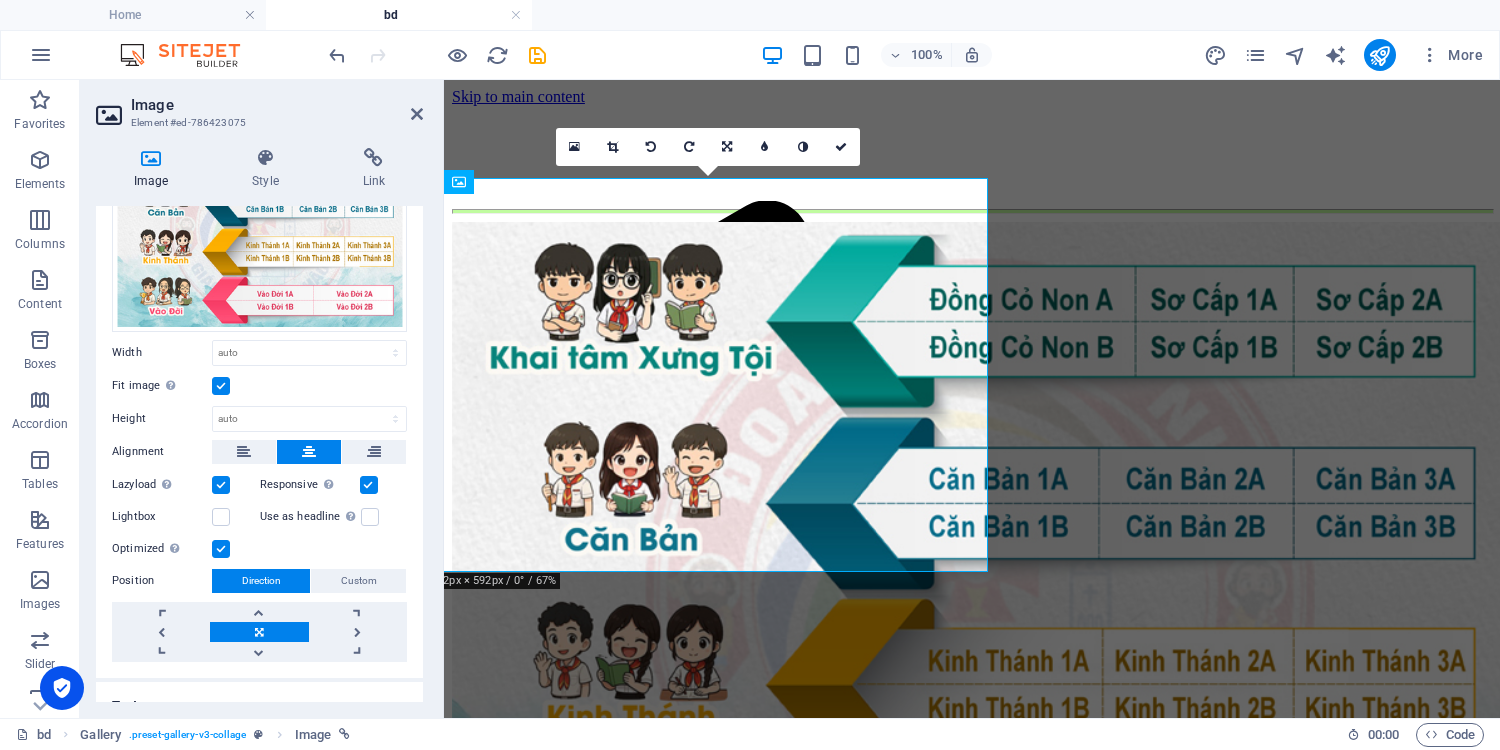 click at bounding box center [259, 632] 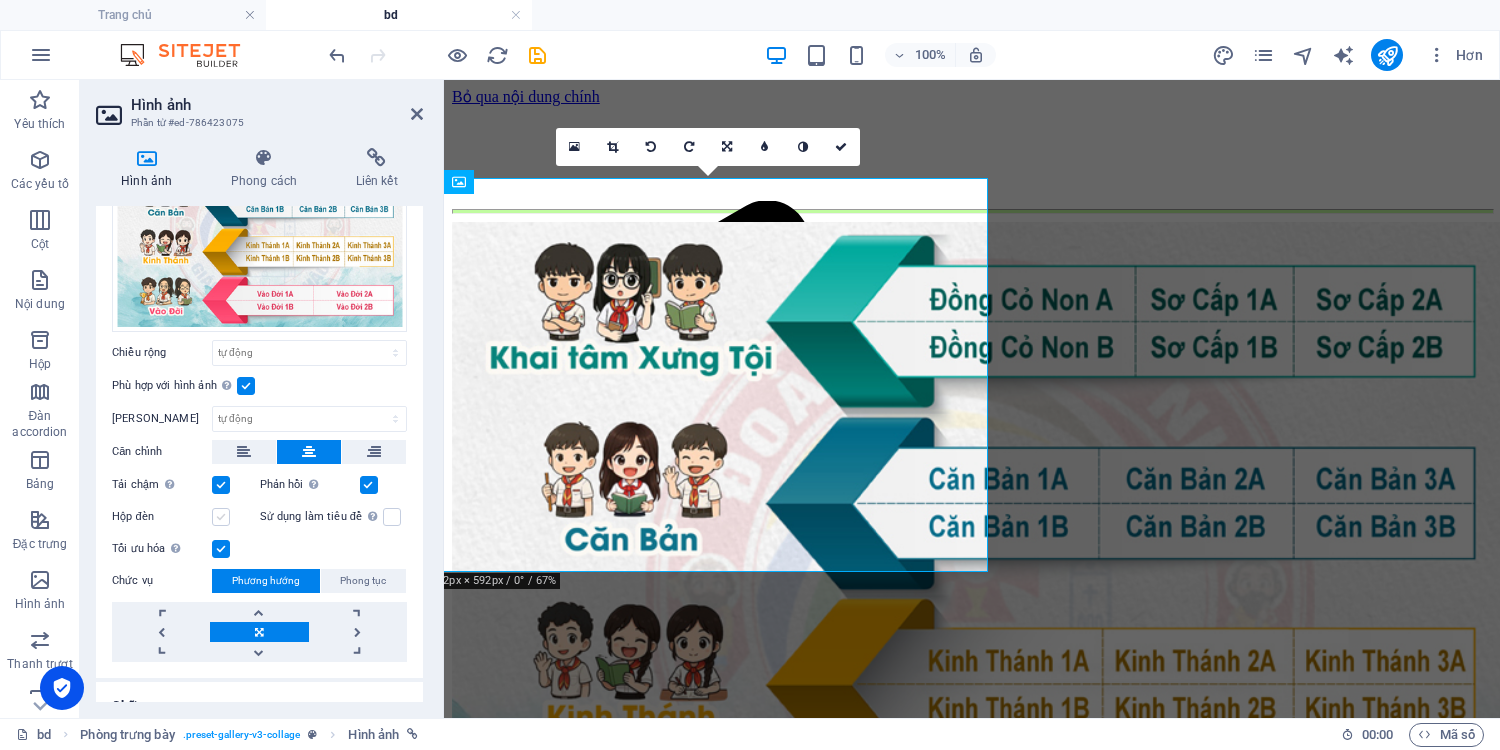 click at bounding box center [221, 517] 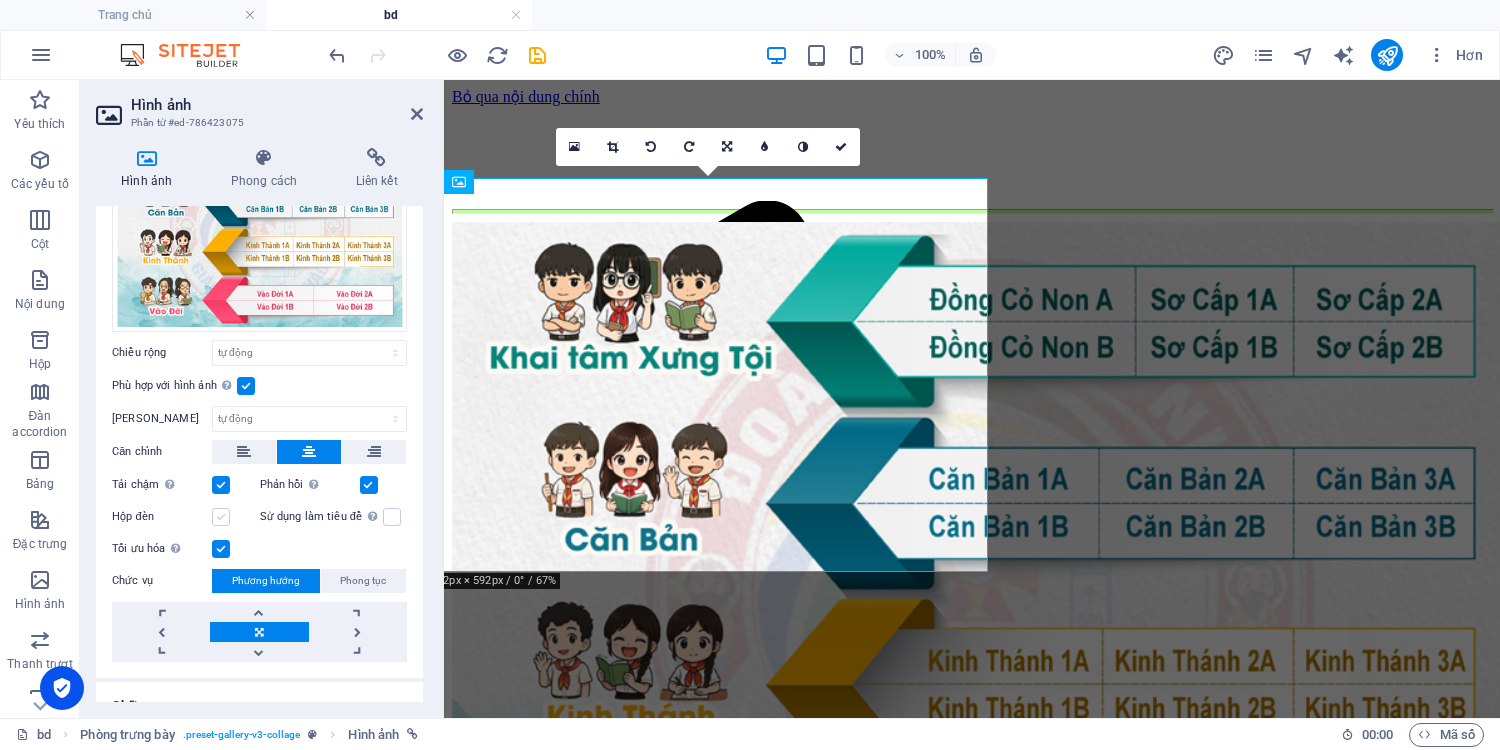 click on "Hộp đèn" at bounding box center [0, 0] 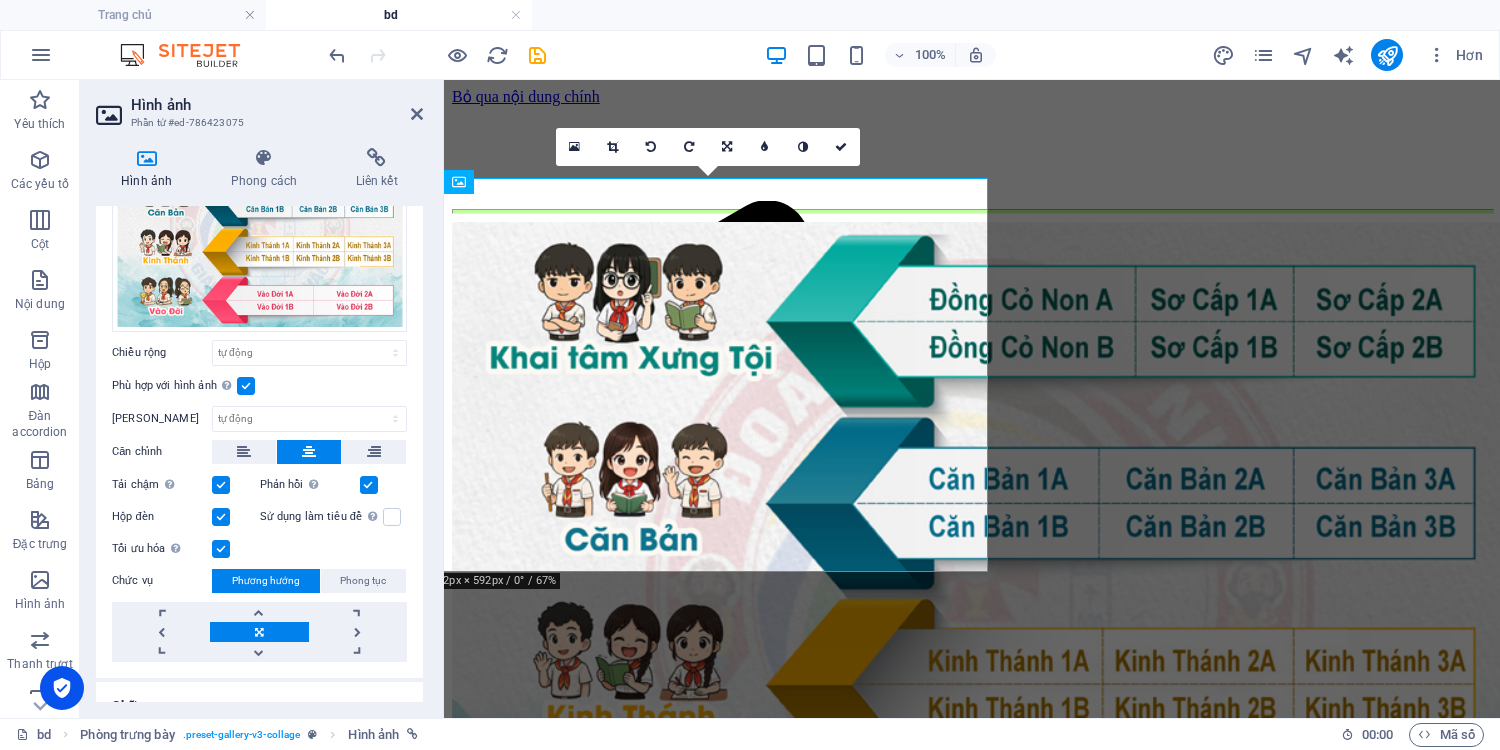 scroll, scrollTop: 160, scrollLeft: 0, axis: vertical 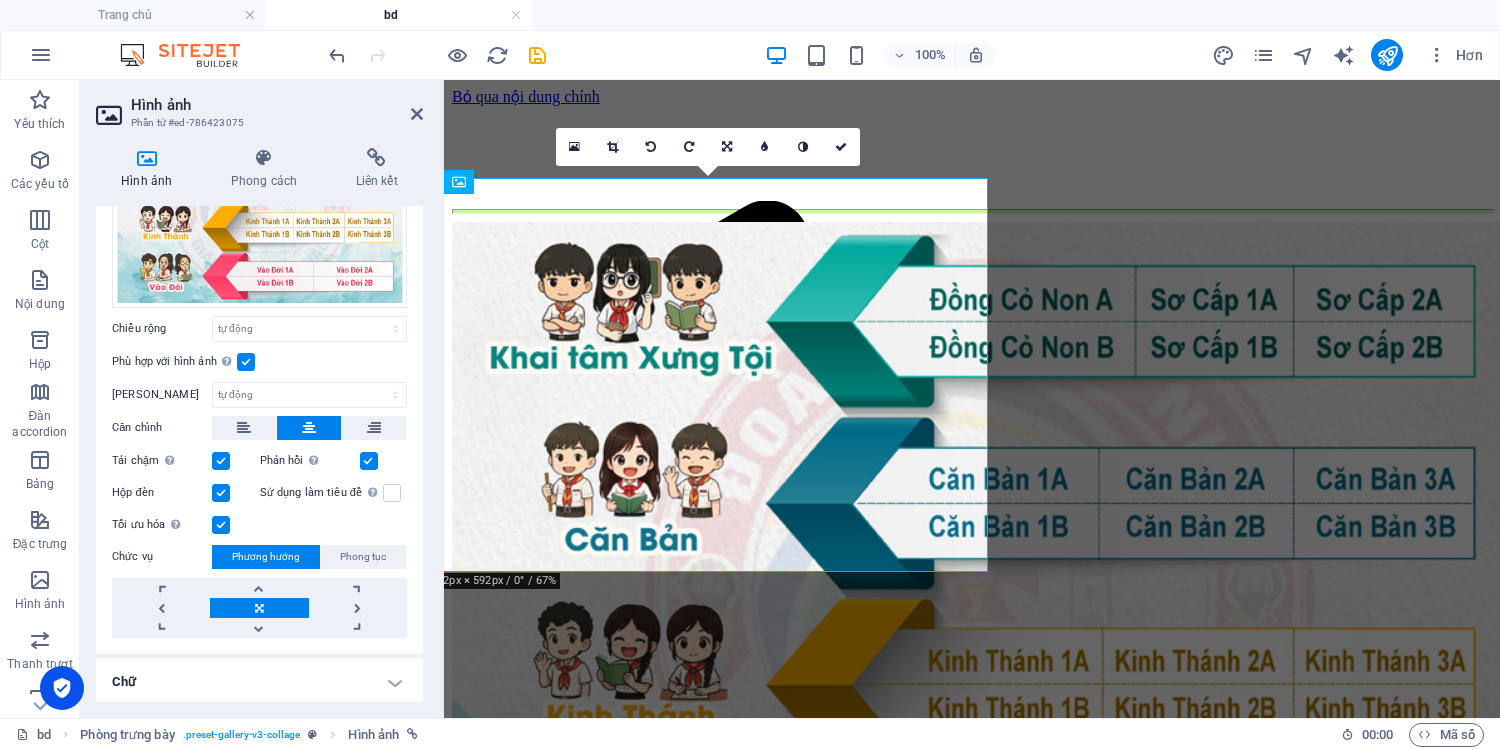 click on "Chữ" at bounding box center (259, 682) 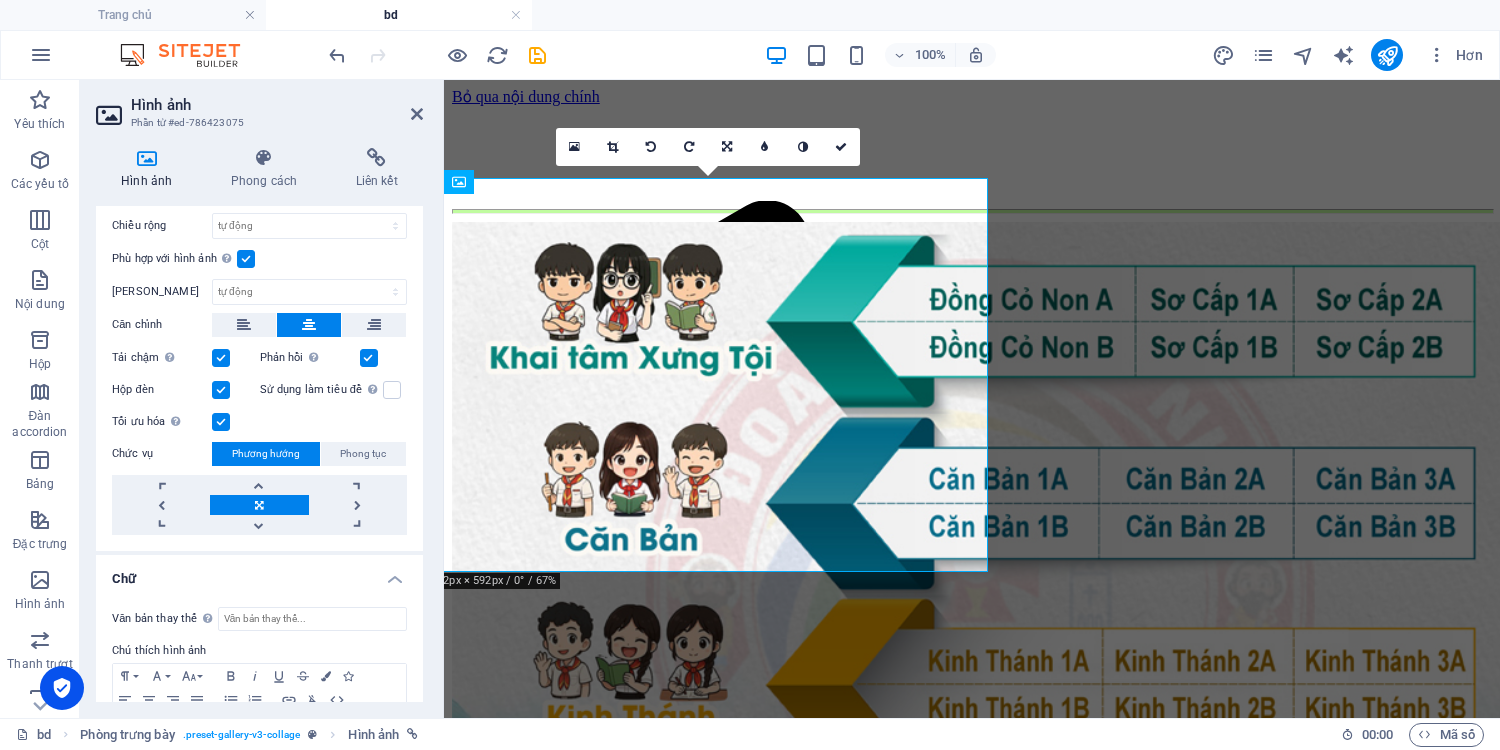 scroll, scrollTop: 0, scrollLeft: 0, axis: both 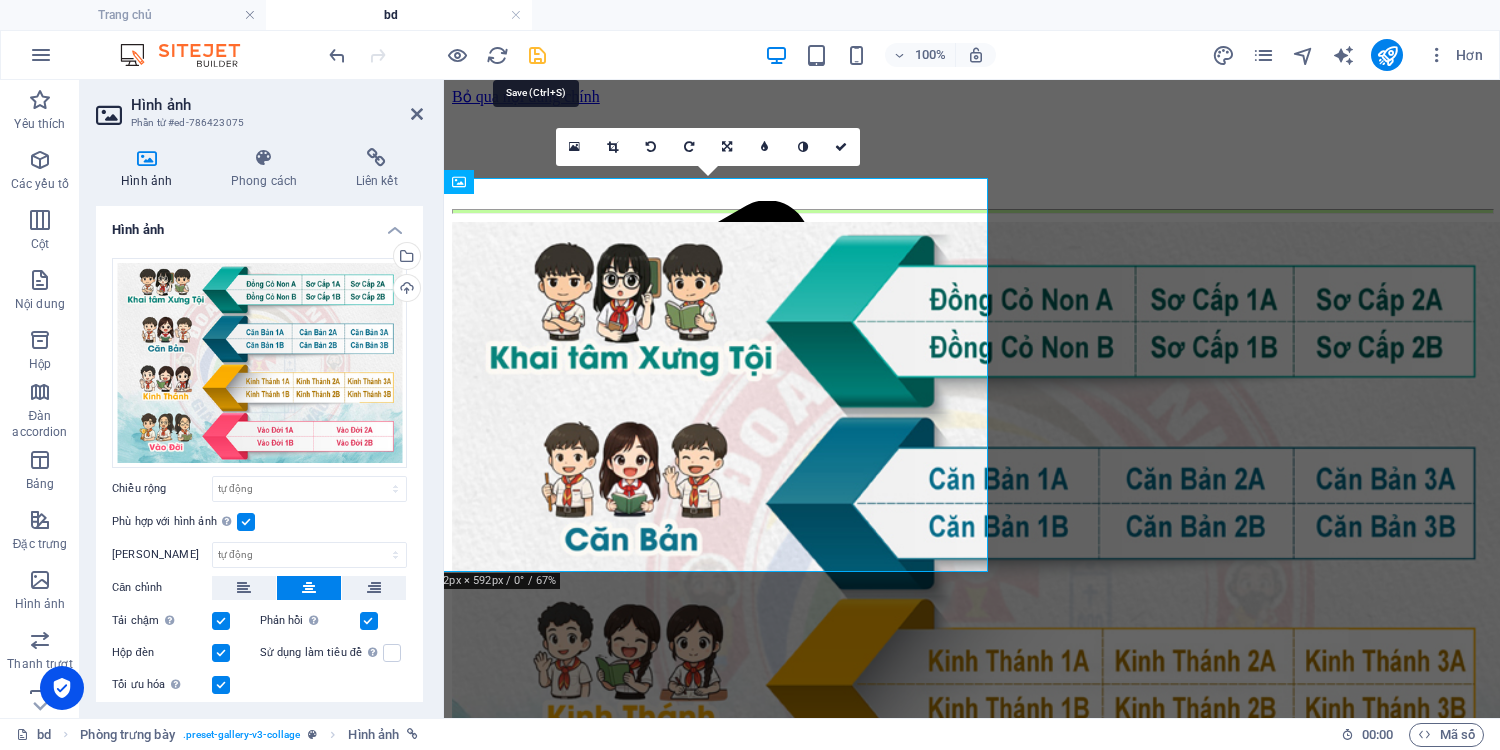 click at bounding box center (537, 55) 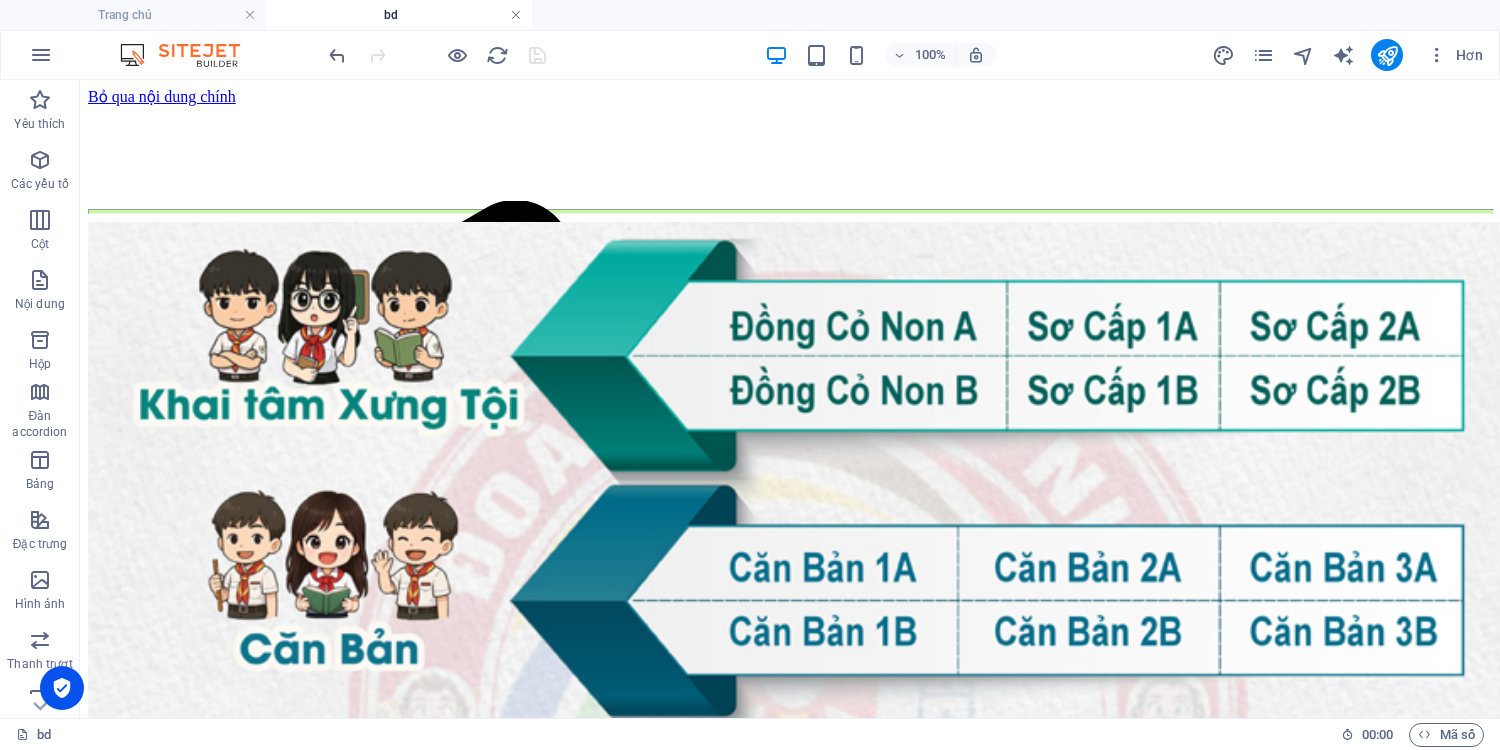 click at bounding box center [516, 15] 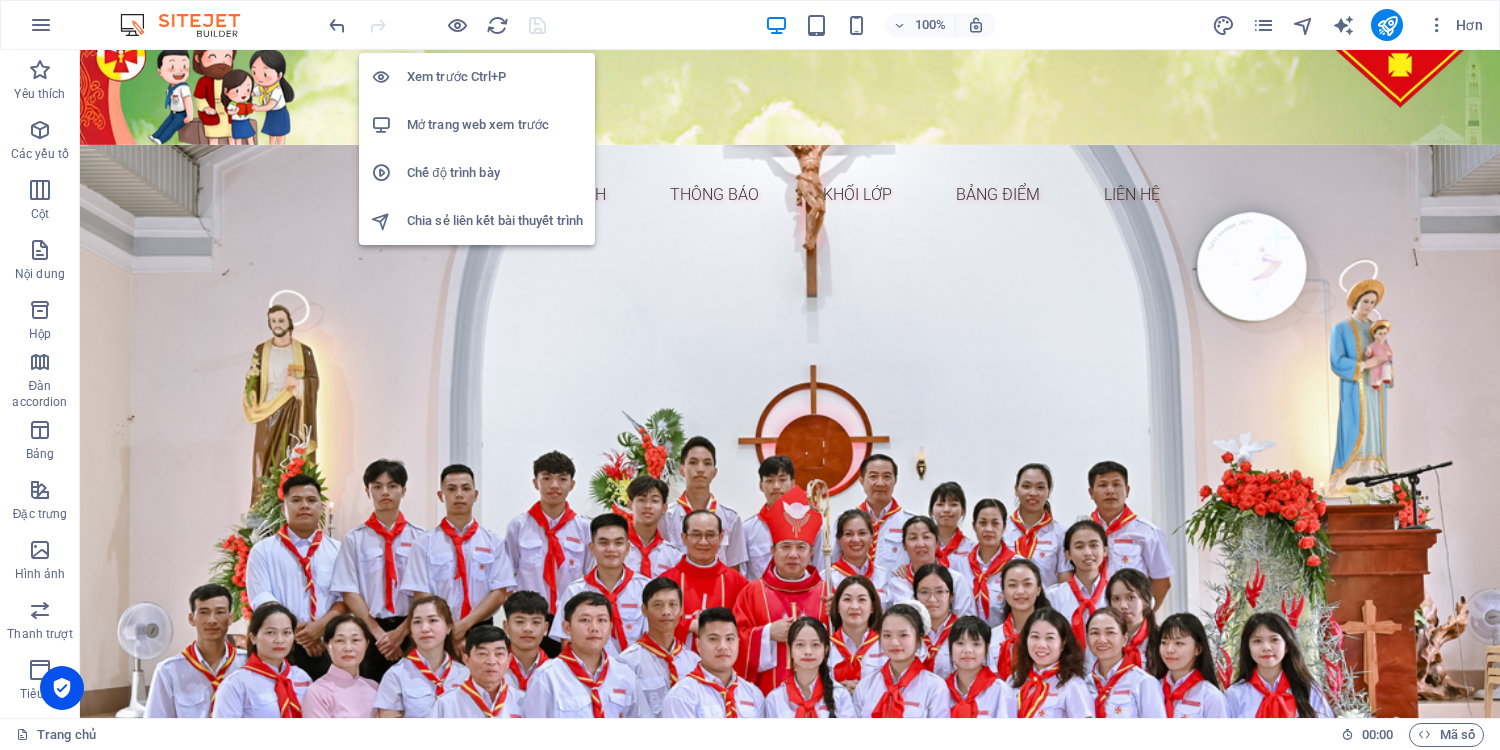 click on "Mở trang web xem trước" at bounding box center [478, 124] 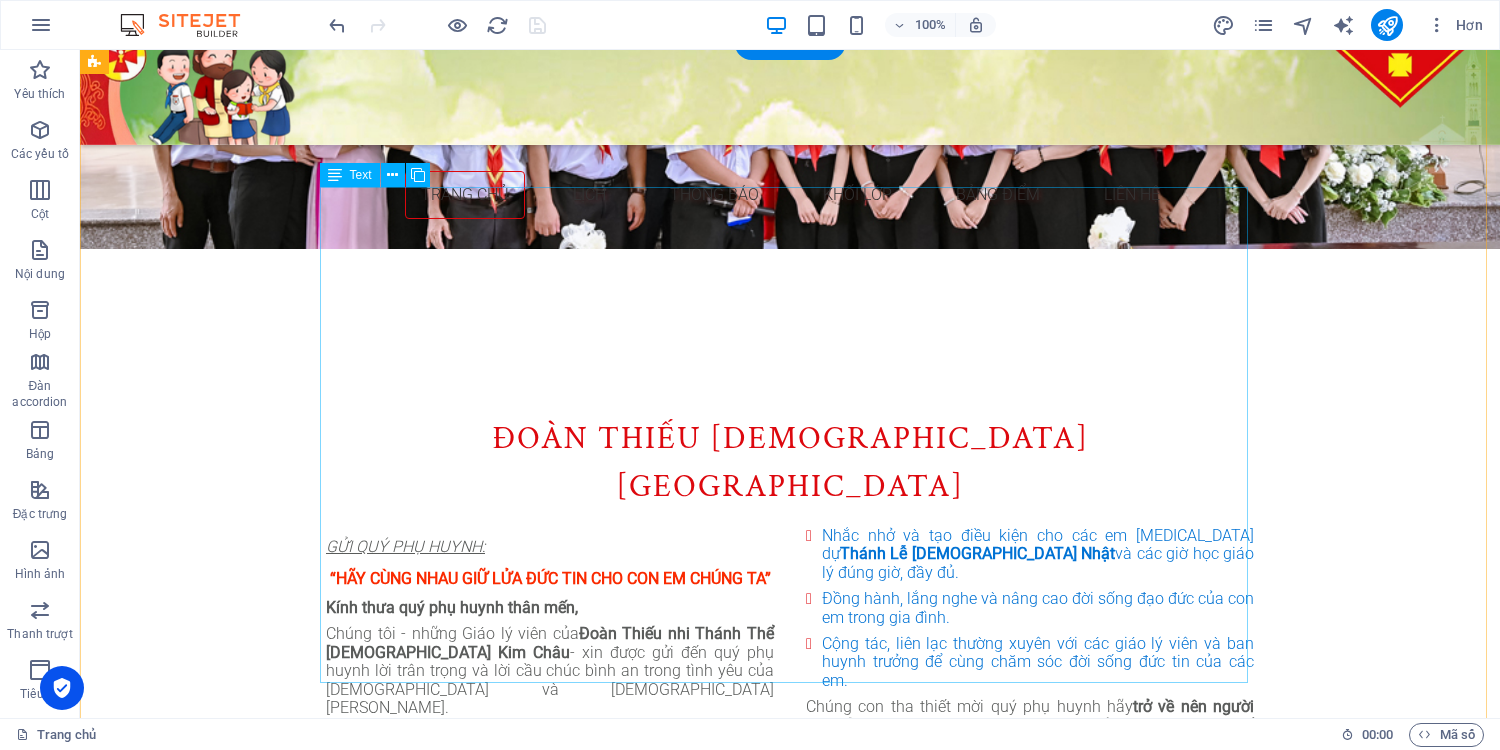 scroll, scrollTop: 960, scrollLeft: 0, axis: vertical 